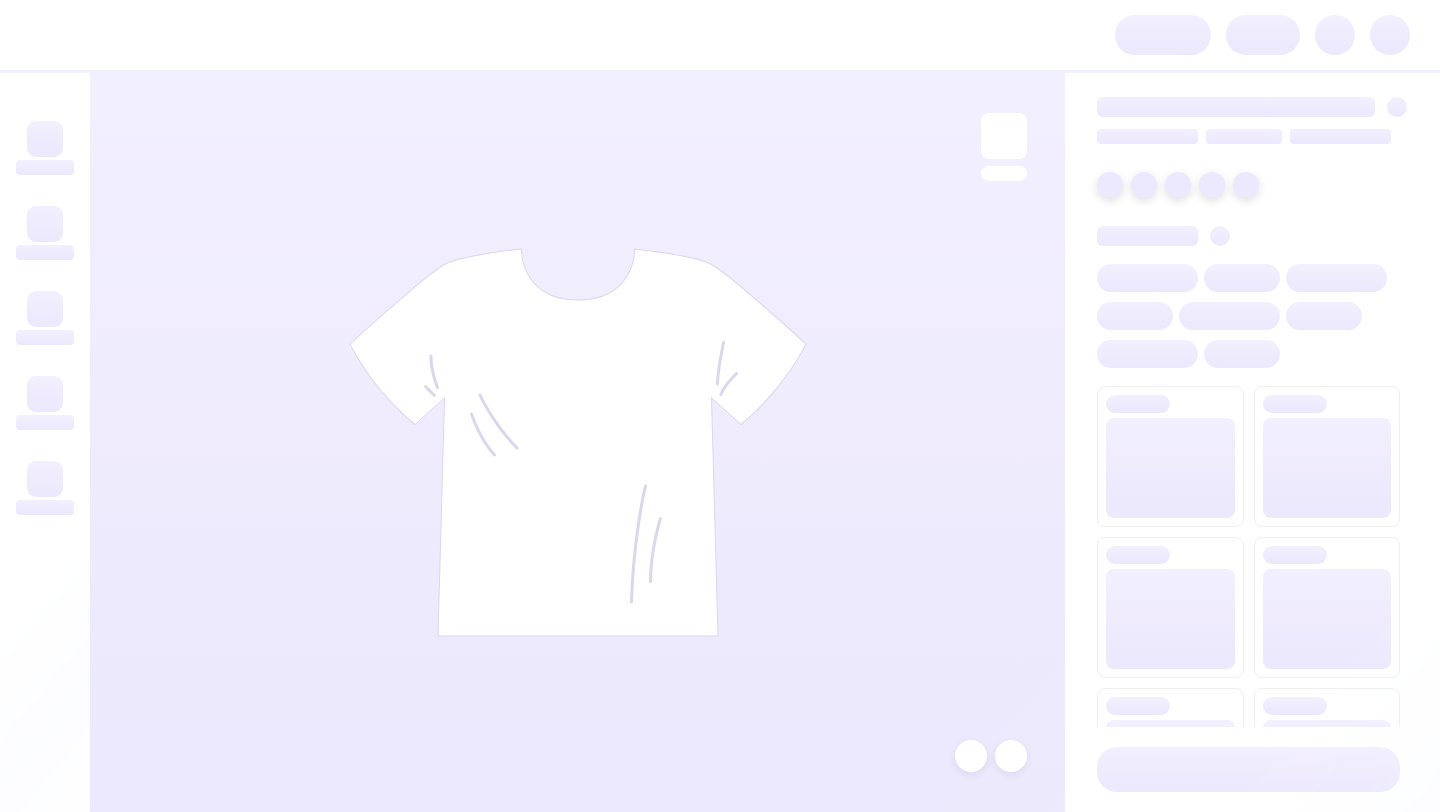scroll, scrollTop: 0, scrollLeft: 0, axis: both 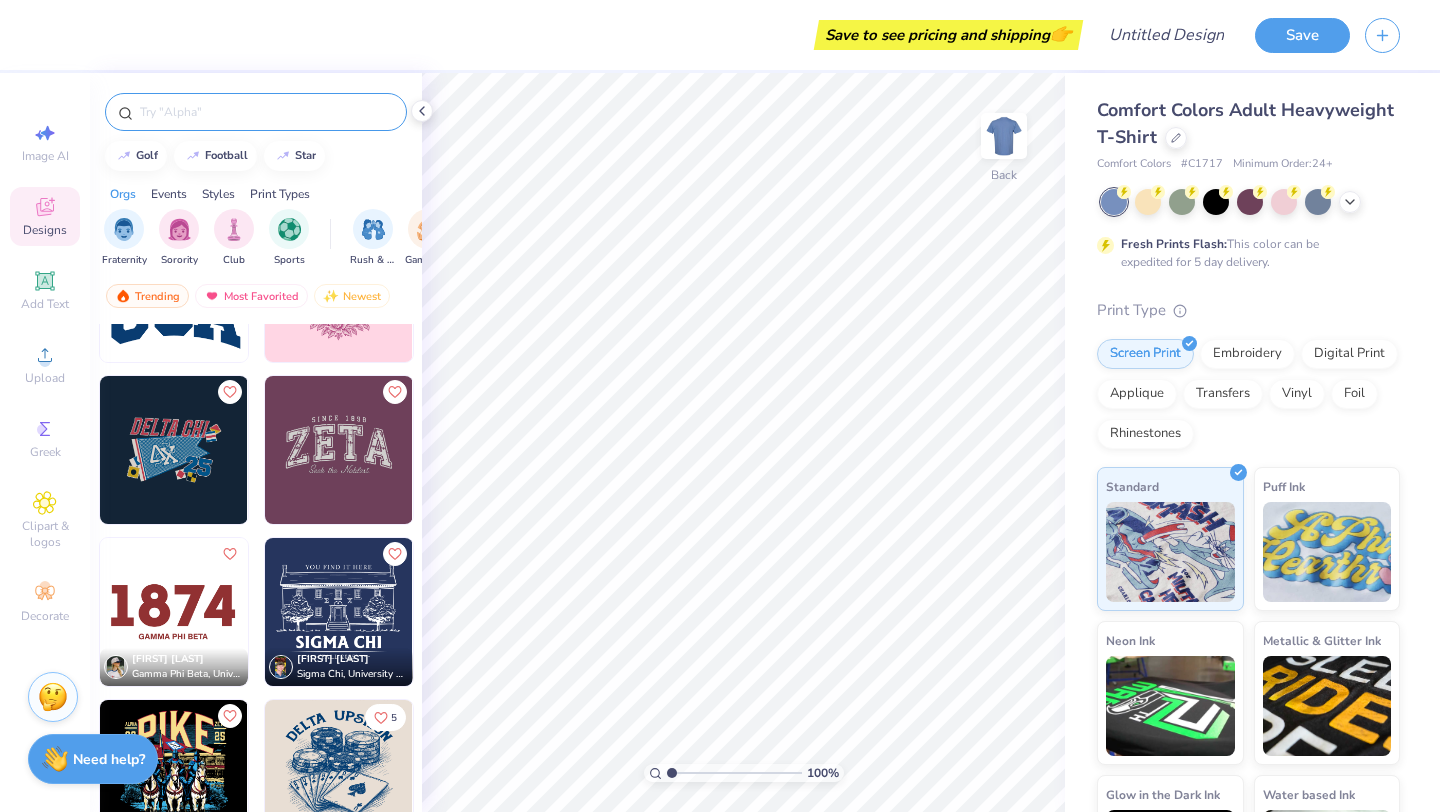 click at bounding box center [266, 112] 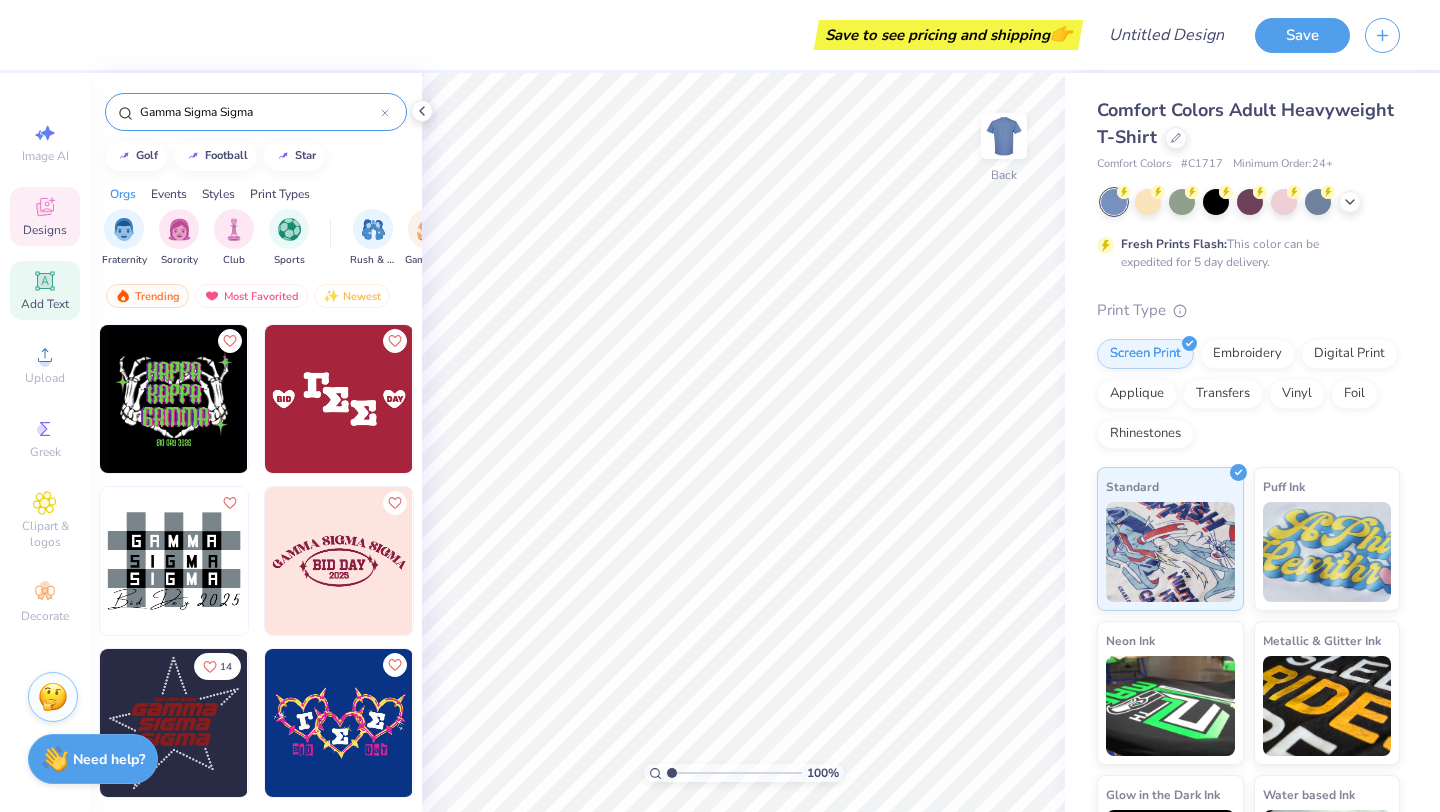 type on "Gamma Sigma Sigma" 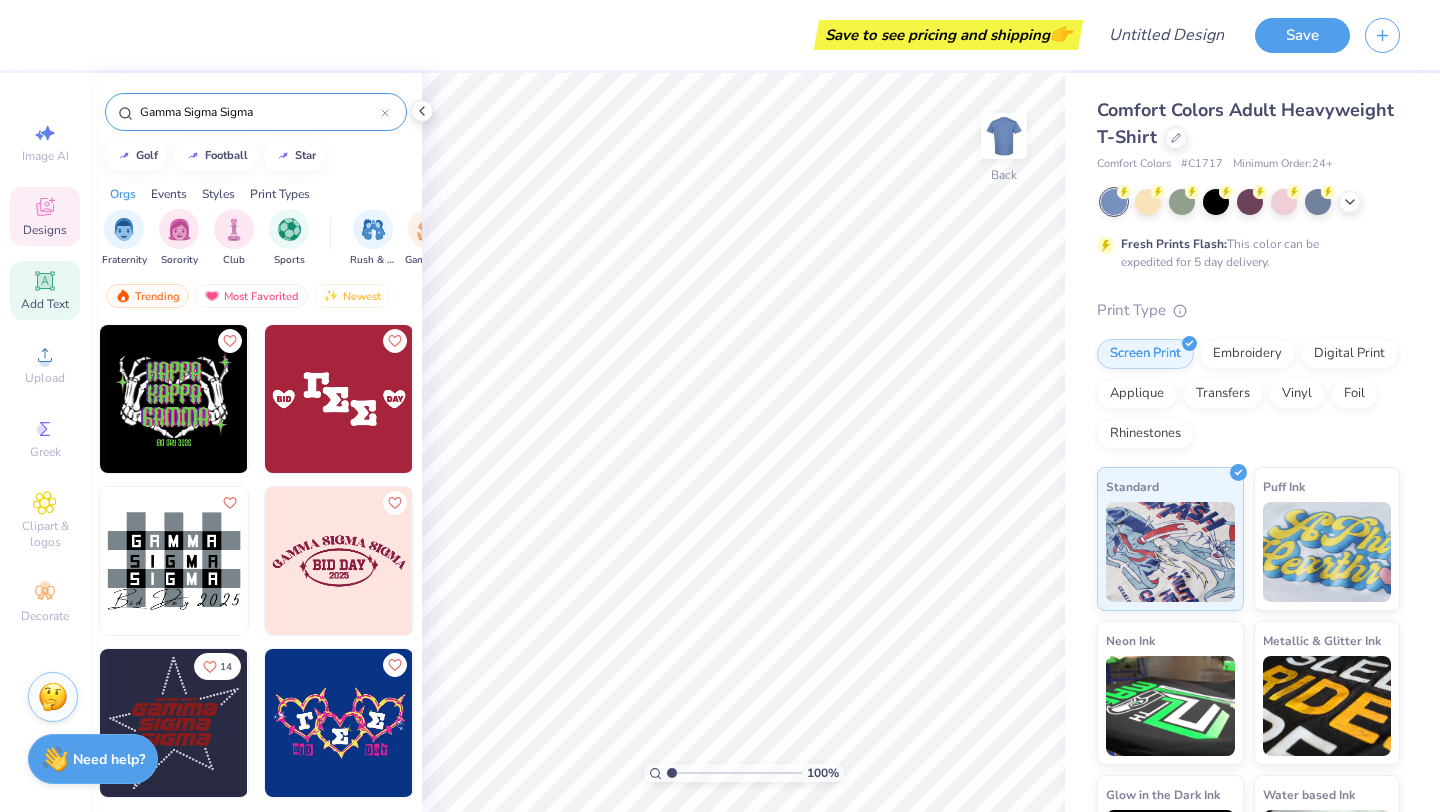 click on "Add Text" at bounding box center (45, 290) 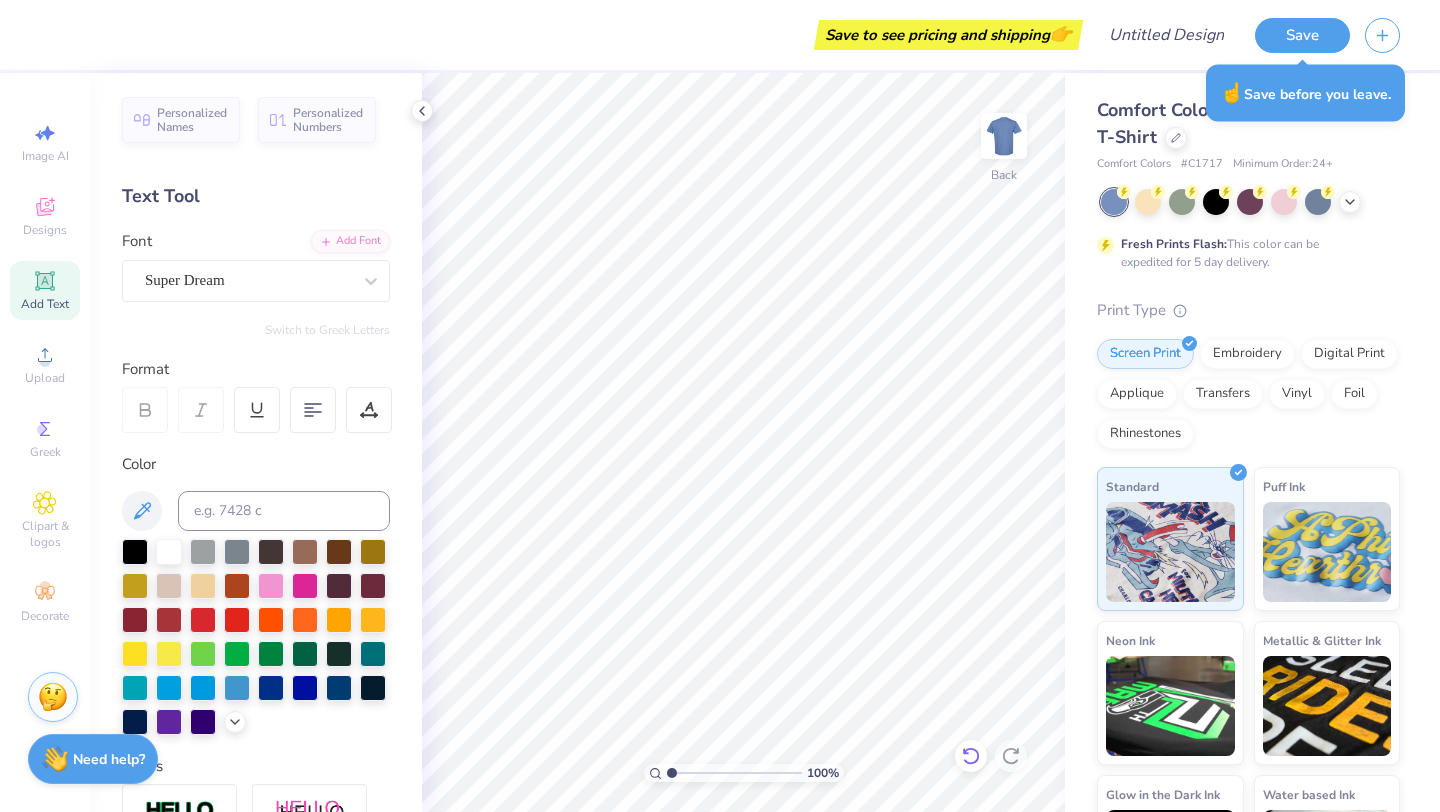 click 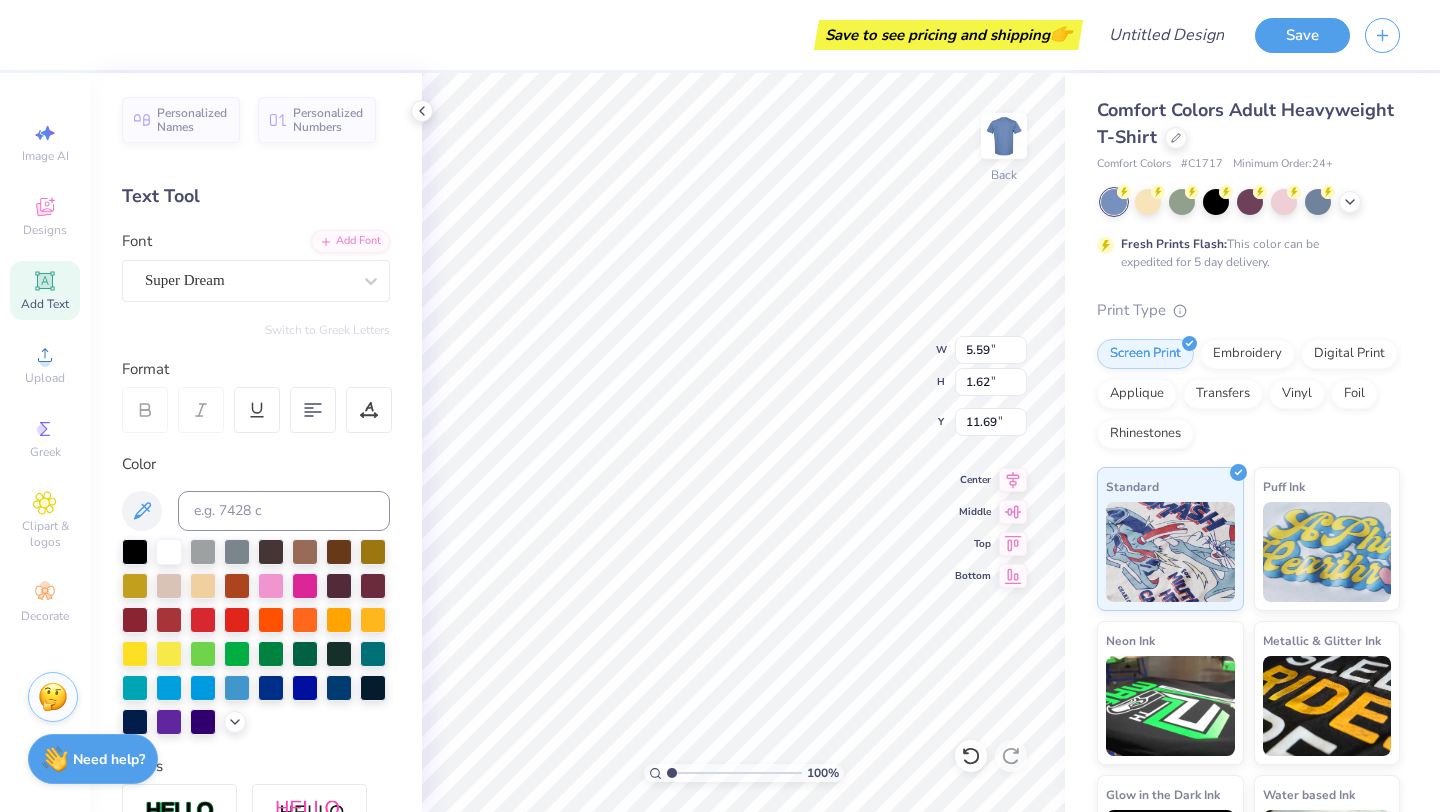scroll, scrollTop: 2, scrollLeft: 1, axis: both 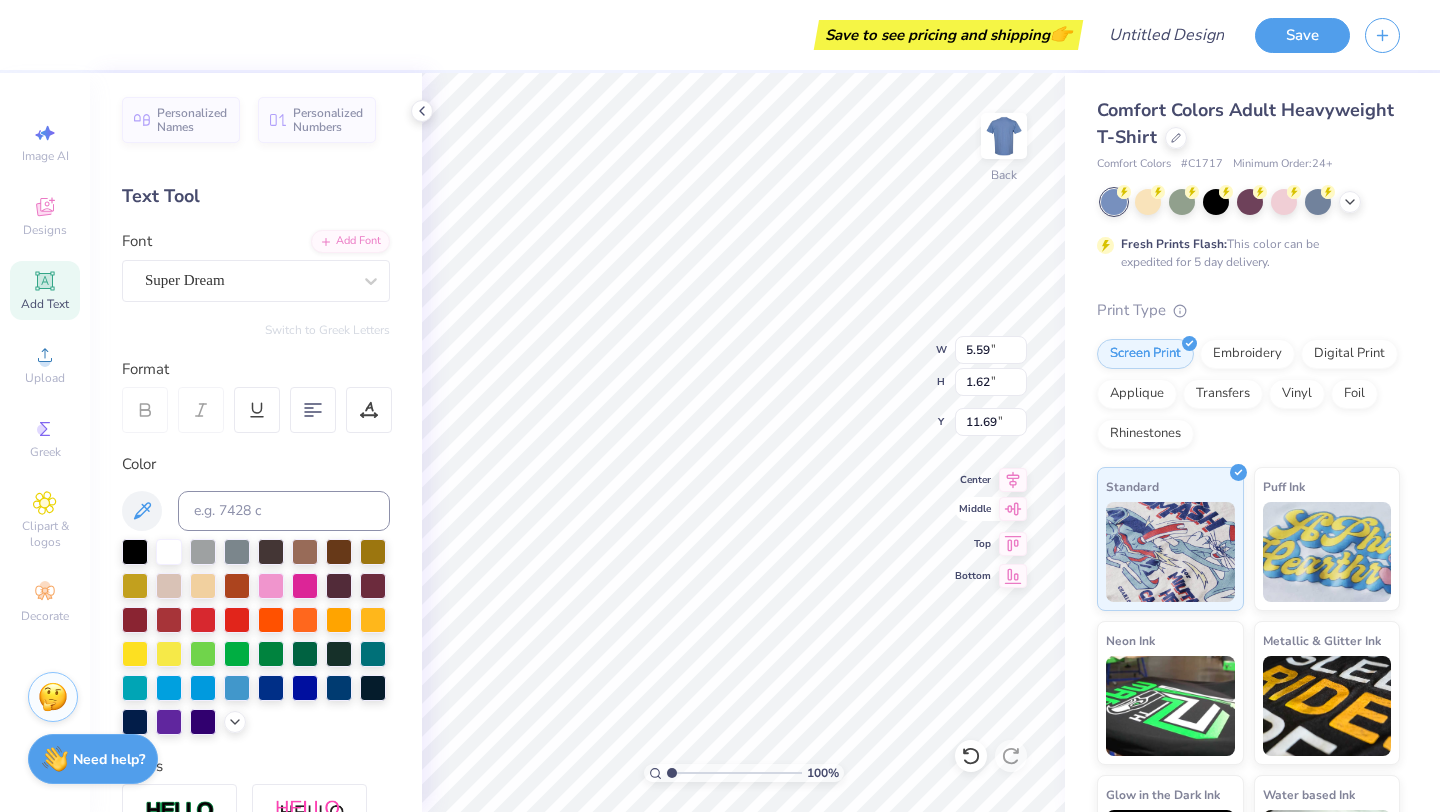 click 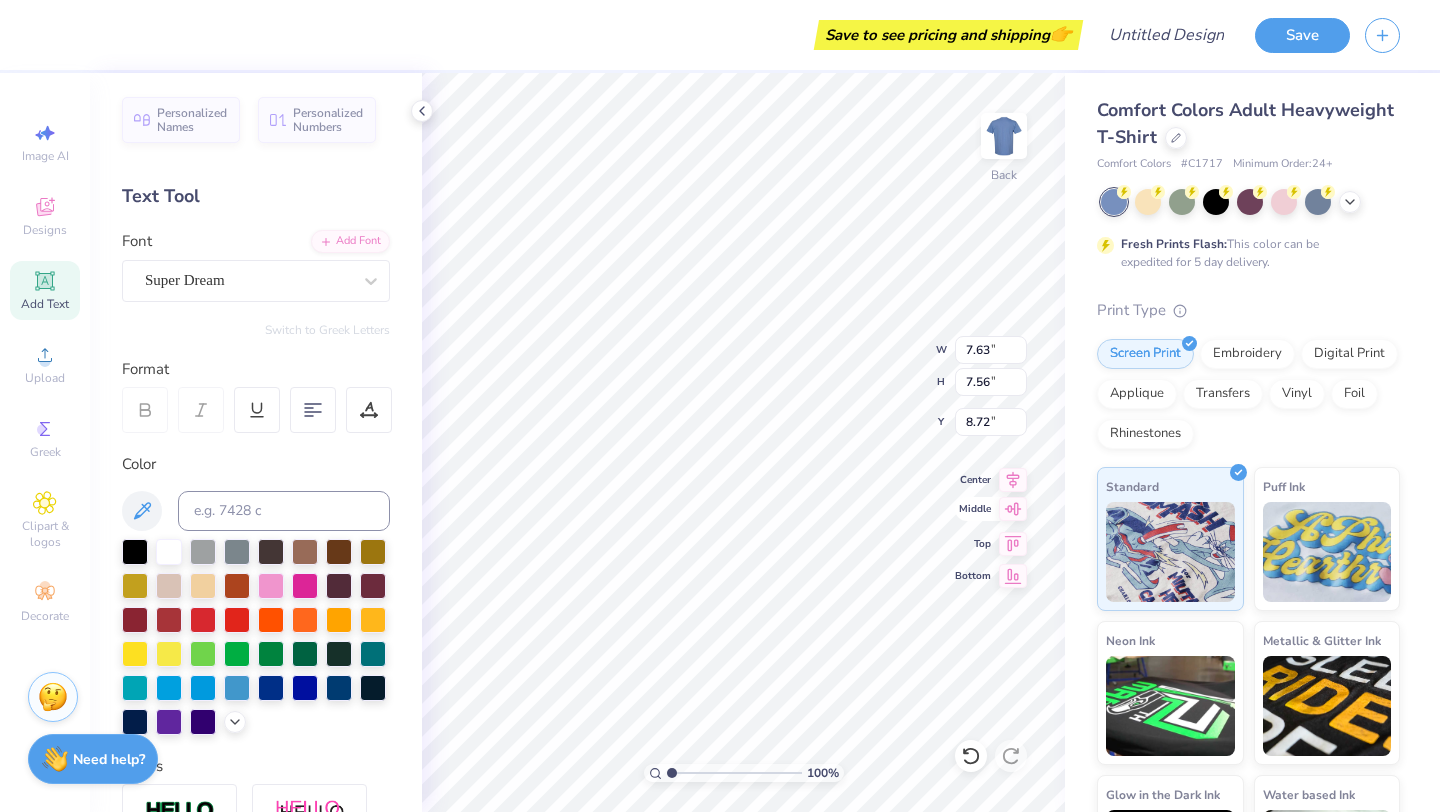 type on "7.63" 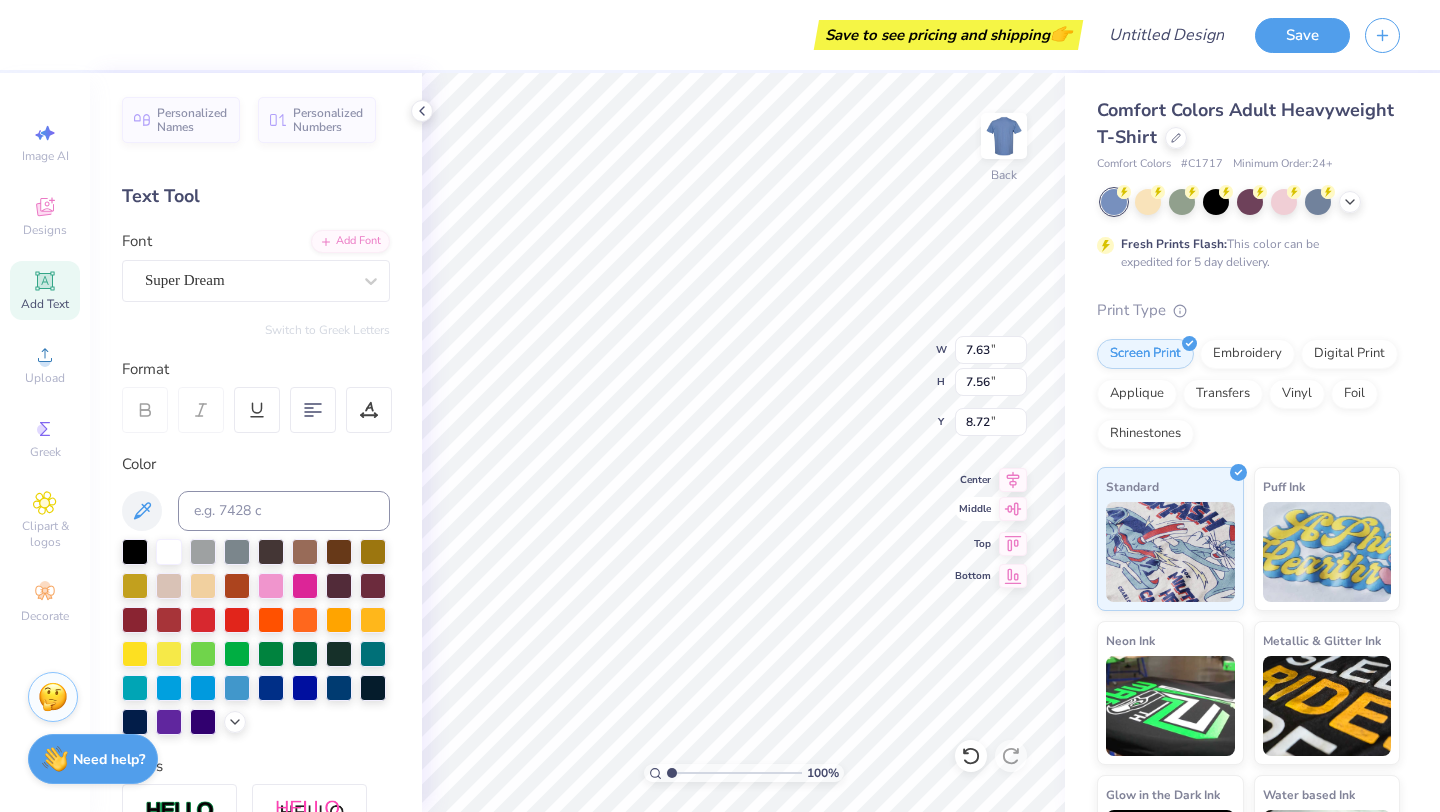 click 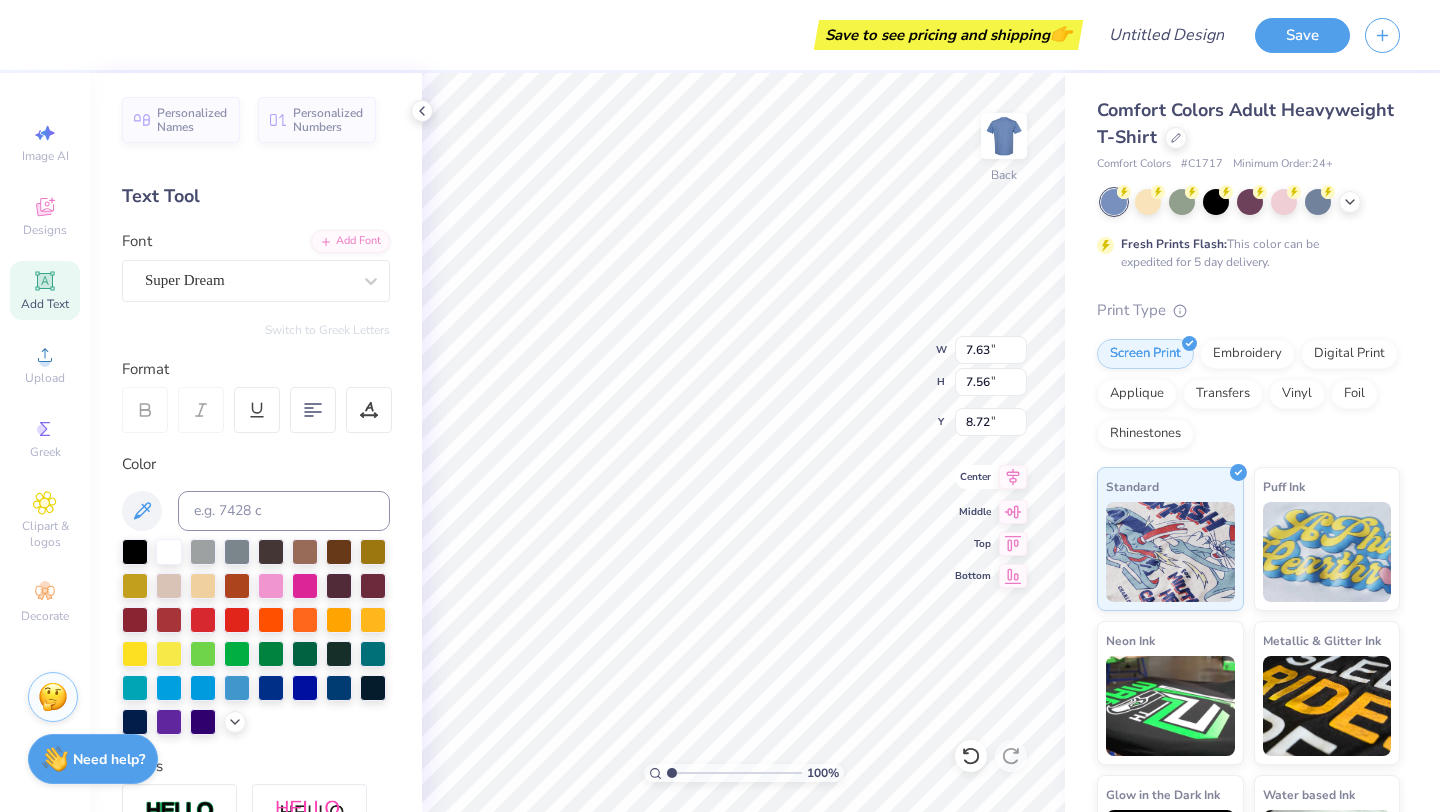 click 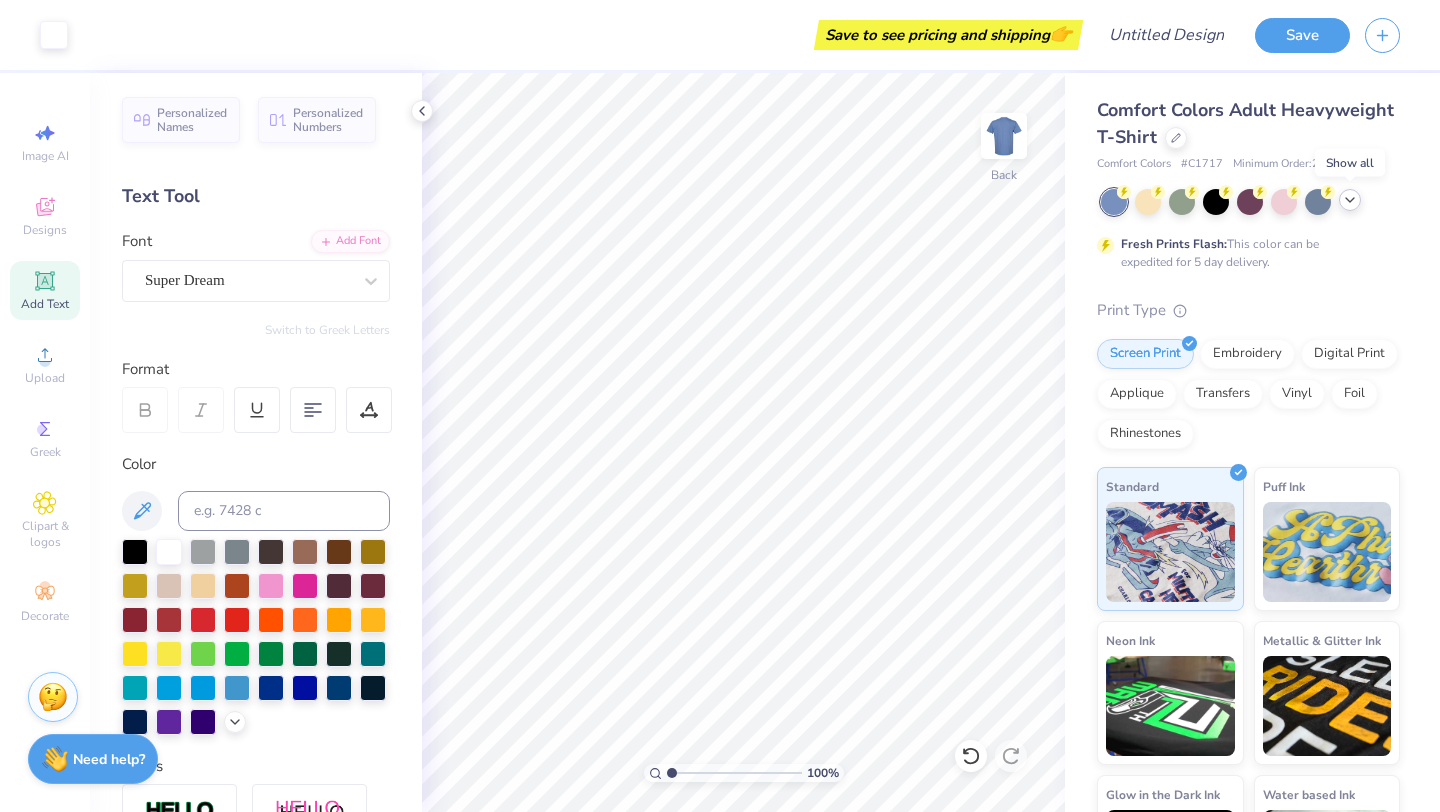 click 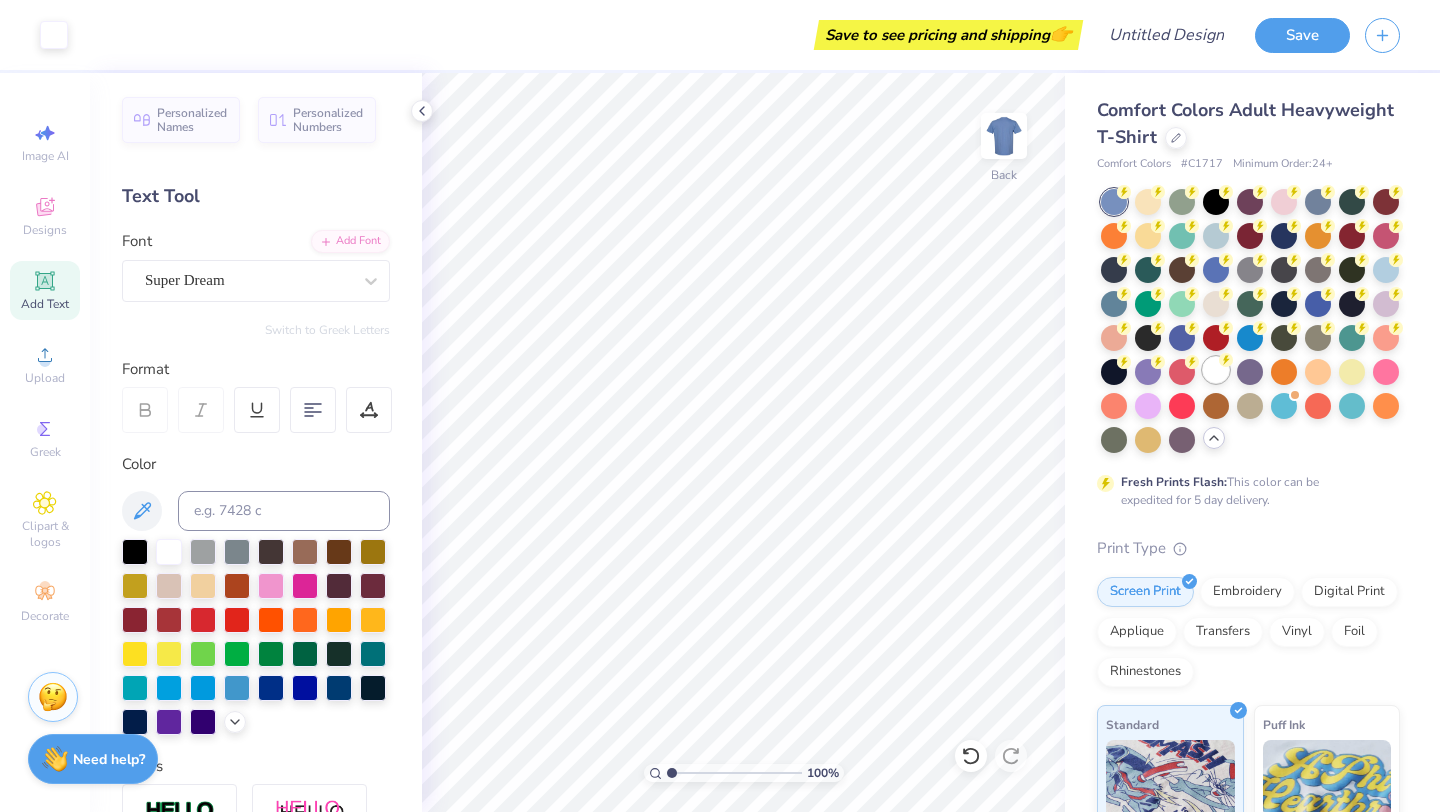 click at bounding box center (1216, 370) 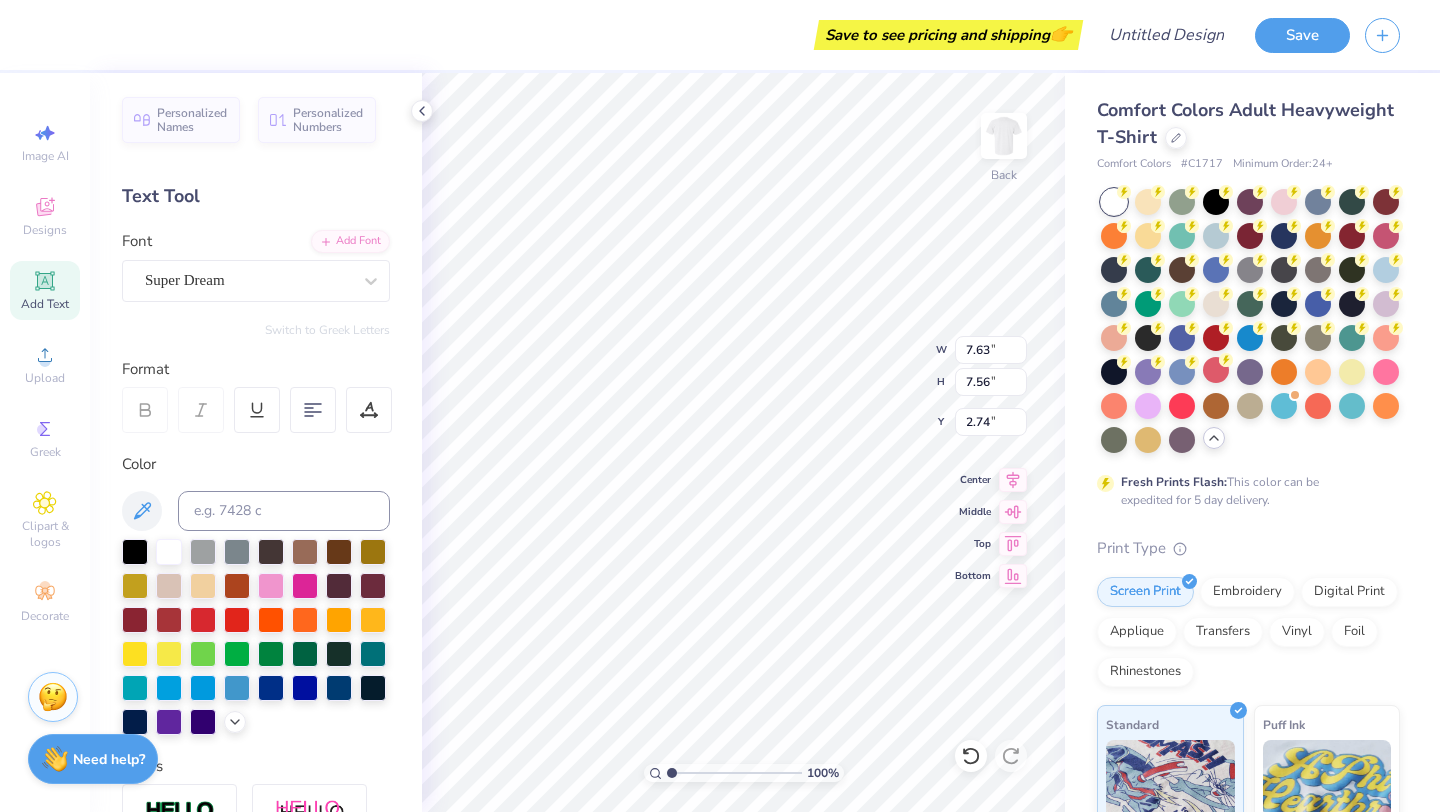 scroll, scrollTop: 1, scrollLeft: 1, axis: both 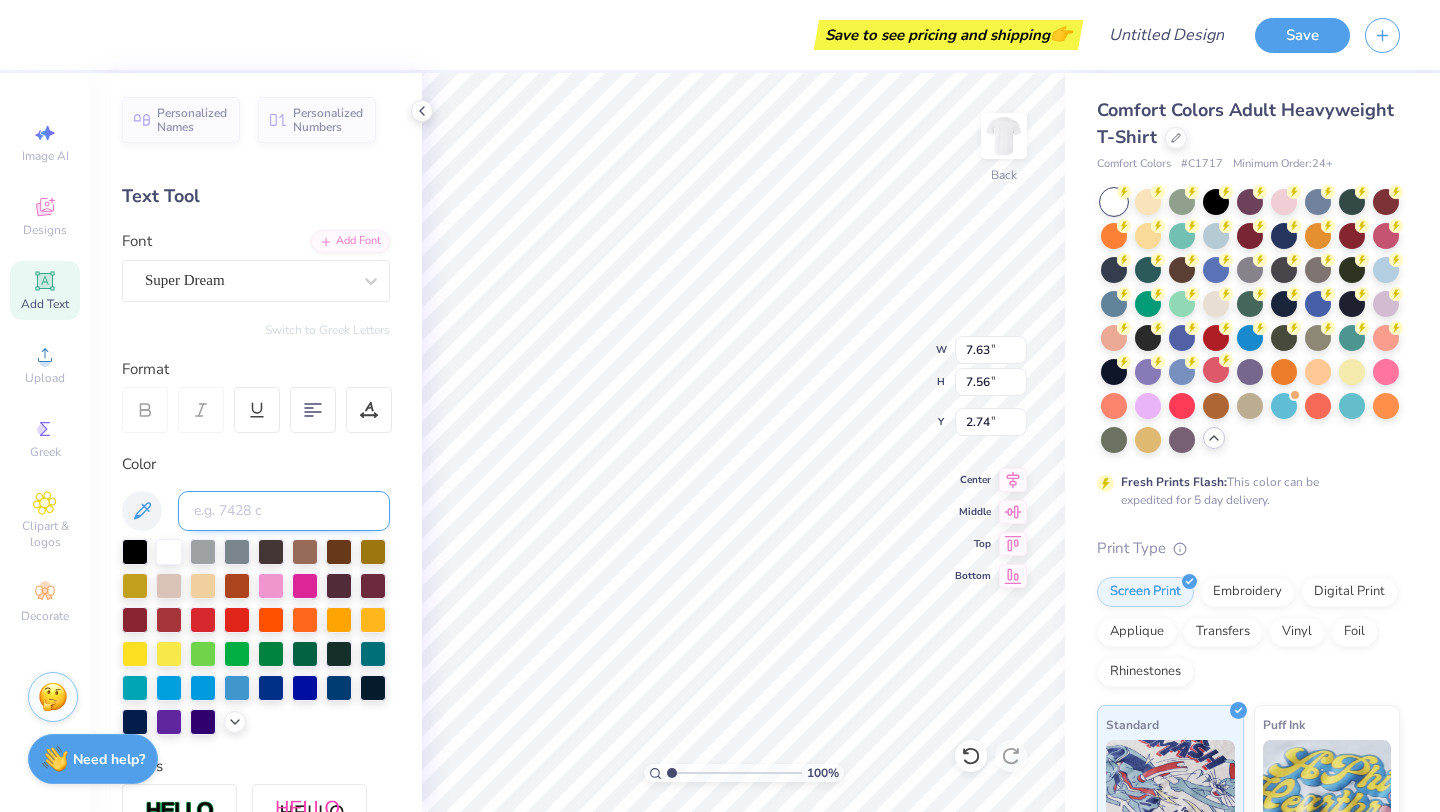 click at bounding box center (284, 511) 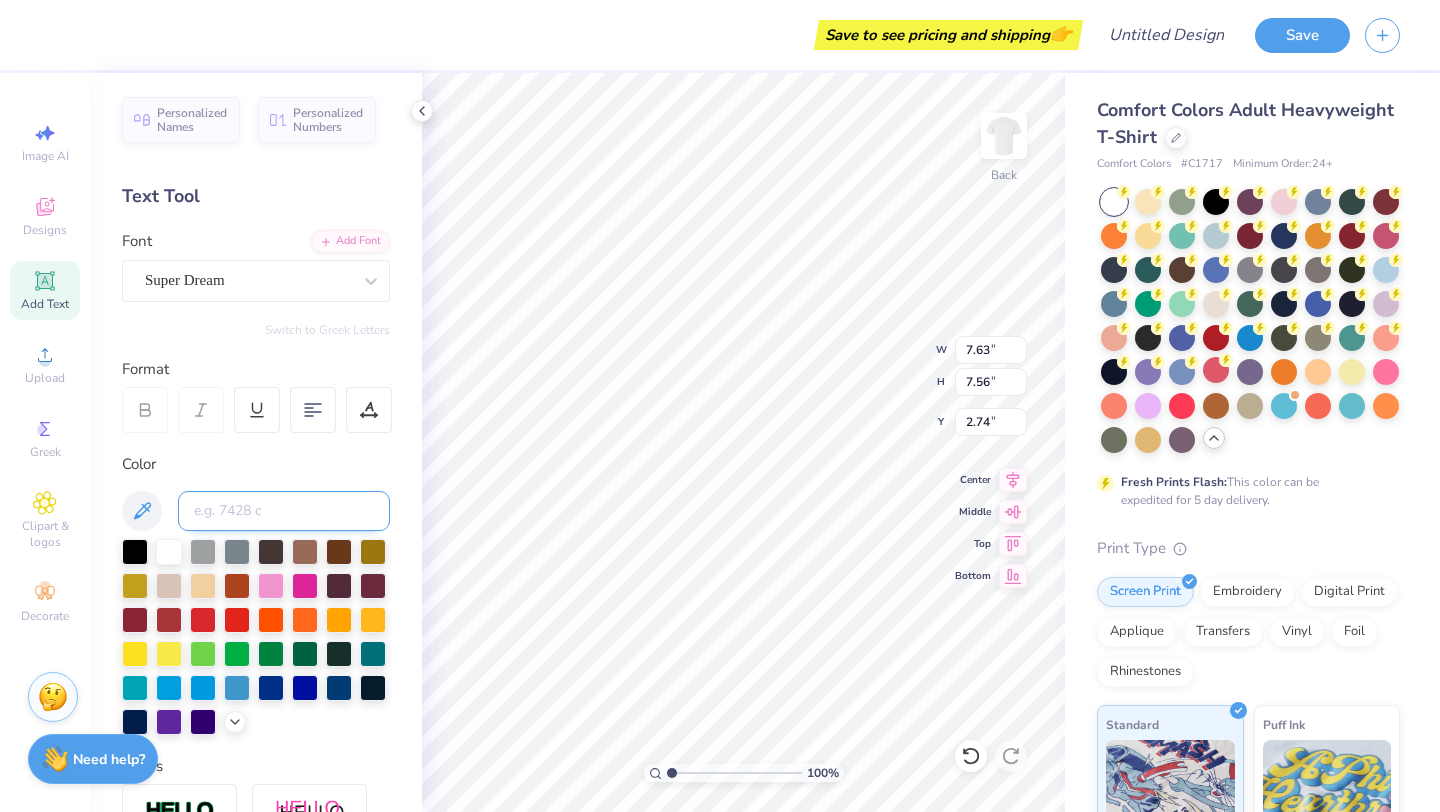 type on "V" 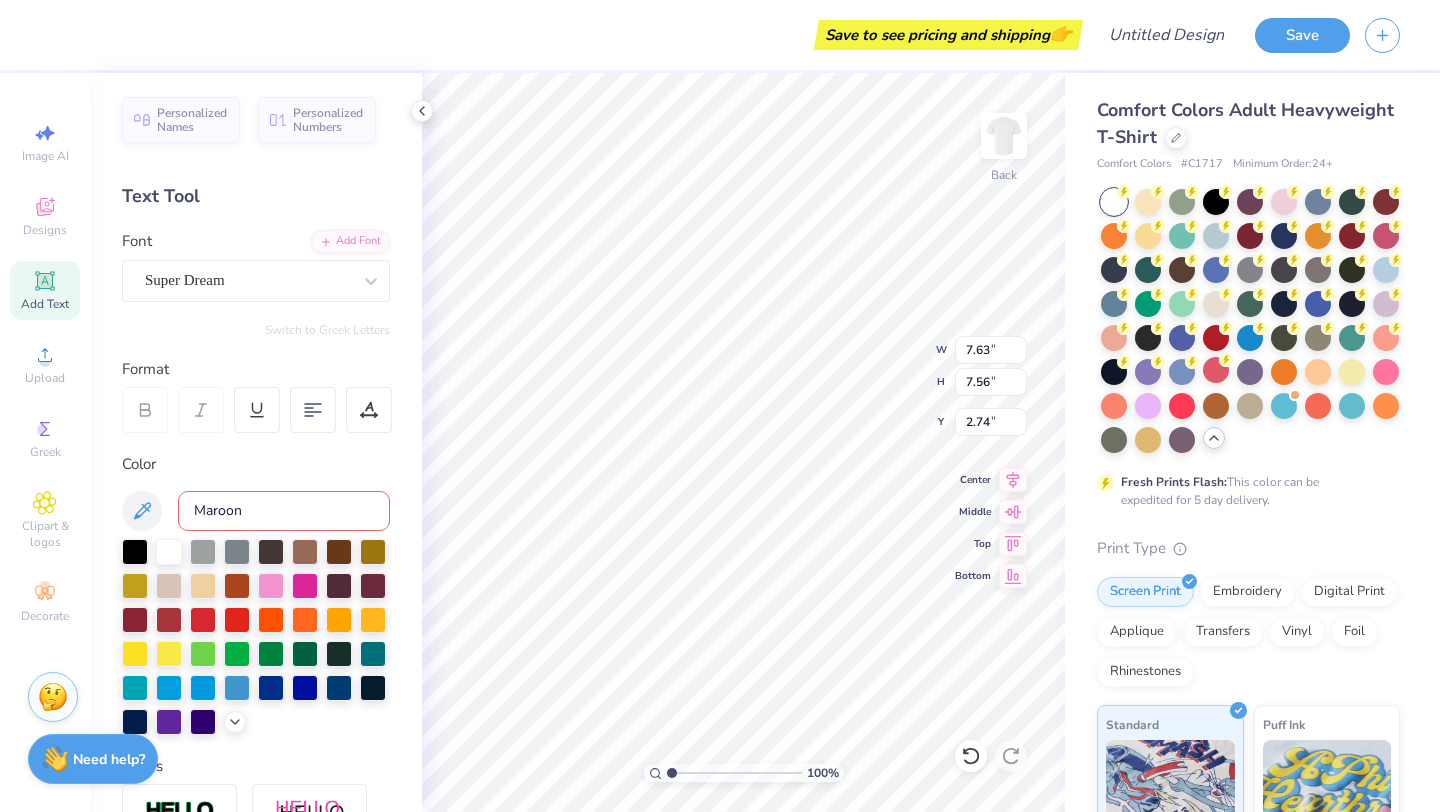 type on "Maroon" 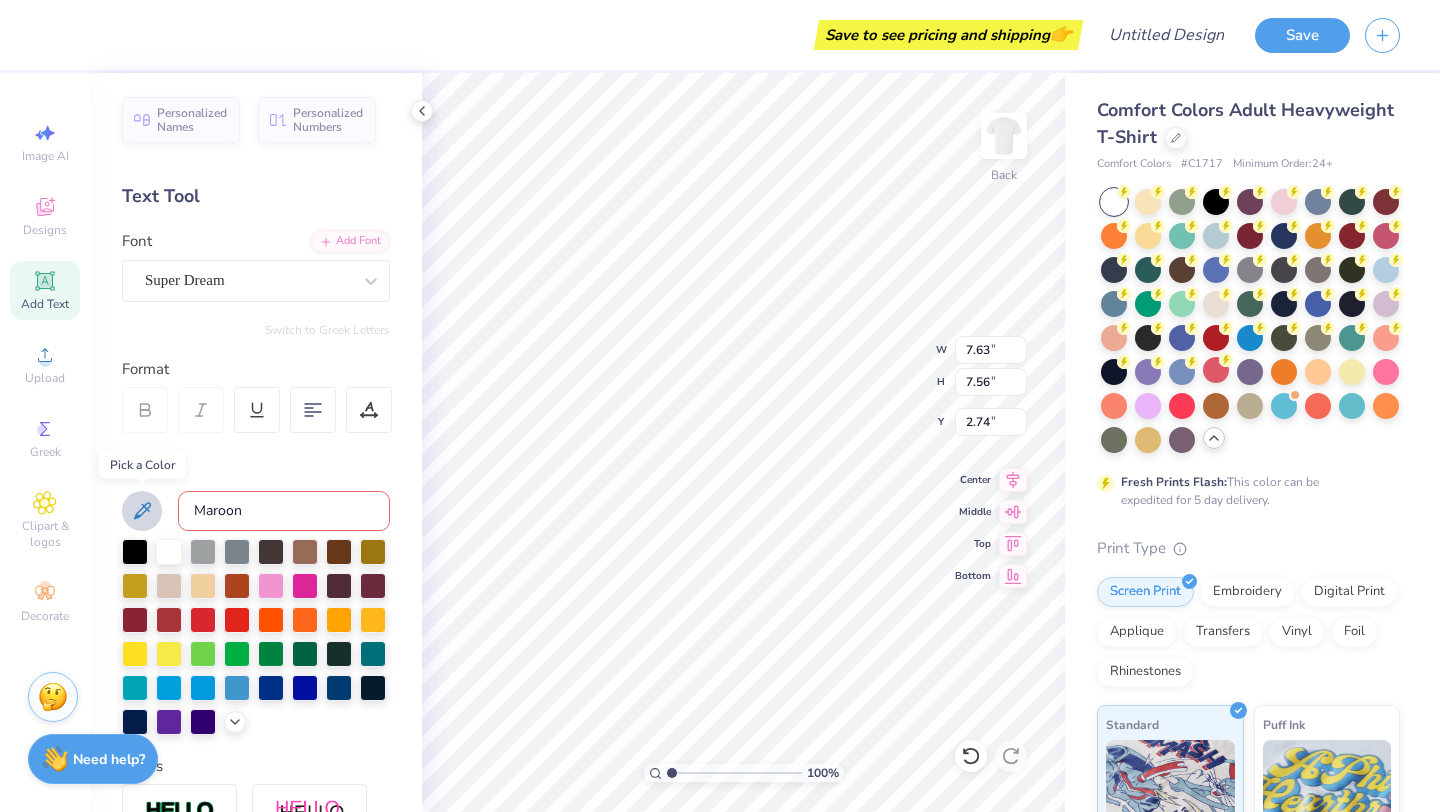 click 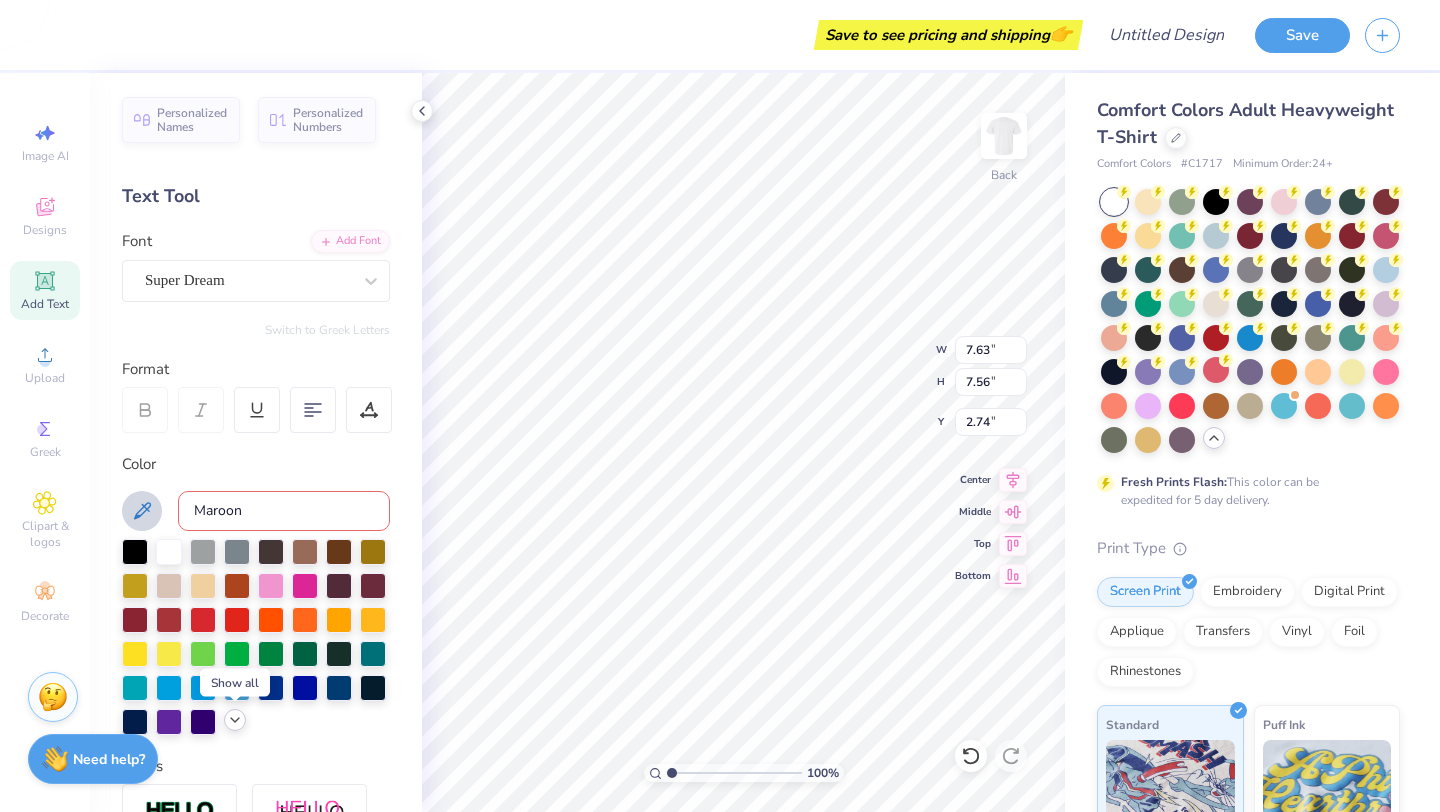 click 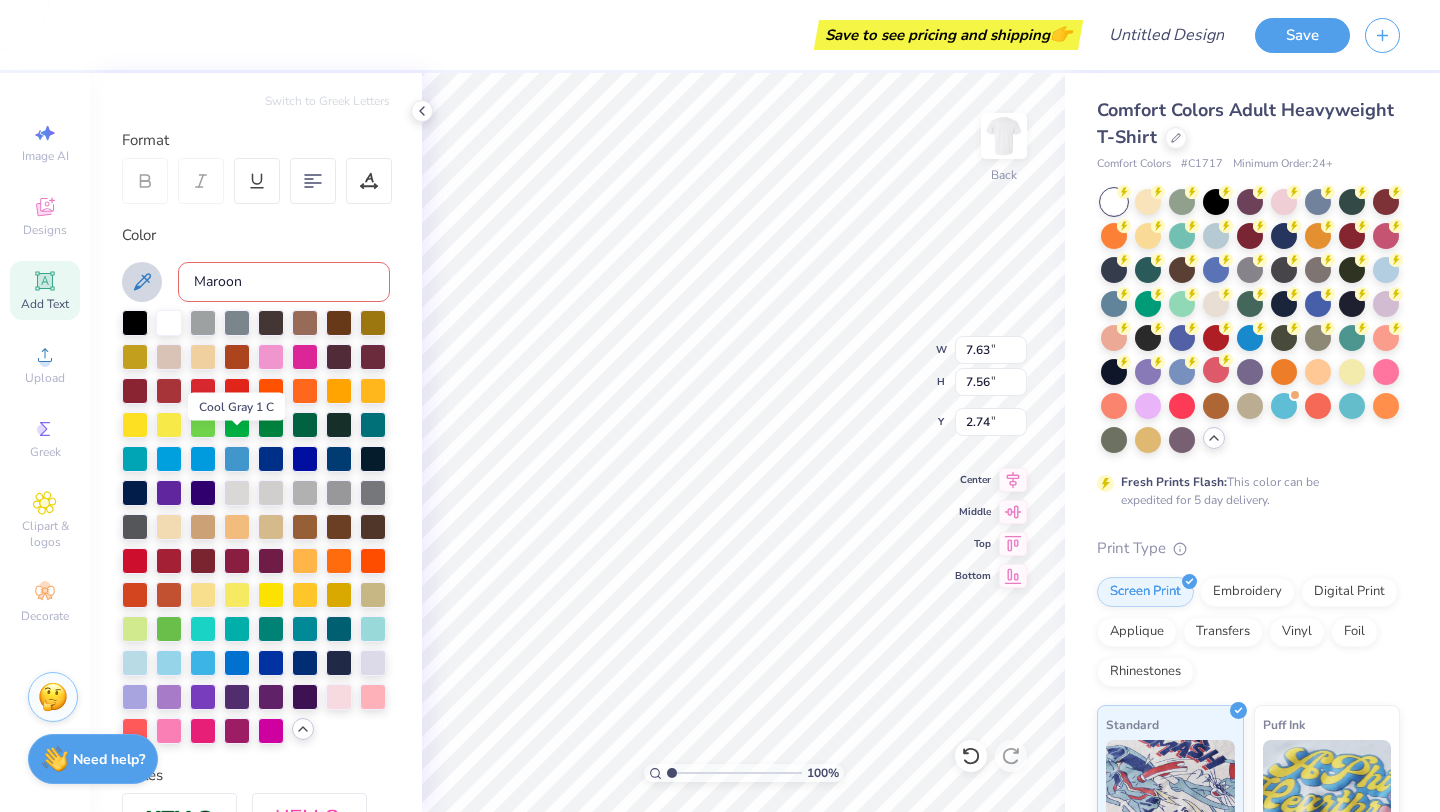 scroll, scrollTop: 281, scrollLeft: 0, axis: vertical 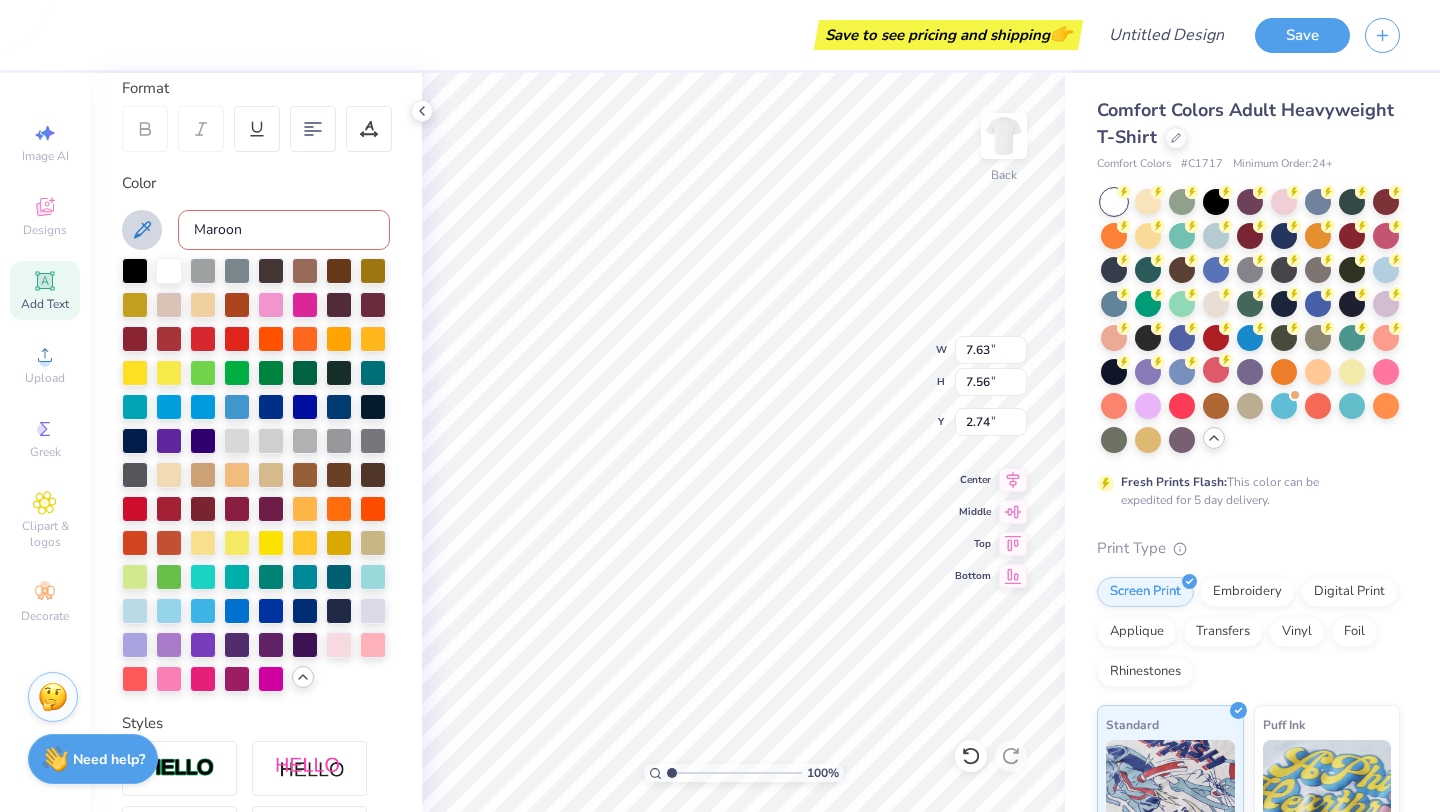 click on "Maroon" at bounding box center (284, 230) 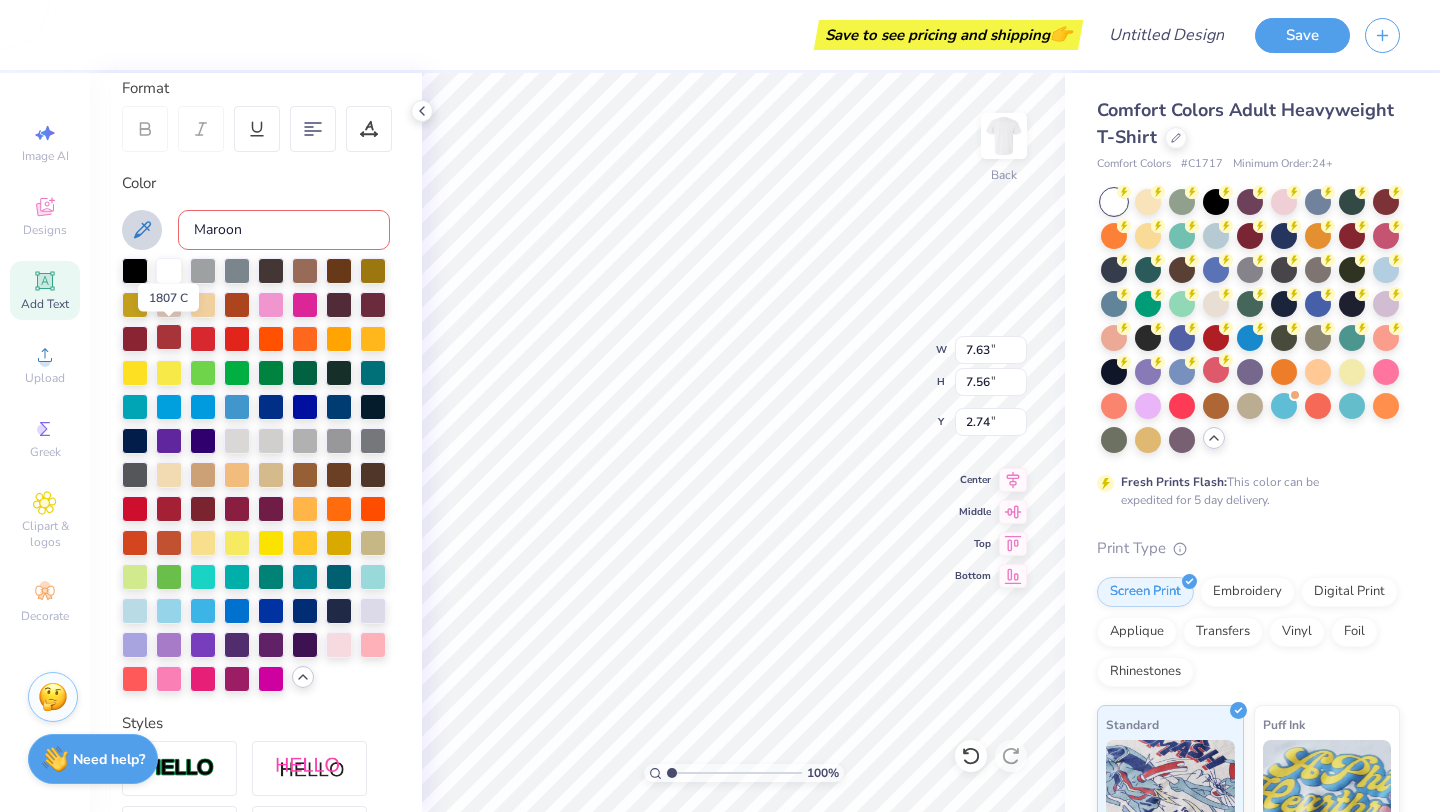 click at bounding box center (169, 337) 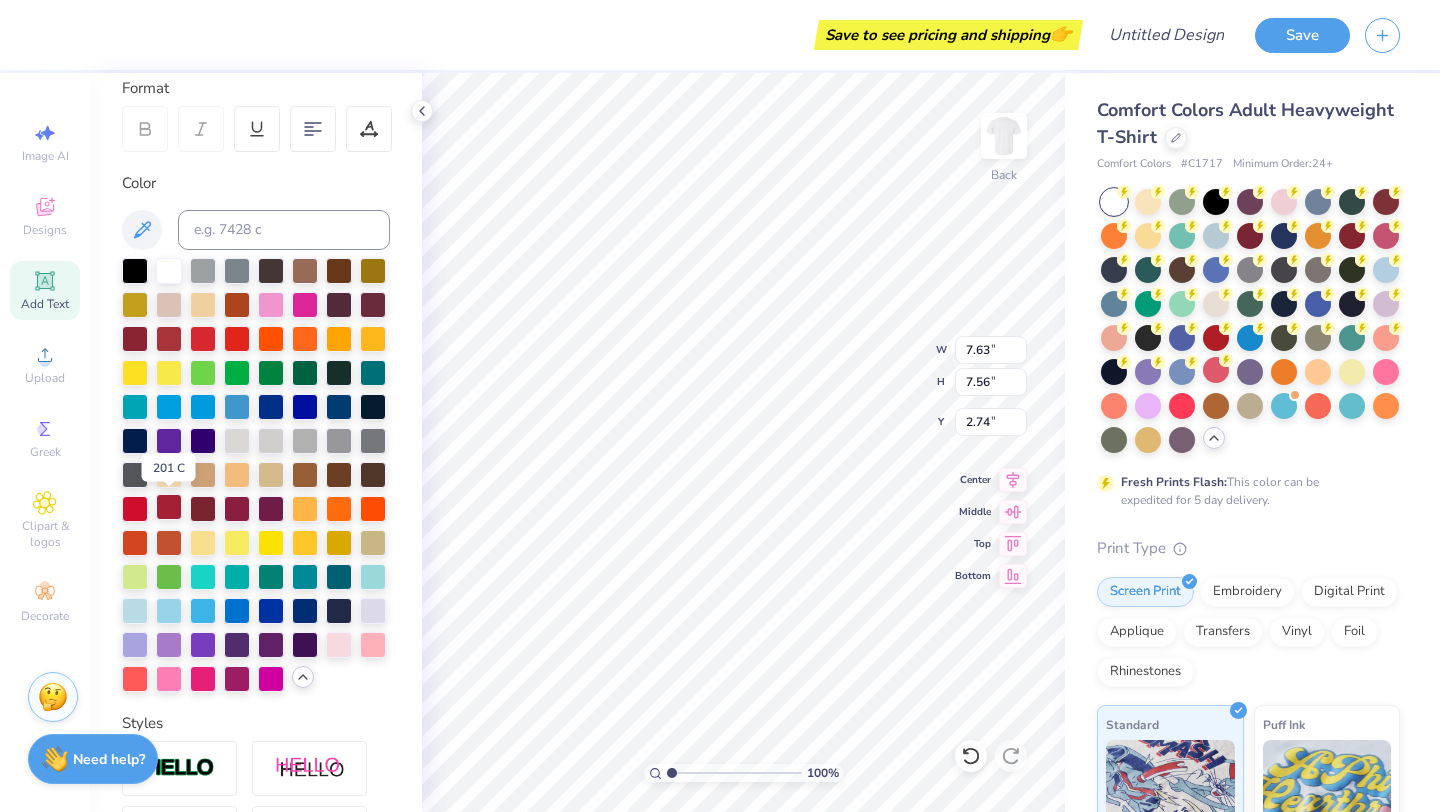click at bounding box center (169, 507) 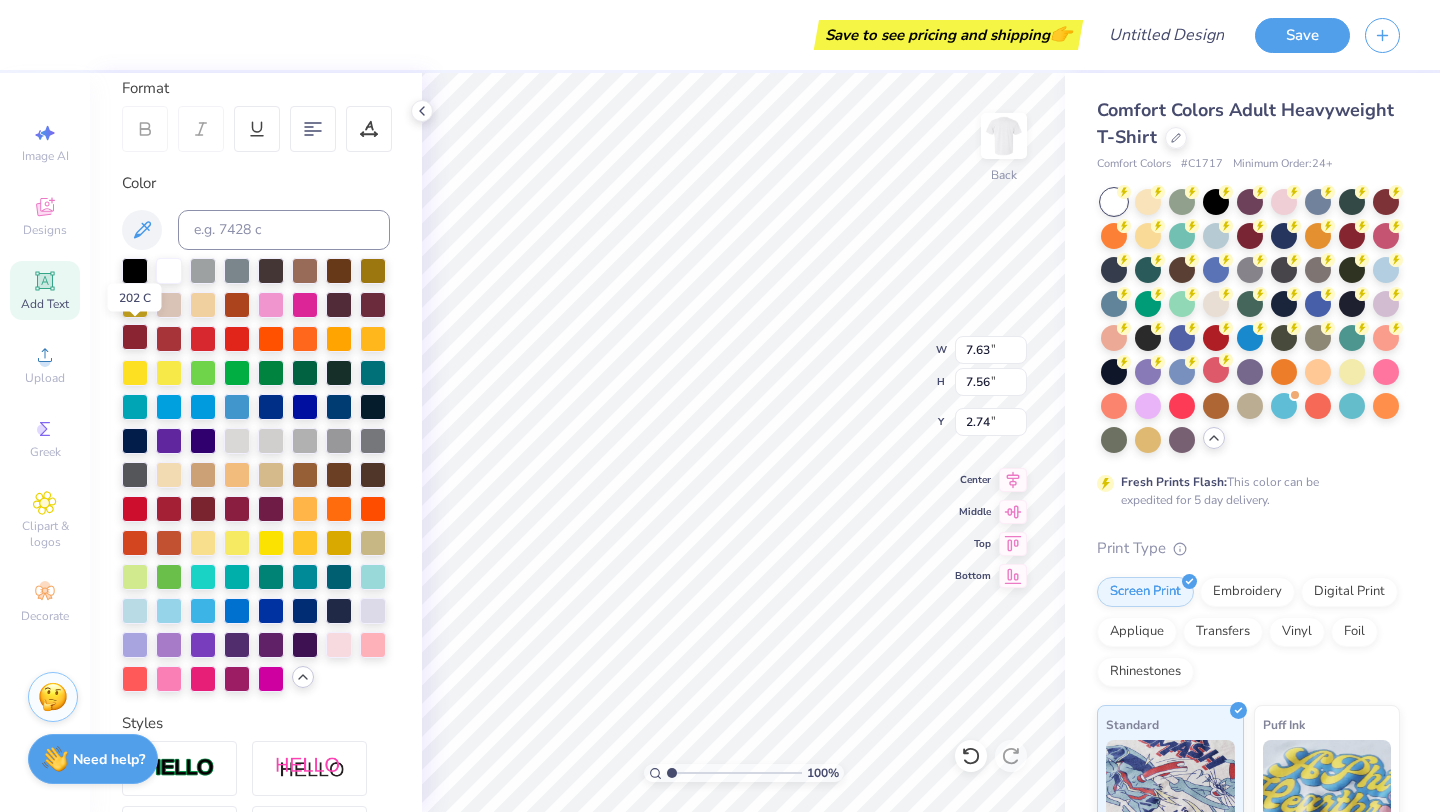 click at bounding box center [135, 337] 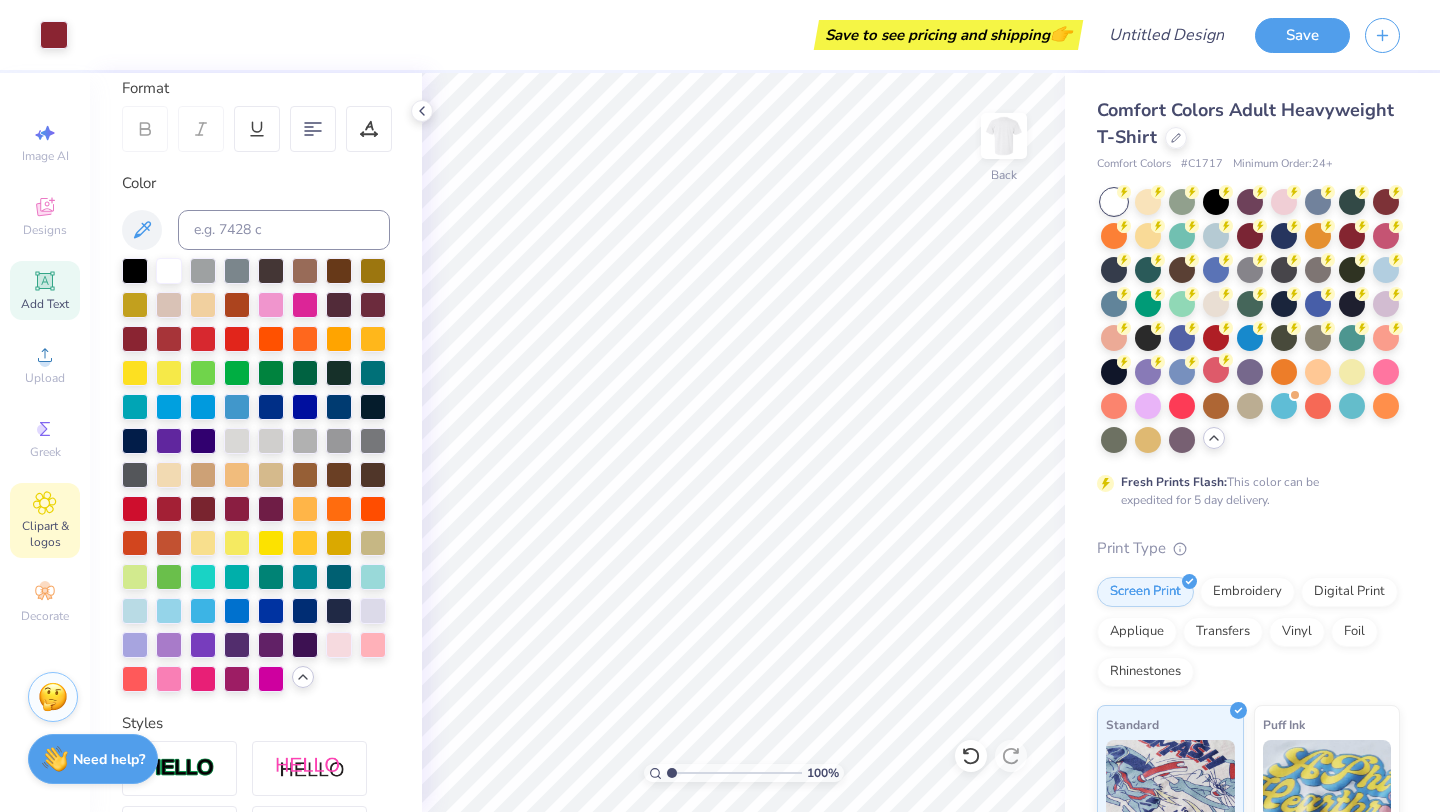 click on "Clipart & logos" at bounding box center [45, 520] 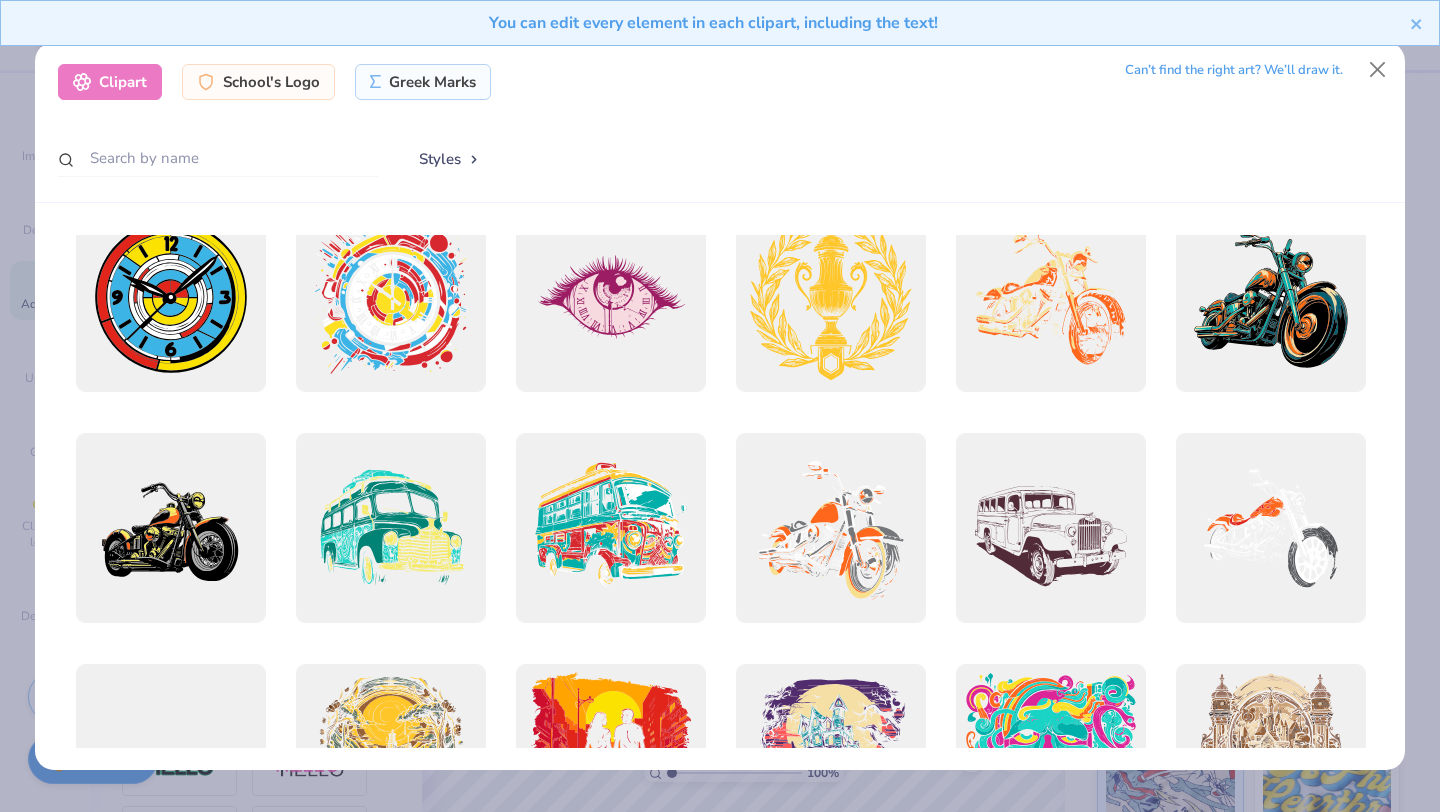 scroll, scrollTop: 0, scrollLeft: 0, axis: both 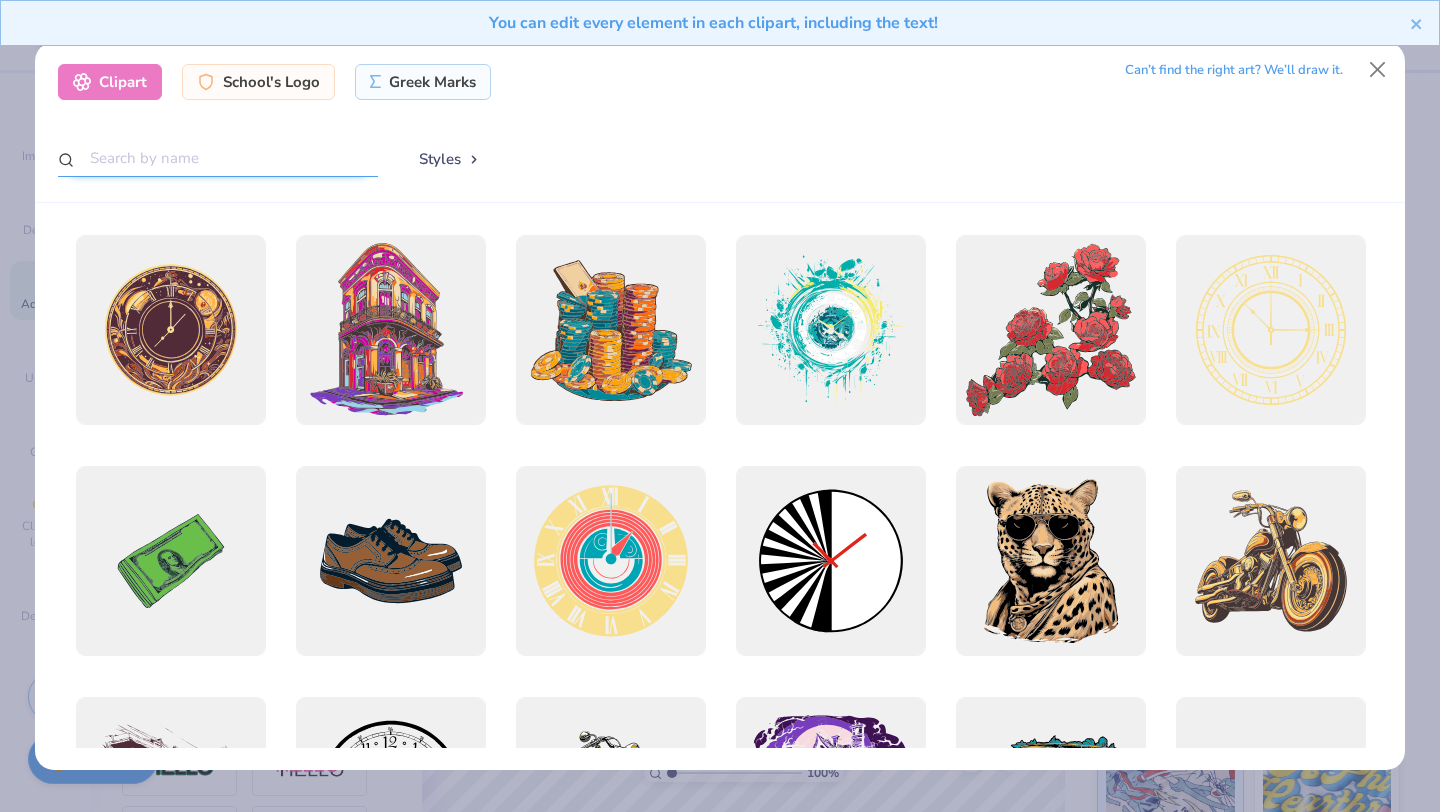 click at bounding box center (218, 158) 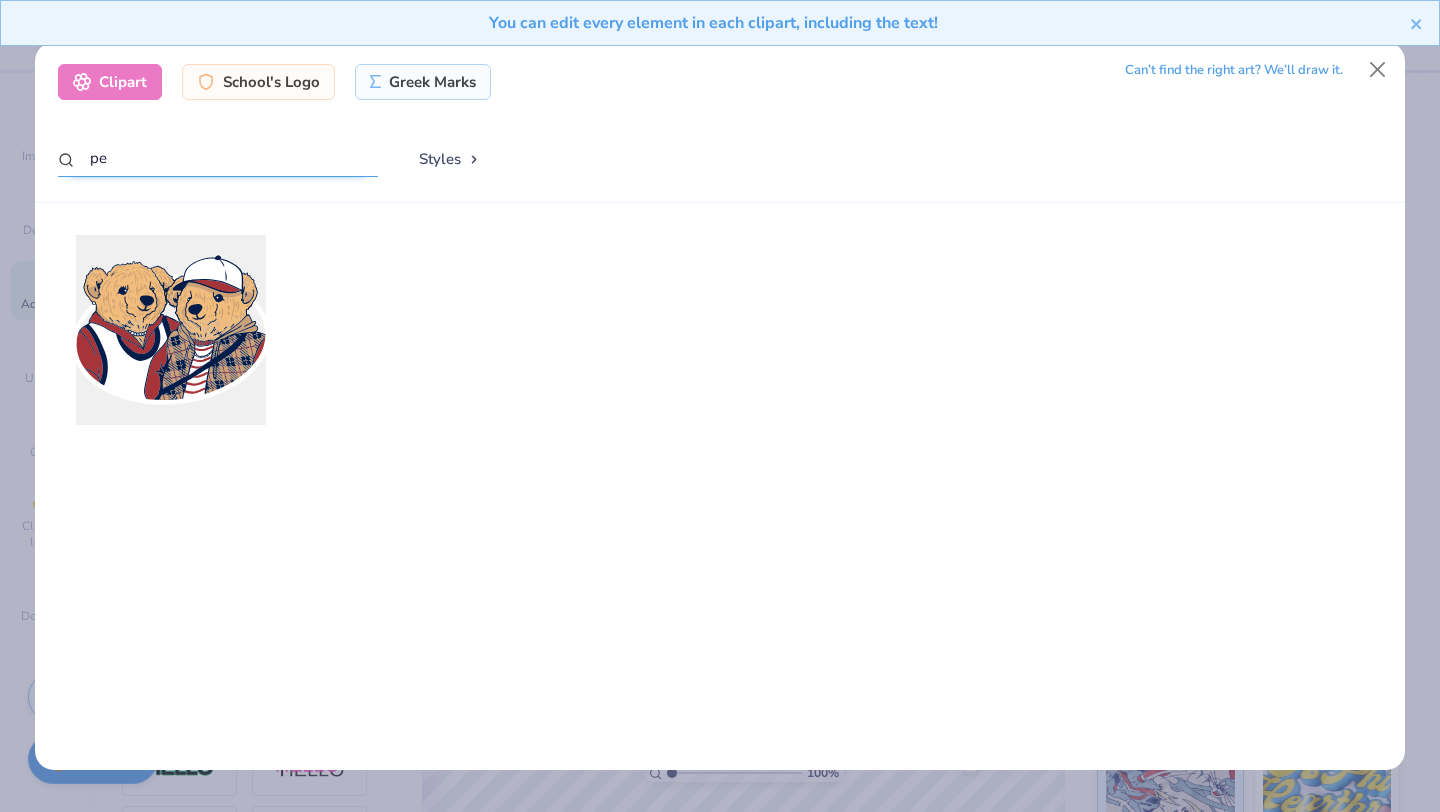 type on "p" 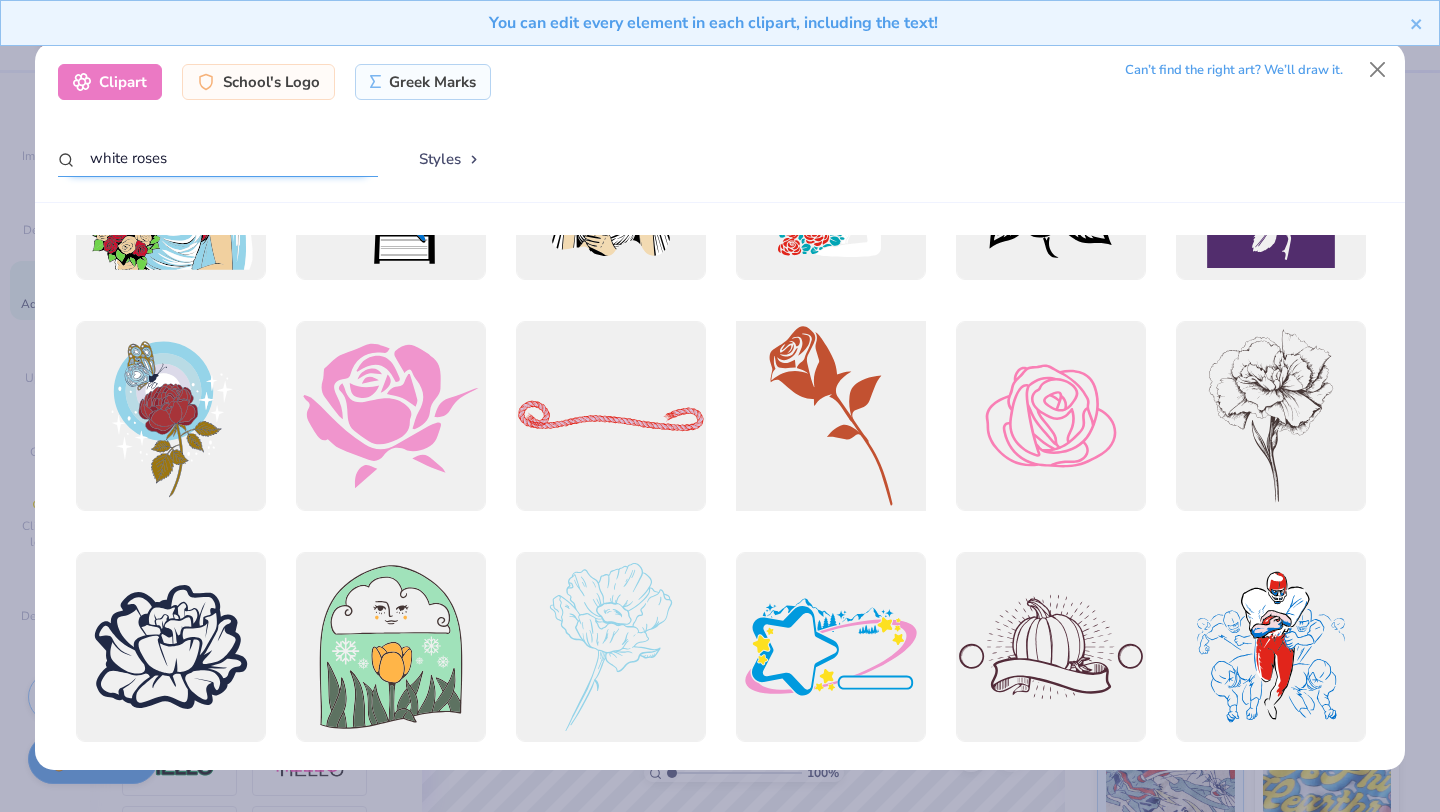 scroll, scrollTop: 179, scrollLeft: 0, axis: vertical 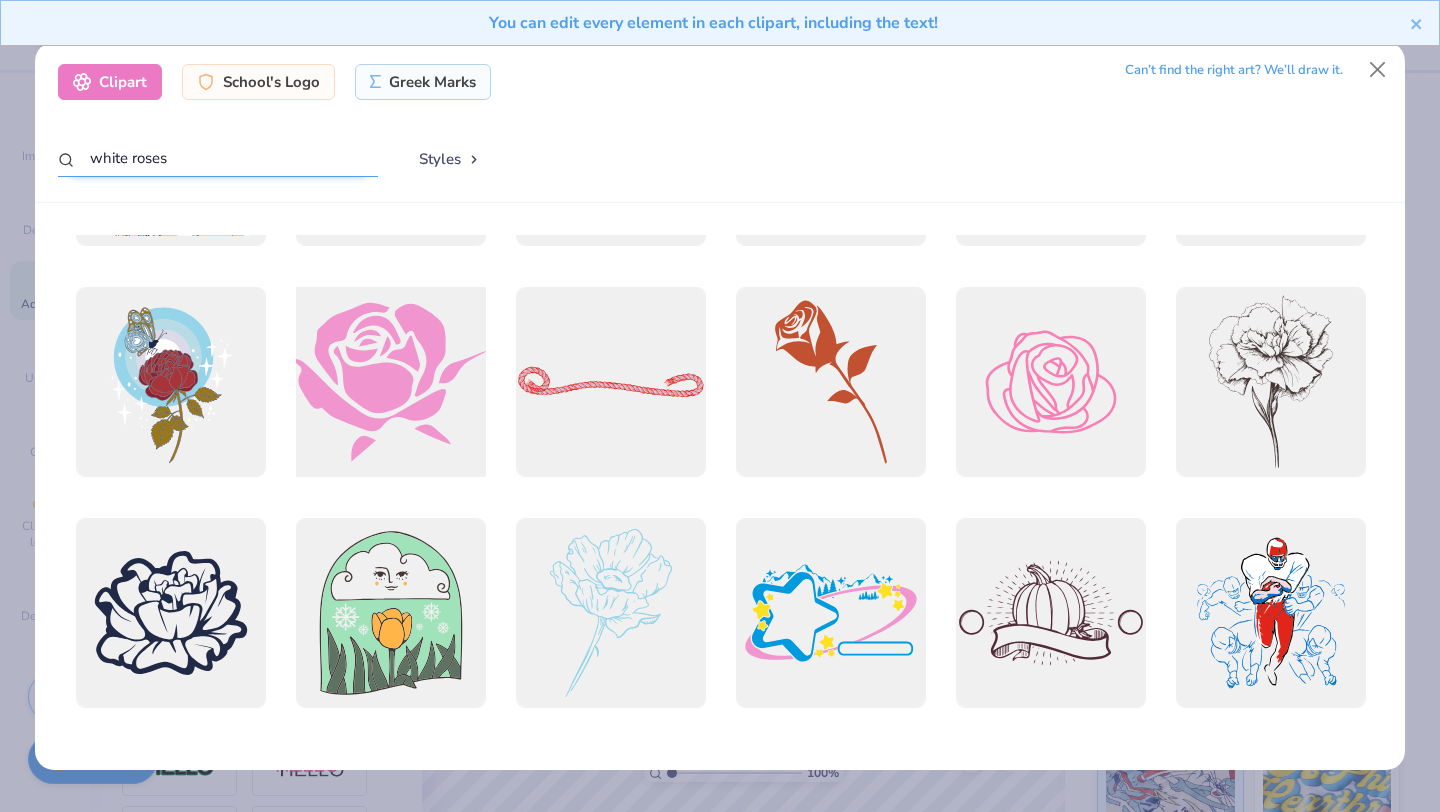 type on "white roses" 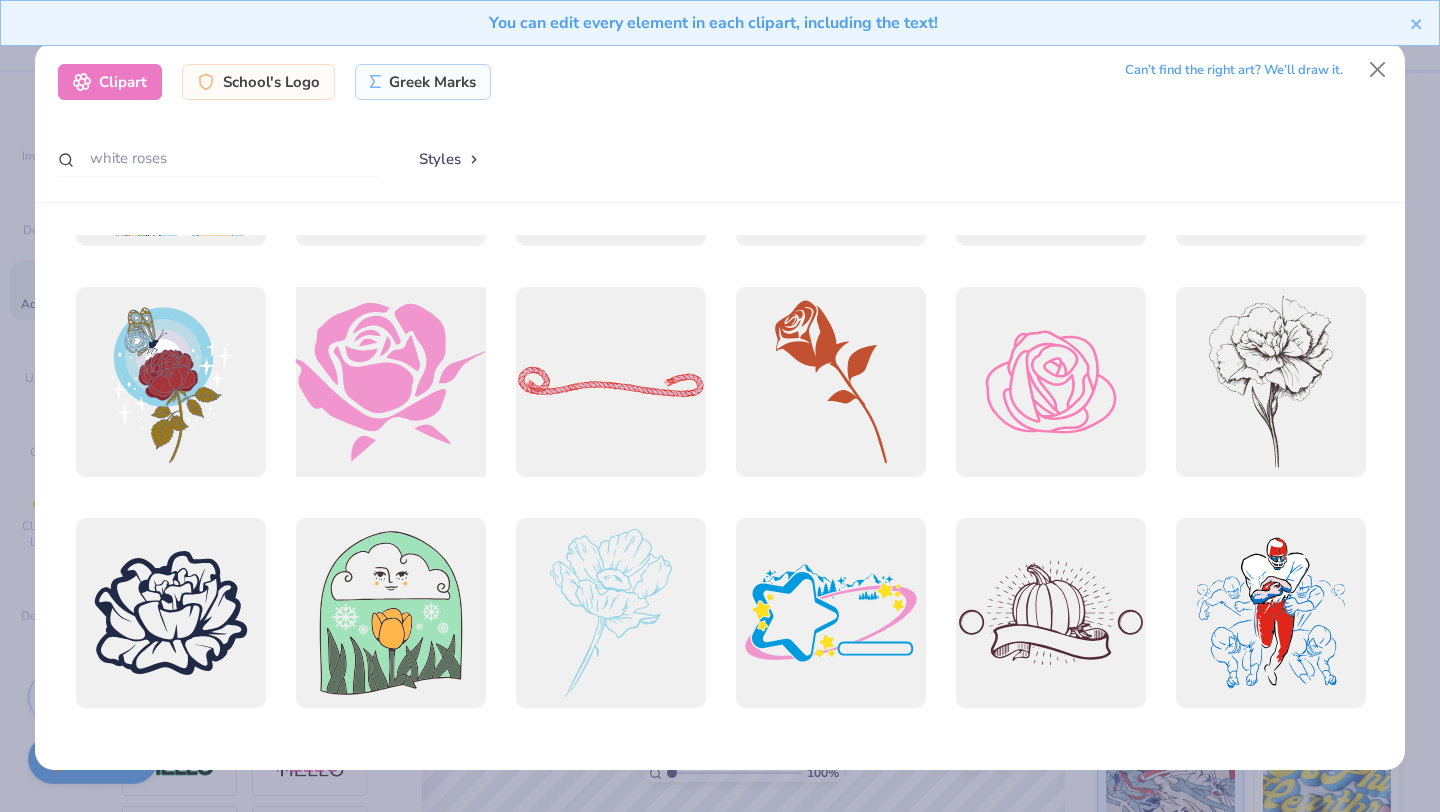 click at bounding box center (390, 382) 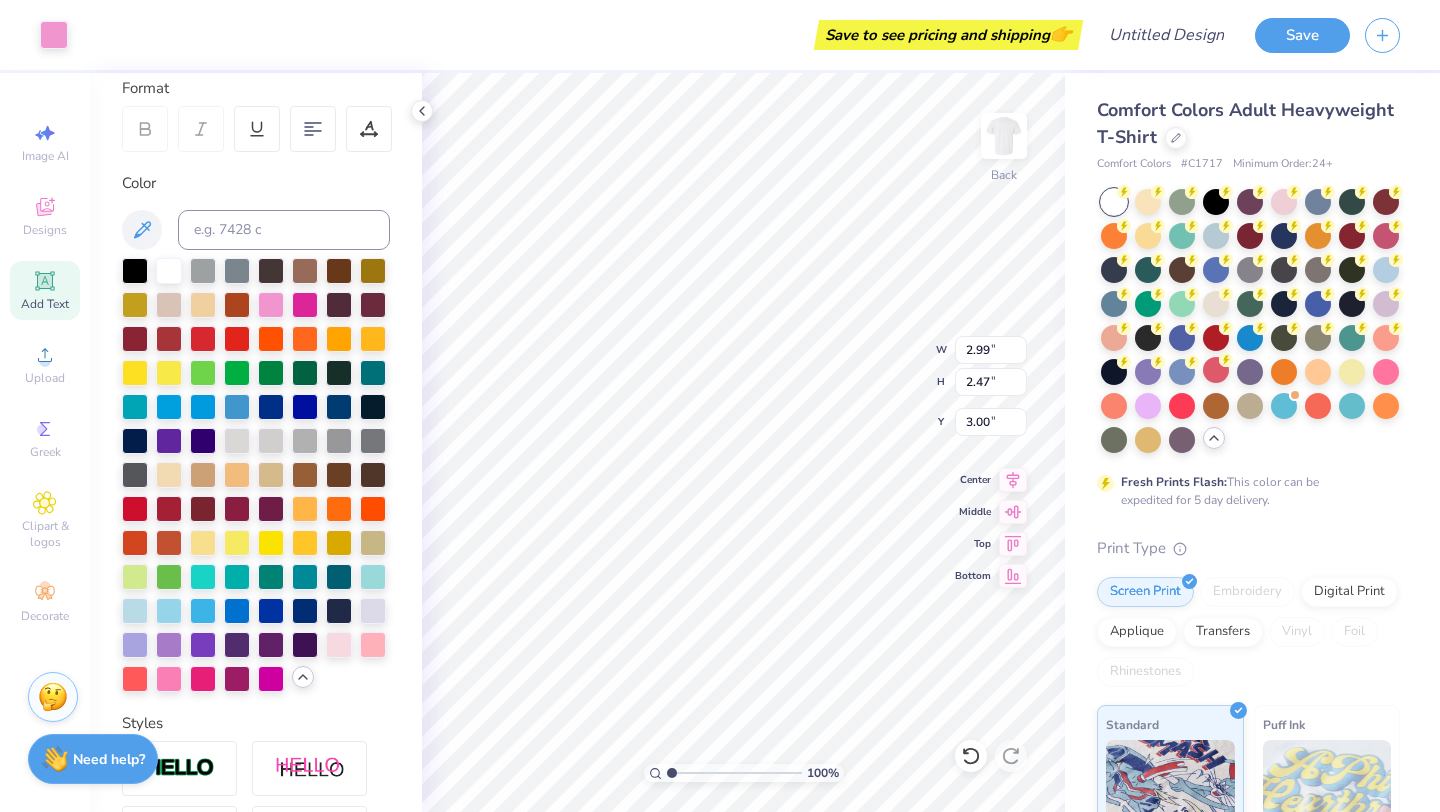 type on "2.99" 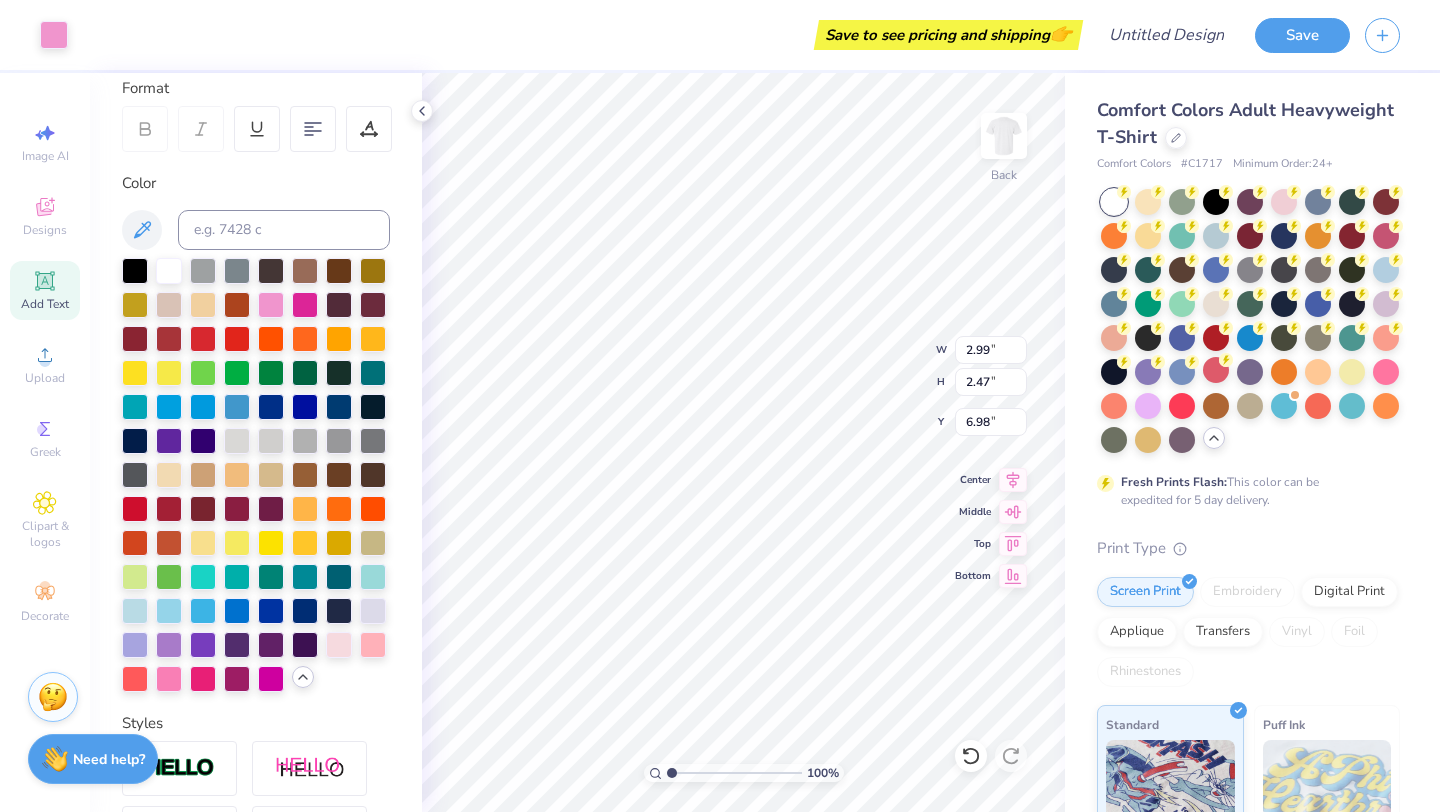 type on "6.98" 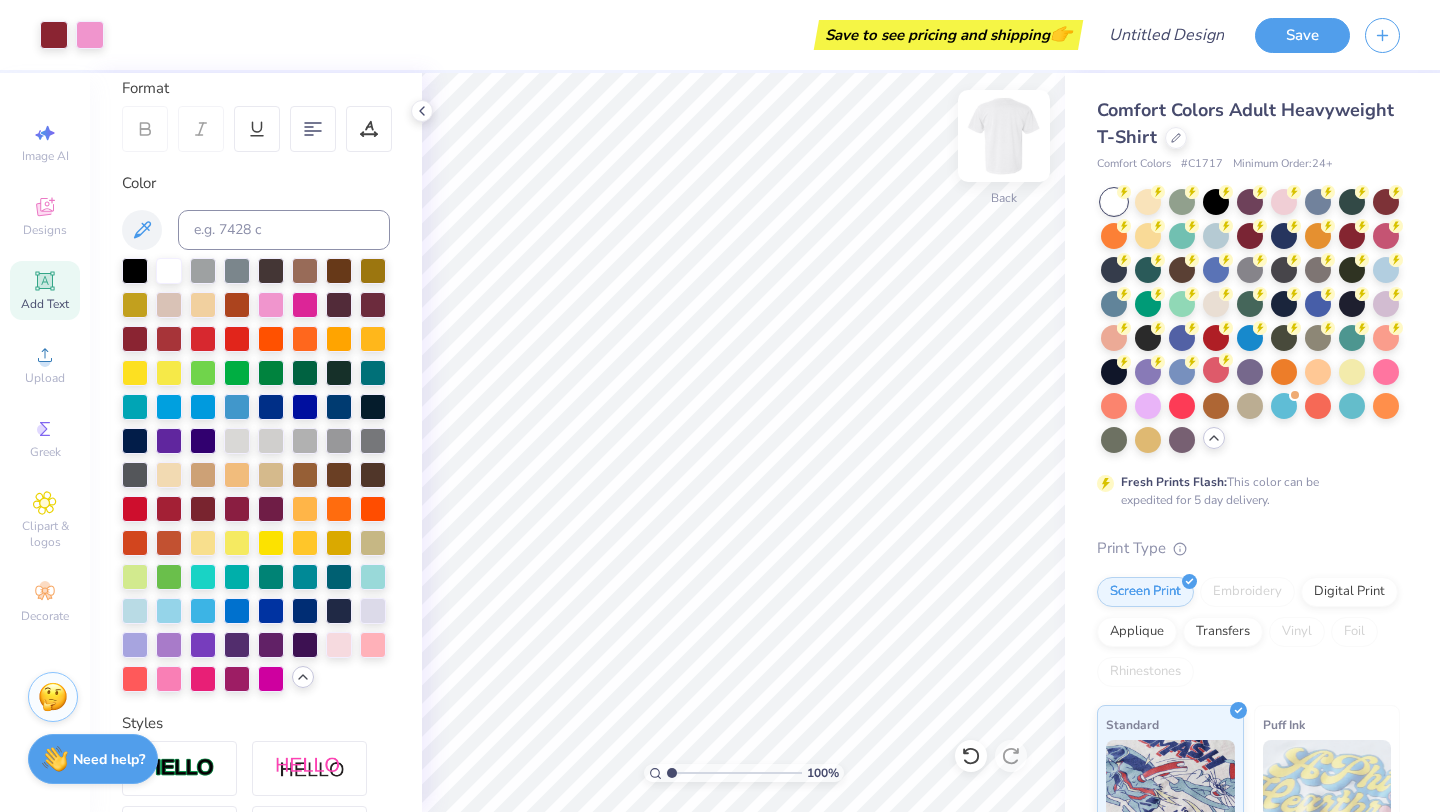 click at bounding box center (1004, 136) 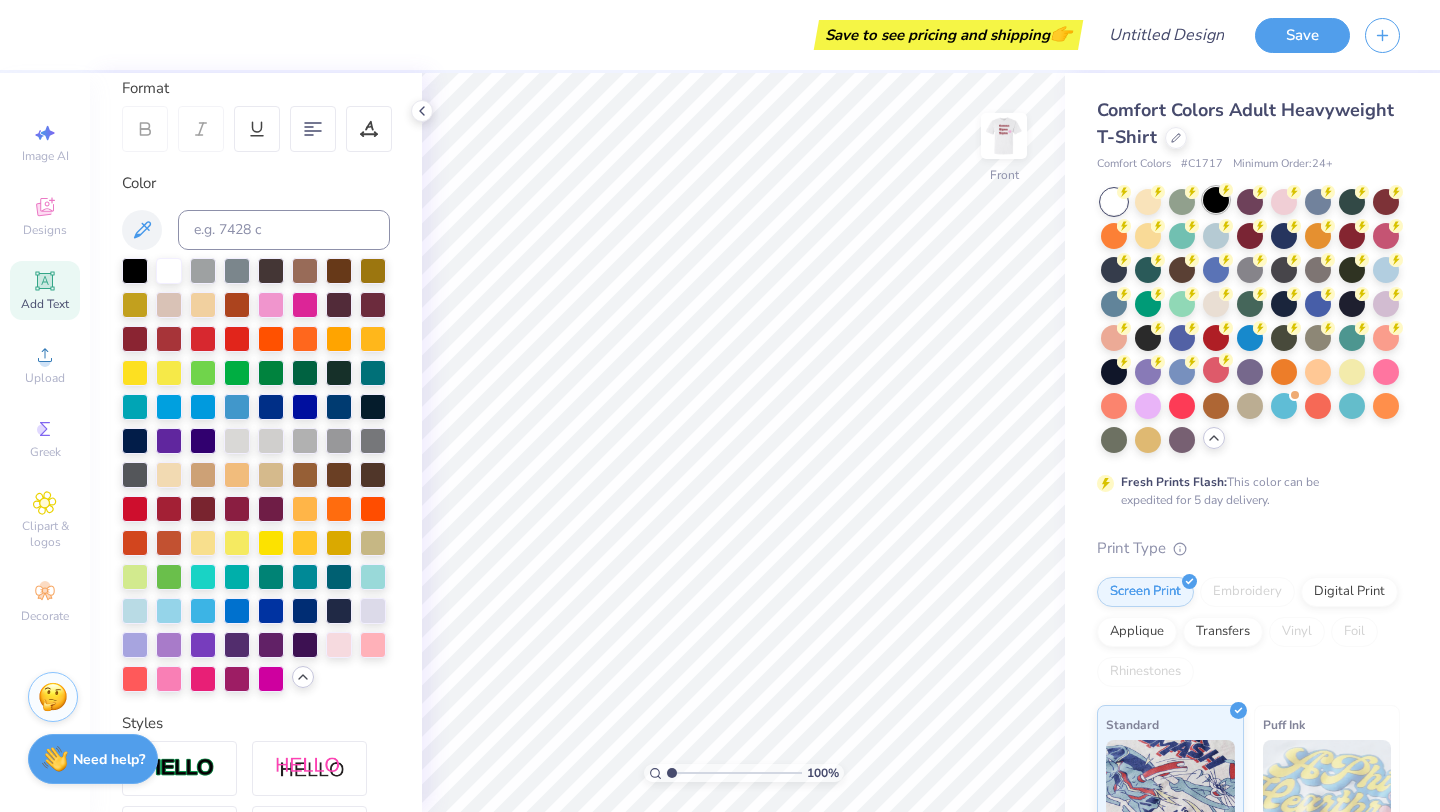 click at bounding box center [1216, 200] 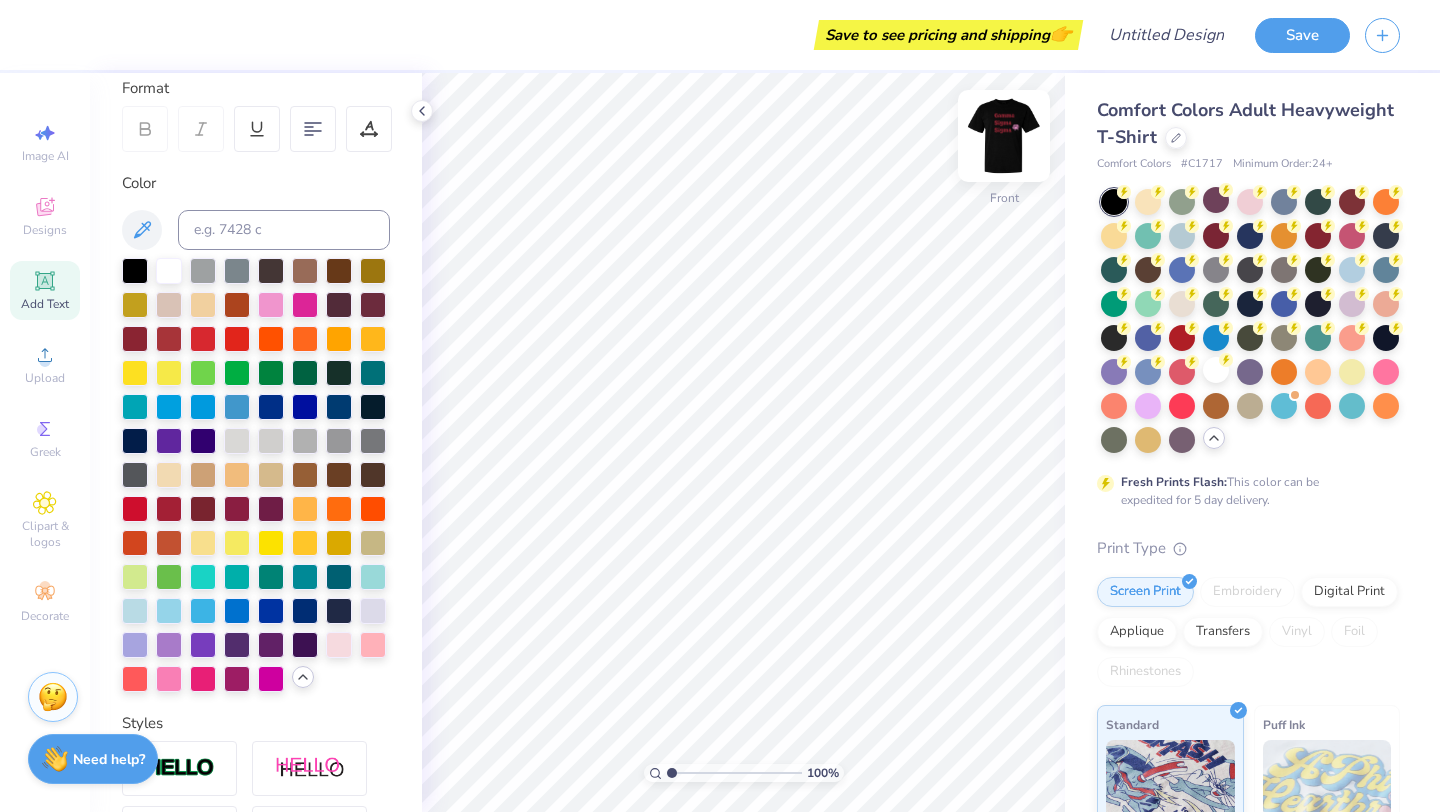 click at bounding box center [1004, 136] 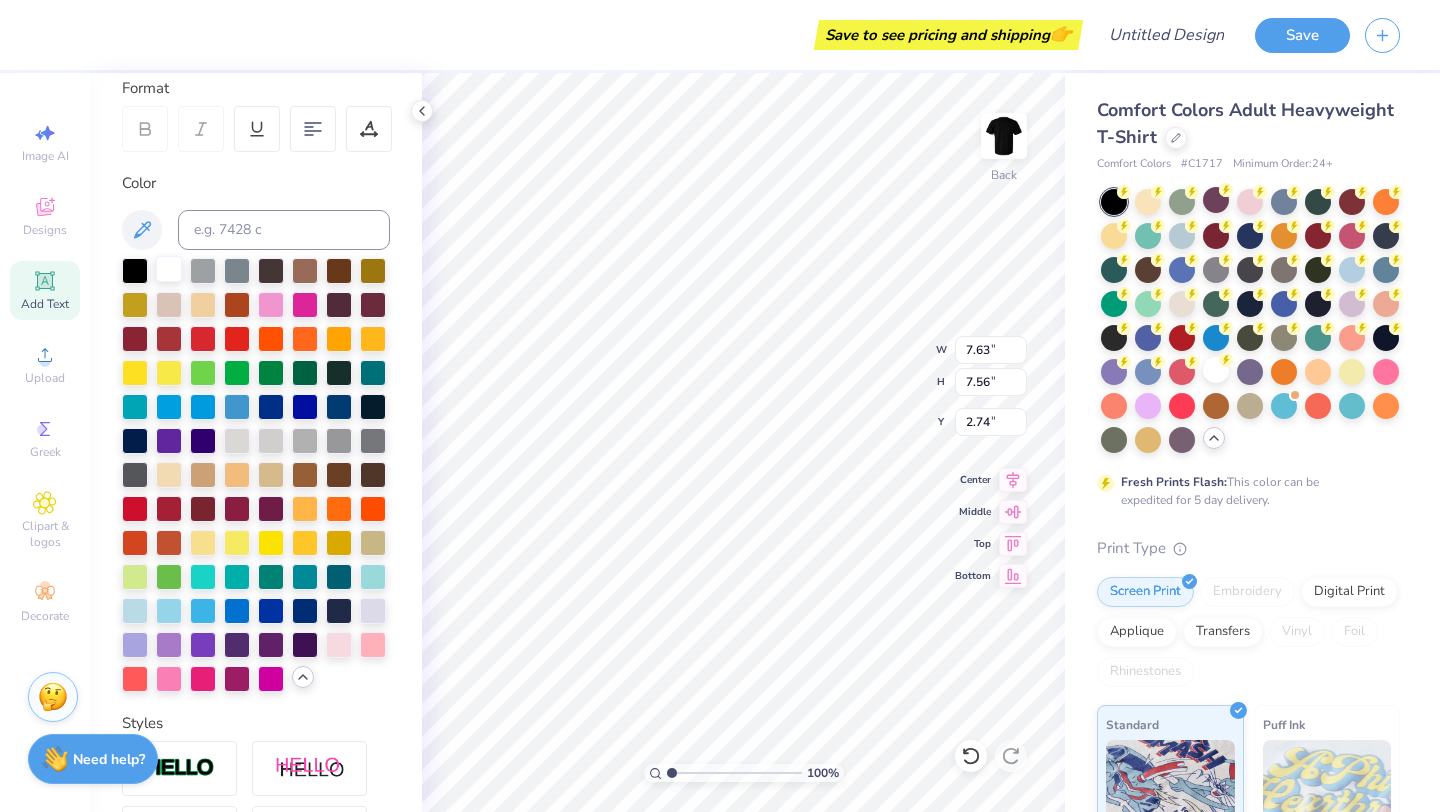 click at bounding box center [169, 269] 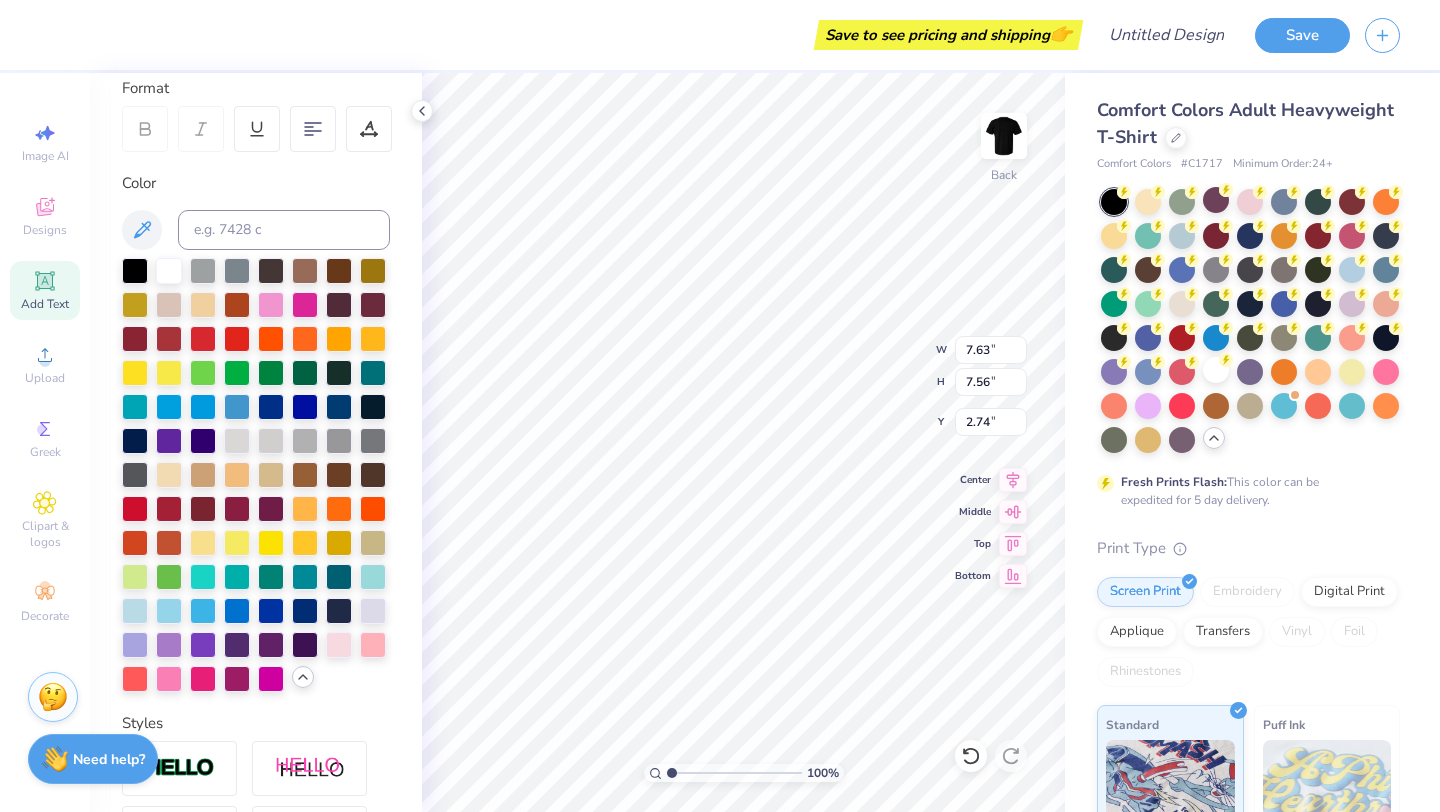 type on "2.99" 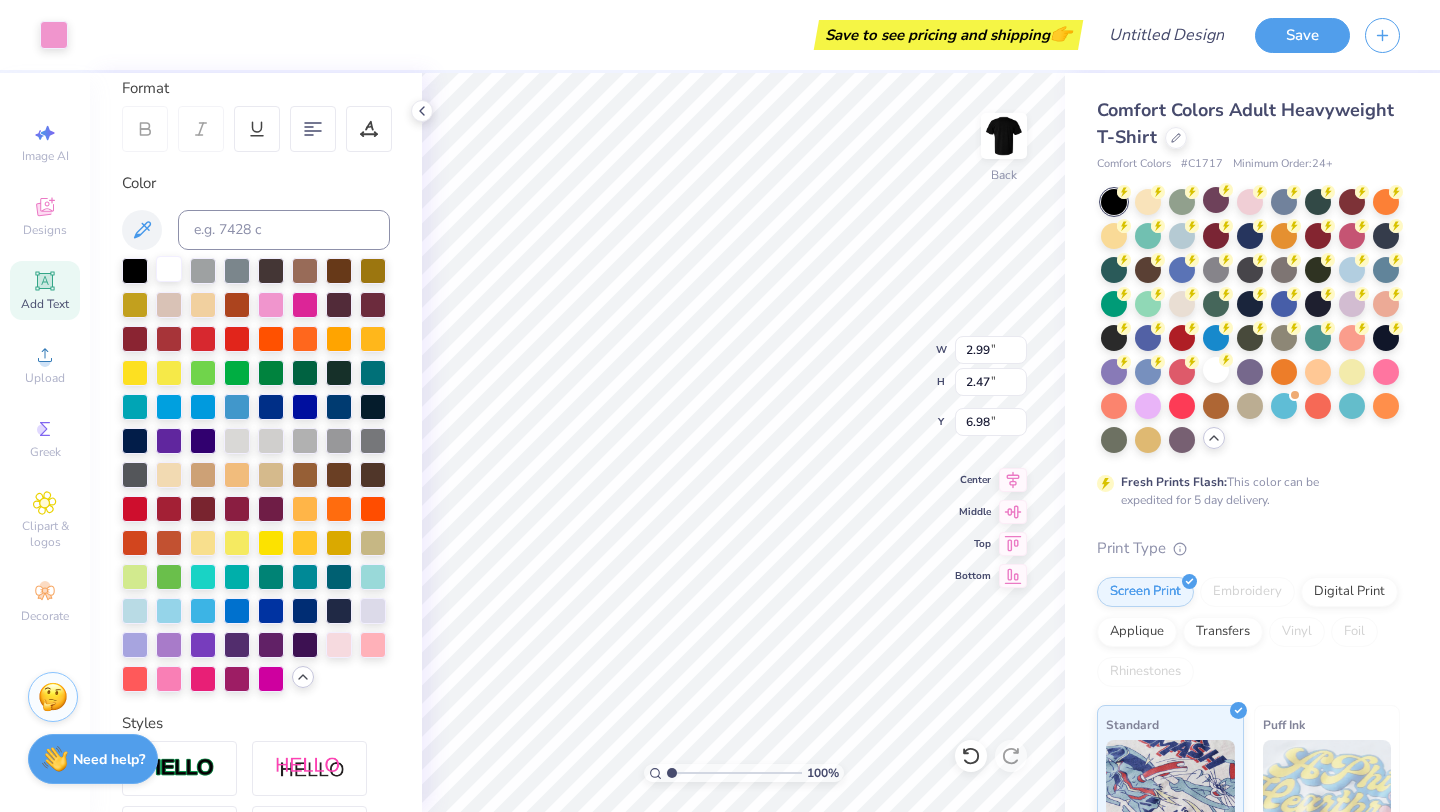 click at bounding box center (169, 269) 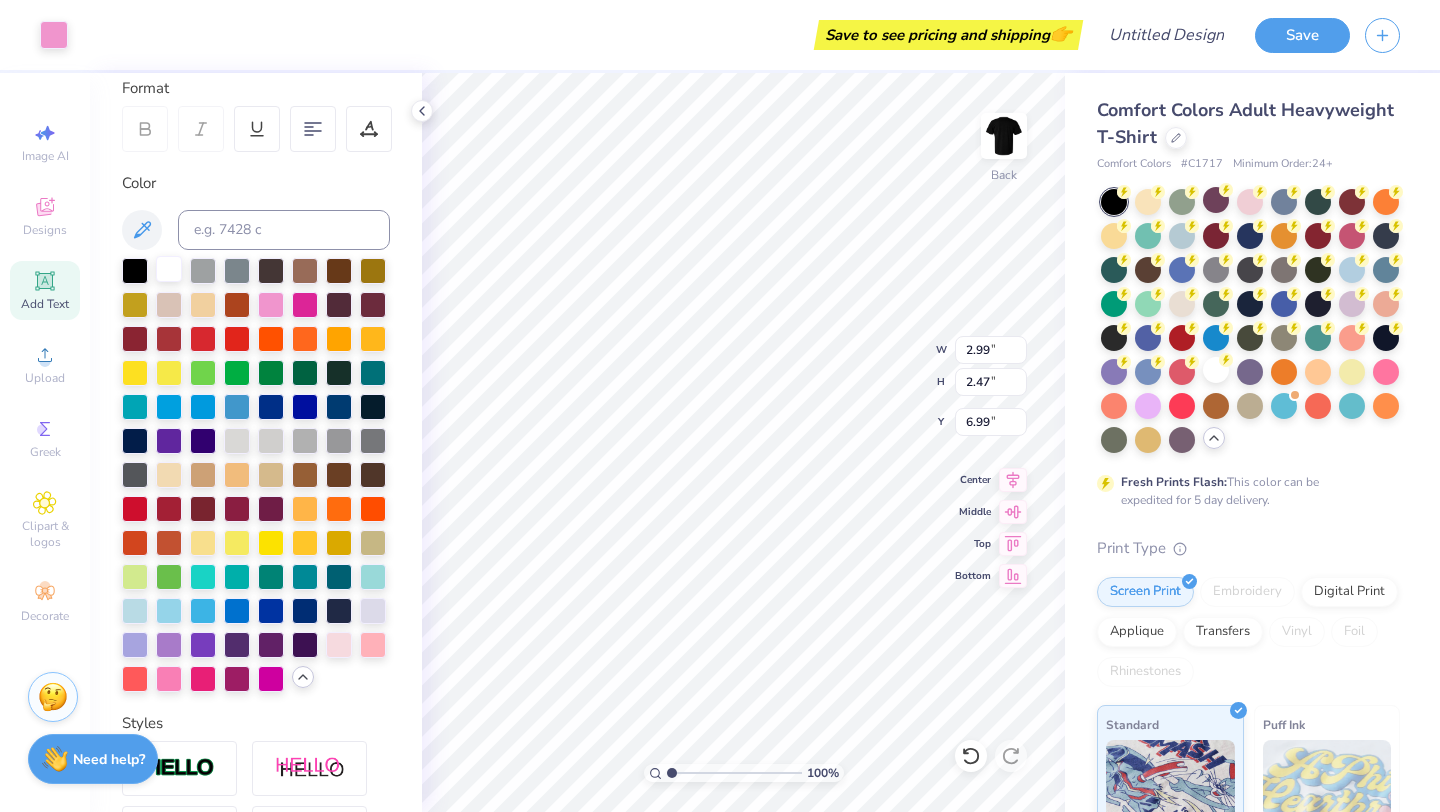 click at bounding box center (169, 269) 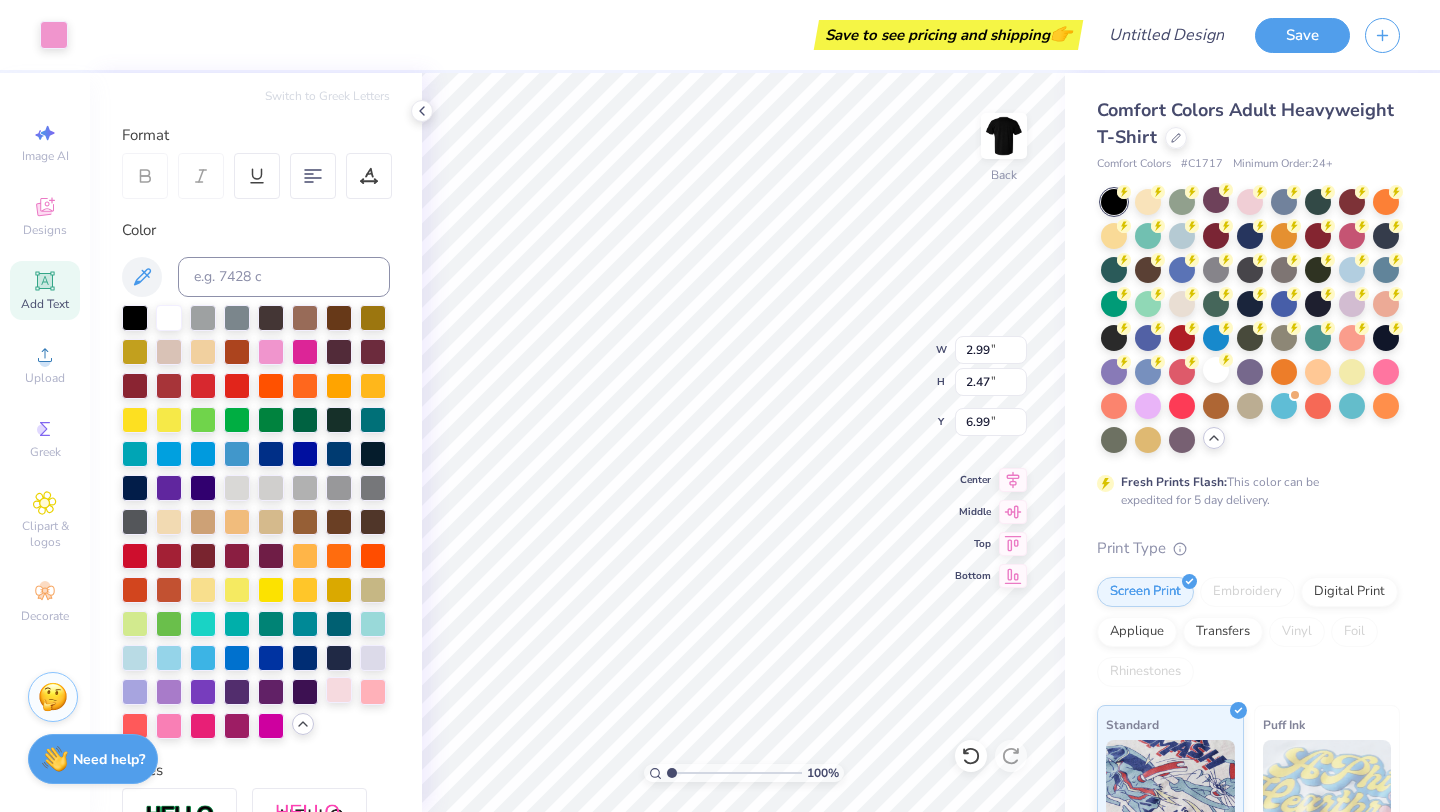 scroll, scrollTop: 0, scrollLeft: 0, axis: both 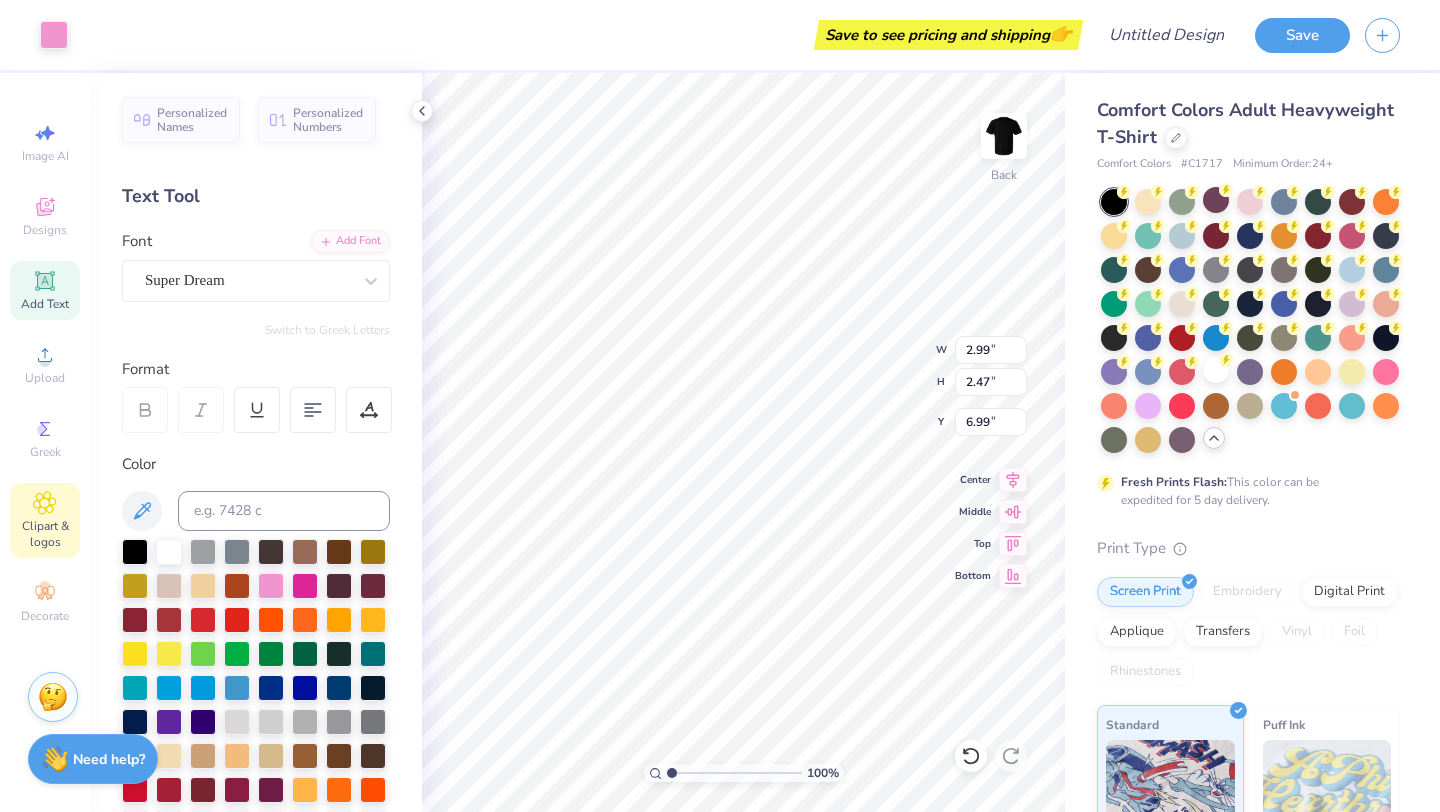 click on "Clipart & logos" at bounding box center (45, 534) 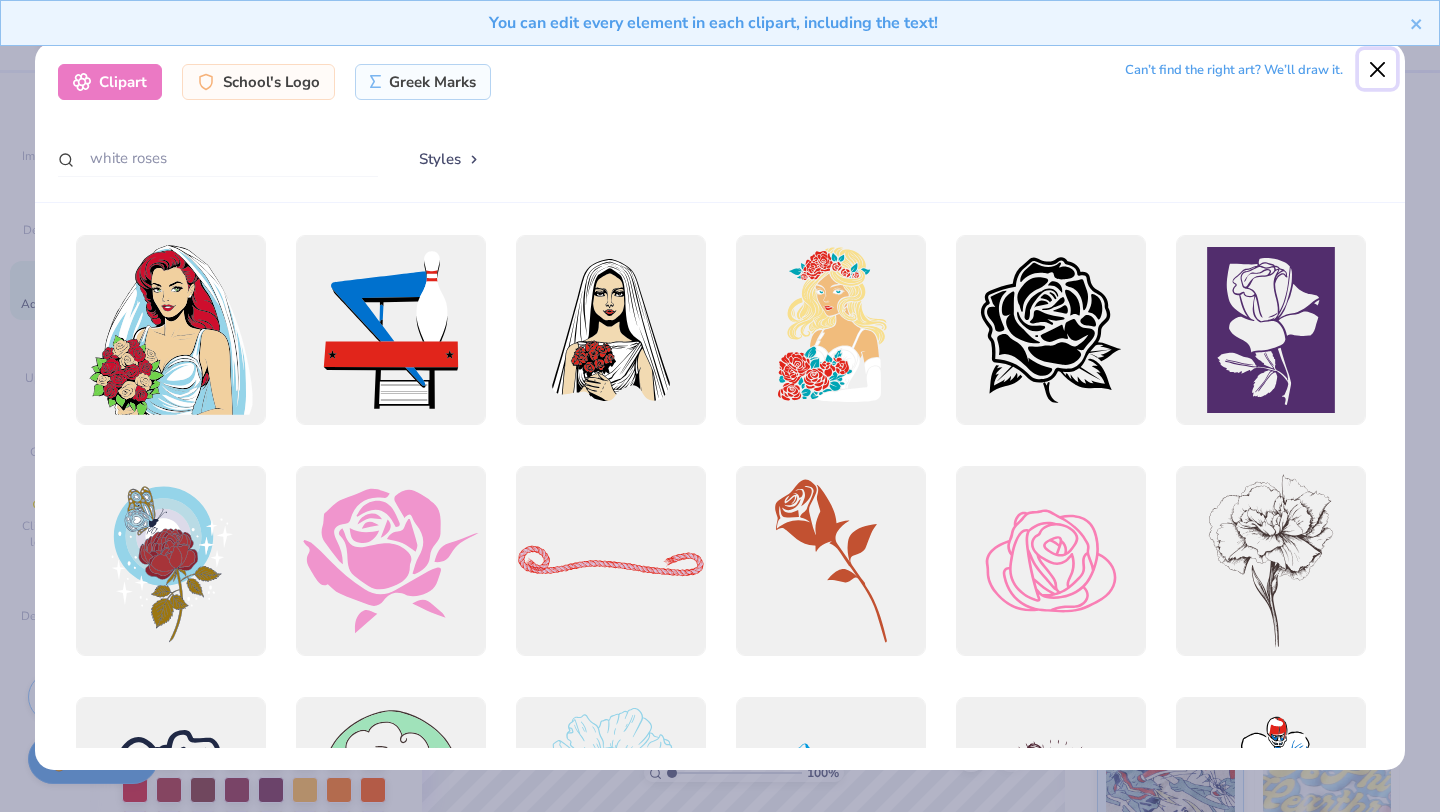 click at bounding box center [1378, 69] 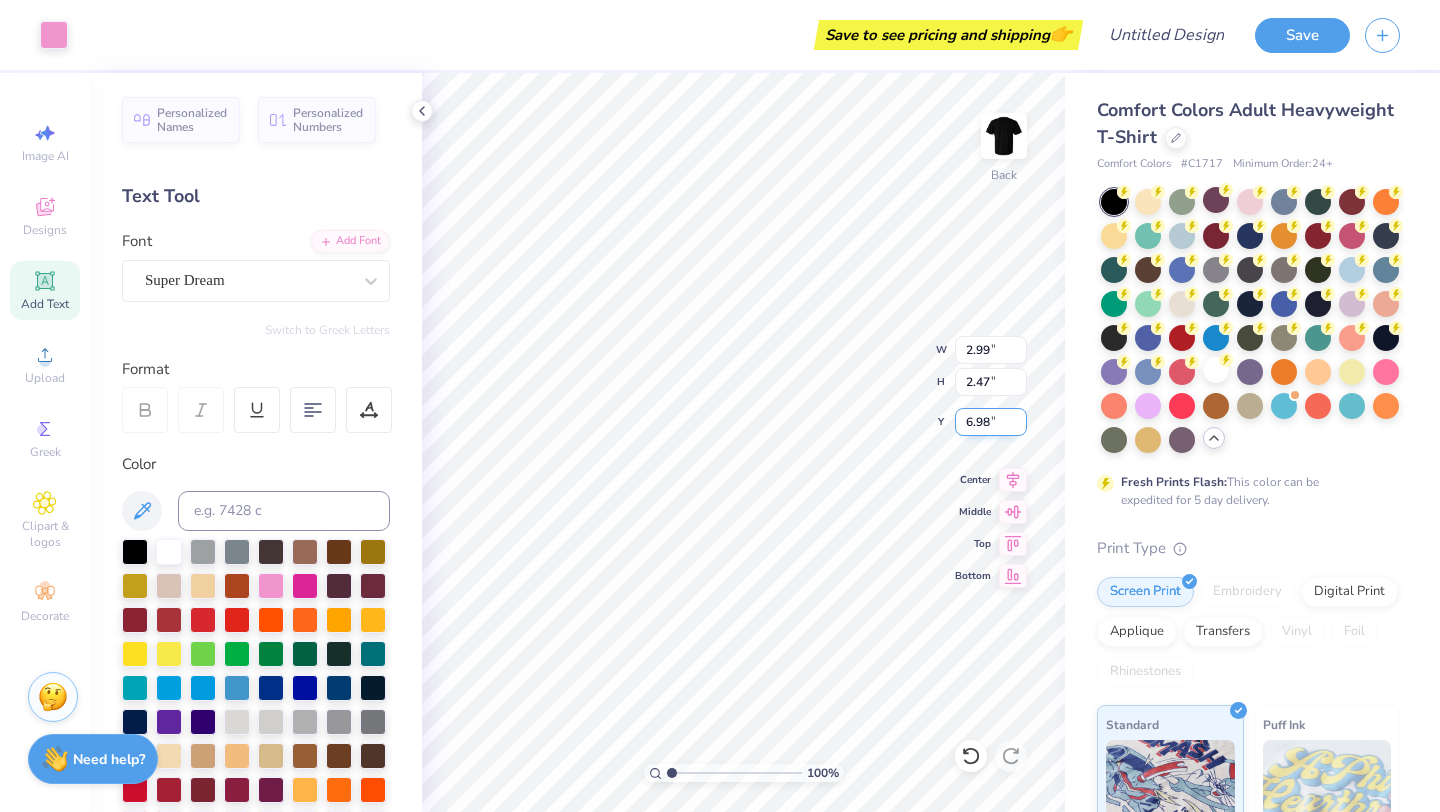 type on "12.05" 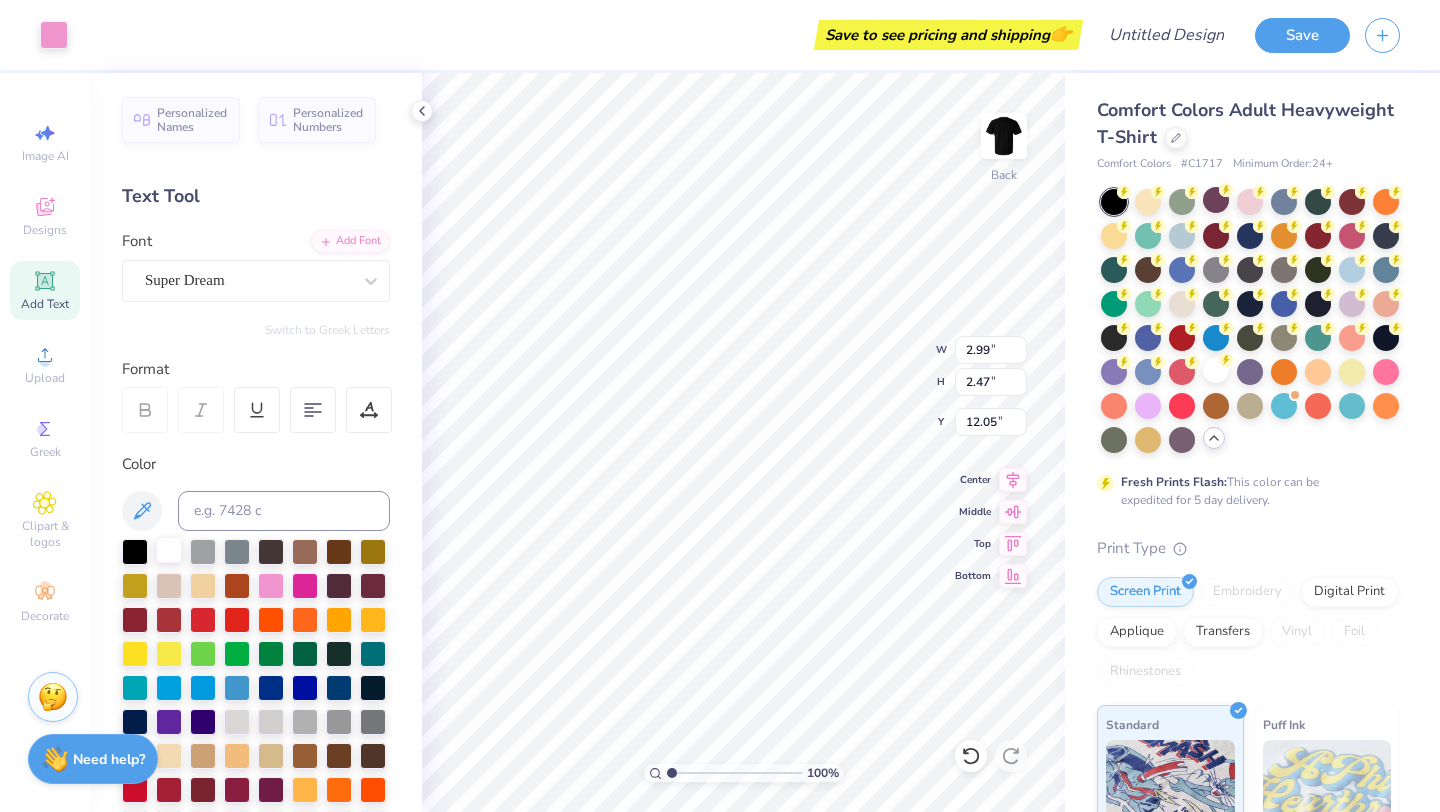 click at bounding box center [169, 550] 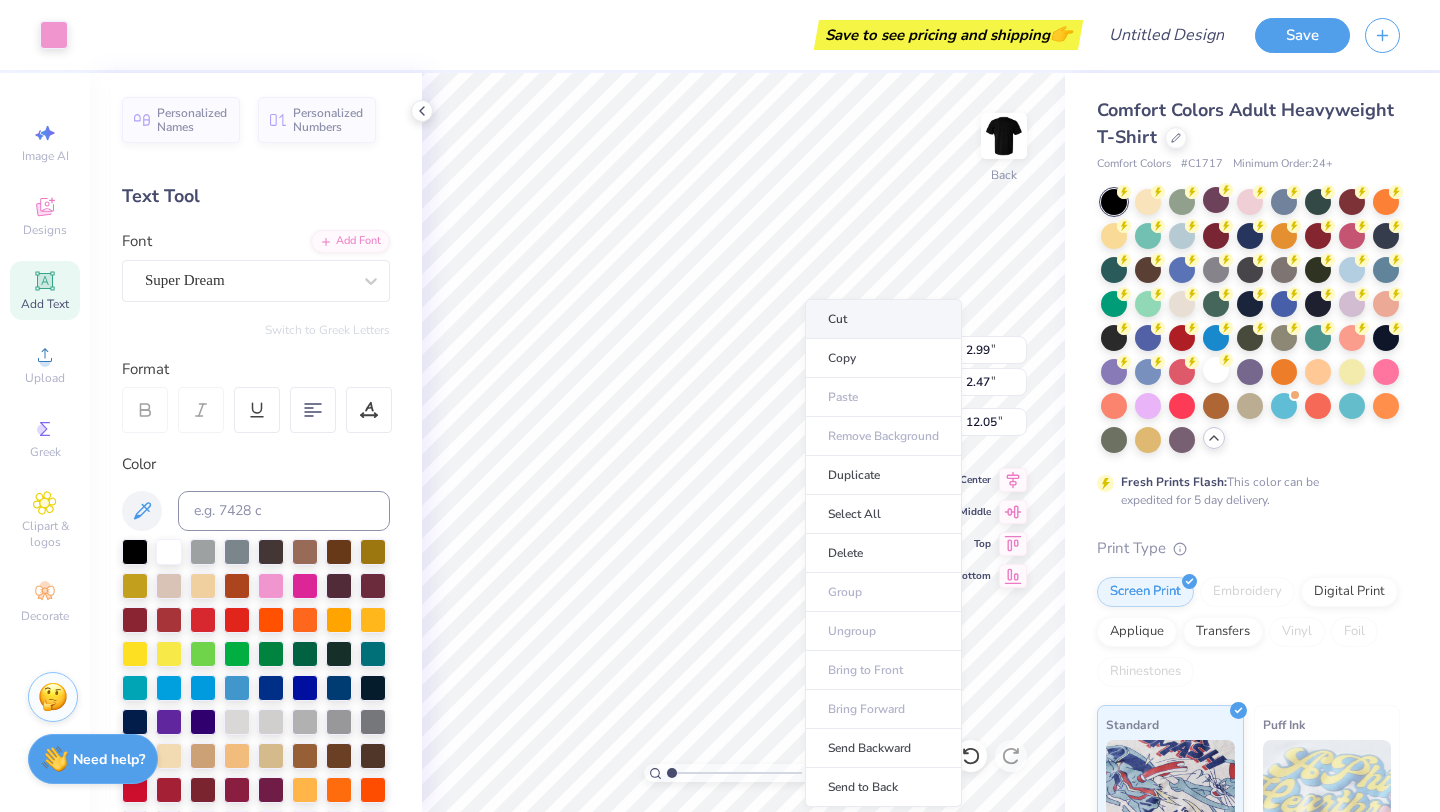 click on "Cut" at bounding box center (883, 319) 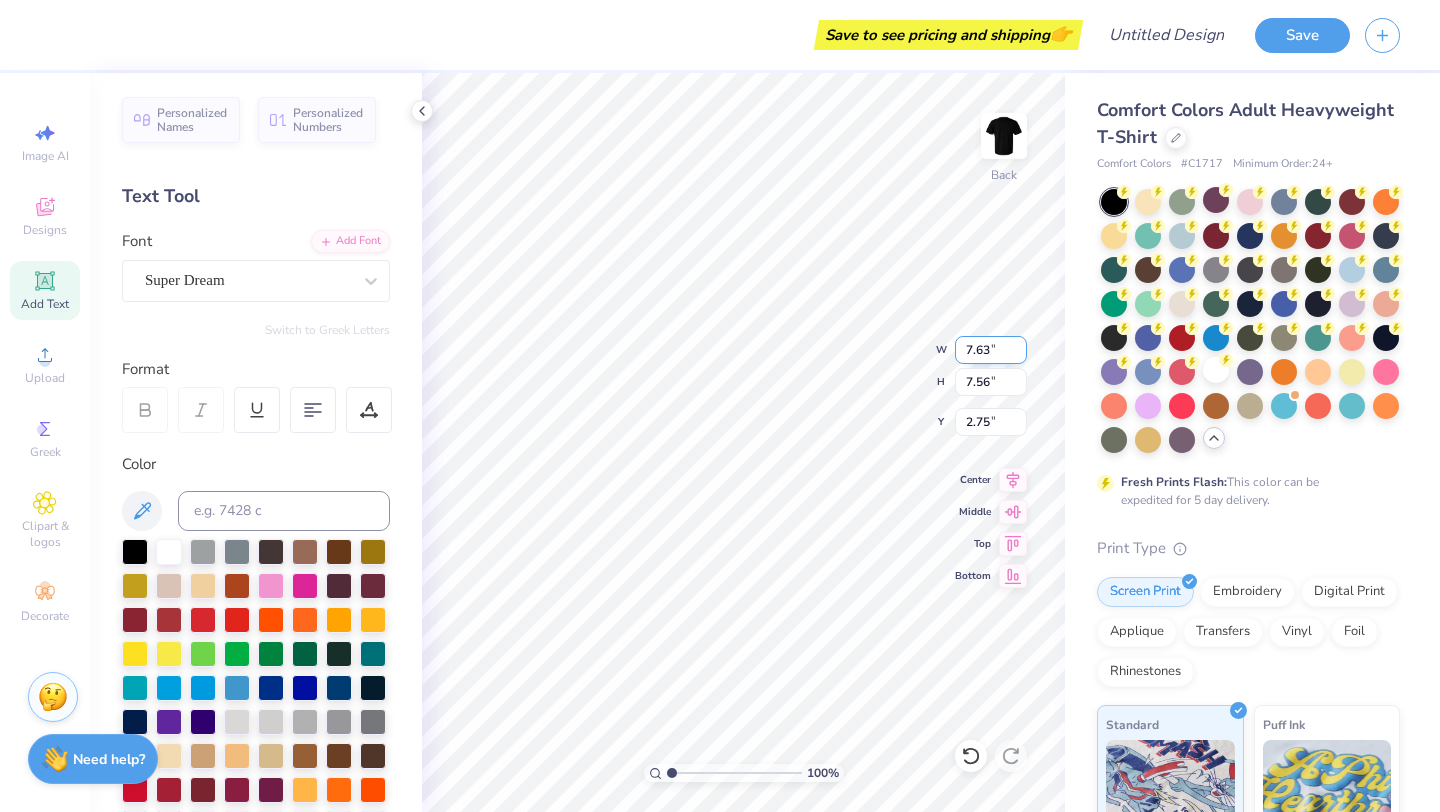 scroll, scrollTop: 1, scrollLeft: 0, axis: vertical 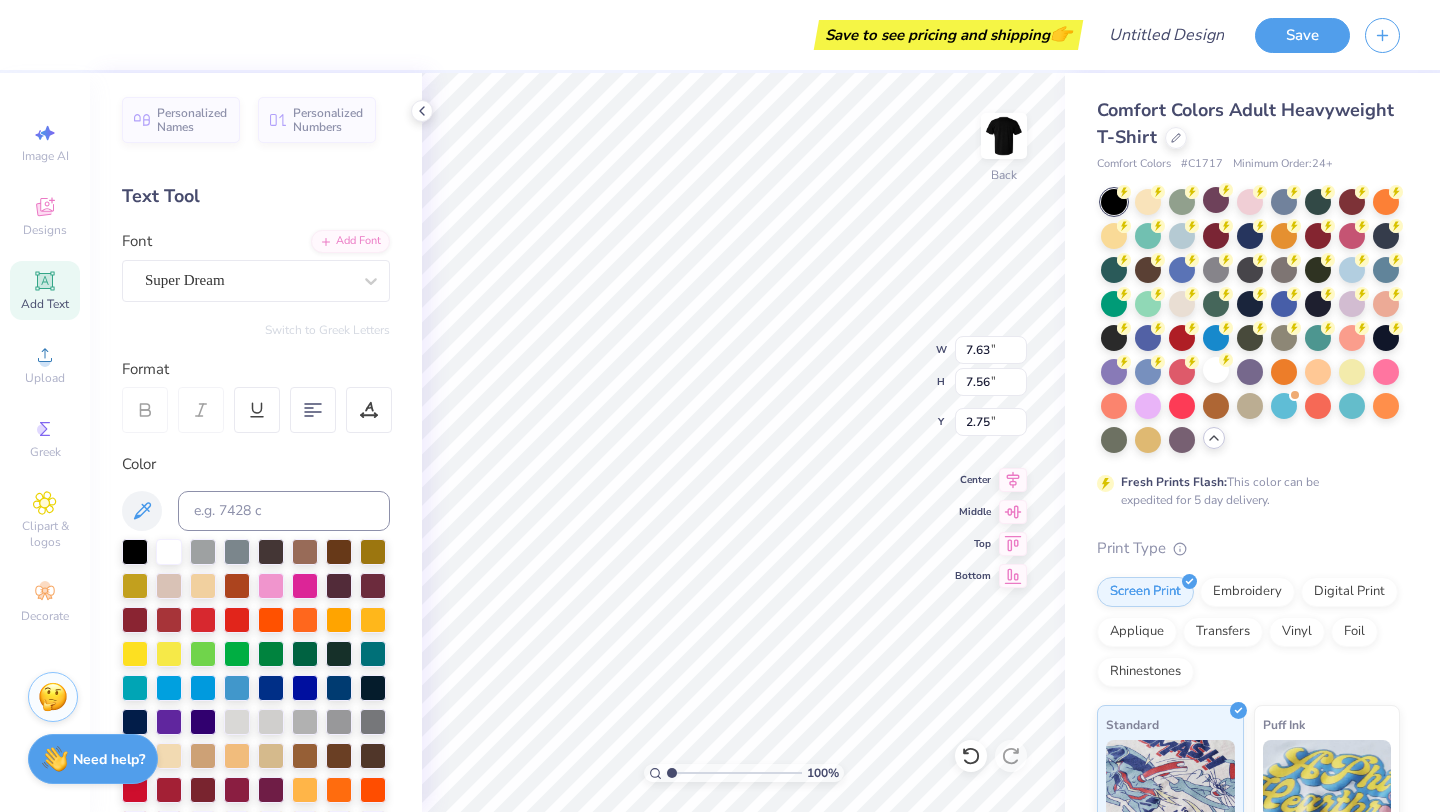type on "5.16" 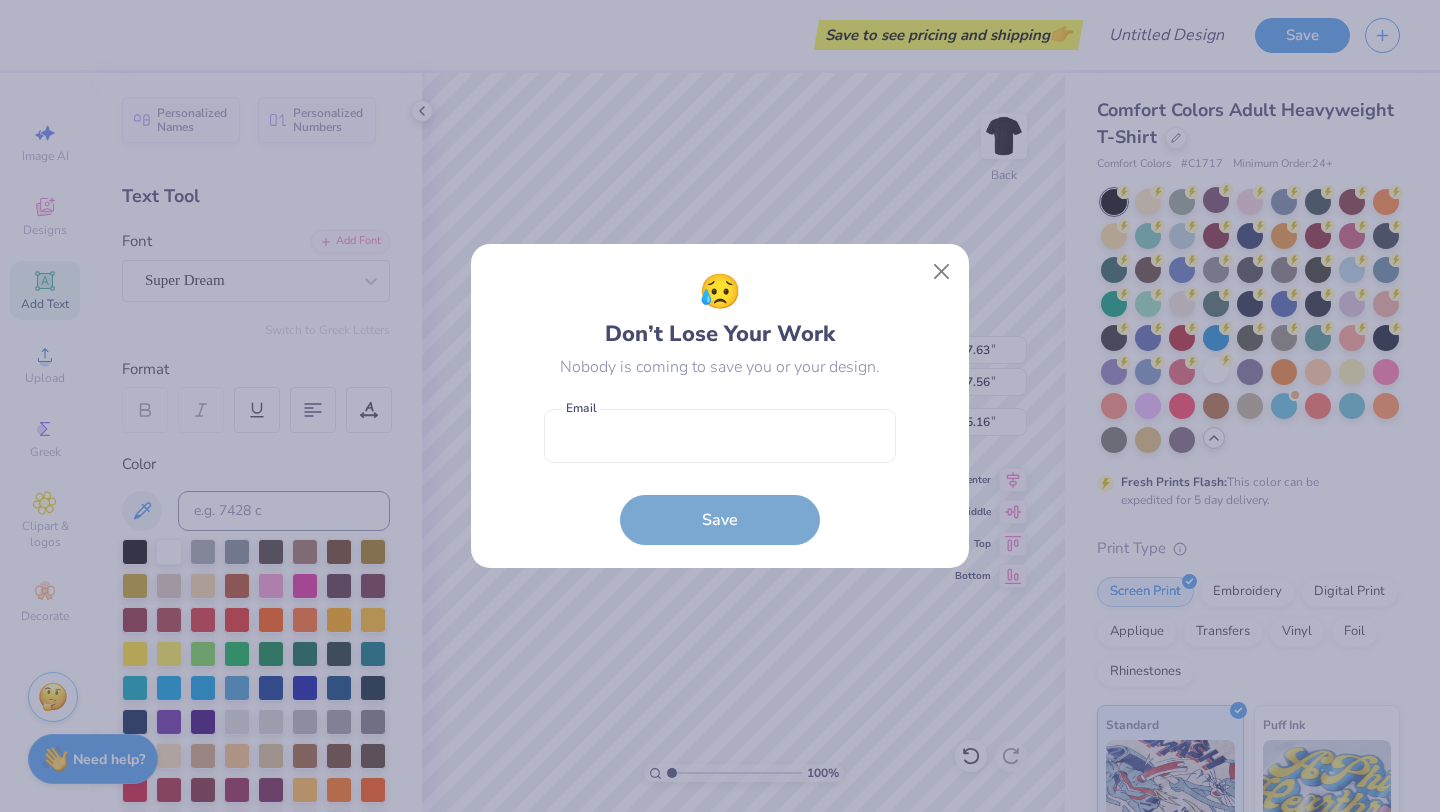click on "Email is a required field Email Save" at bounding box center (720, 472) 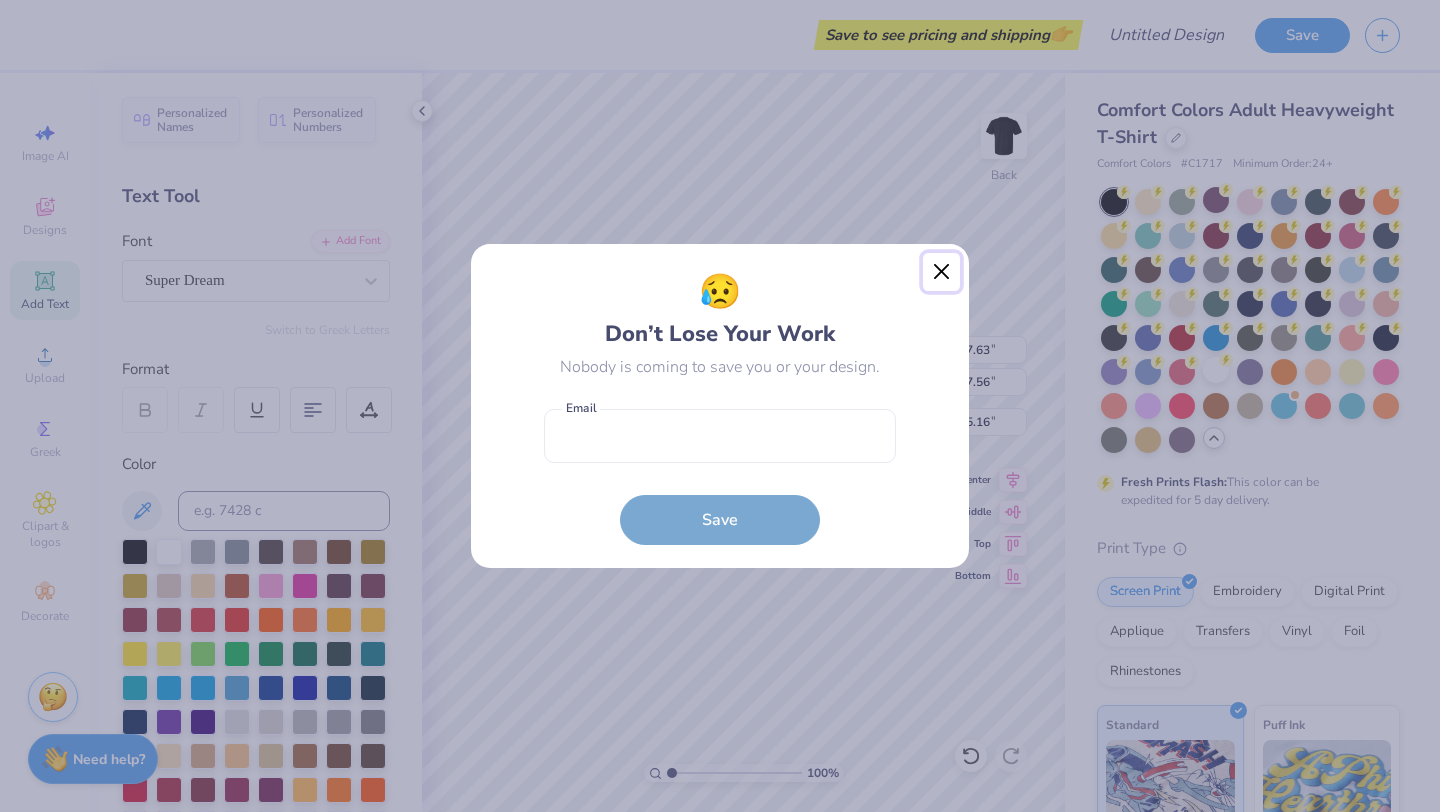 click at bounding box center (942, 272) 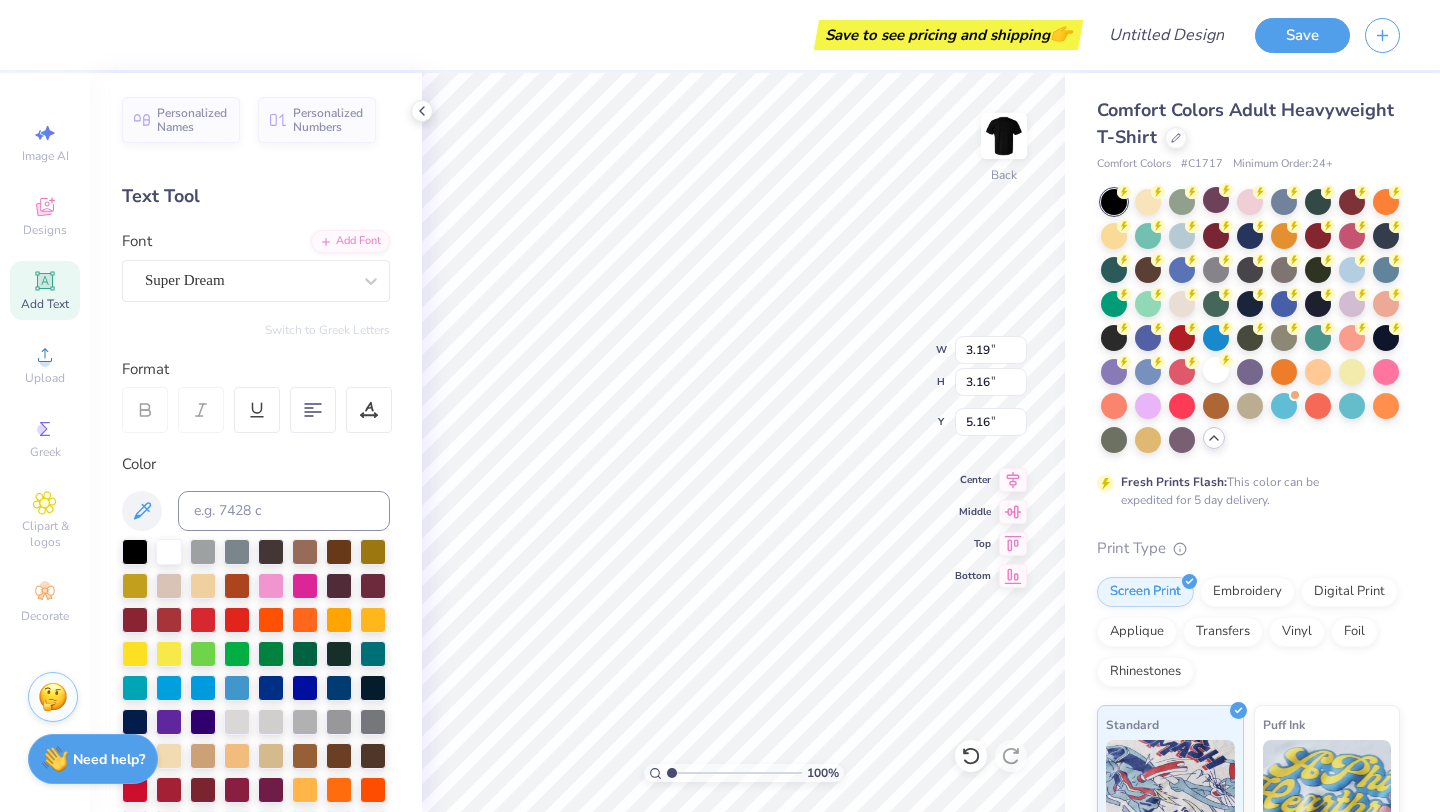 type on "3.19" 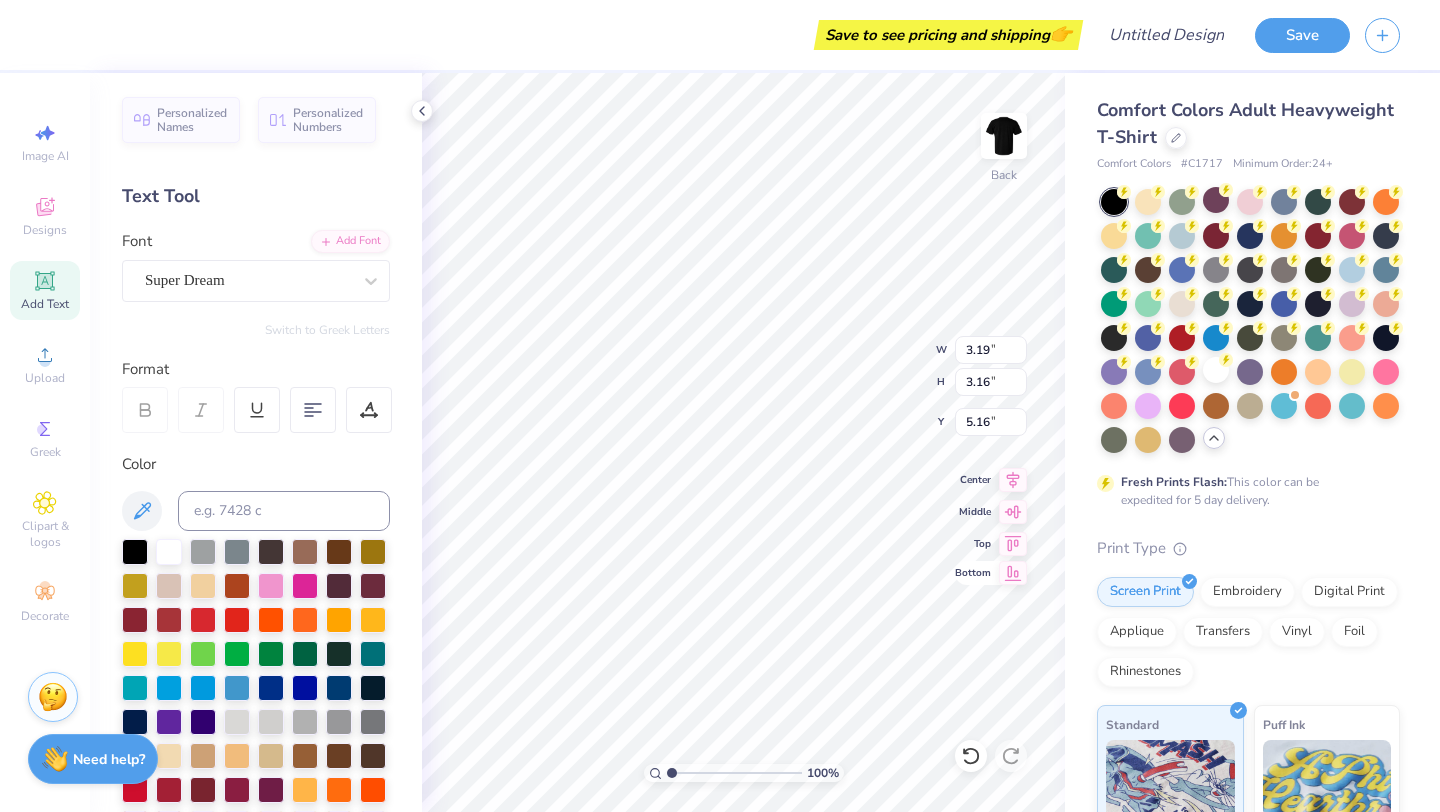 click 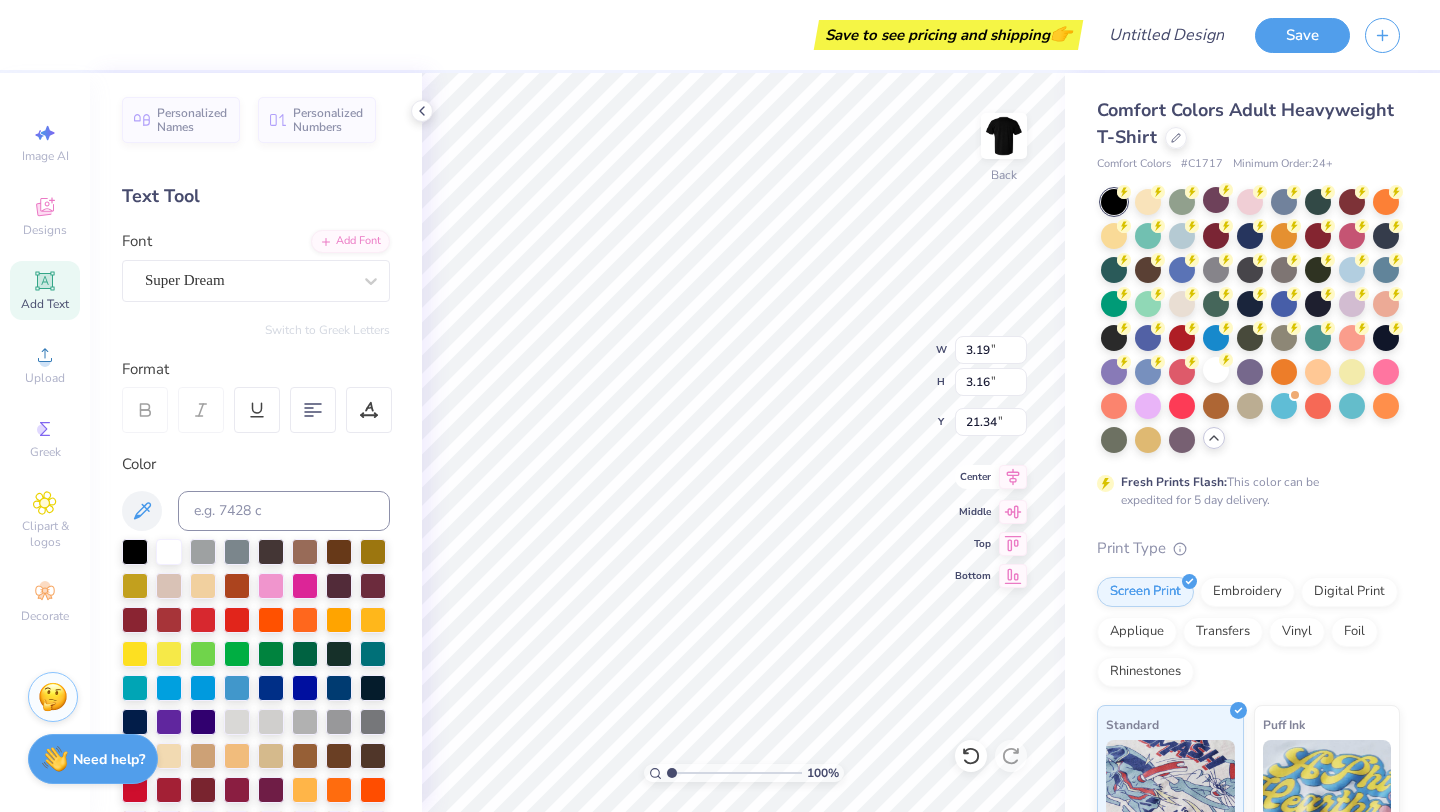 click 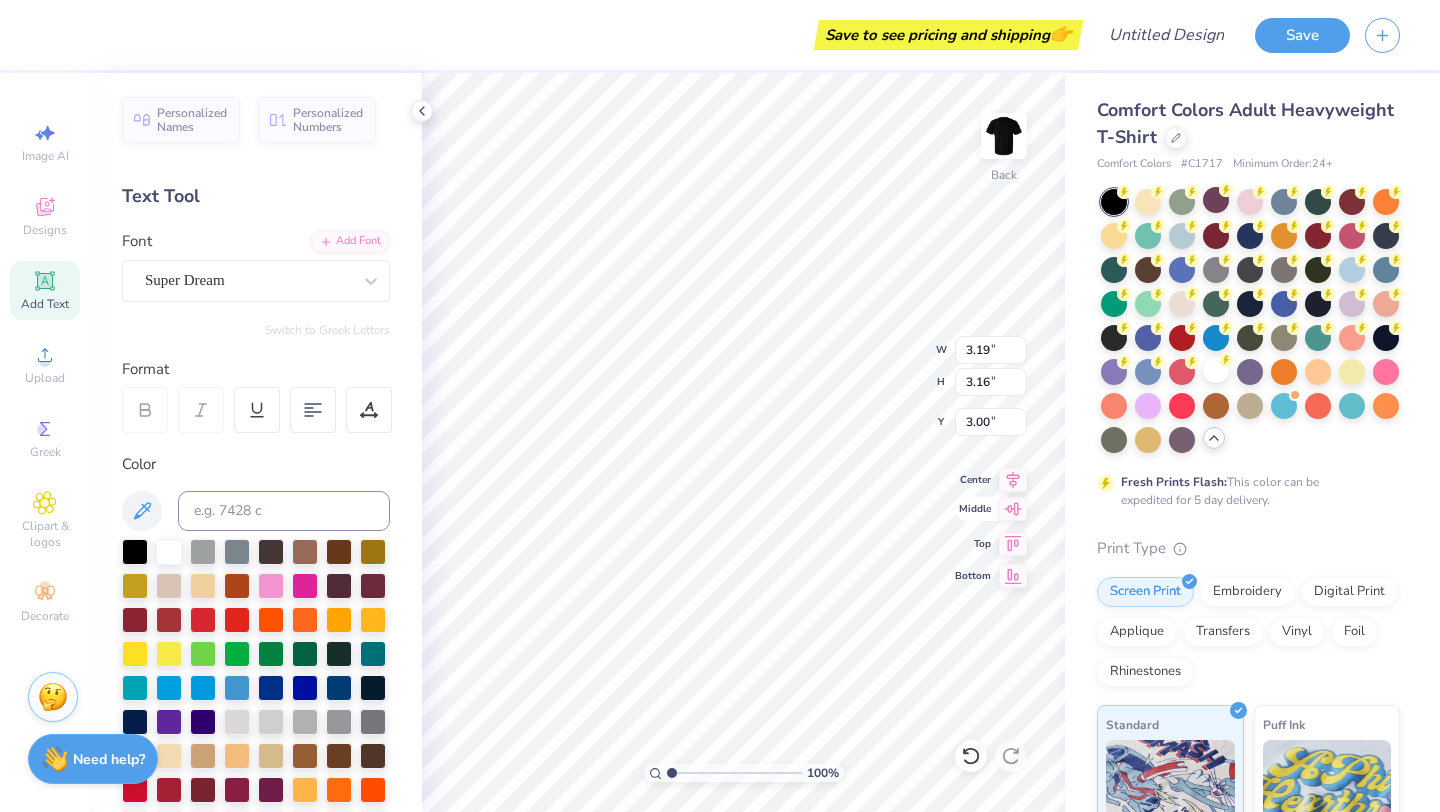 type on "3.82" 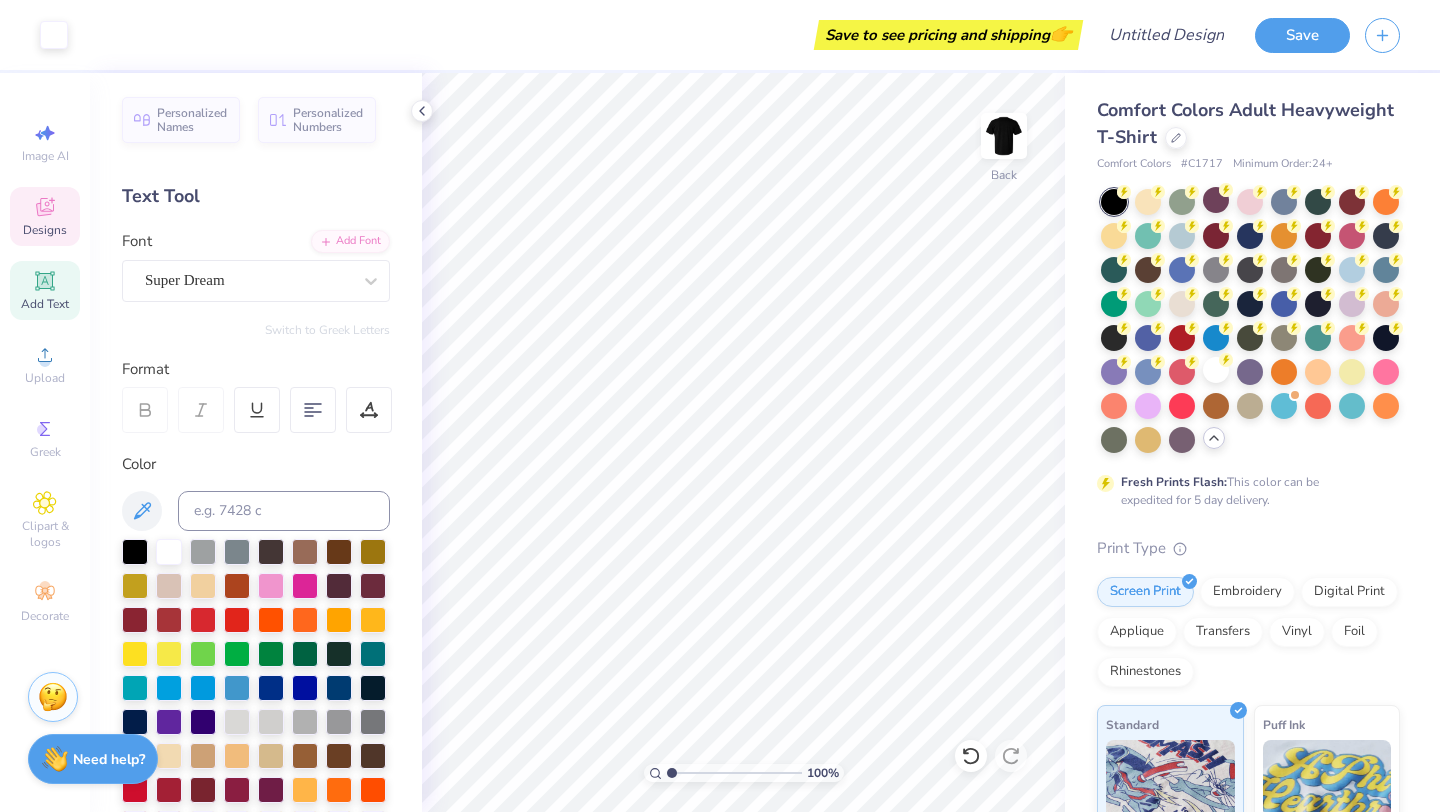 click on "Designs" at bounding box center (45, 230) 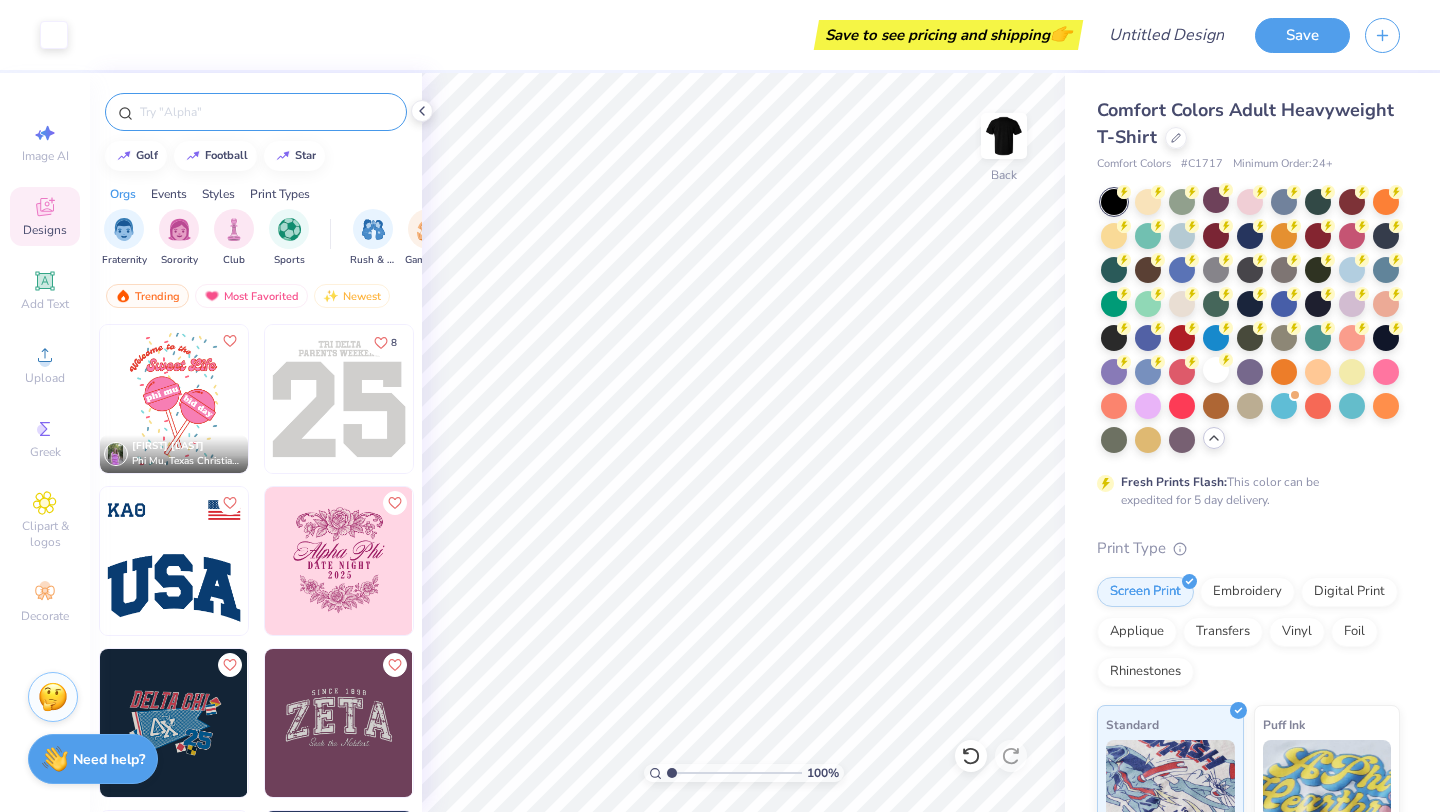 click at bounding box center (266, 112) 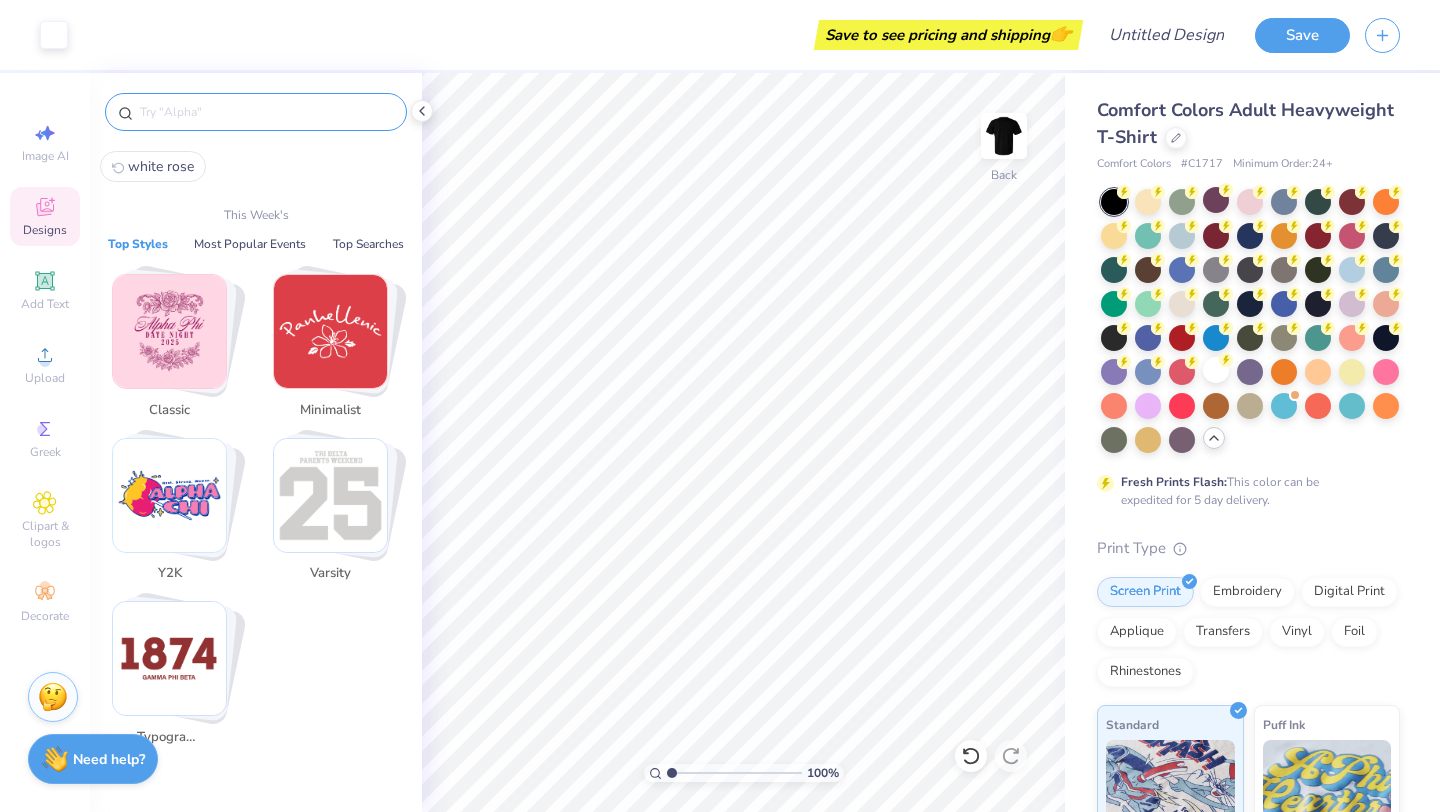type on "p" 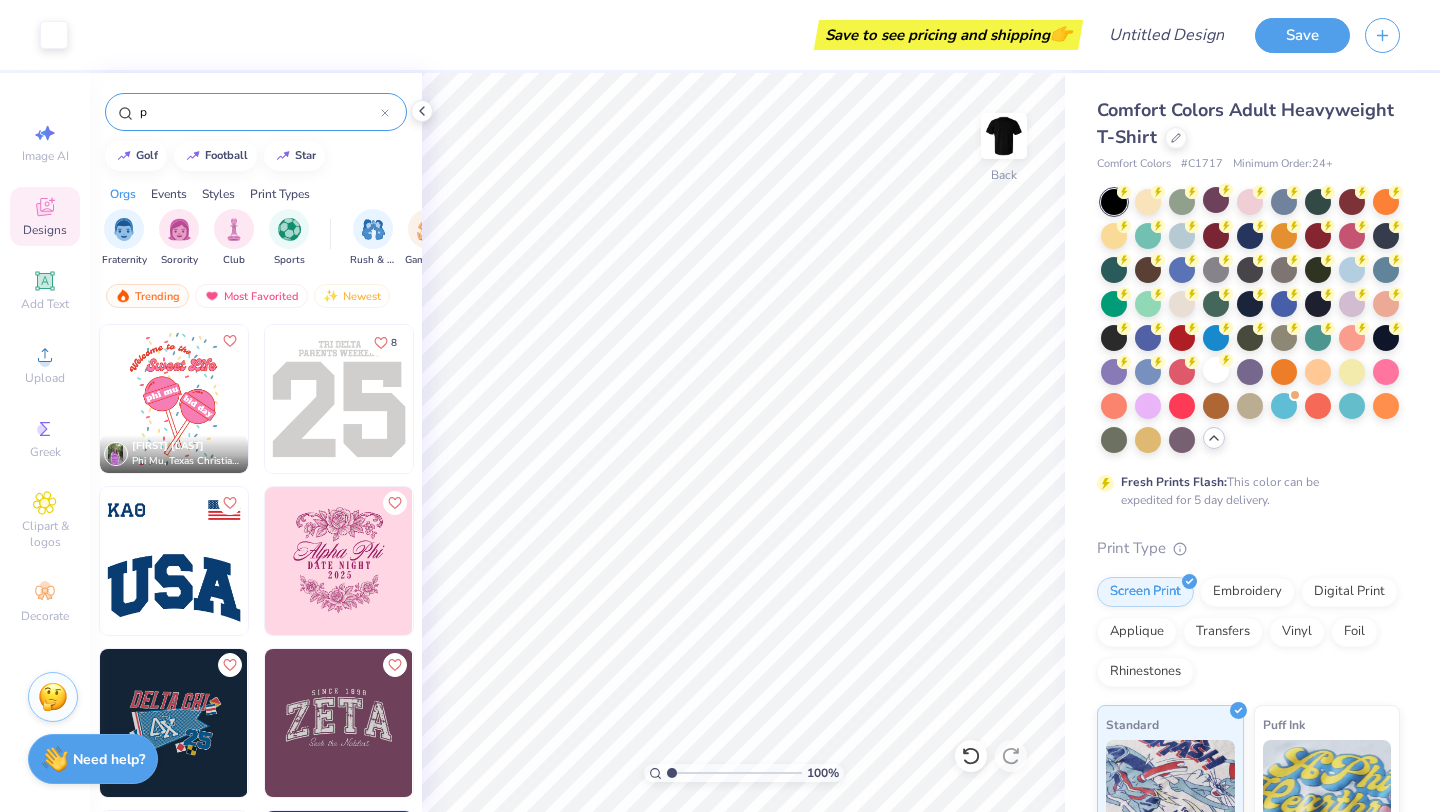 type 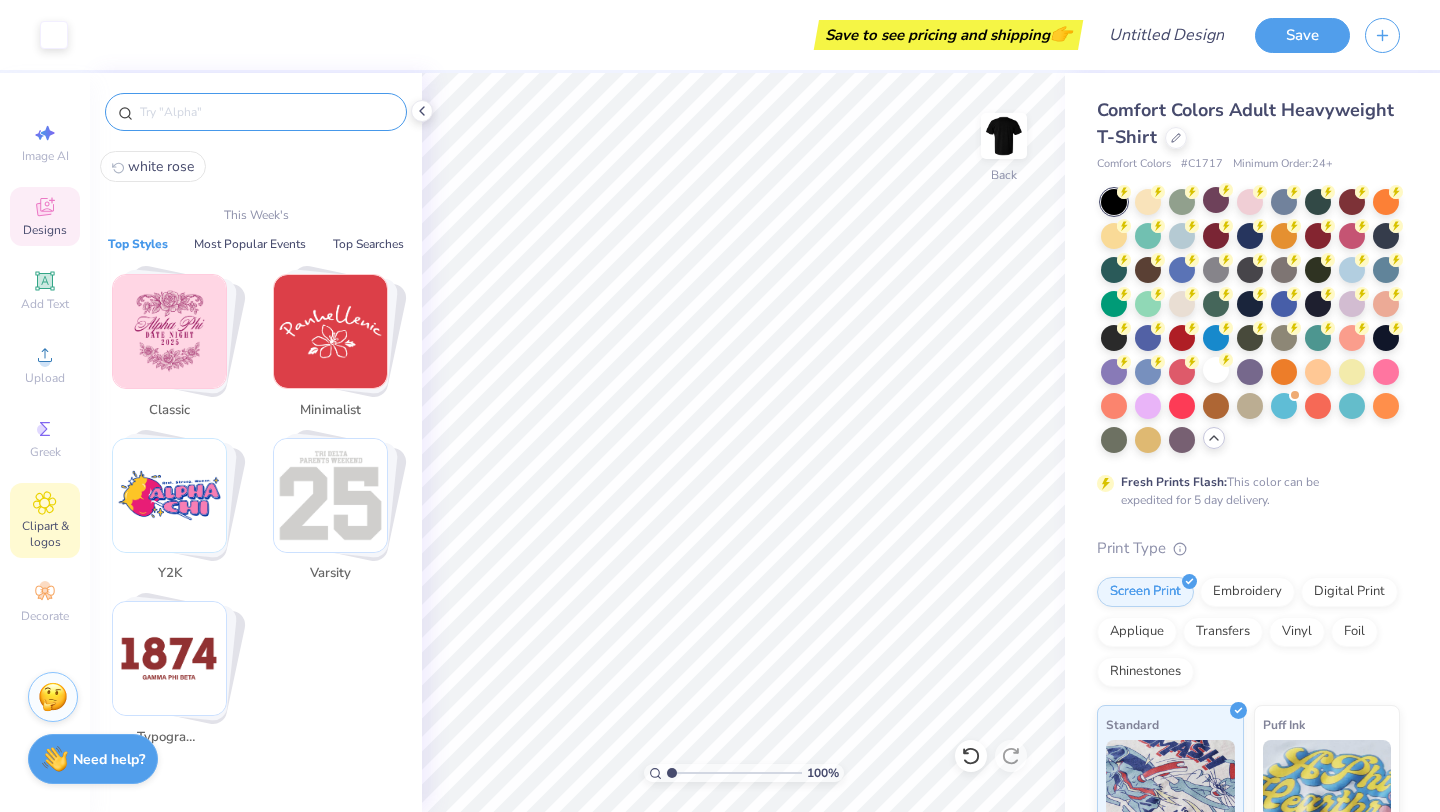 click on "Clipart & logos" at bounding box center [45, 534] 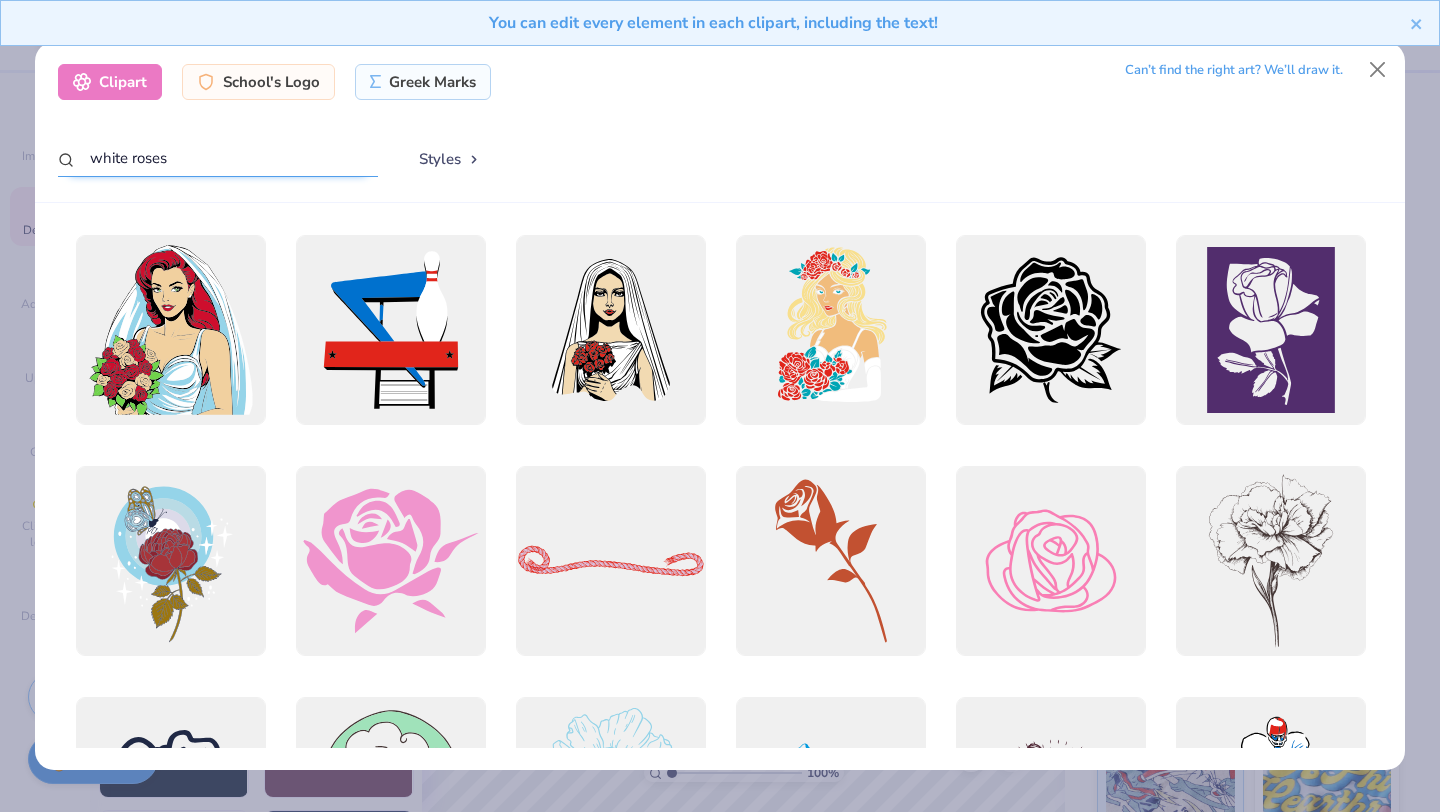 click on "white roses" at bounding box center (218, 158) 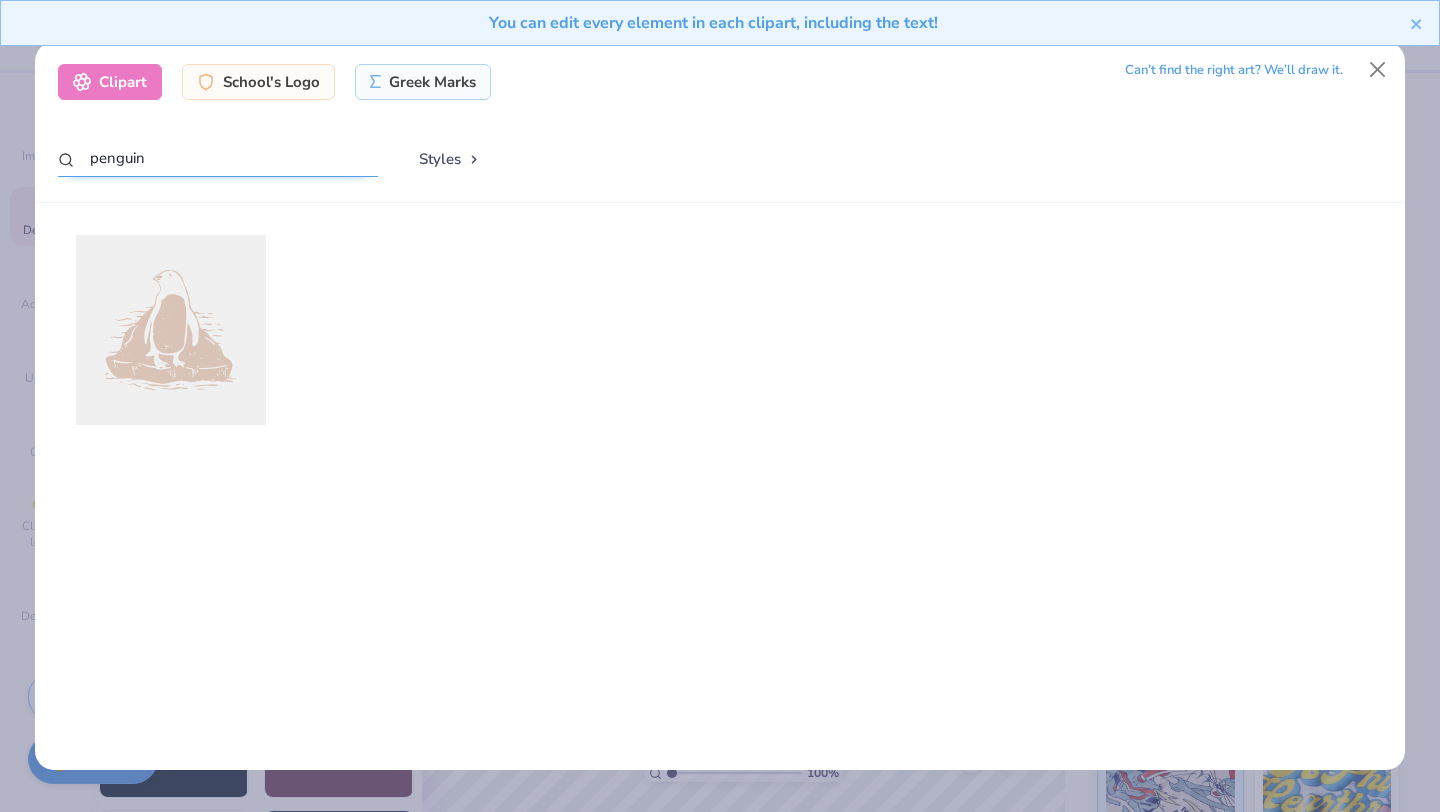 type on "penguin" 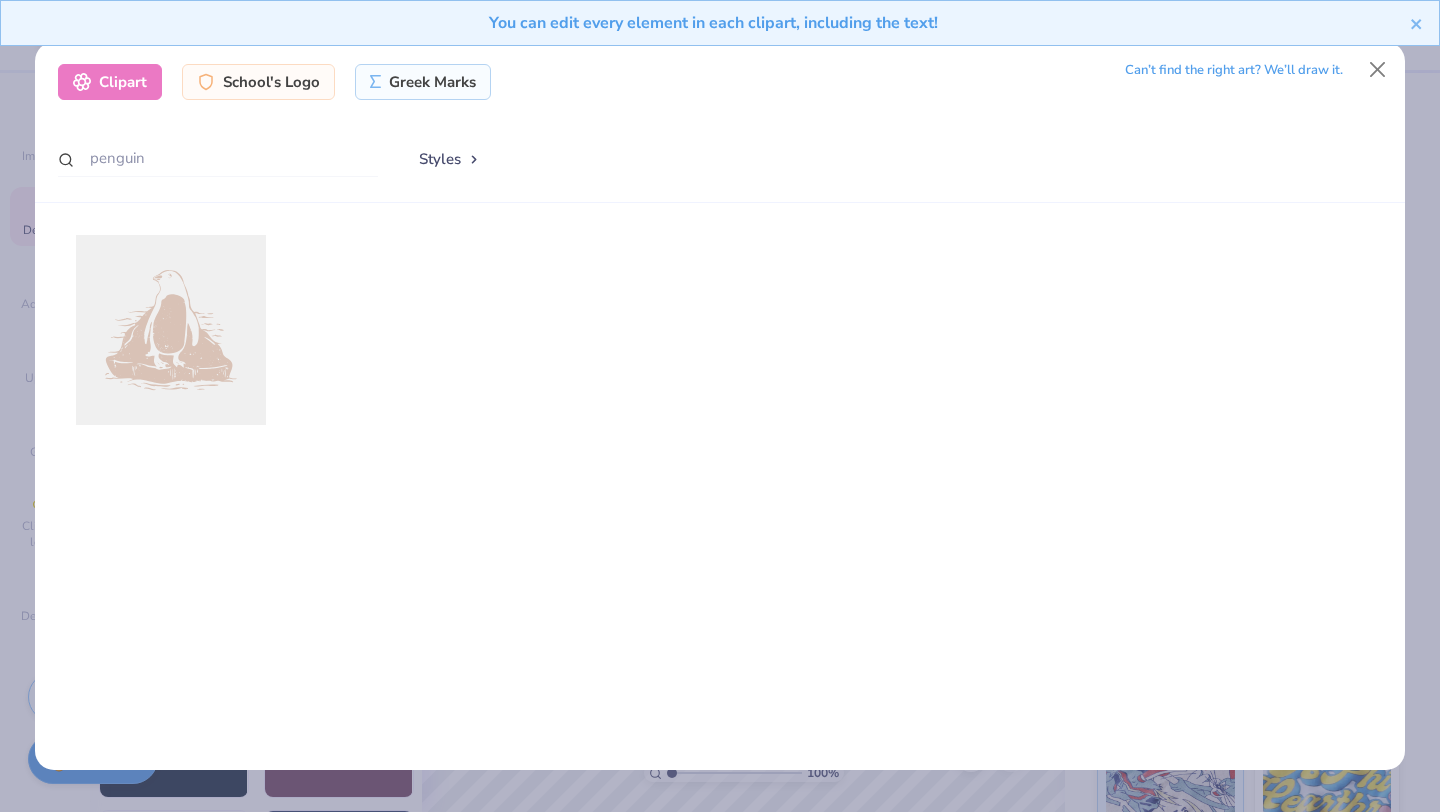 click at bounding box center (170, 330) 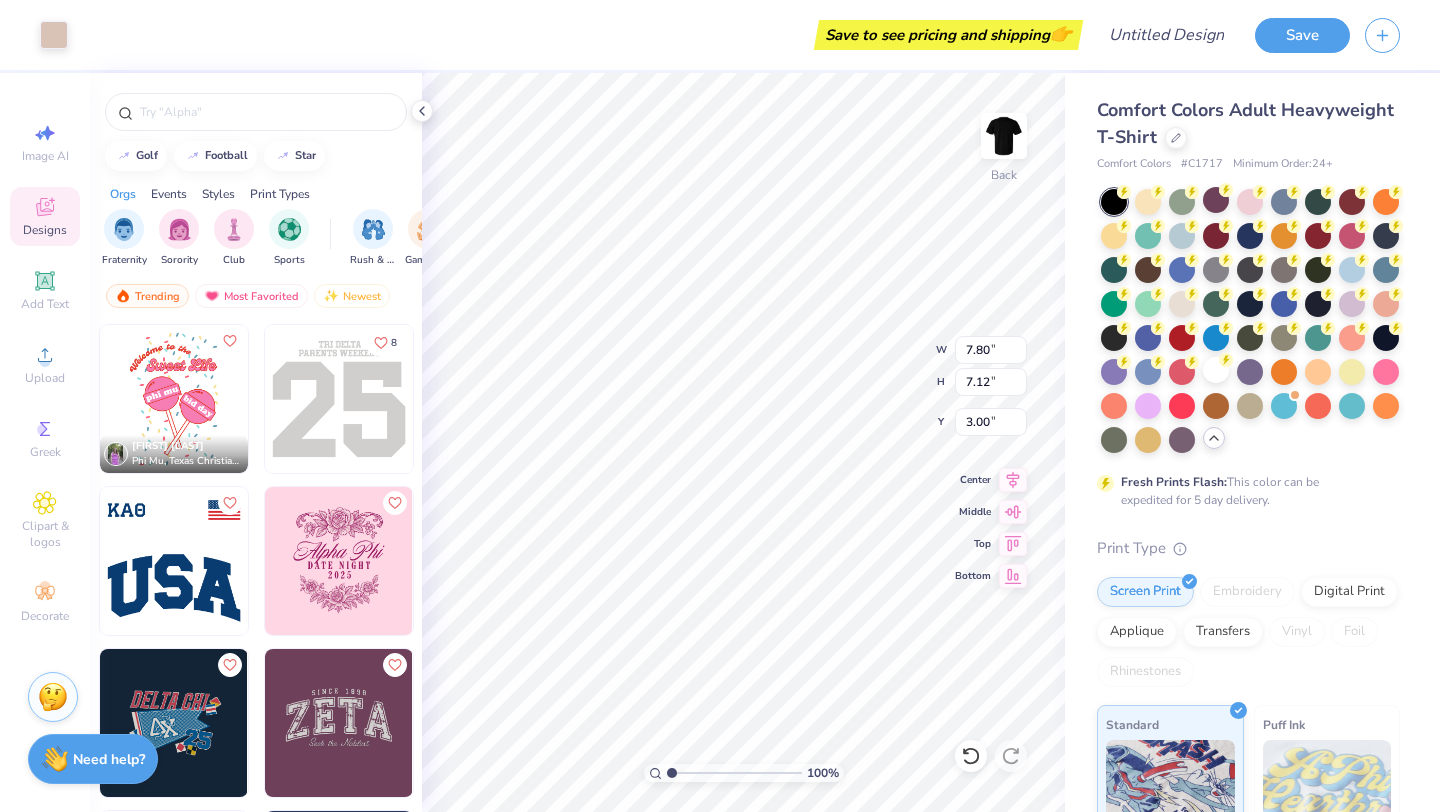 type on "7.80" 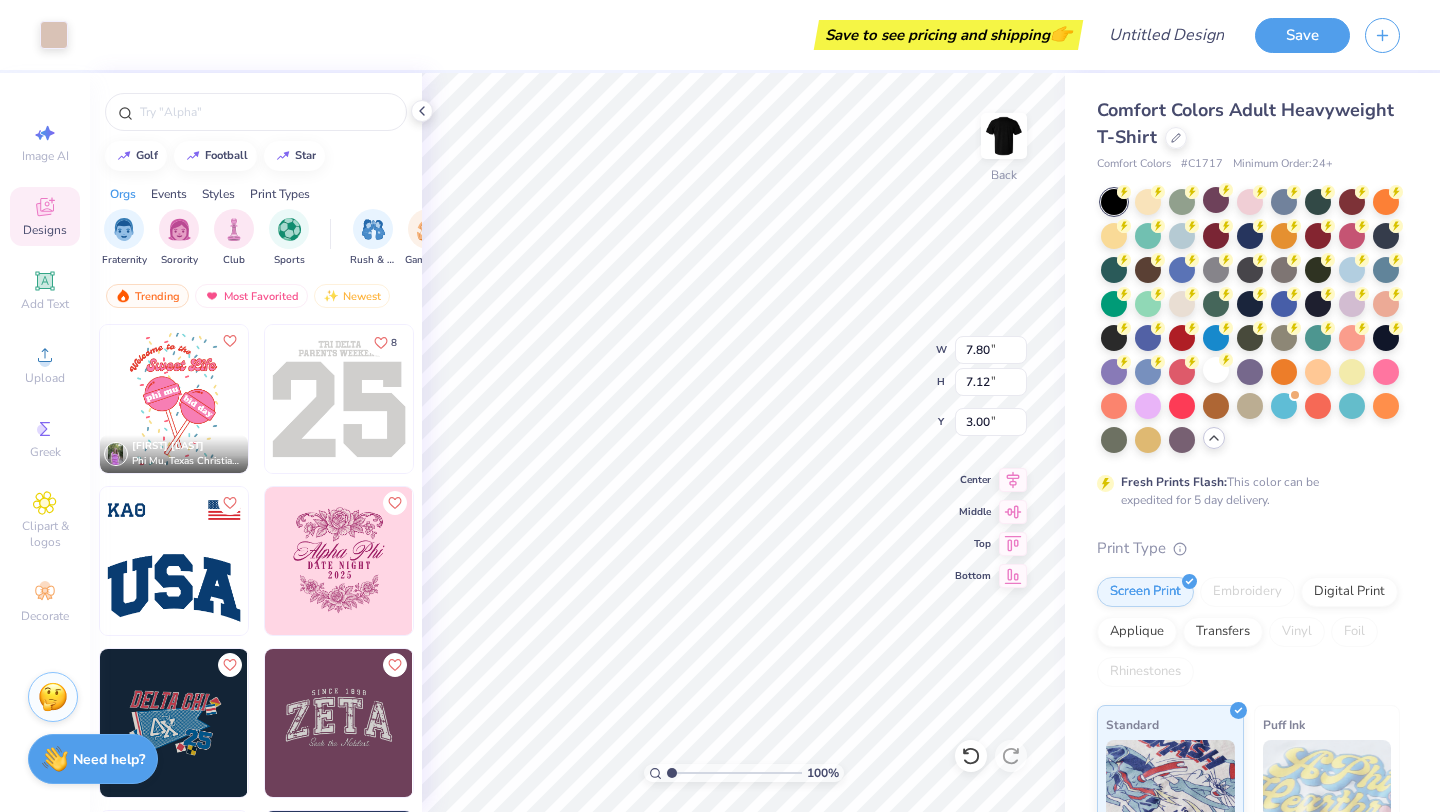 type on "7.12" 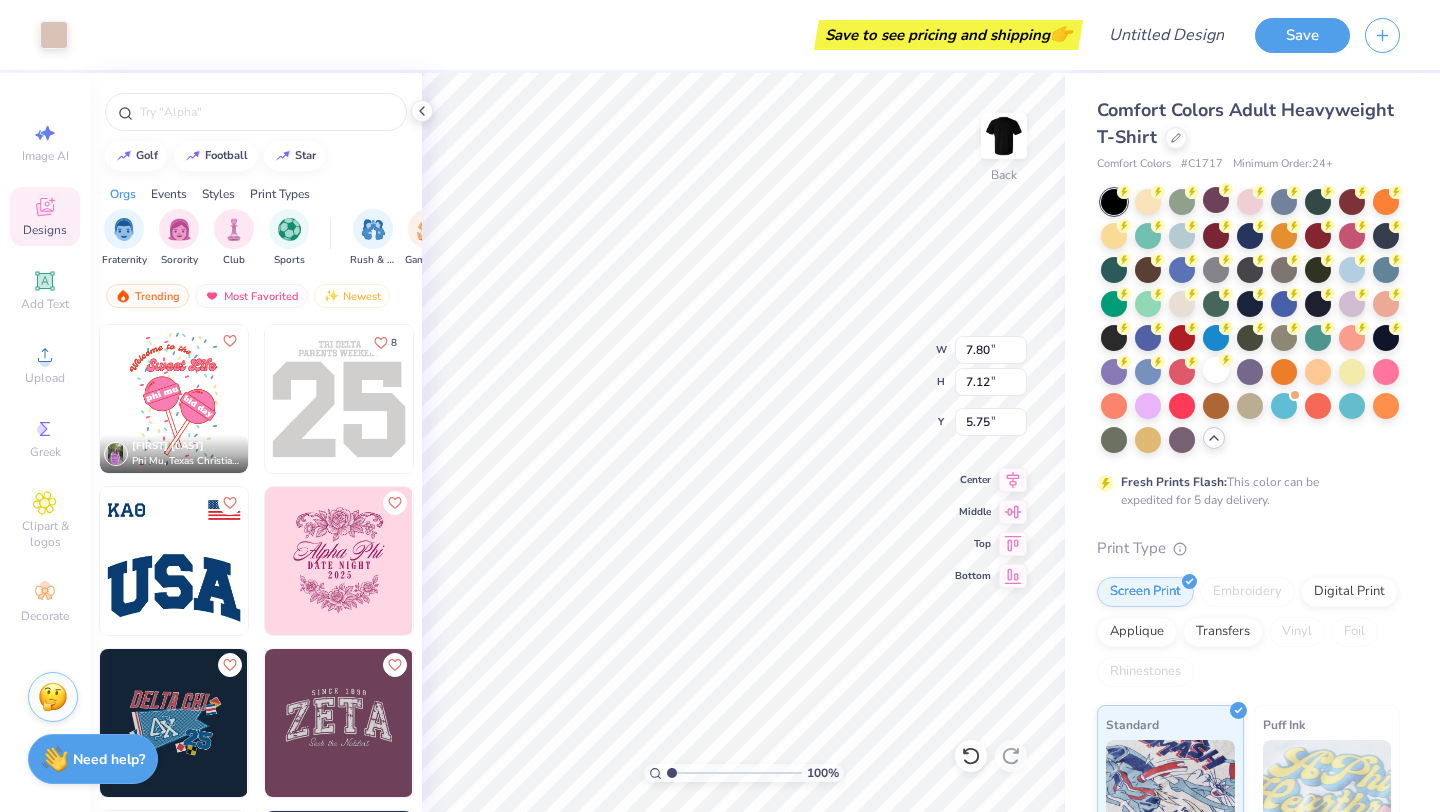 type on "5.75" 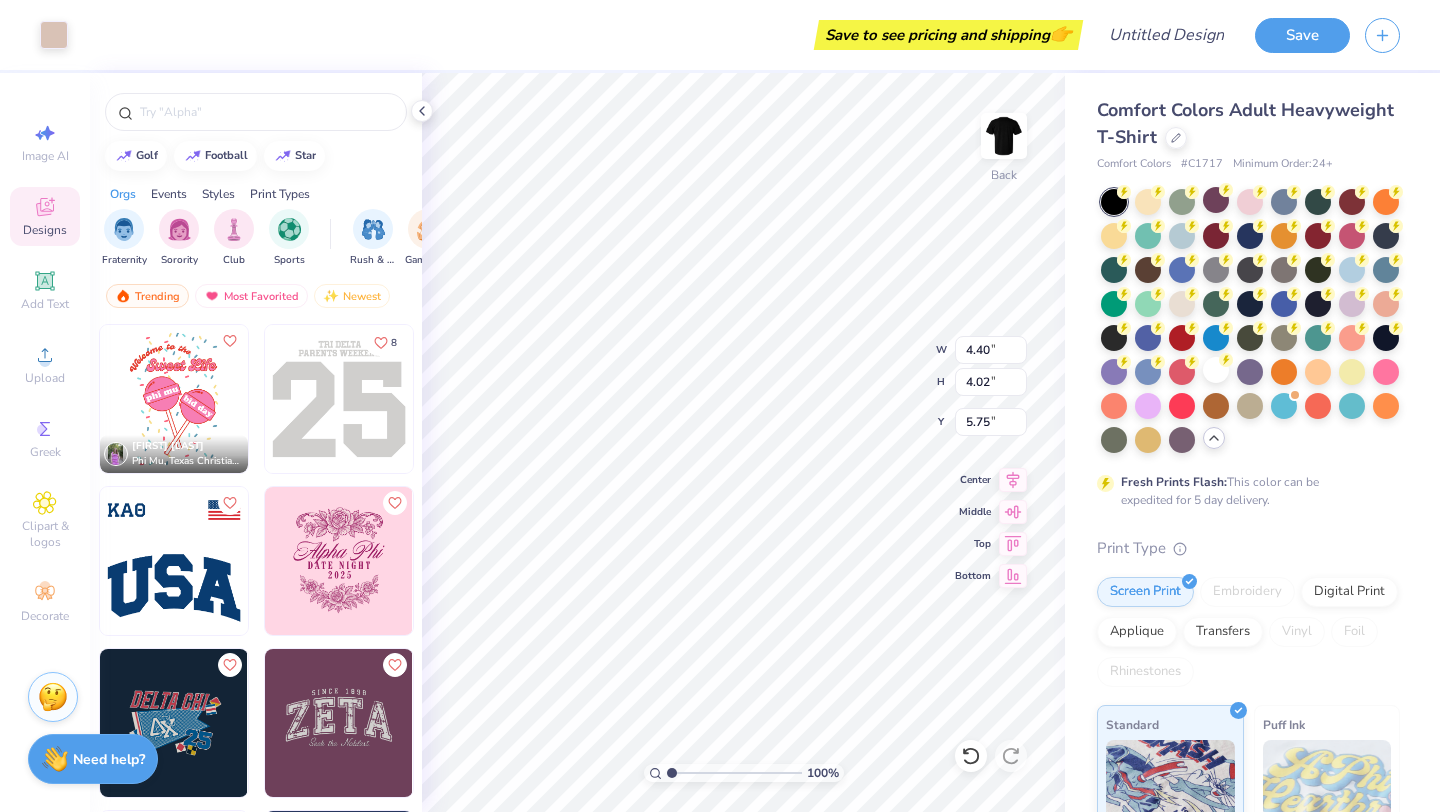 type on "4.40" 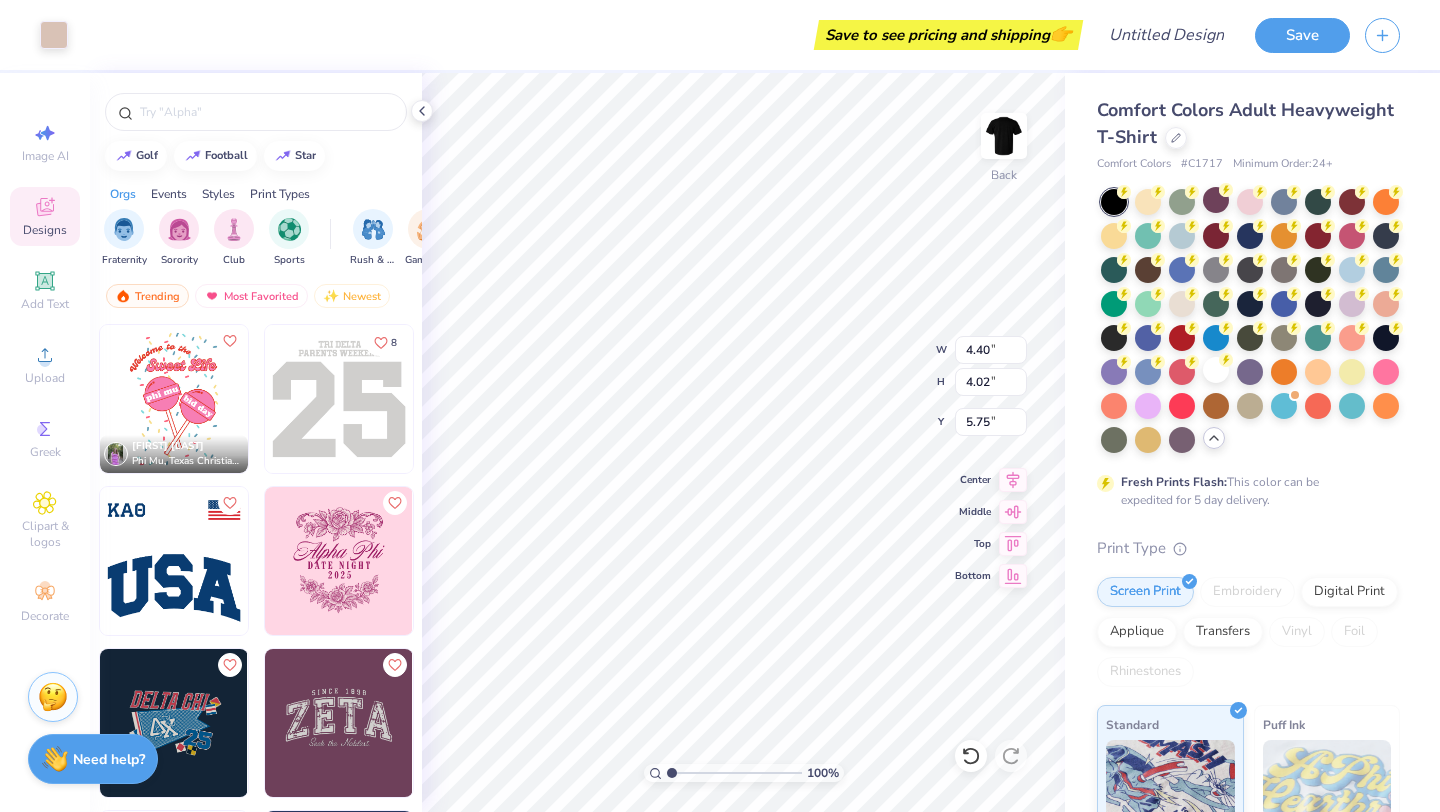 type on "4.02" 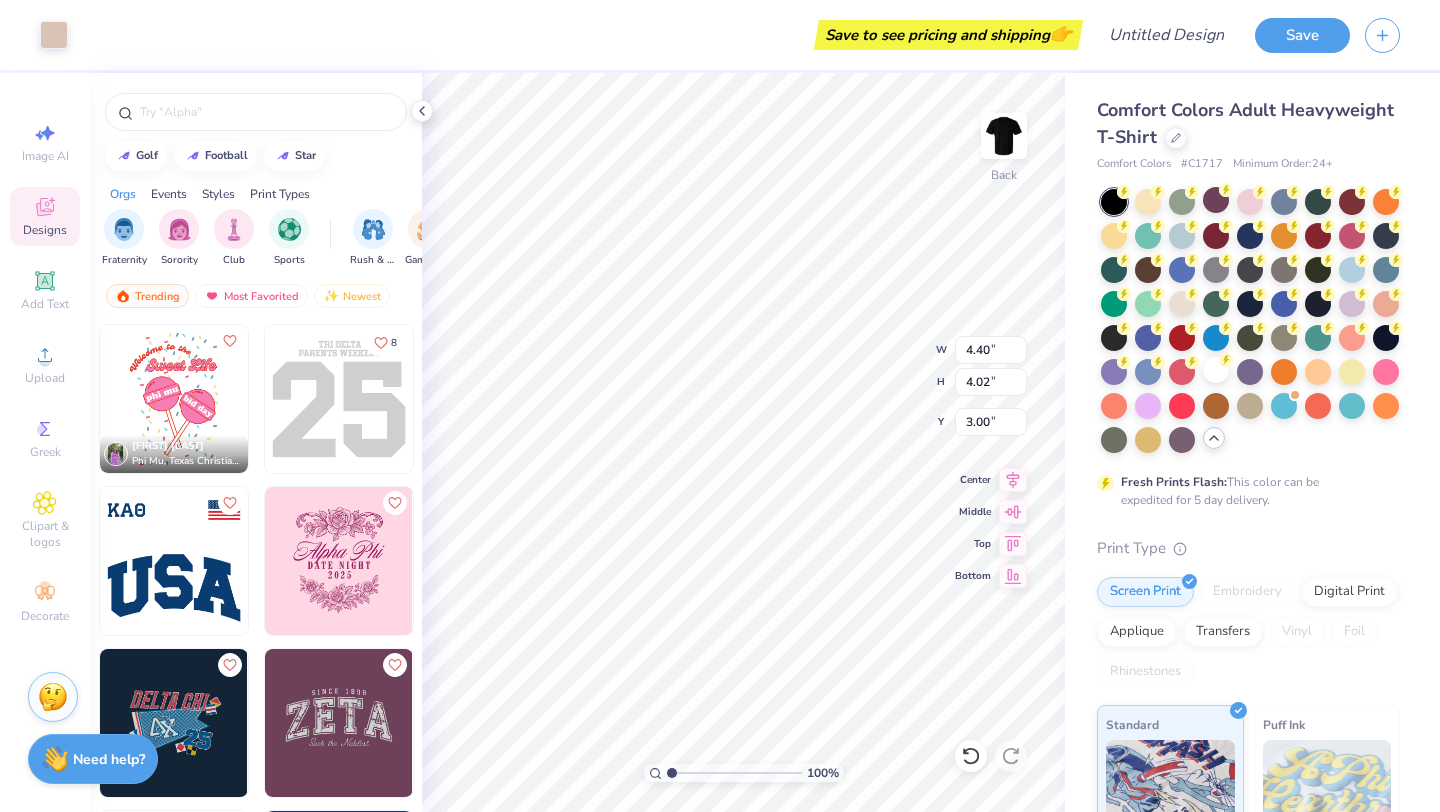 type on "3.00" 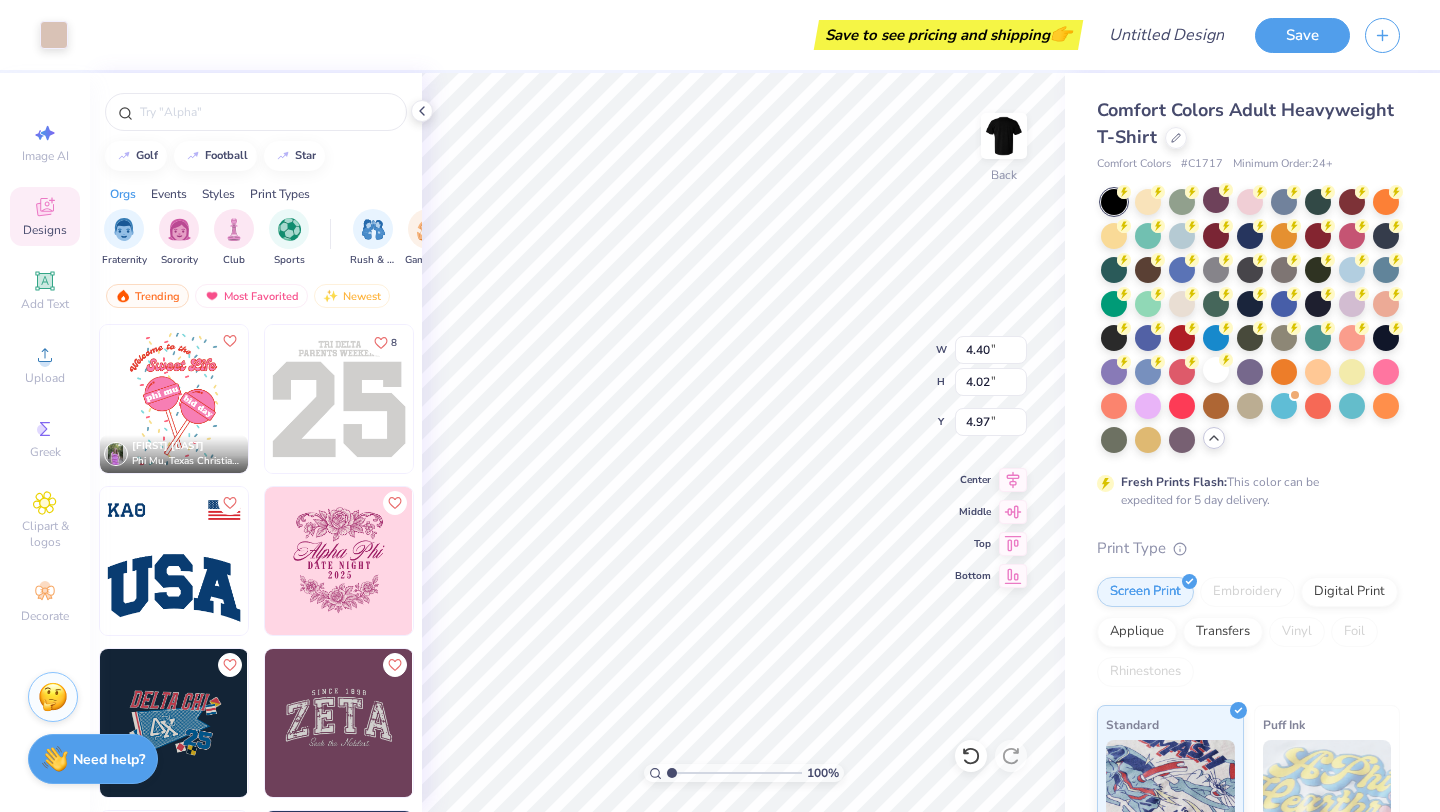 type on "4.97" 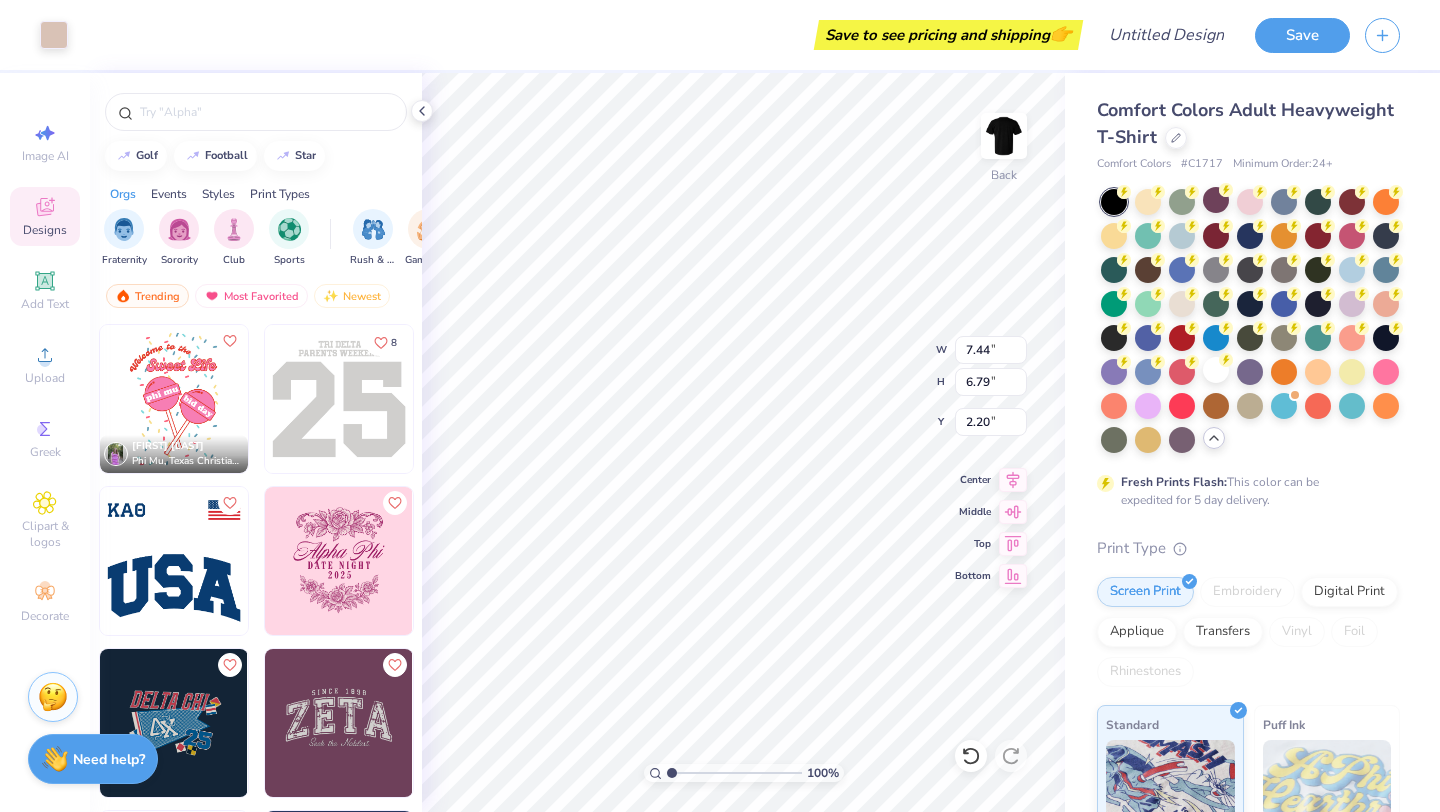 type on "7.44" 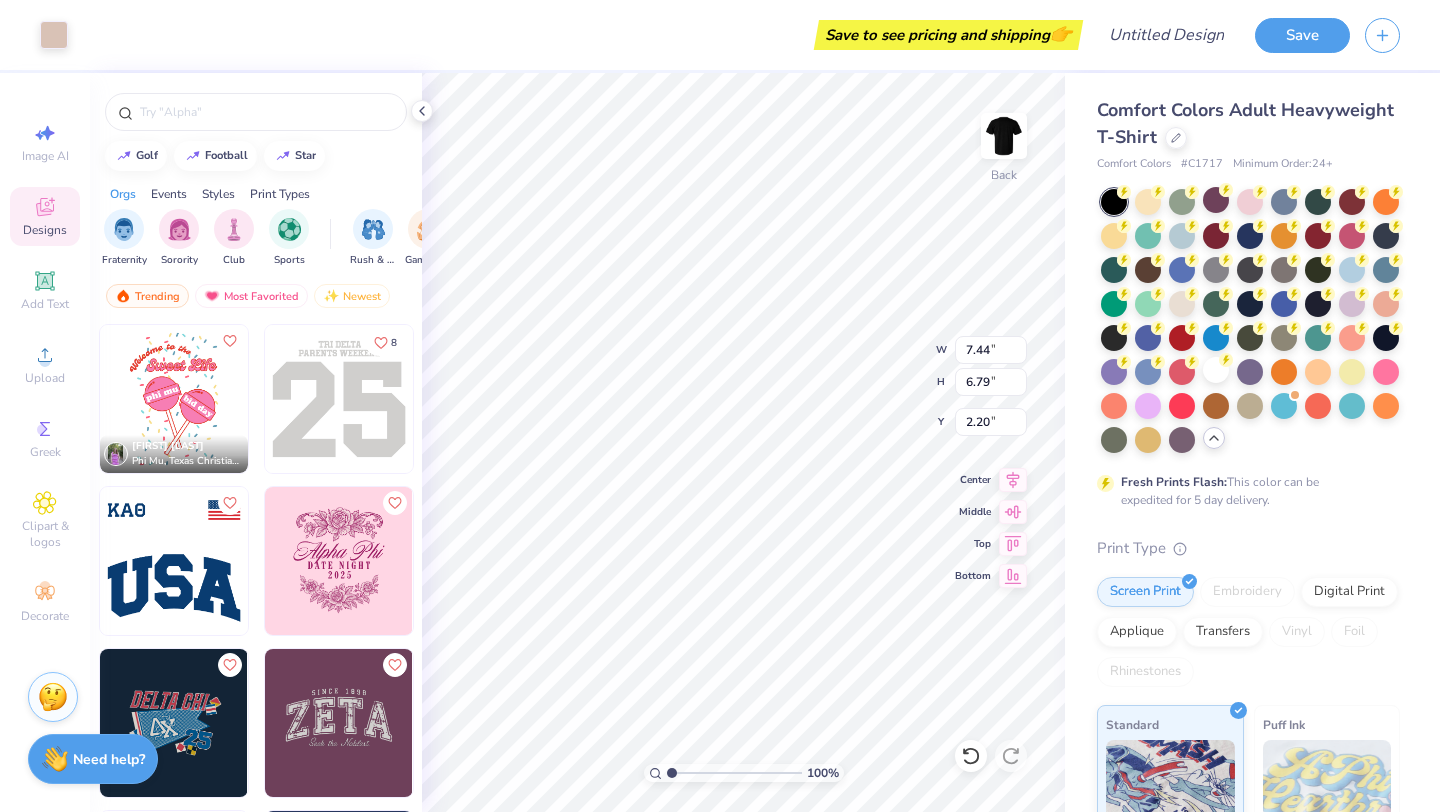 type on "6.79" 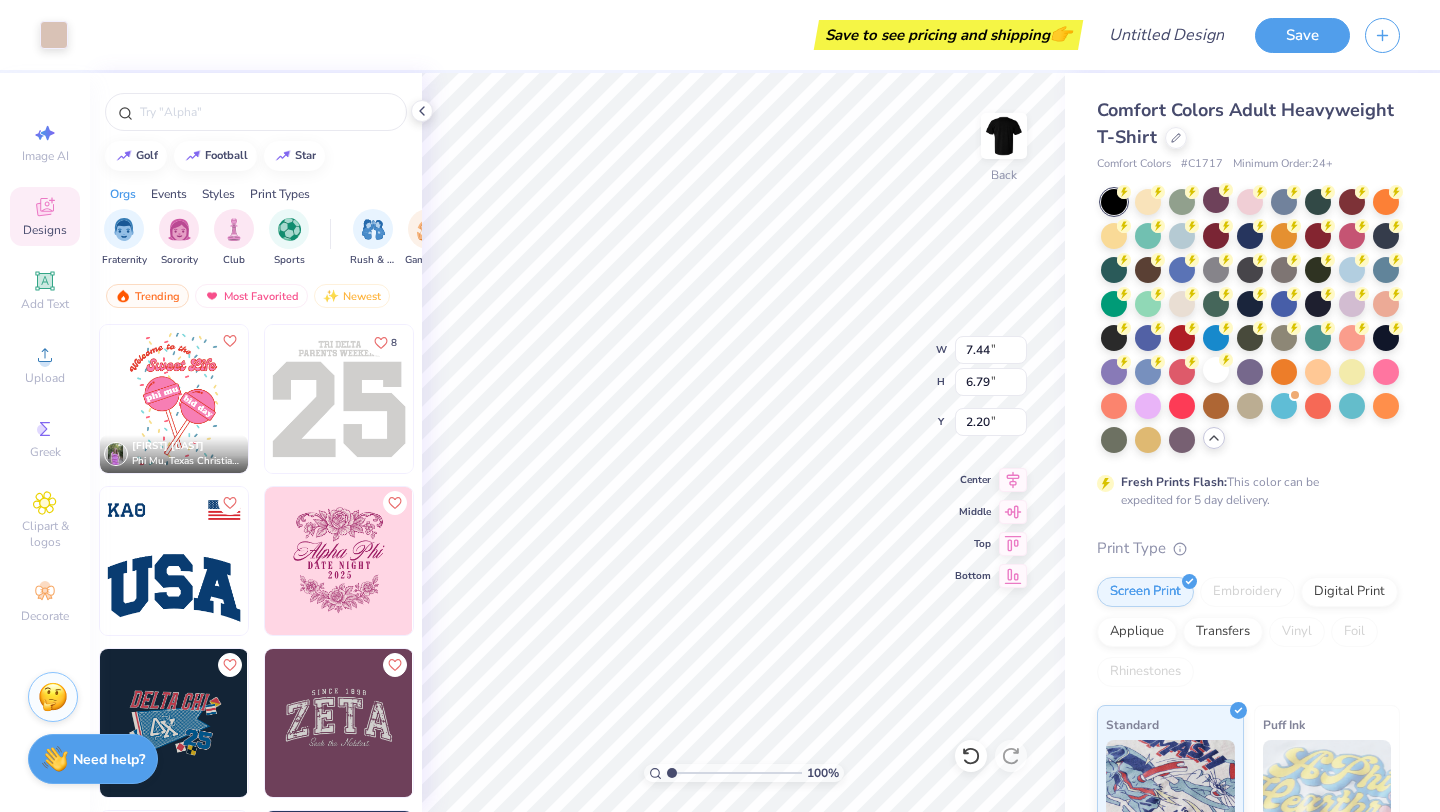 type on "2.50" 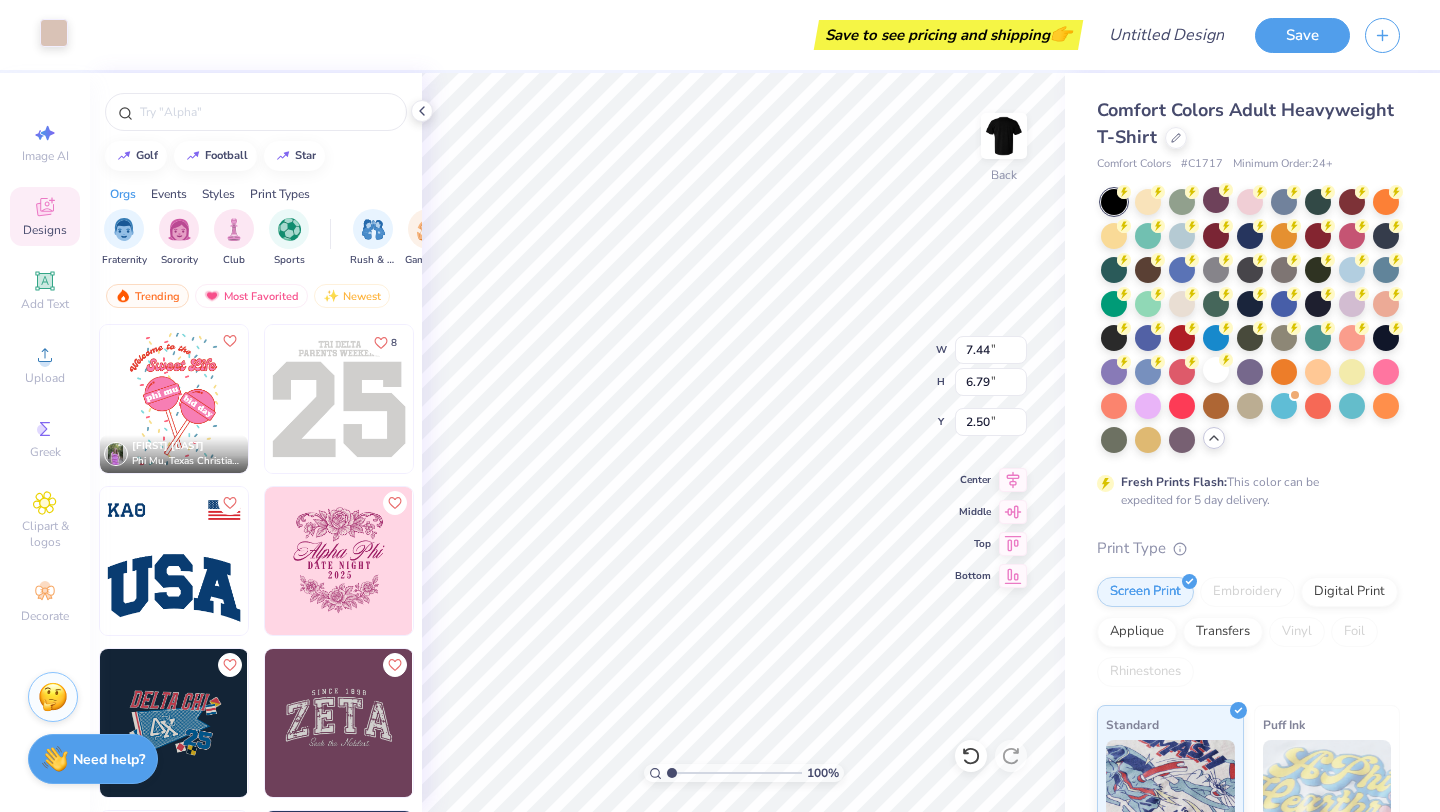 click at bounding box center [54, 33] 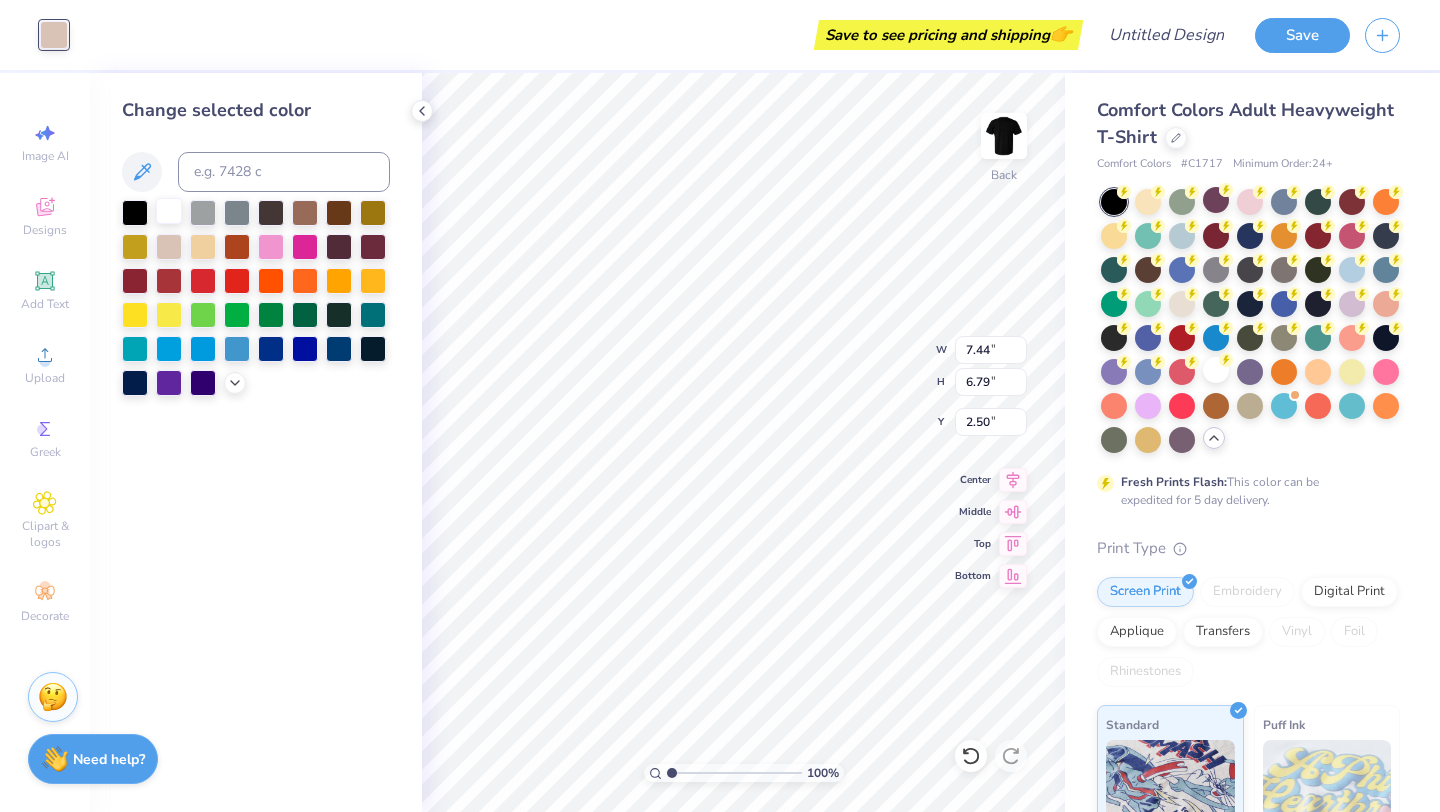 click at bounding box center [169, 211] 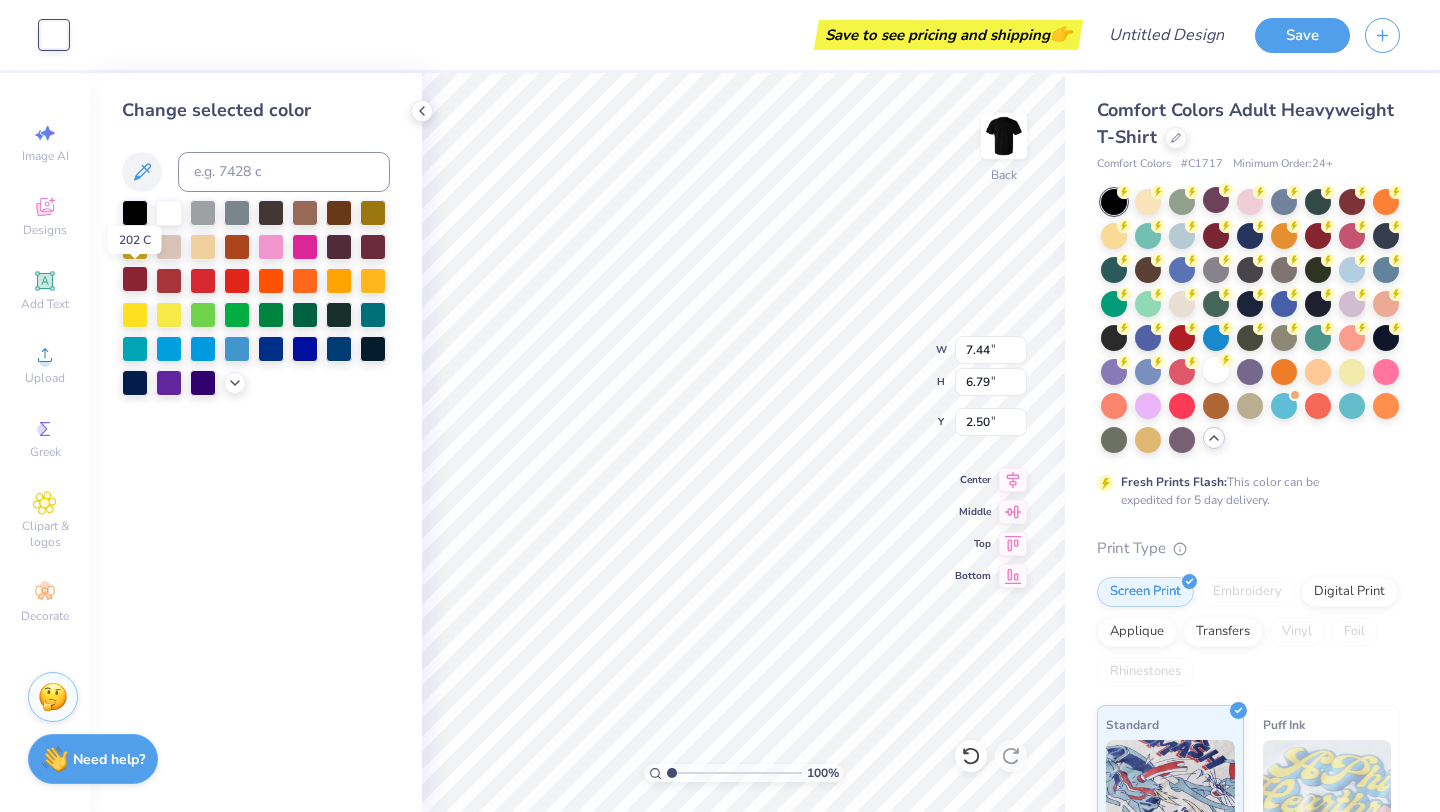 click at bounding box center (135, 279) 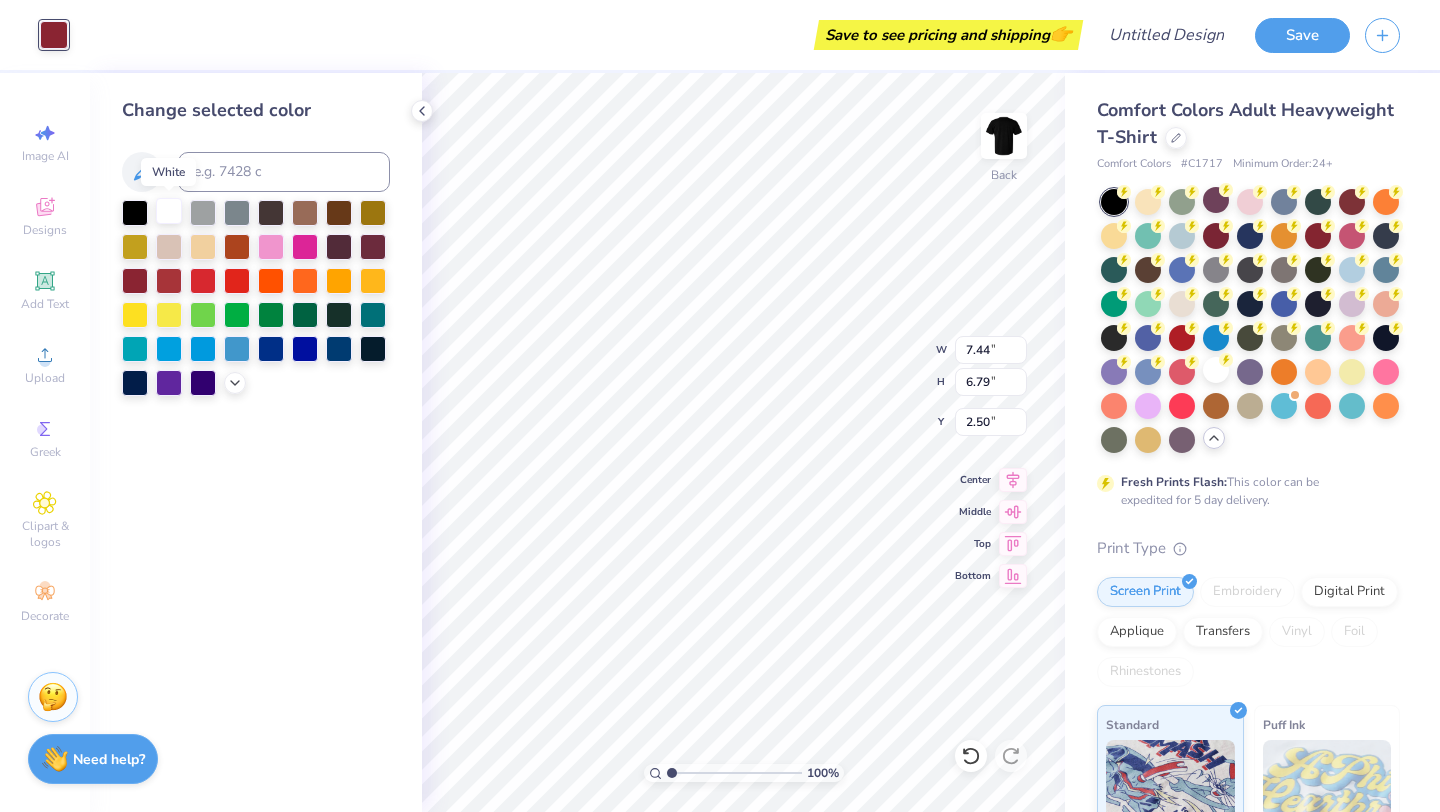 click at bounding box center (169, 211) 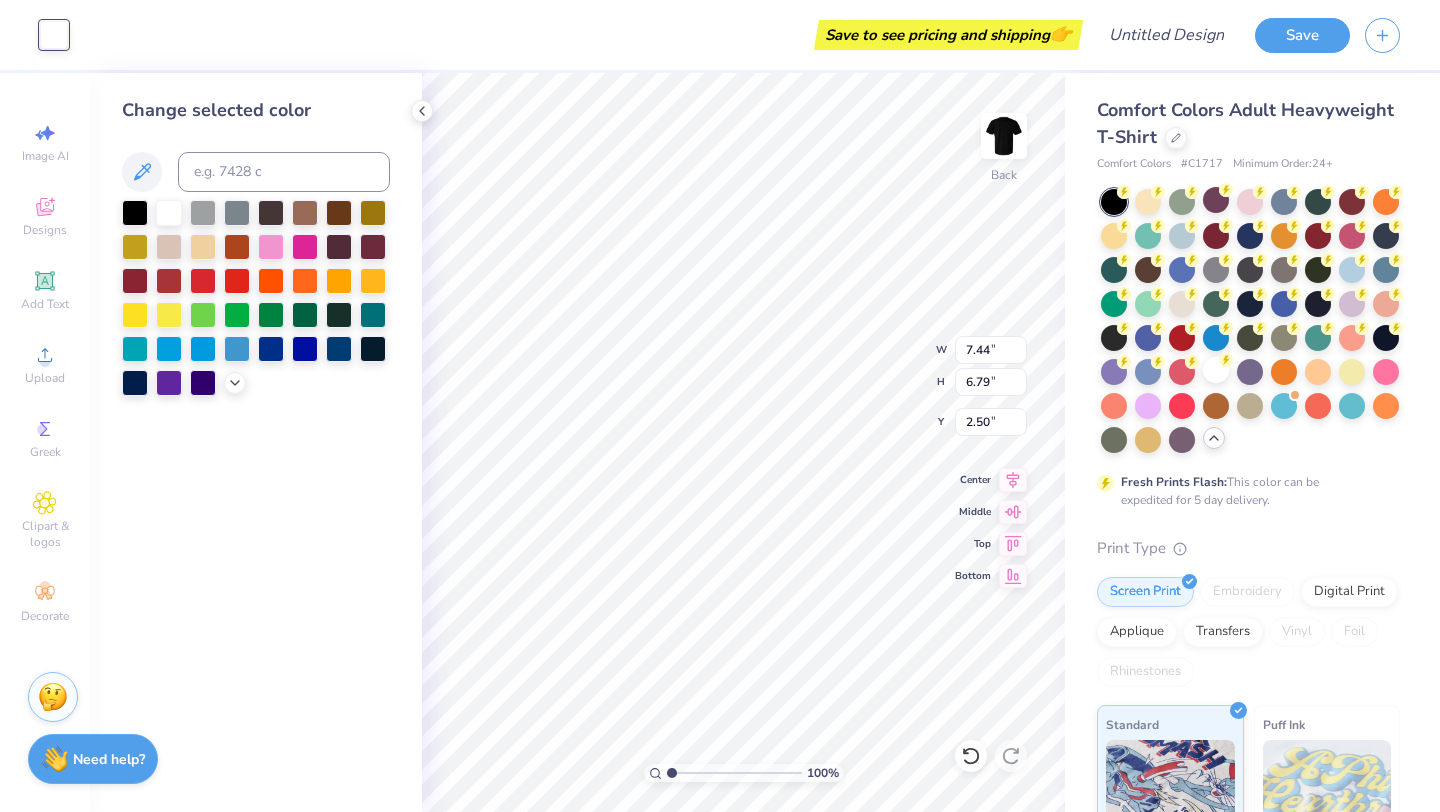 click on "Change selected color" at bounding box center (256, 442) 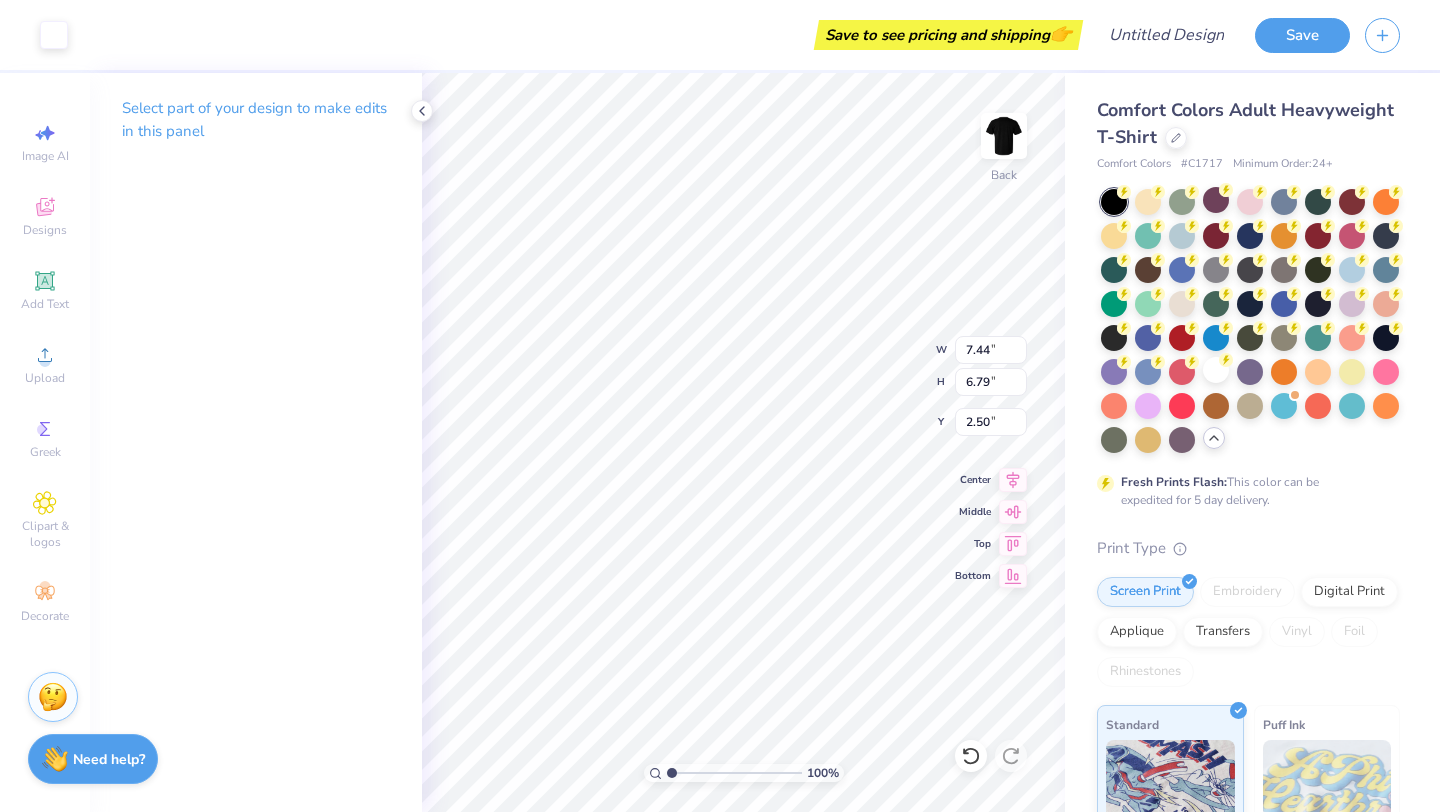 type on "2.75" 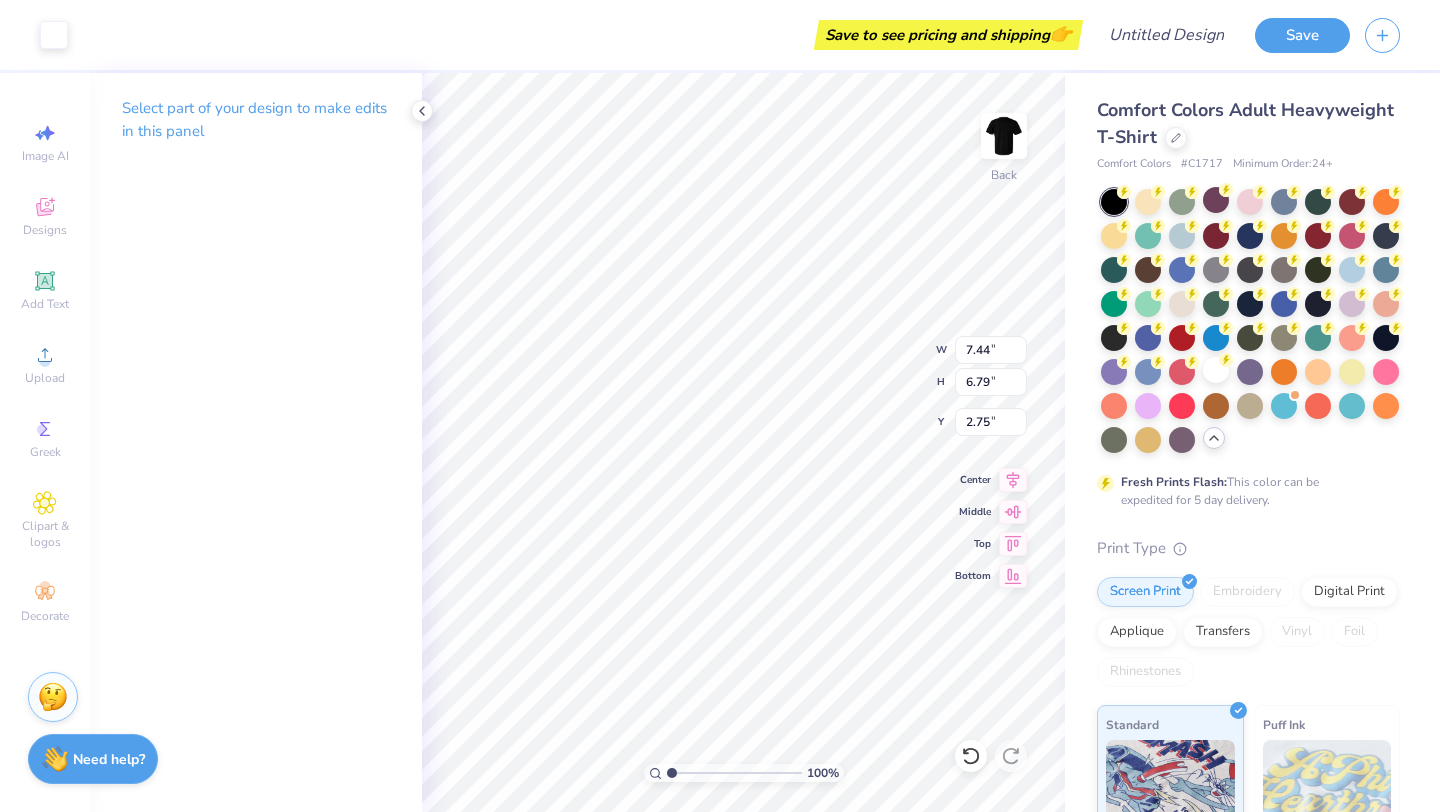 type on "3.19" 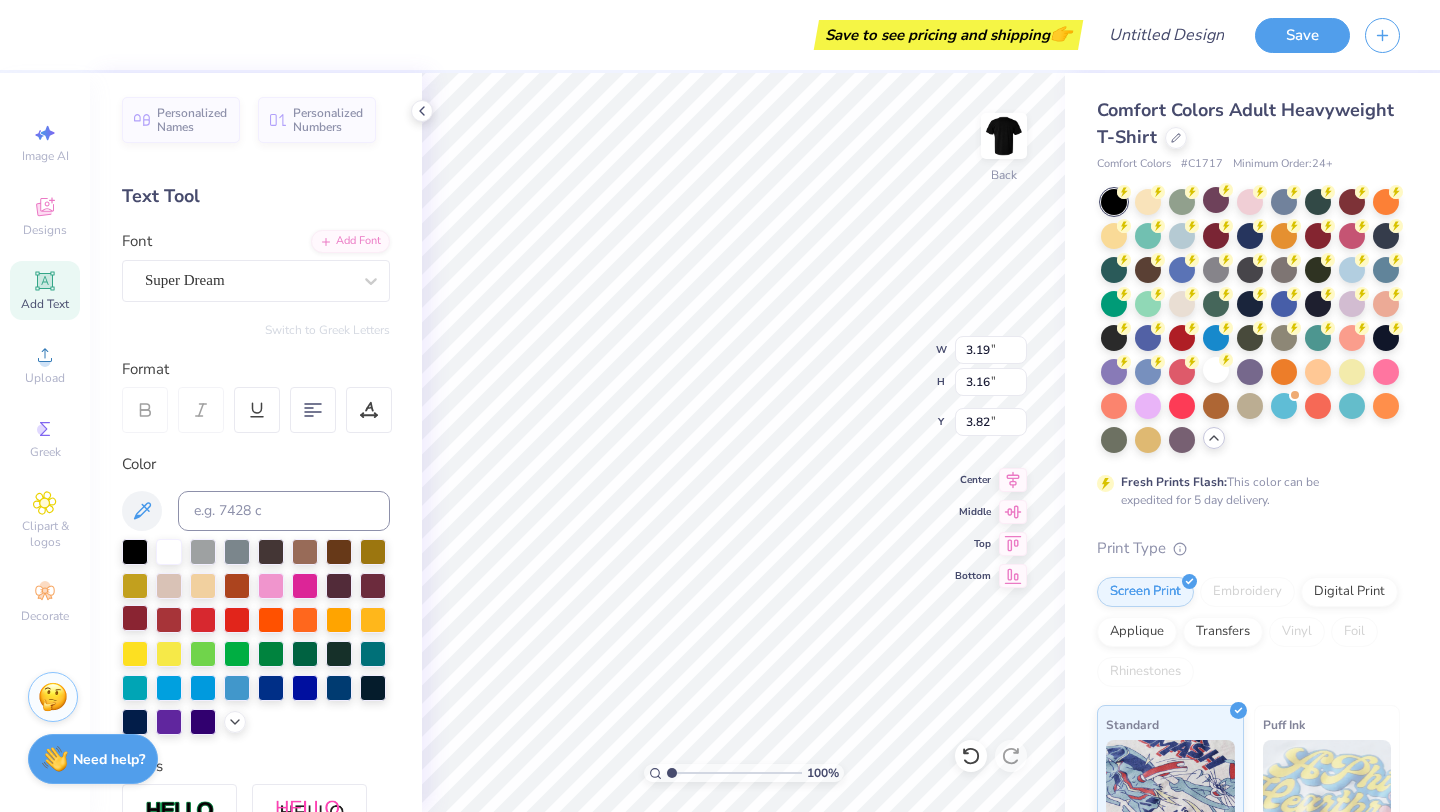 click at bounding box center [135, 618] 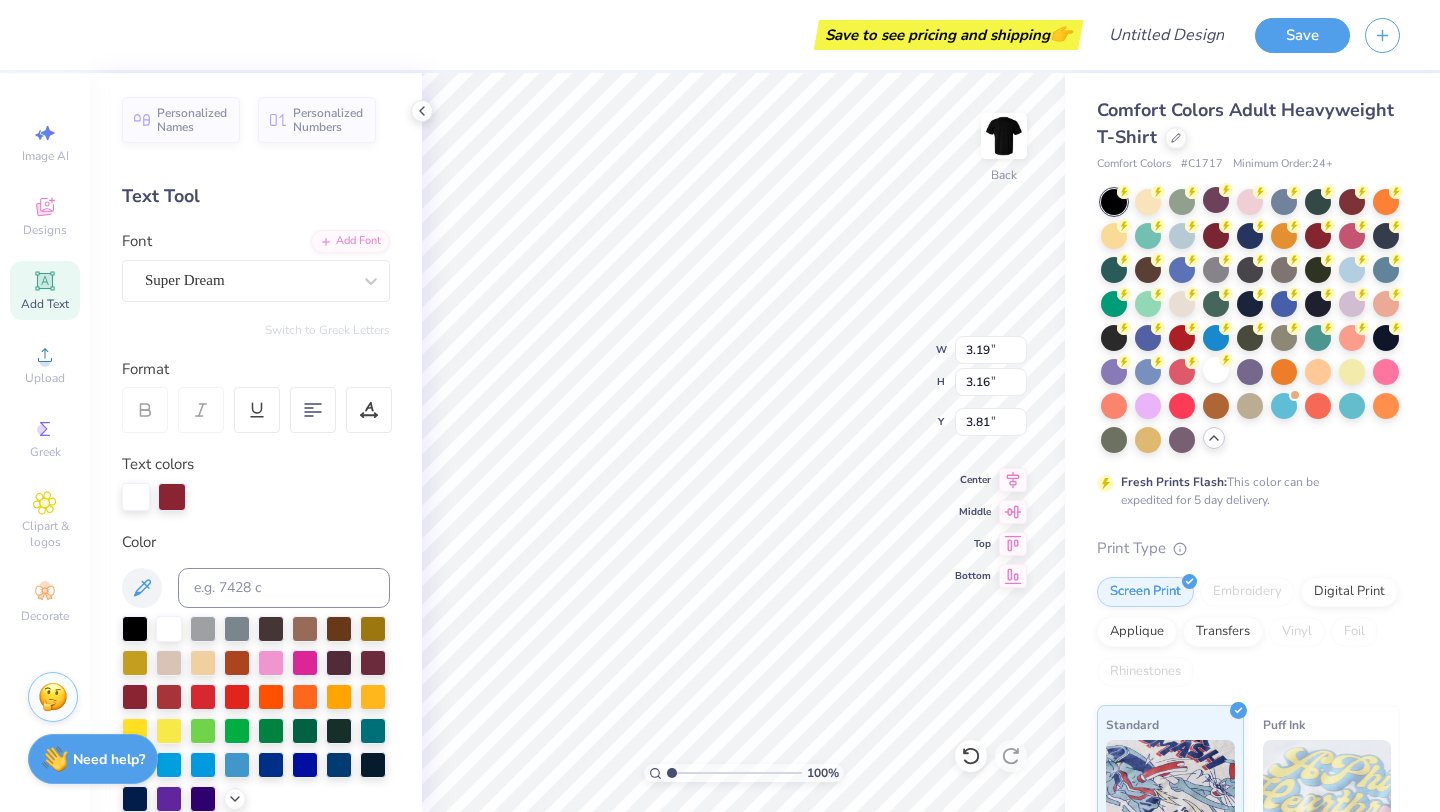 scroll, scrollTop: 1, scrollLeft: 0, axis: vertical 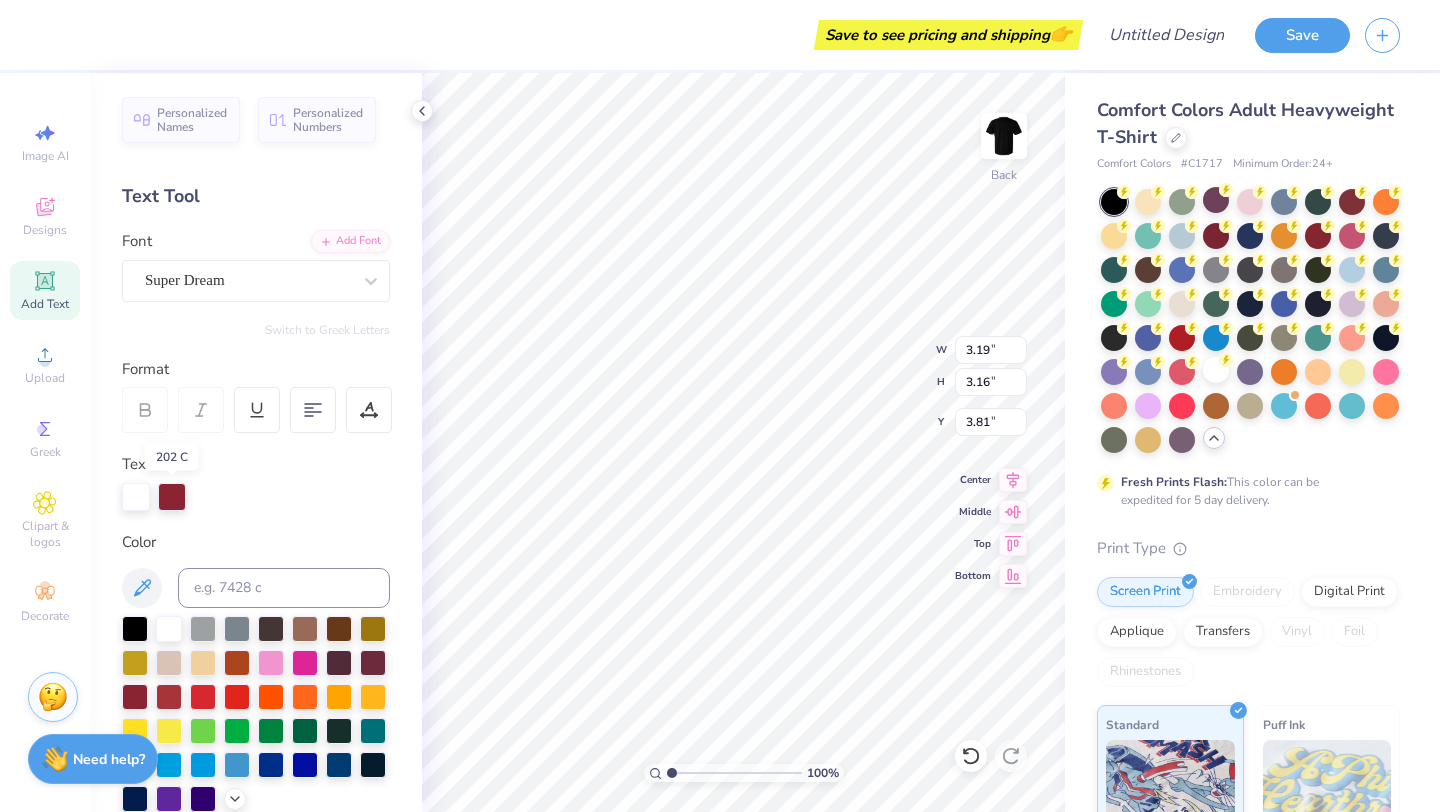 click at bounding box center (172, 497) 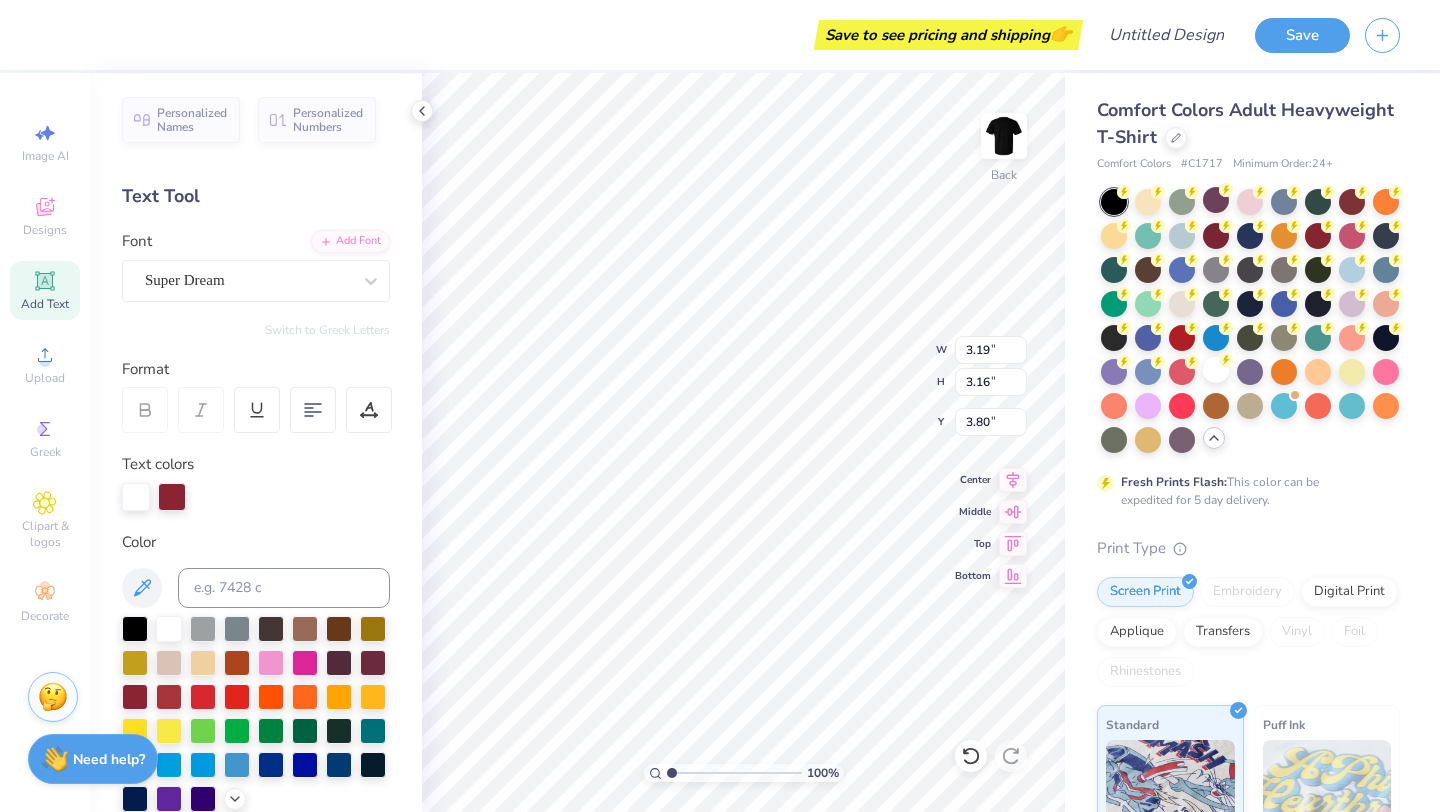 type on "3.80" 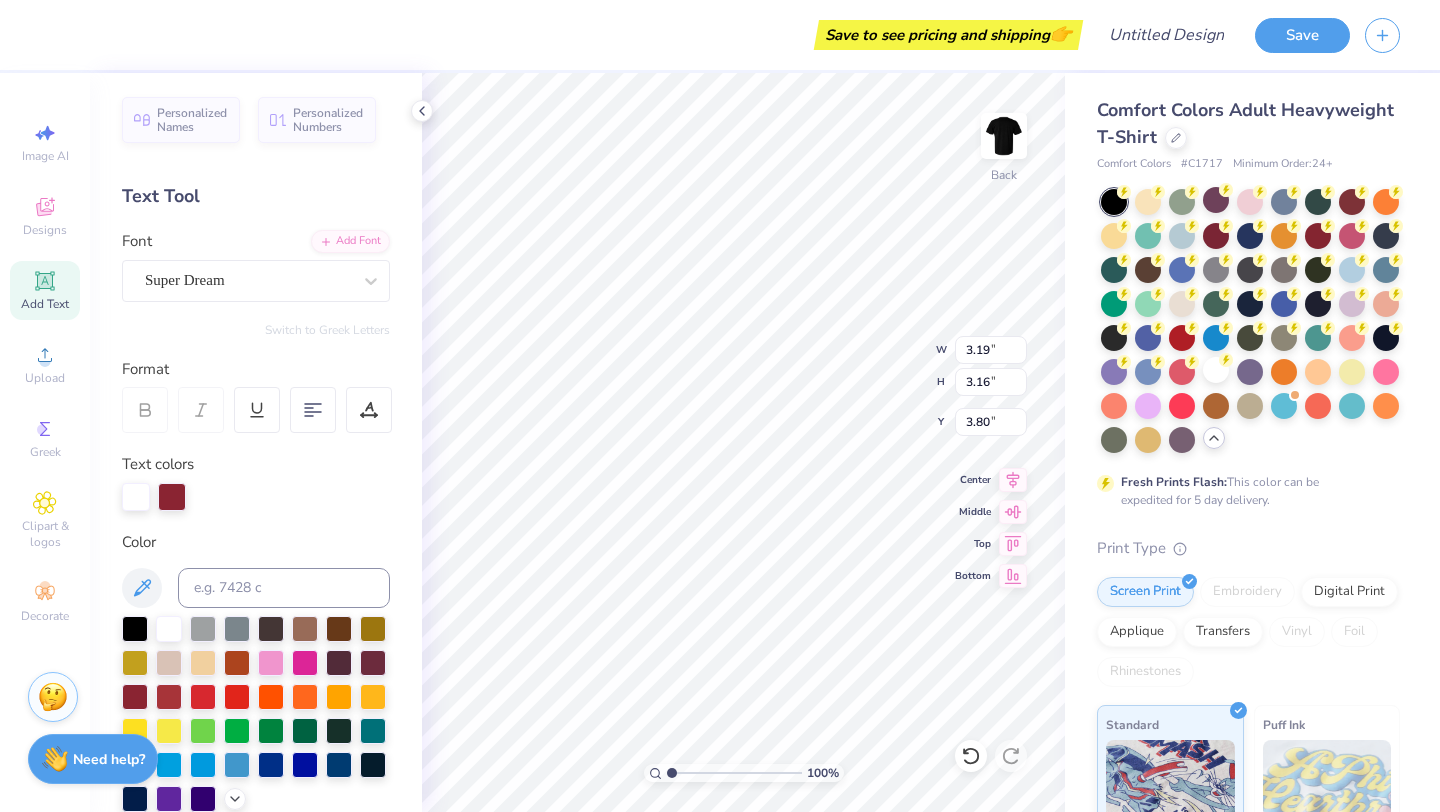 scroll, scrollTop: 4, scrollLeft: 1, axis: both 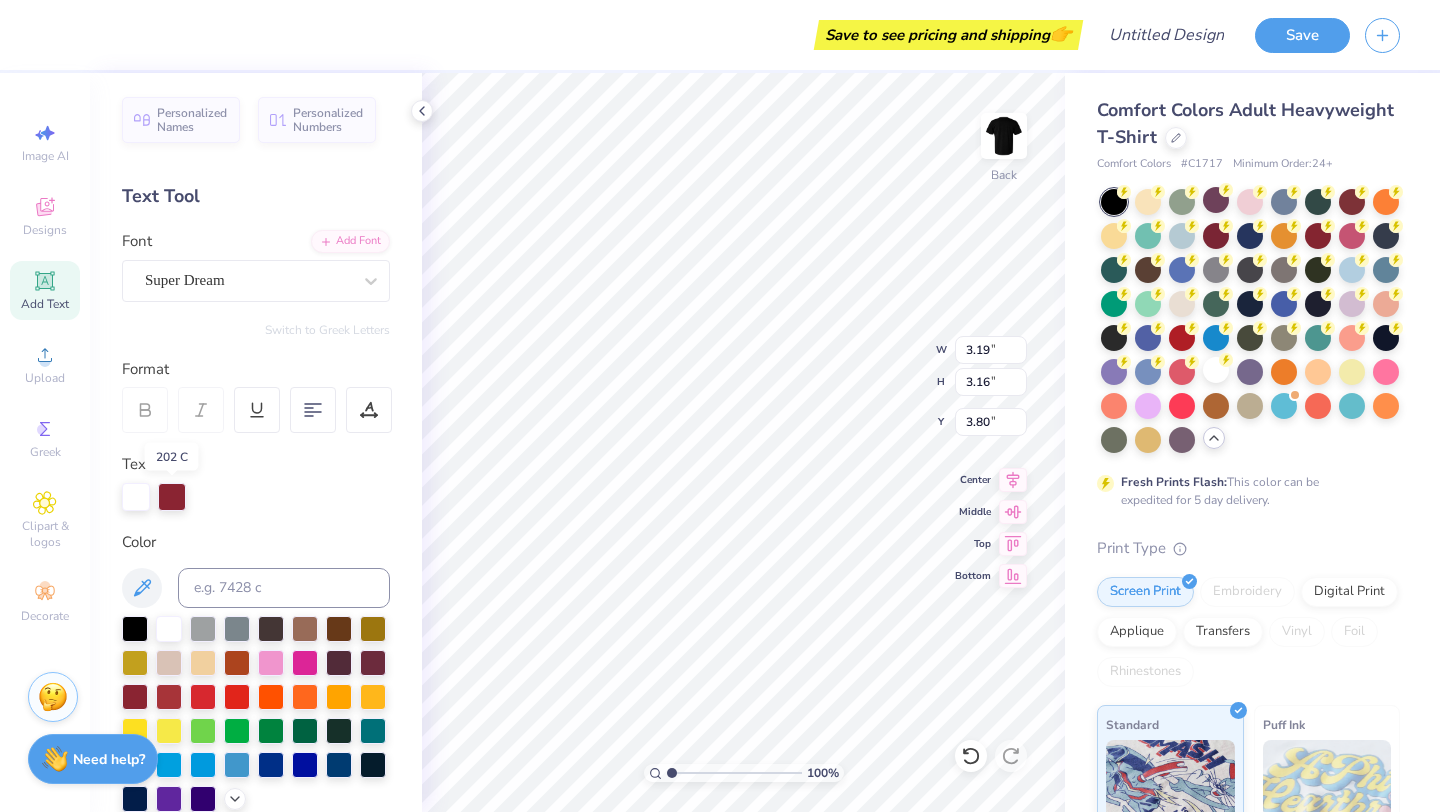 click at bounding box center [172, 497] 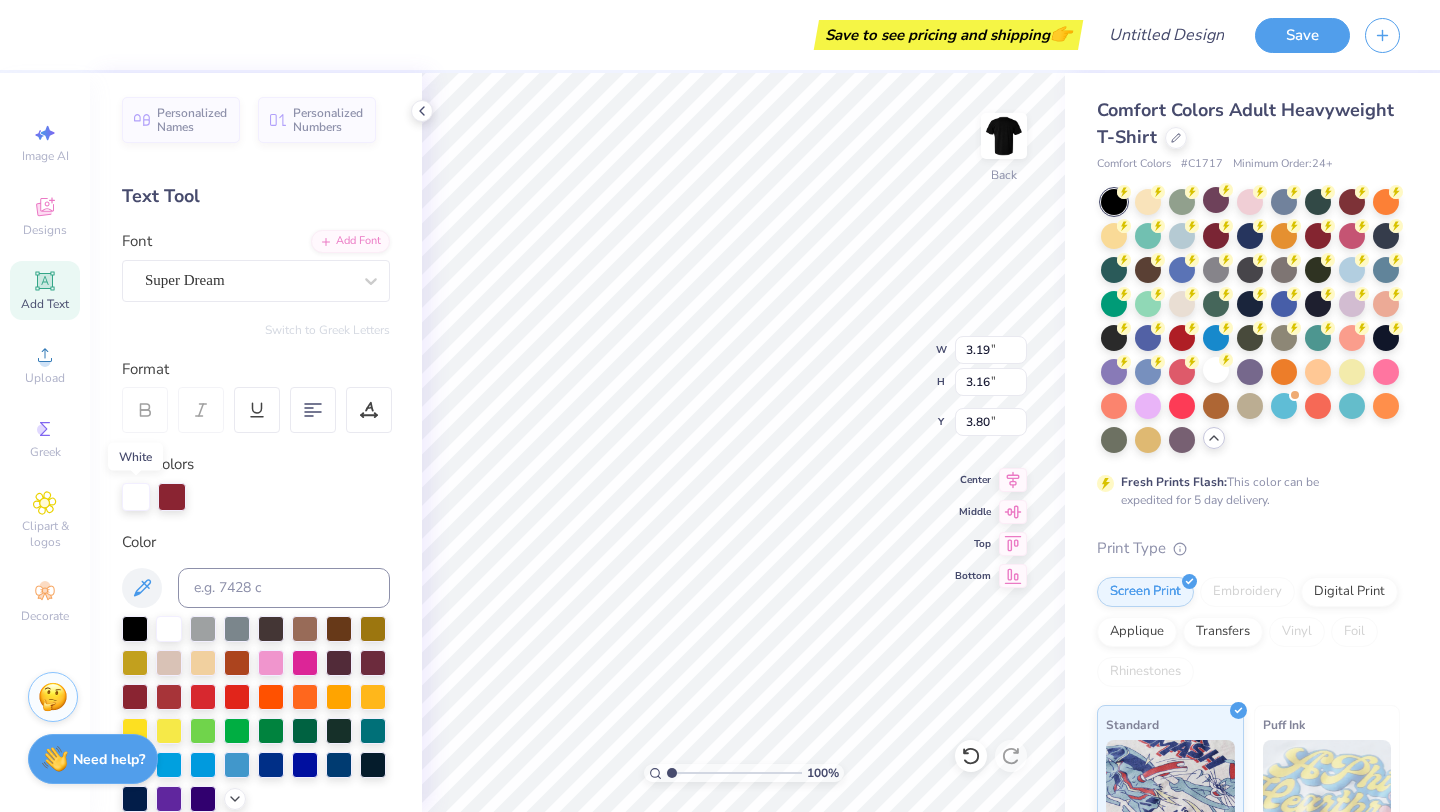 click at bounding box center (136, 497) 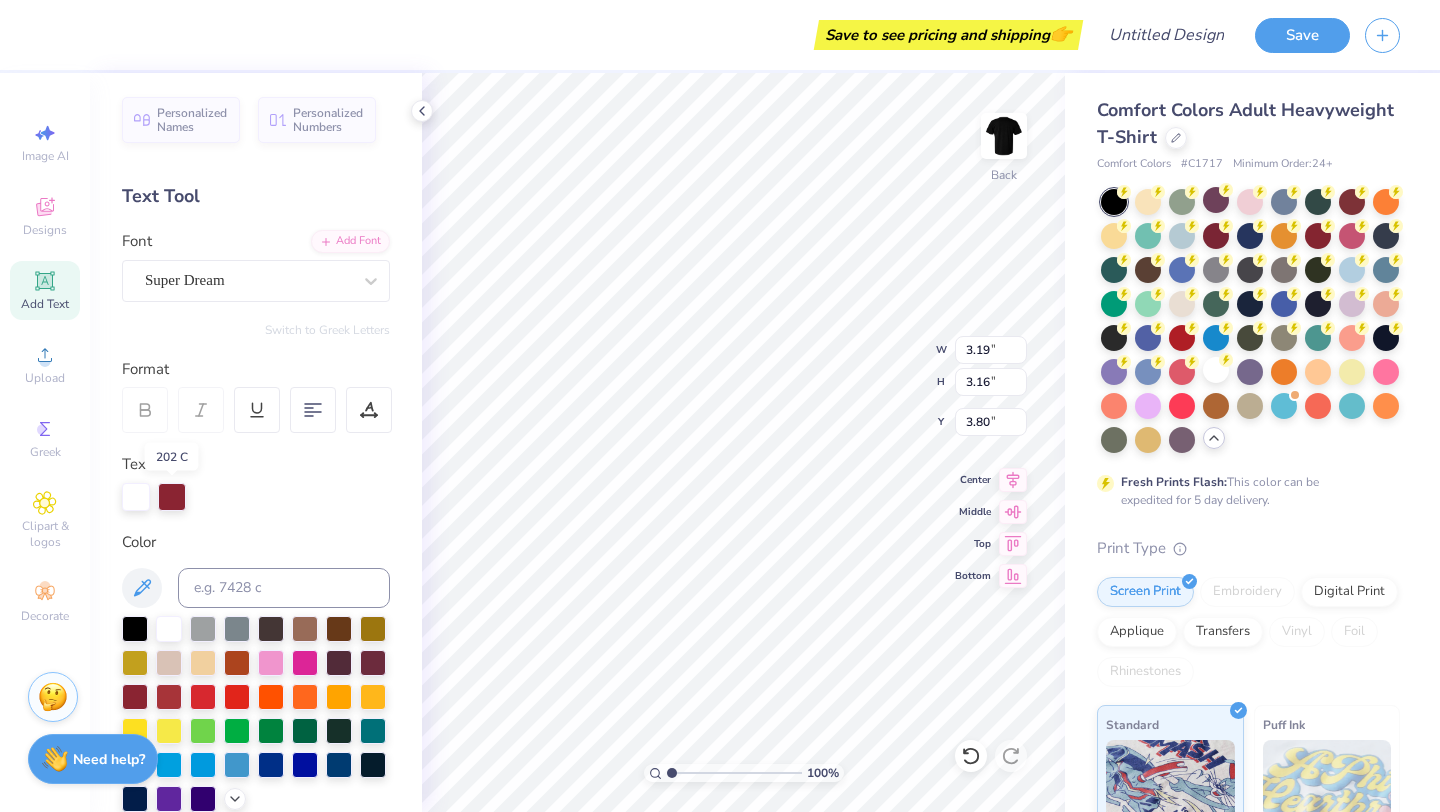 click at bounding box center (172, 497) 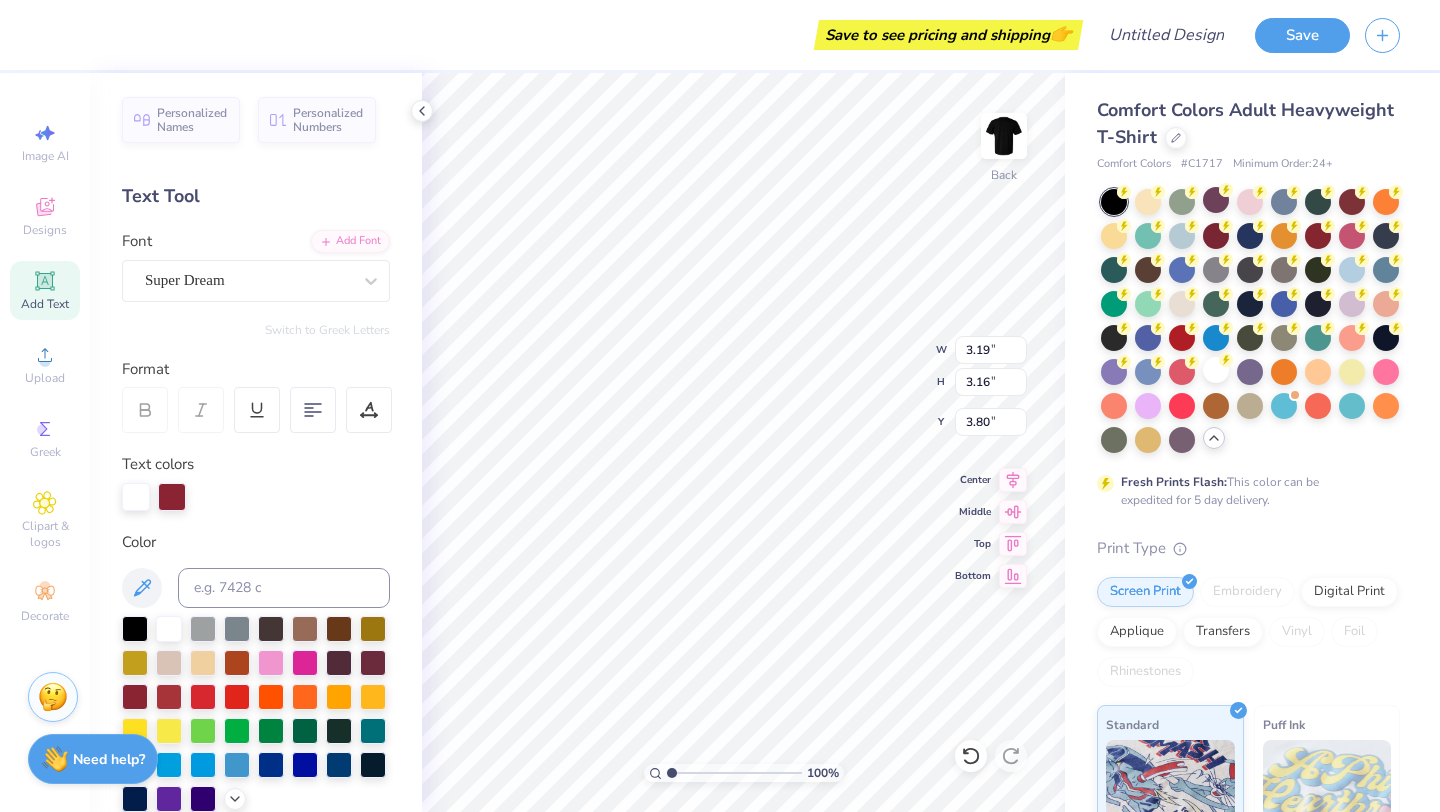 click at bounding box center (172, 497) 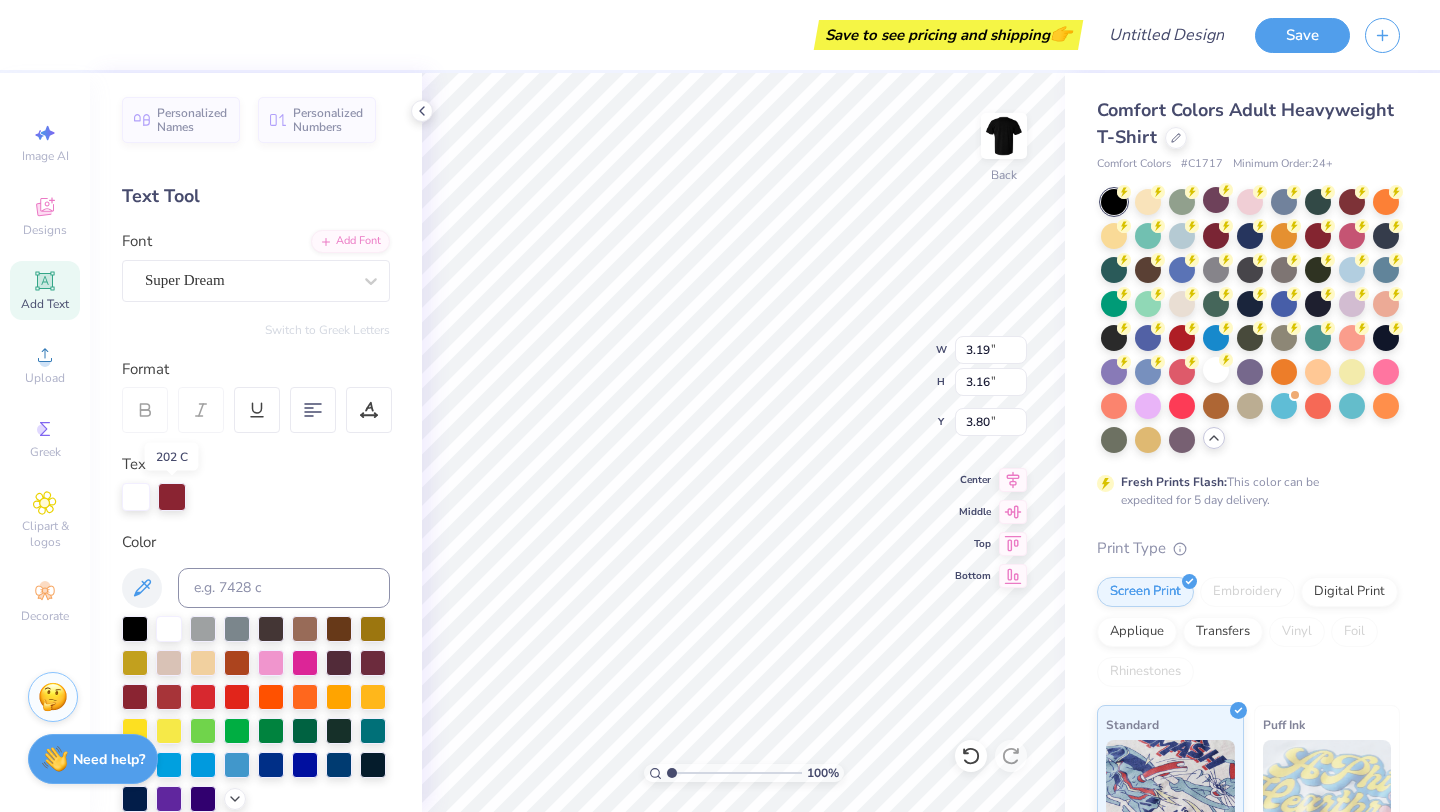 click at bounding box center [172, 497] 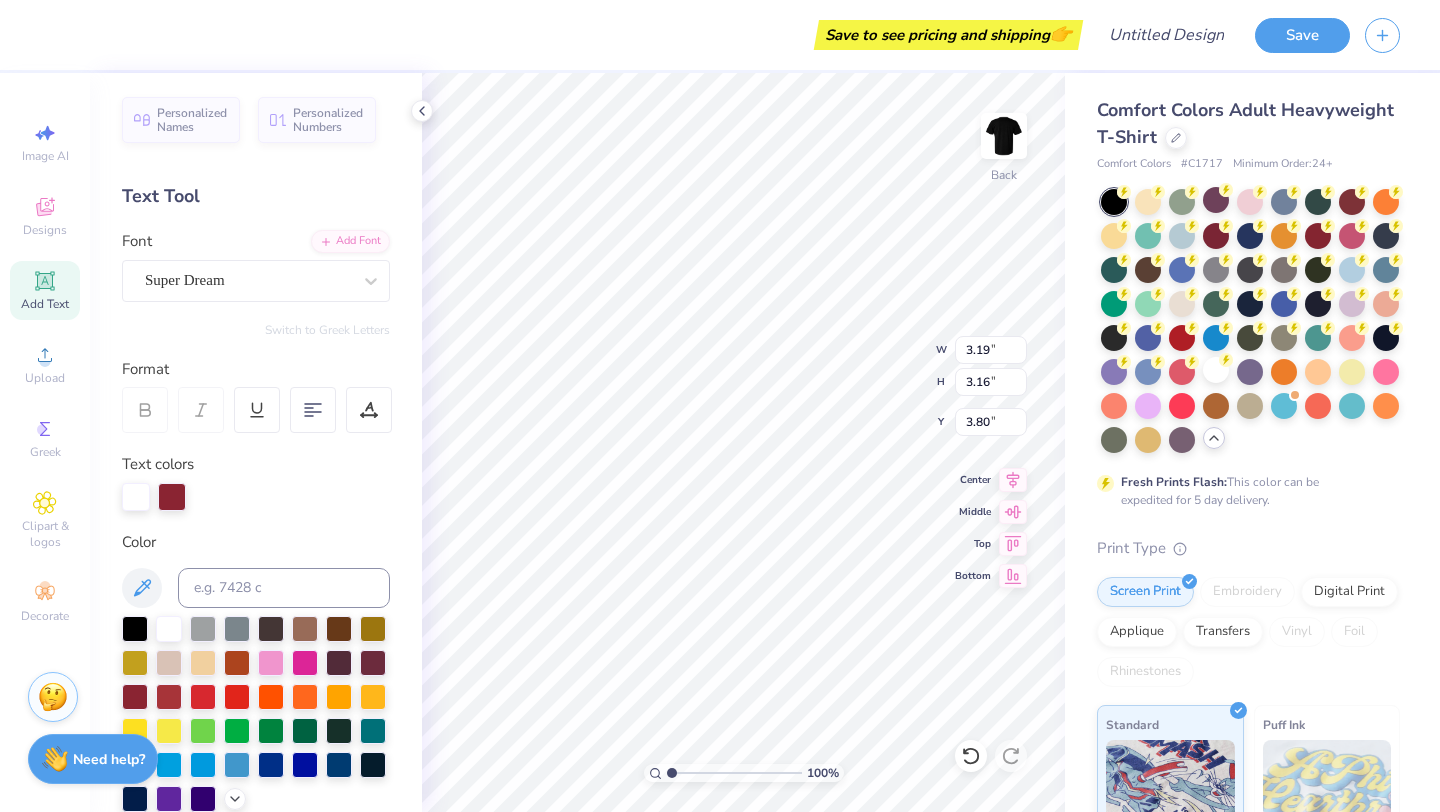 scroll, scrollTop: 1, scrollLeft: 0, axis: vertical 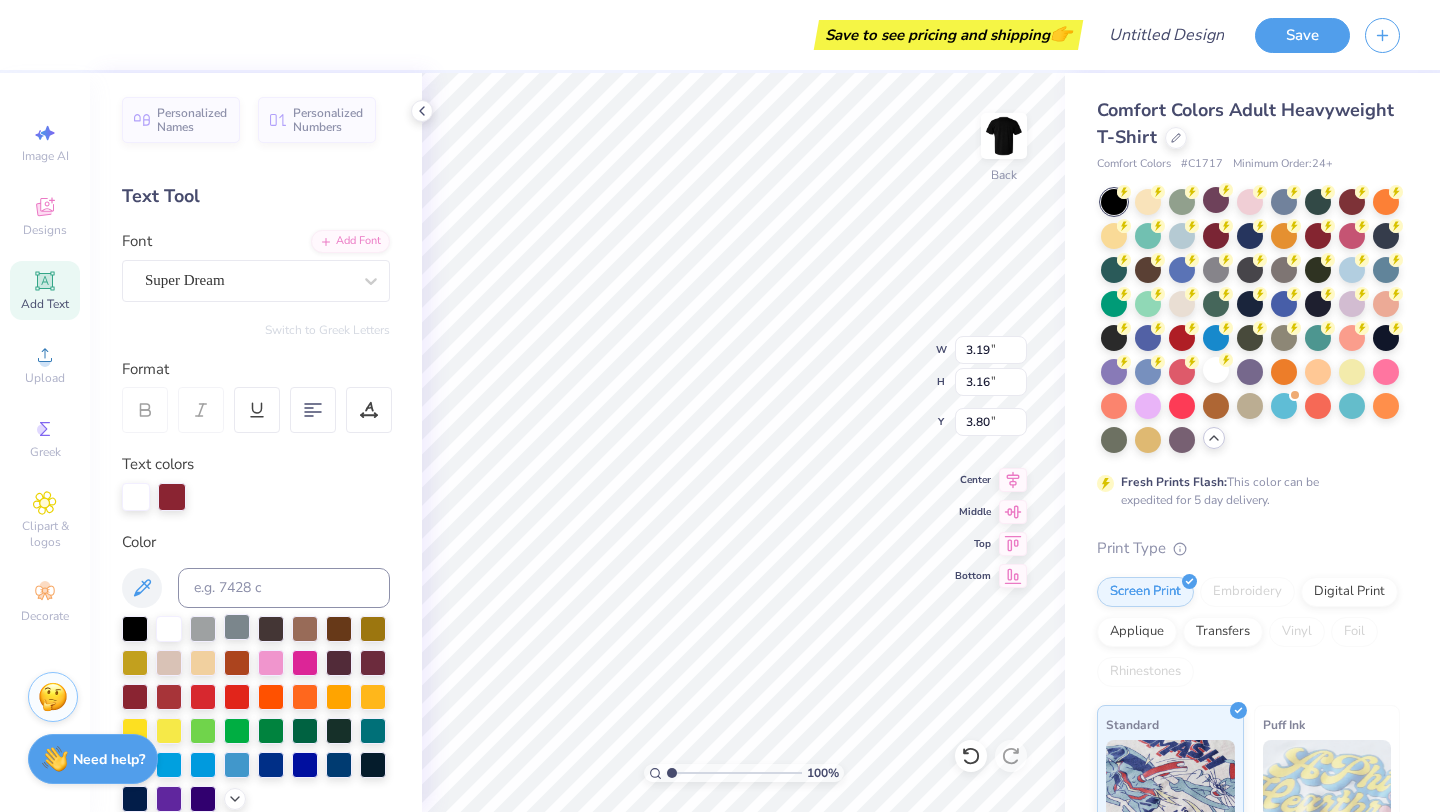 click at bounding box center [237, 627] 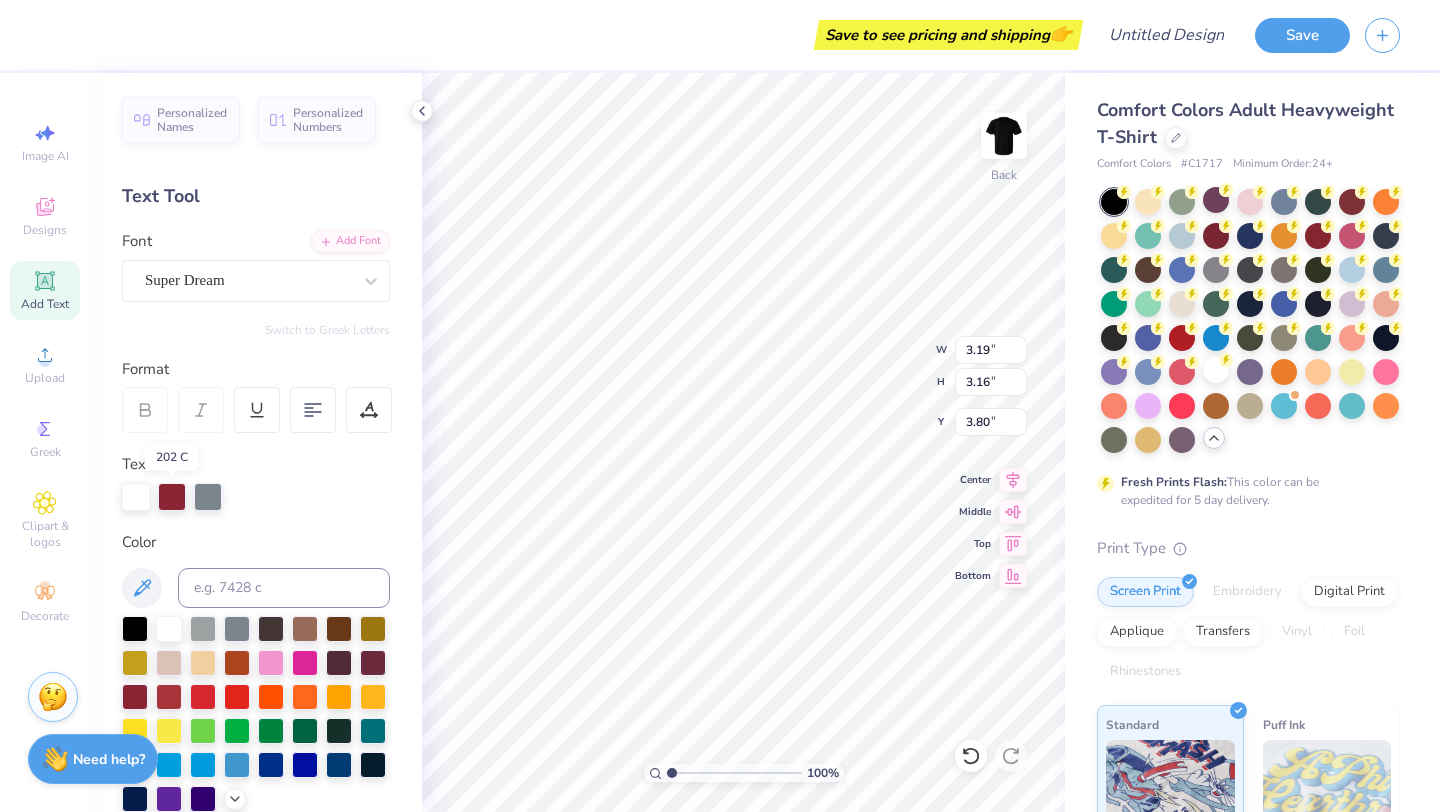 click at bounding box center [172, 497] 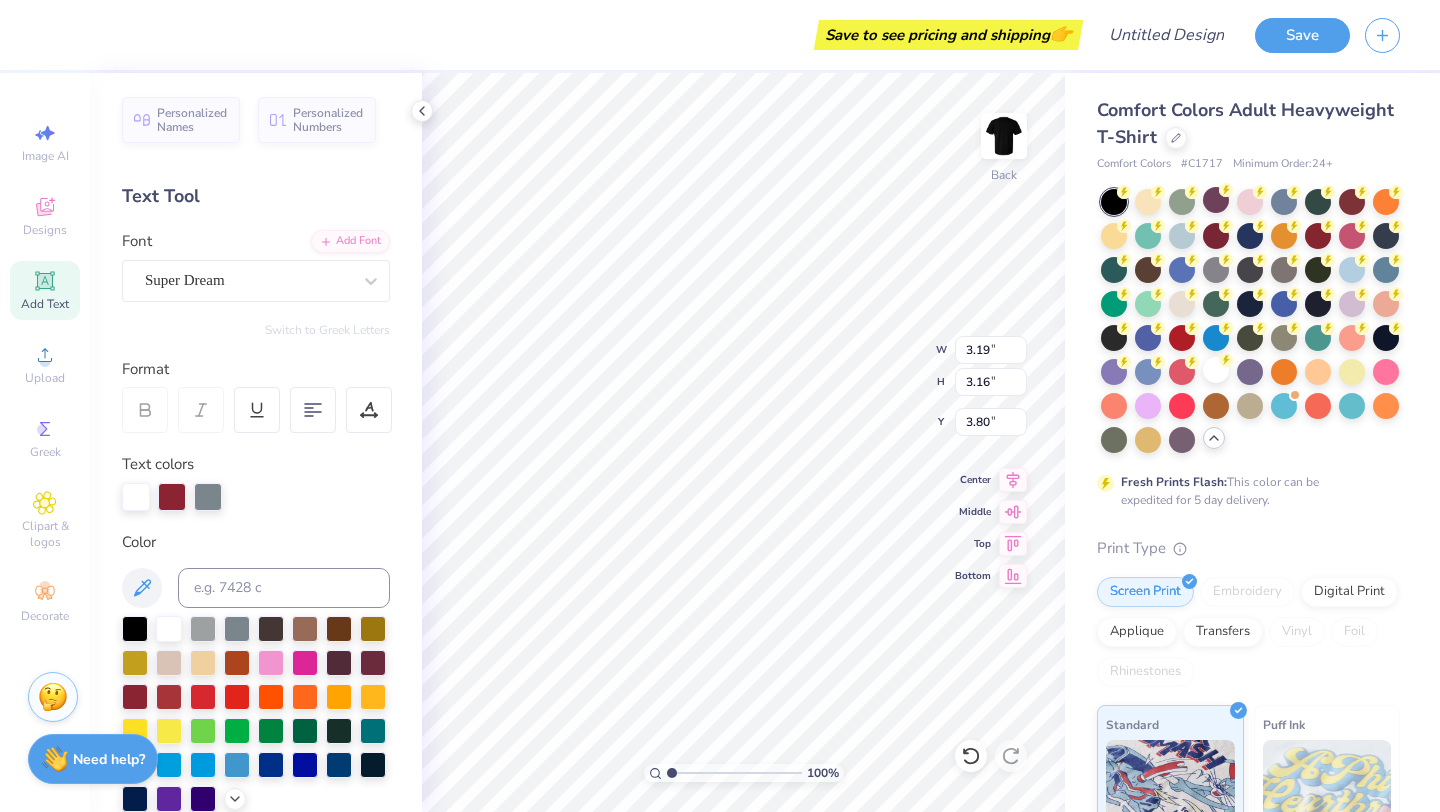 click at bounding box center (172, 497) 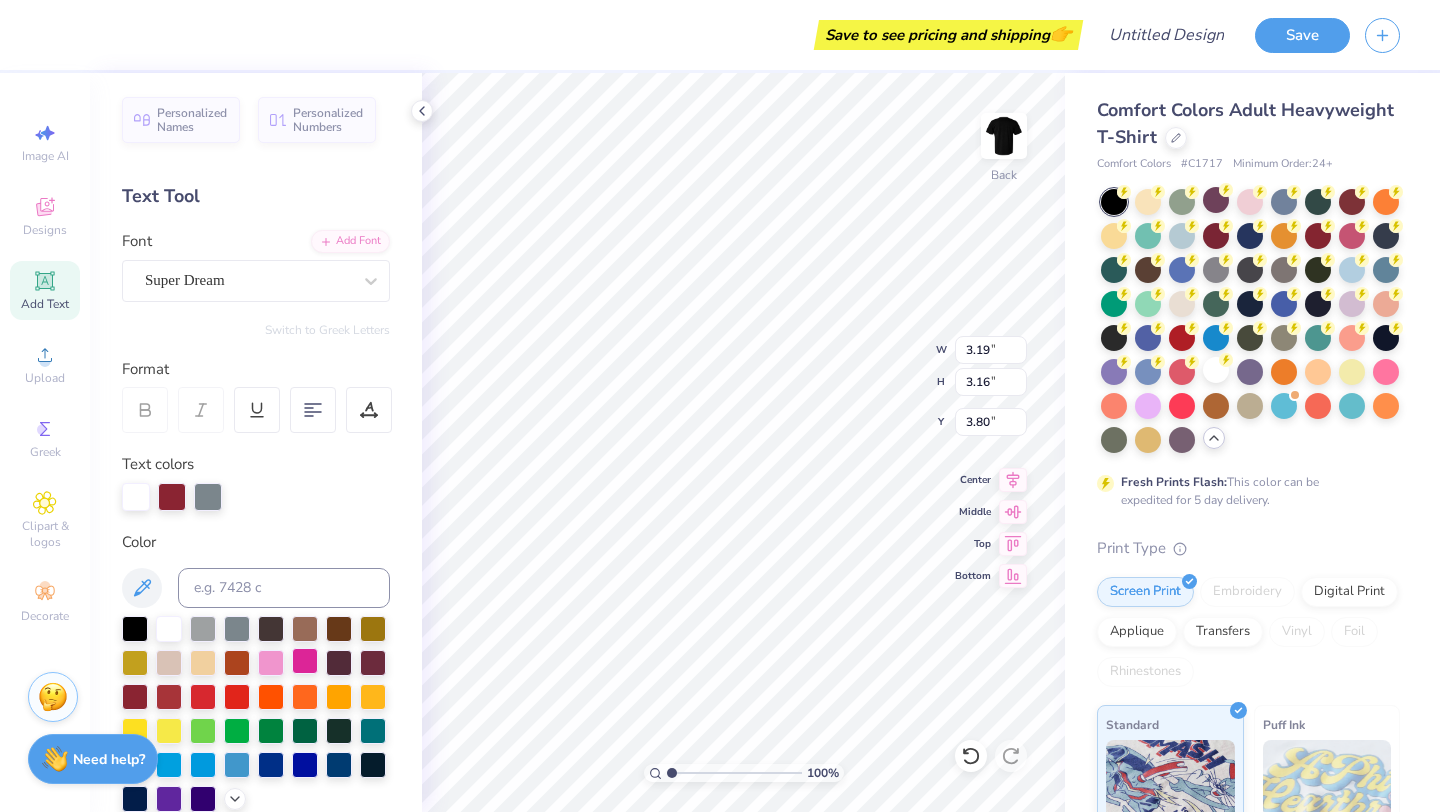 click at bounding box center [305, 661] 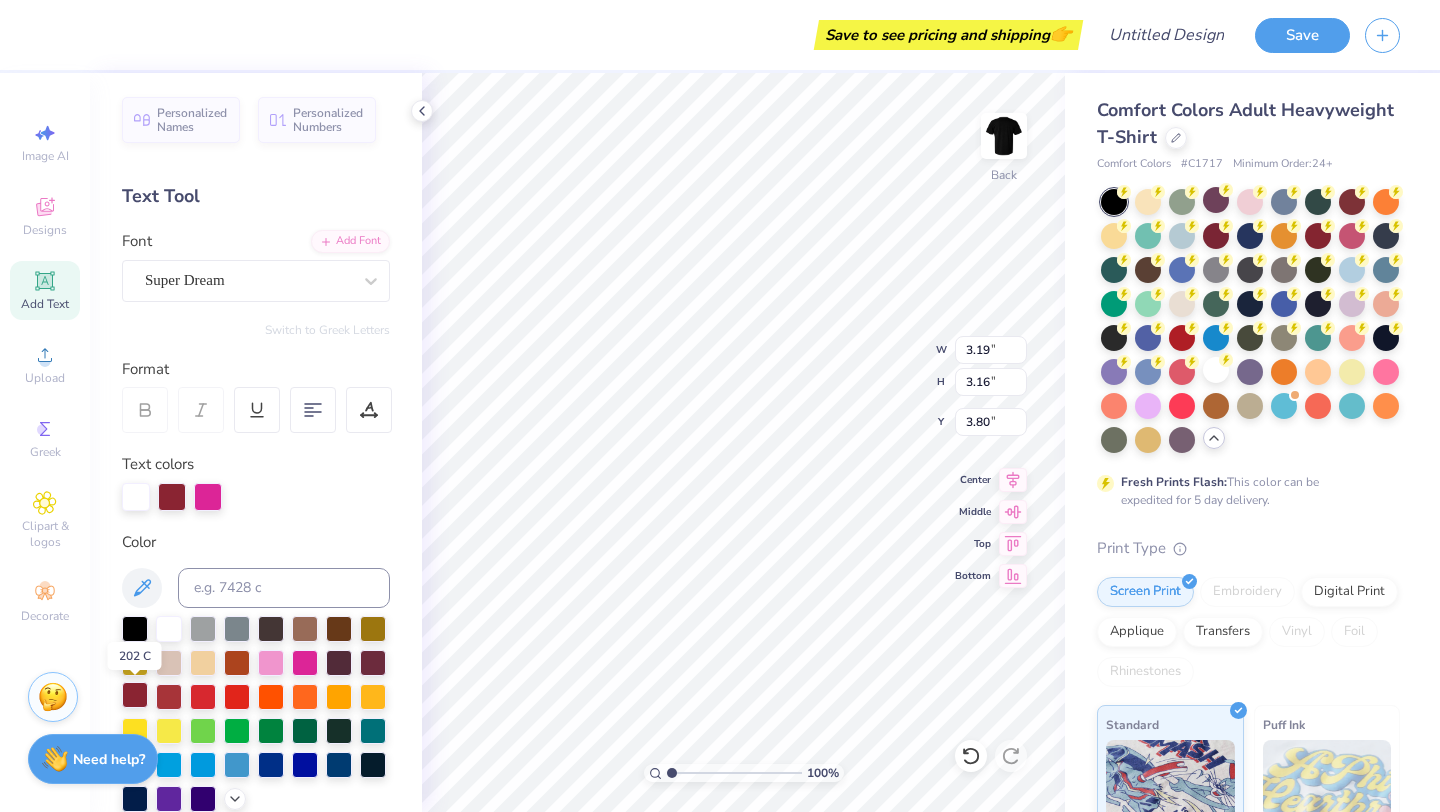 click at bounding box center [135, 695] 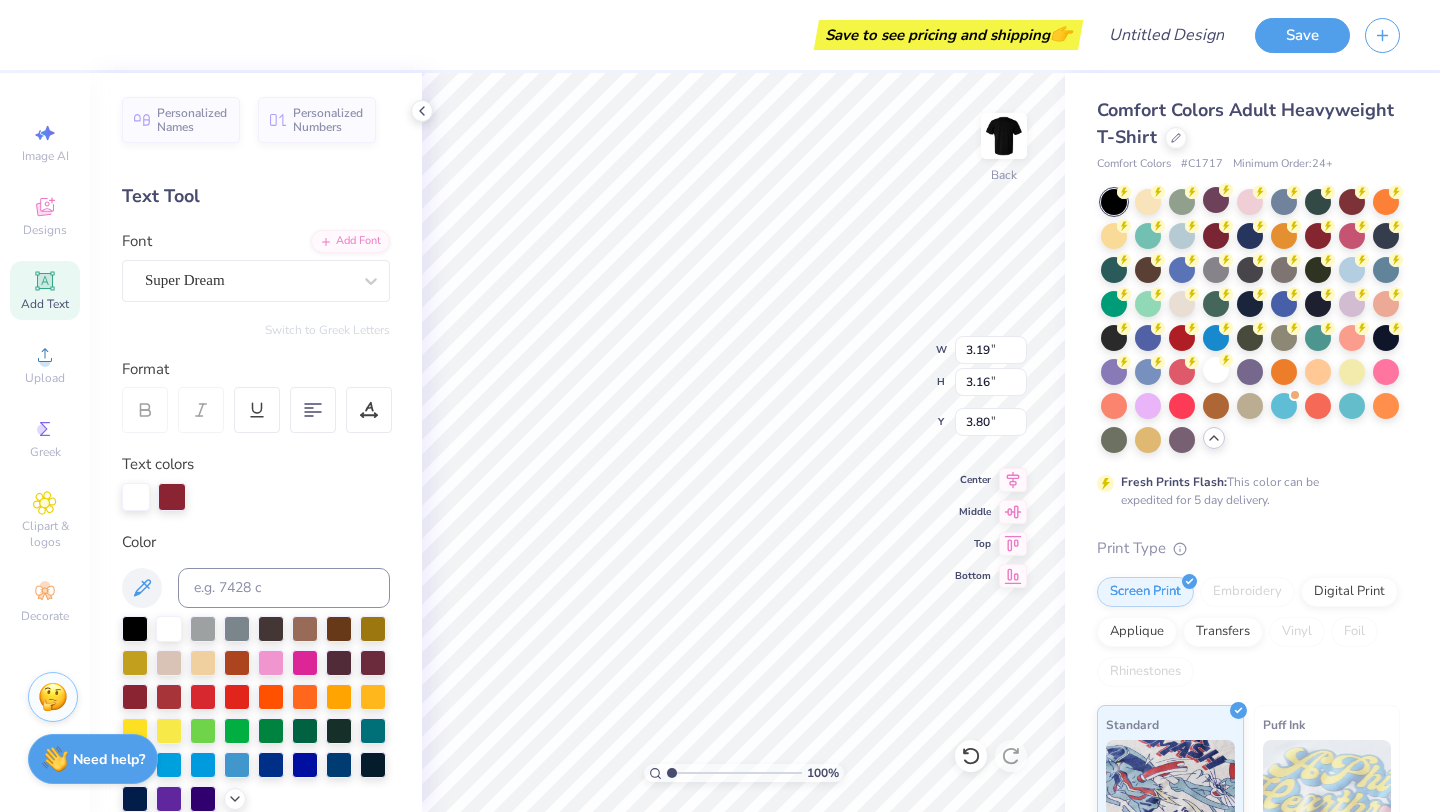 scroll, scrollTop: 2, scrollLeft: 0, axis: vertical 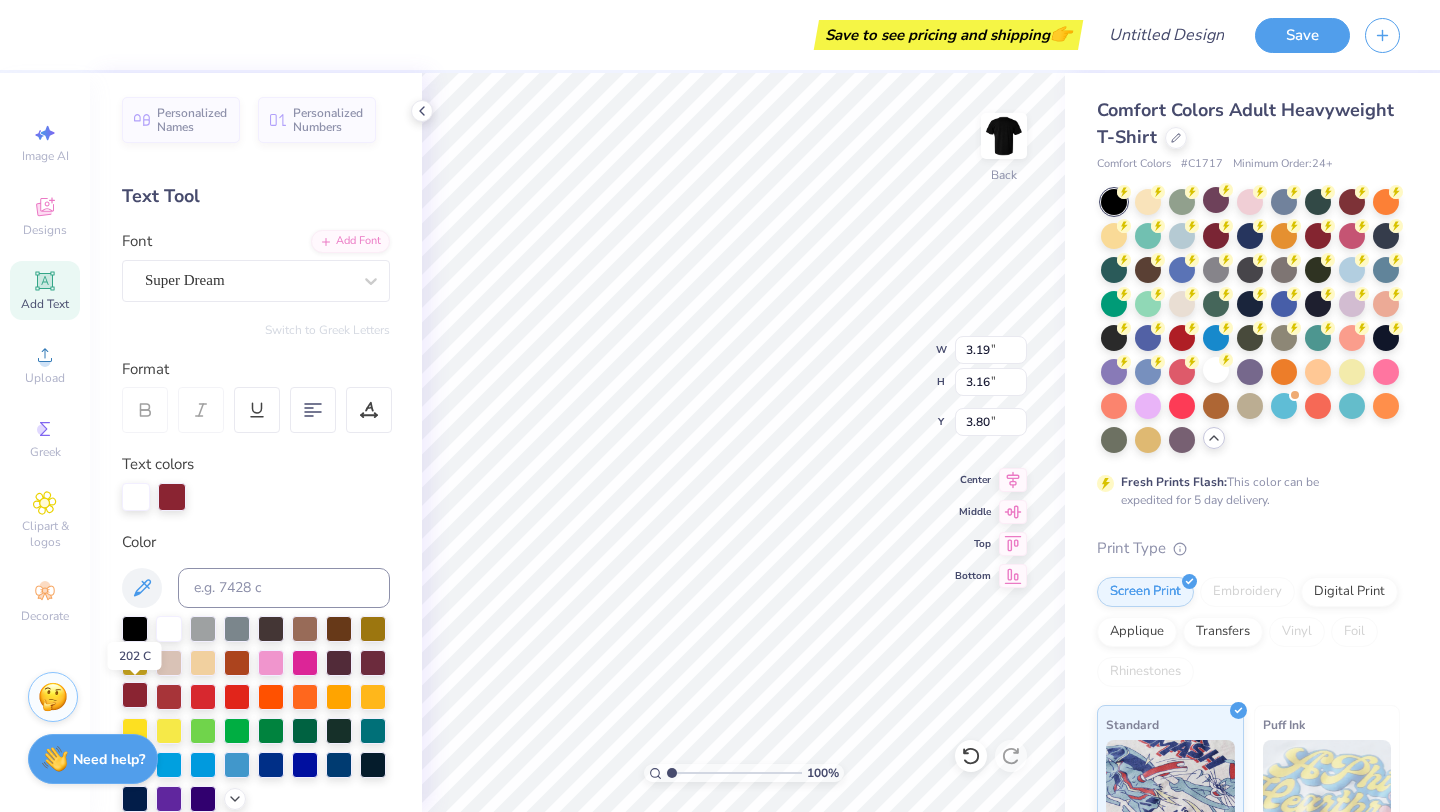 click at bounding box center (135, 695) 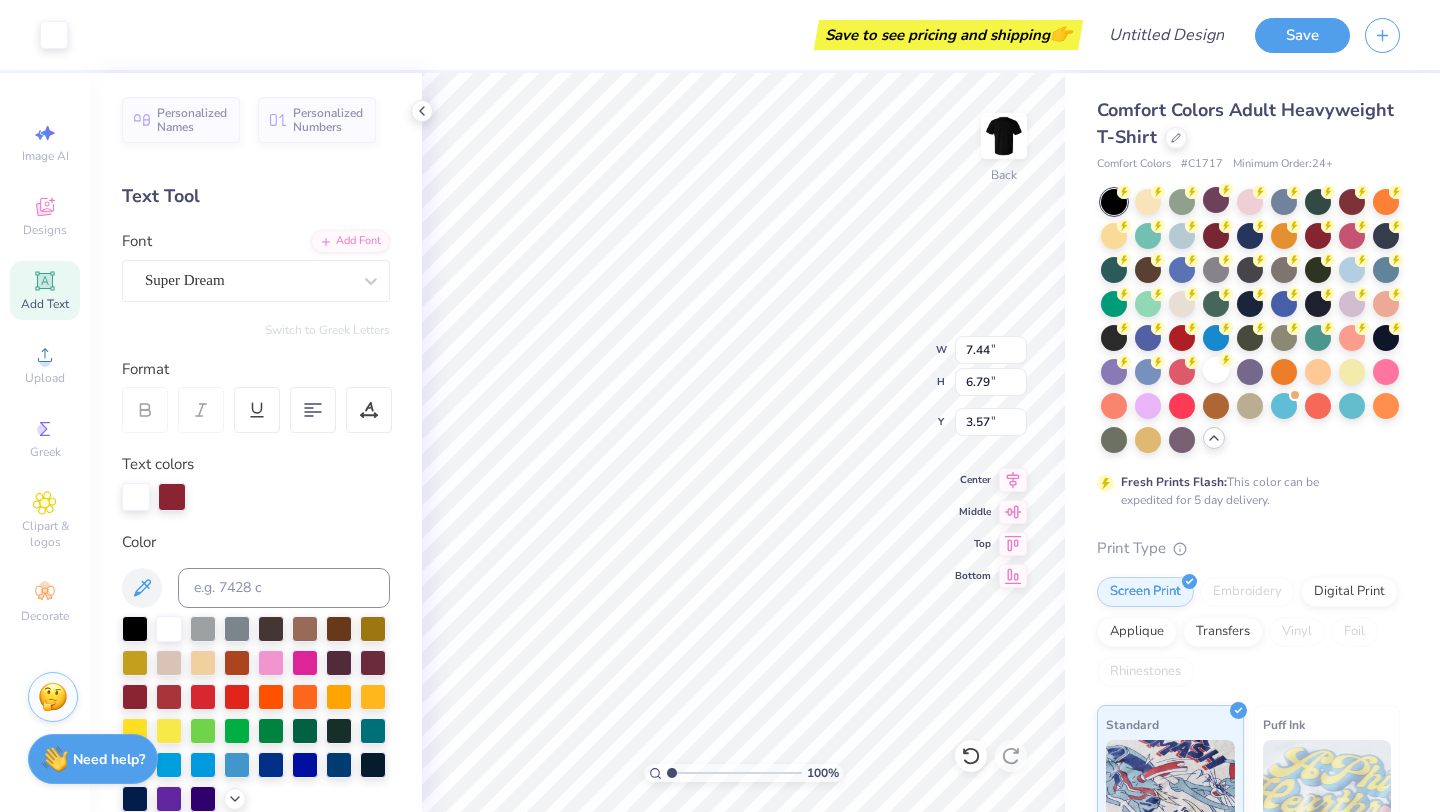 type on "3.57" 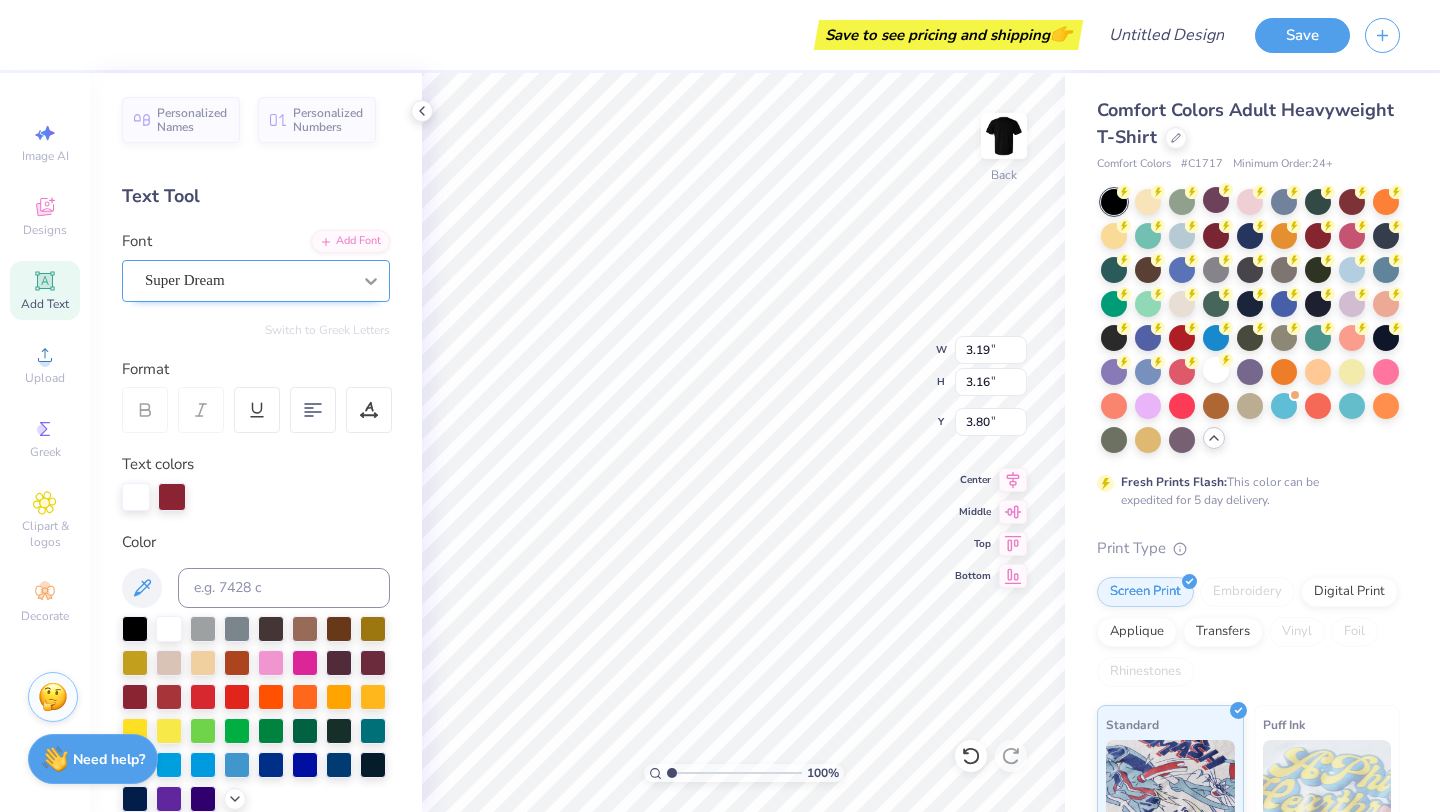 click 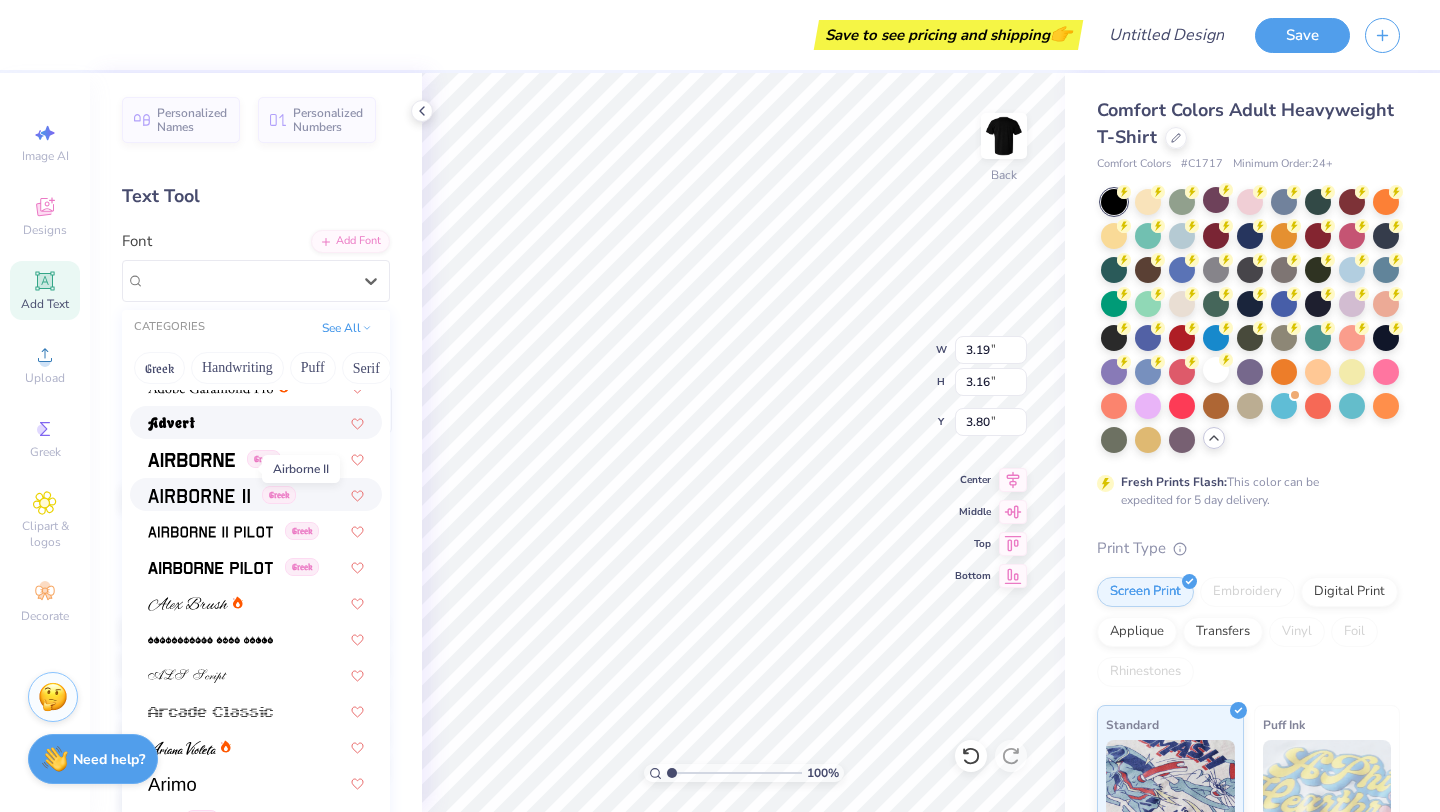 scroll, scrollTop: 337, scrollLeft: 0, axis: vertical 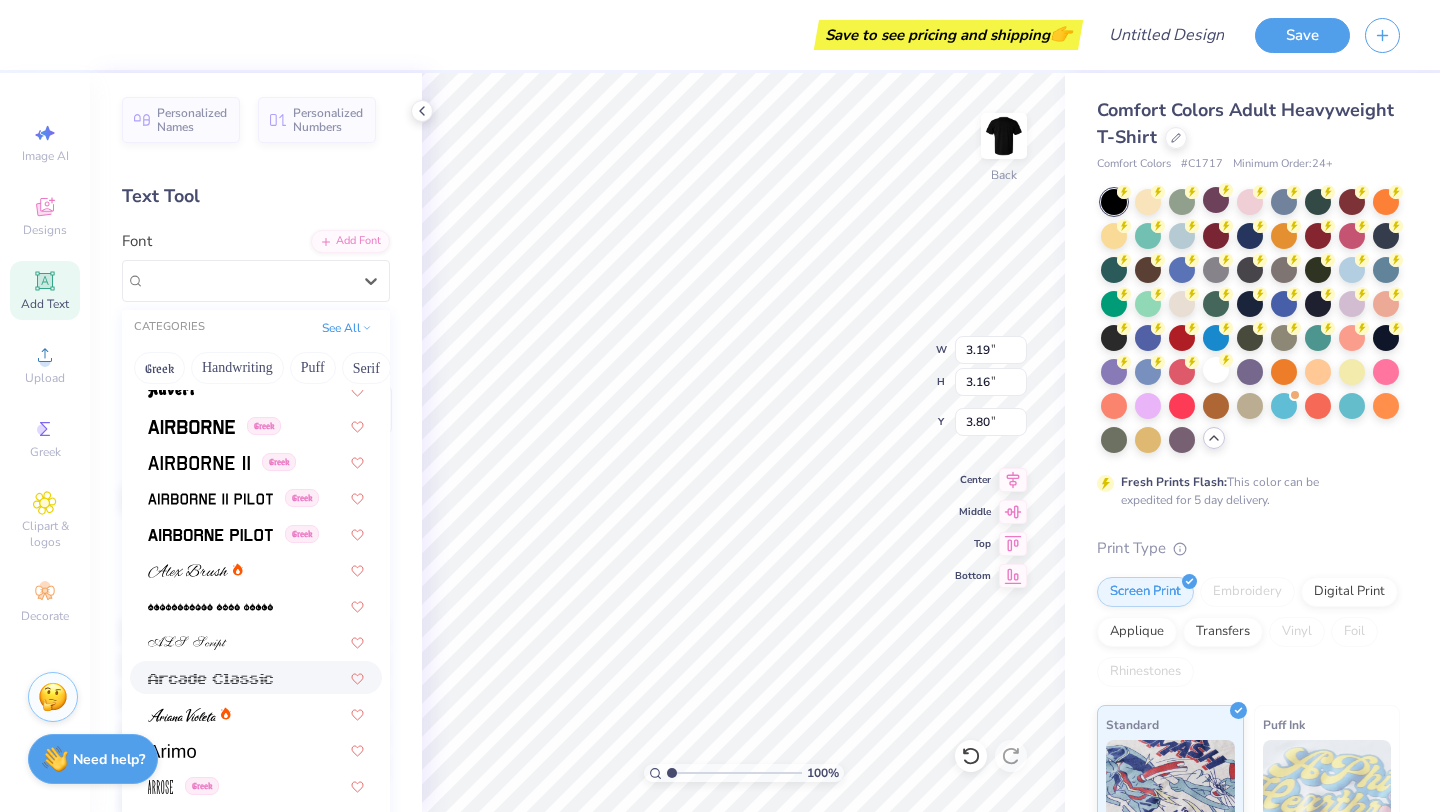click at bounding box center (210, 679) 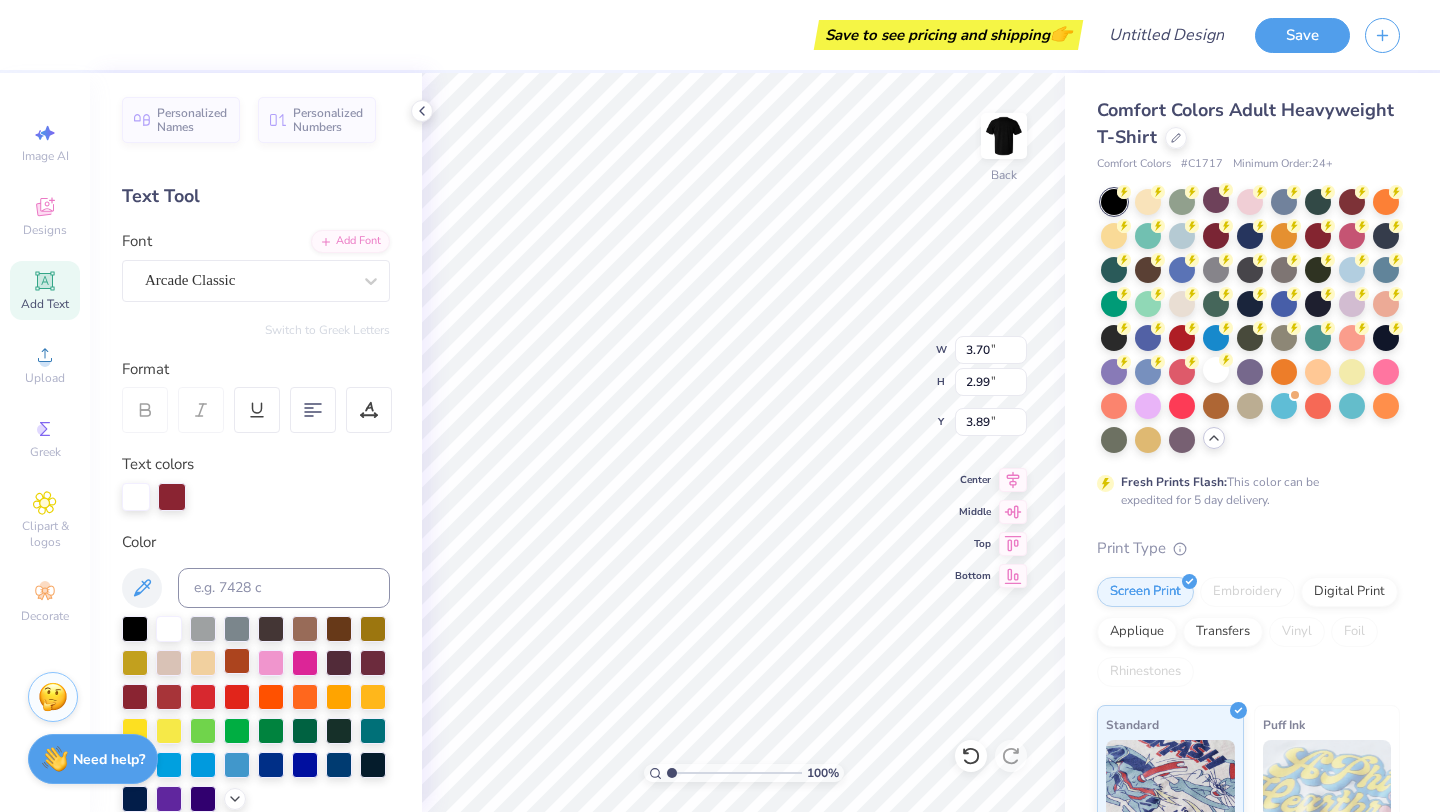 type on "3.70" 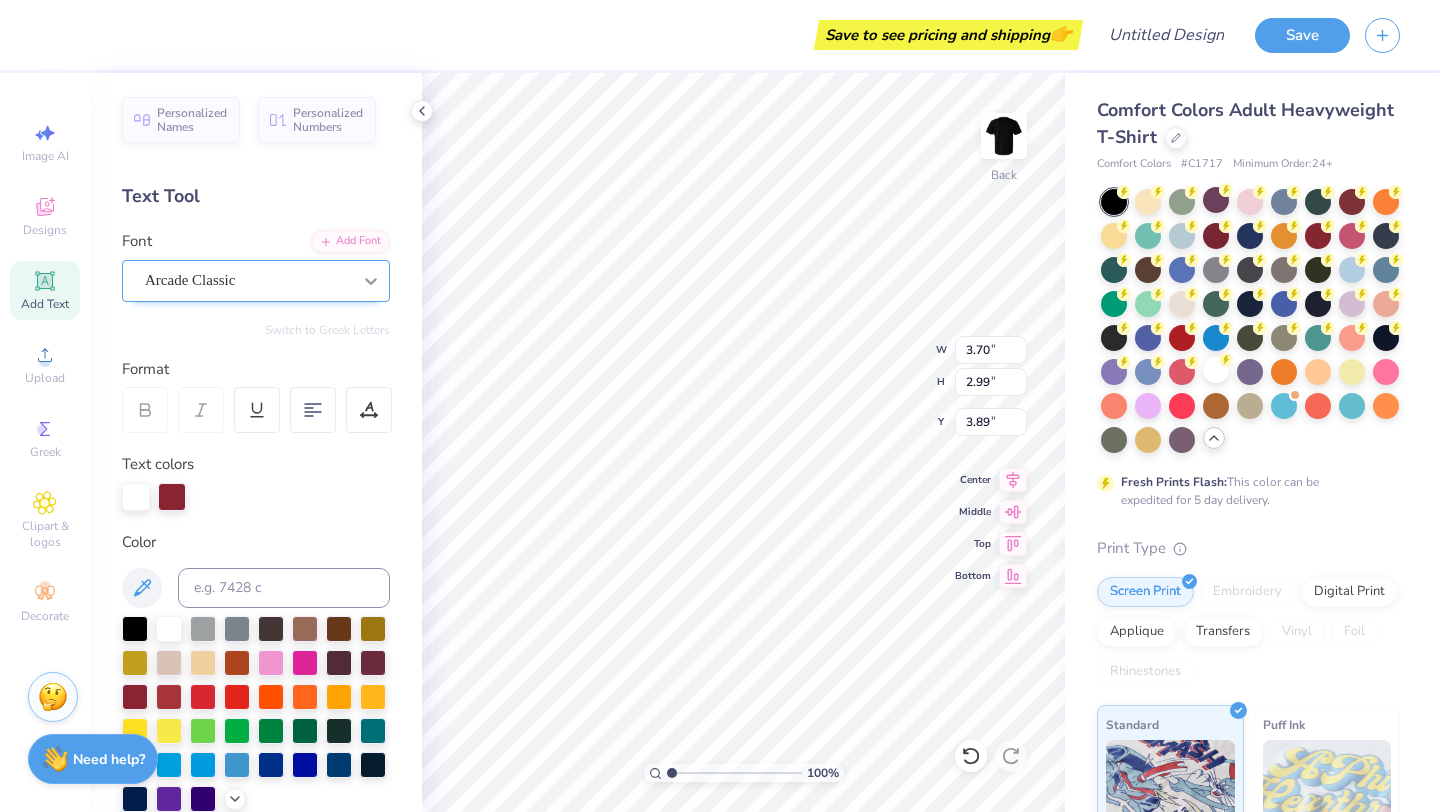 click at bounding box center (371, 281) 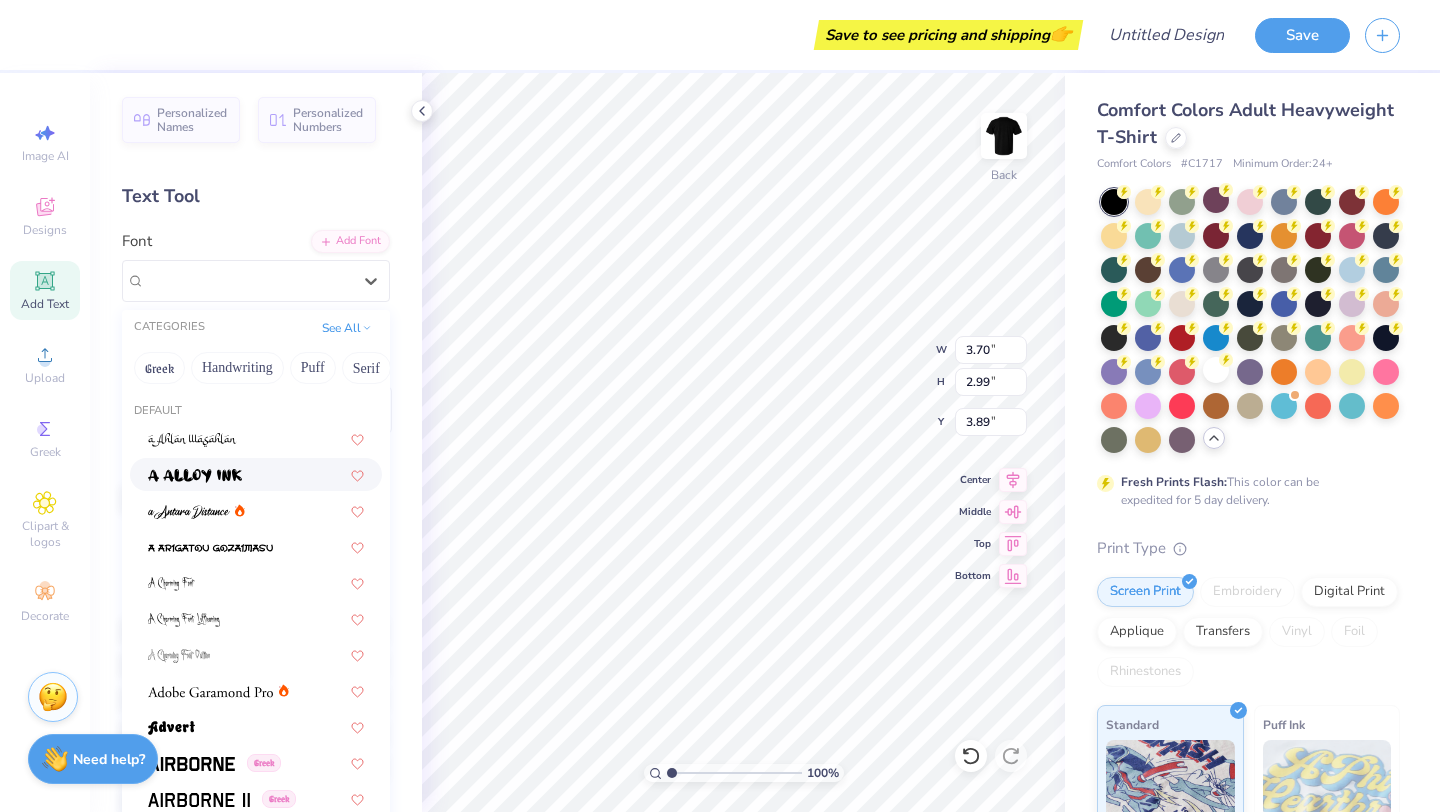 click at bounding box center (195, 474) 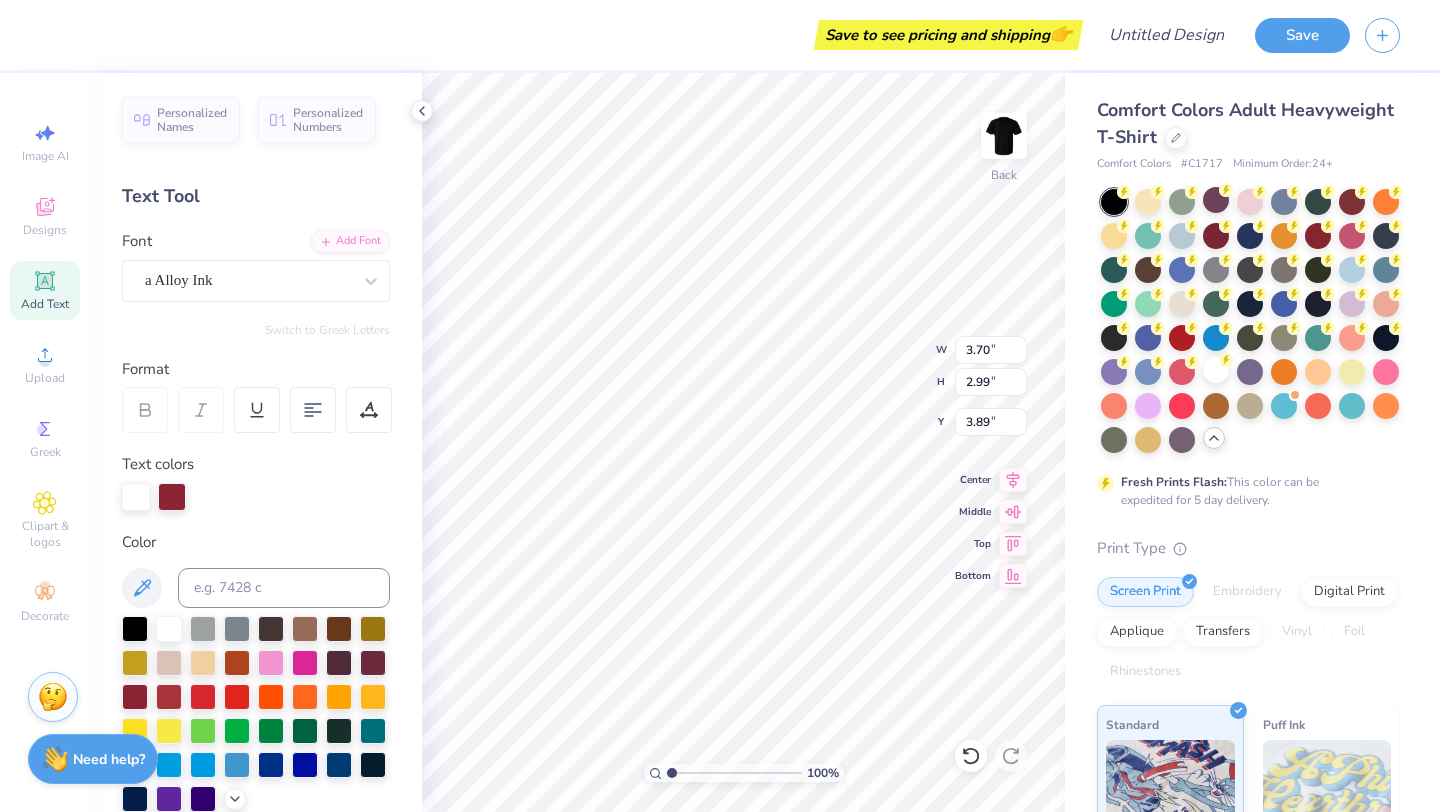 type on "3.19" 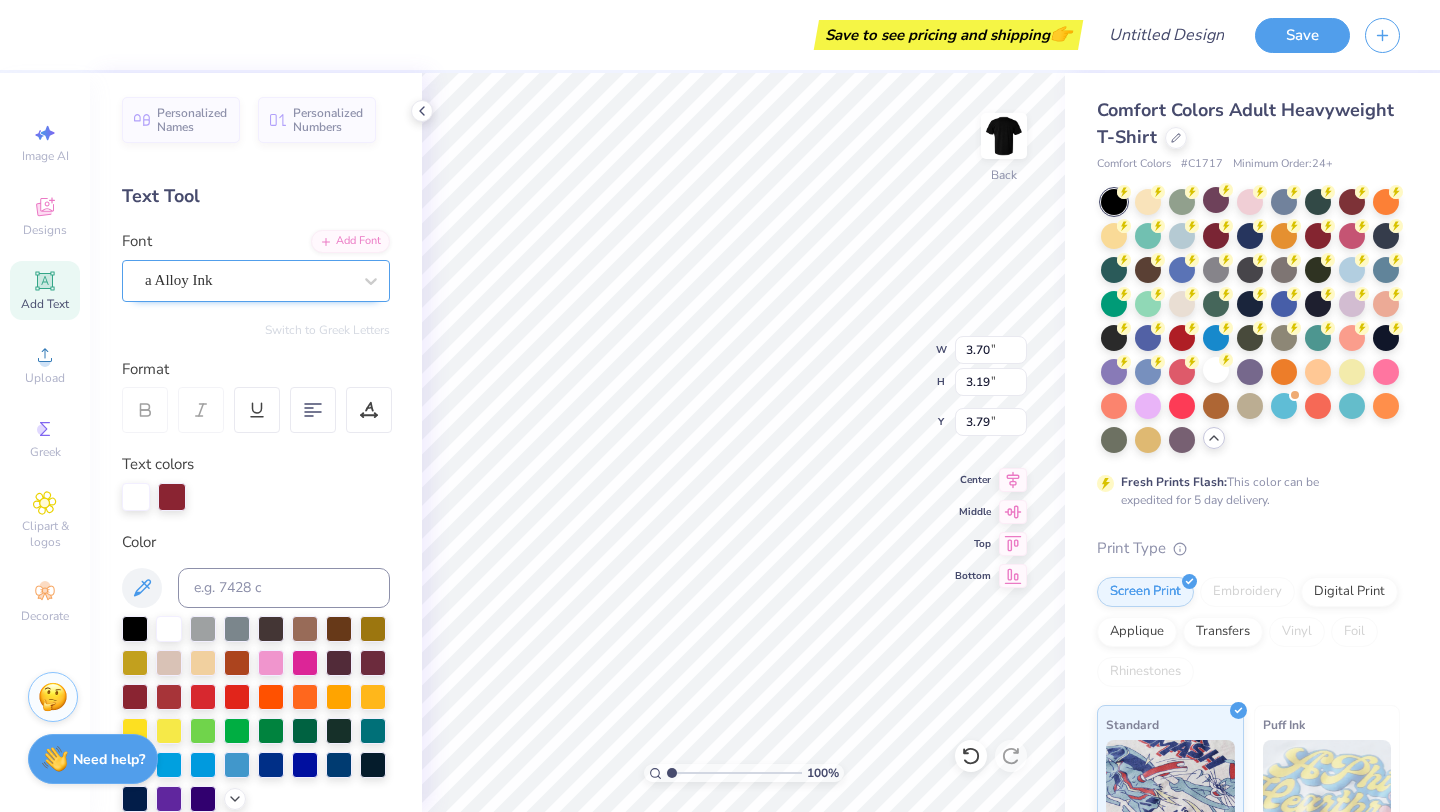 click on "a Alloy Ink" at bounding box center (248, 280) 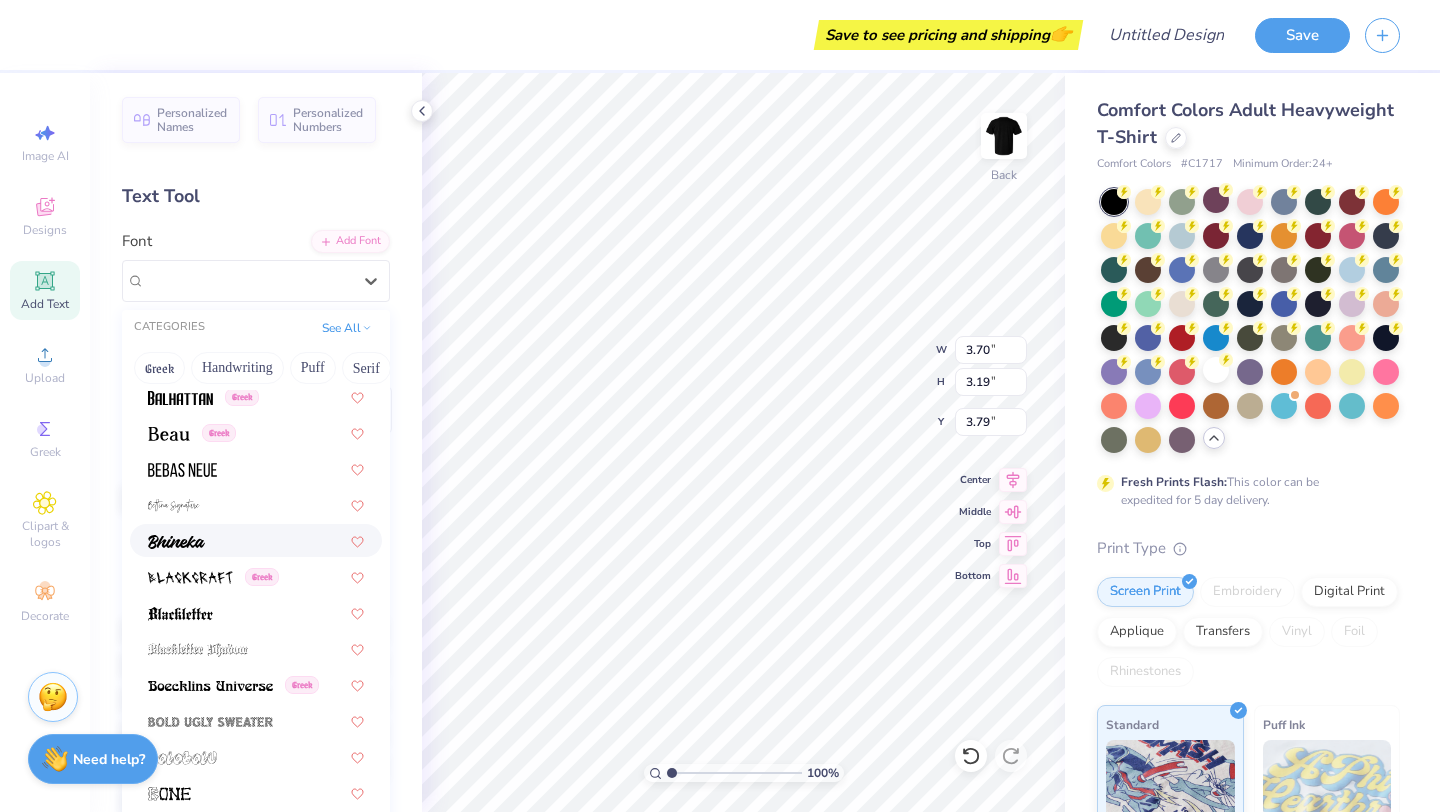 scroll, scrollTop: 937, scrollLeft: 0, axis: vertical 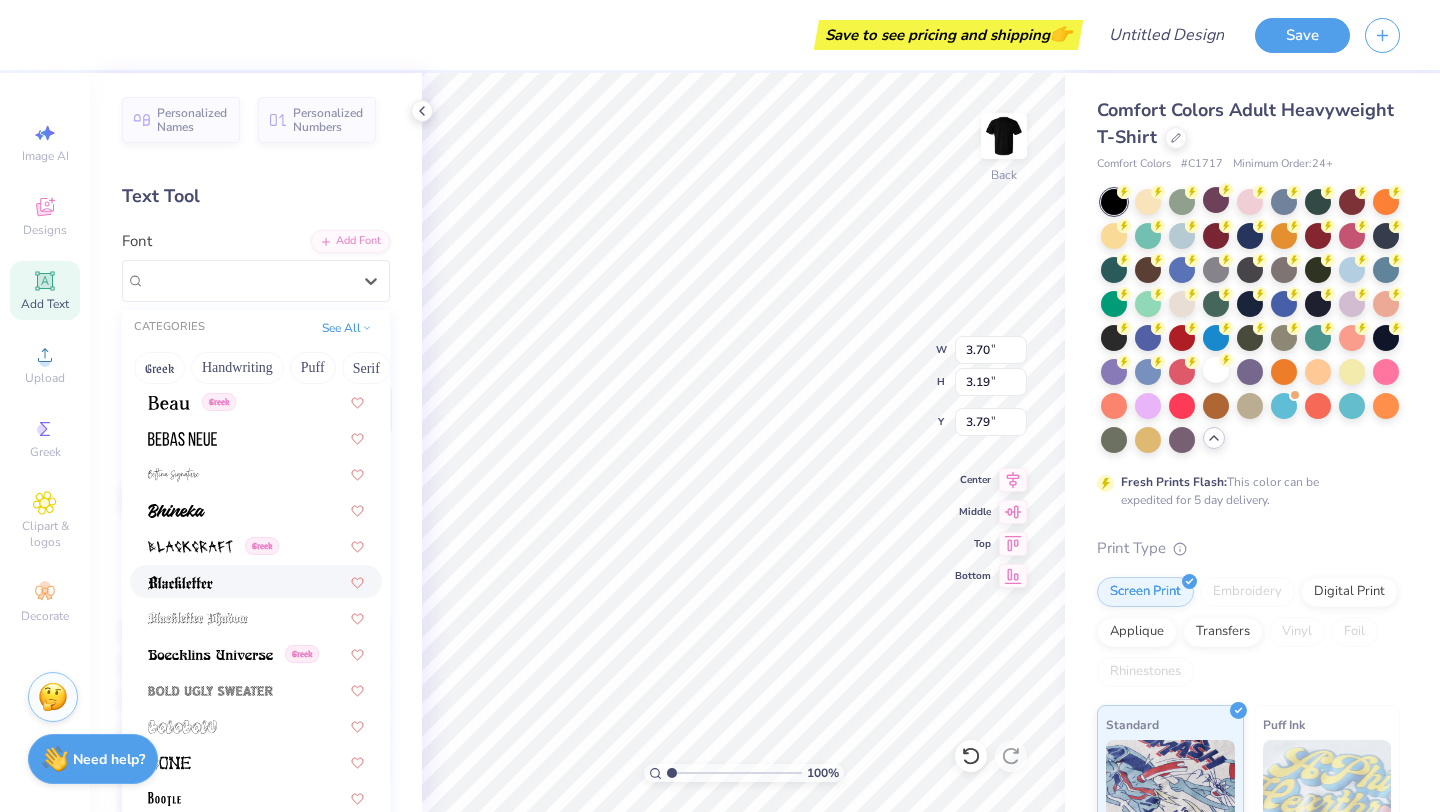 click at bounding box center [256, 581] 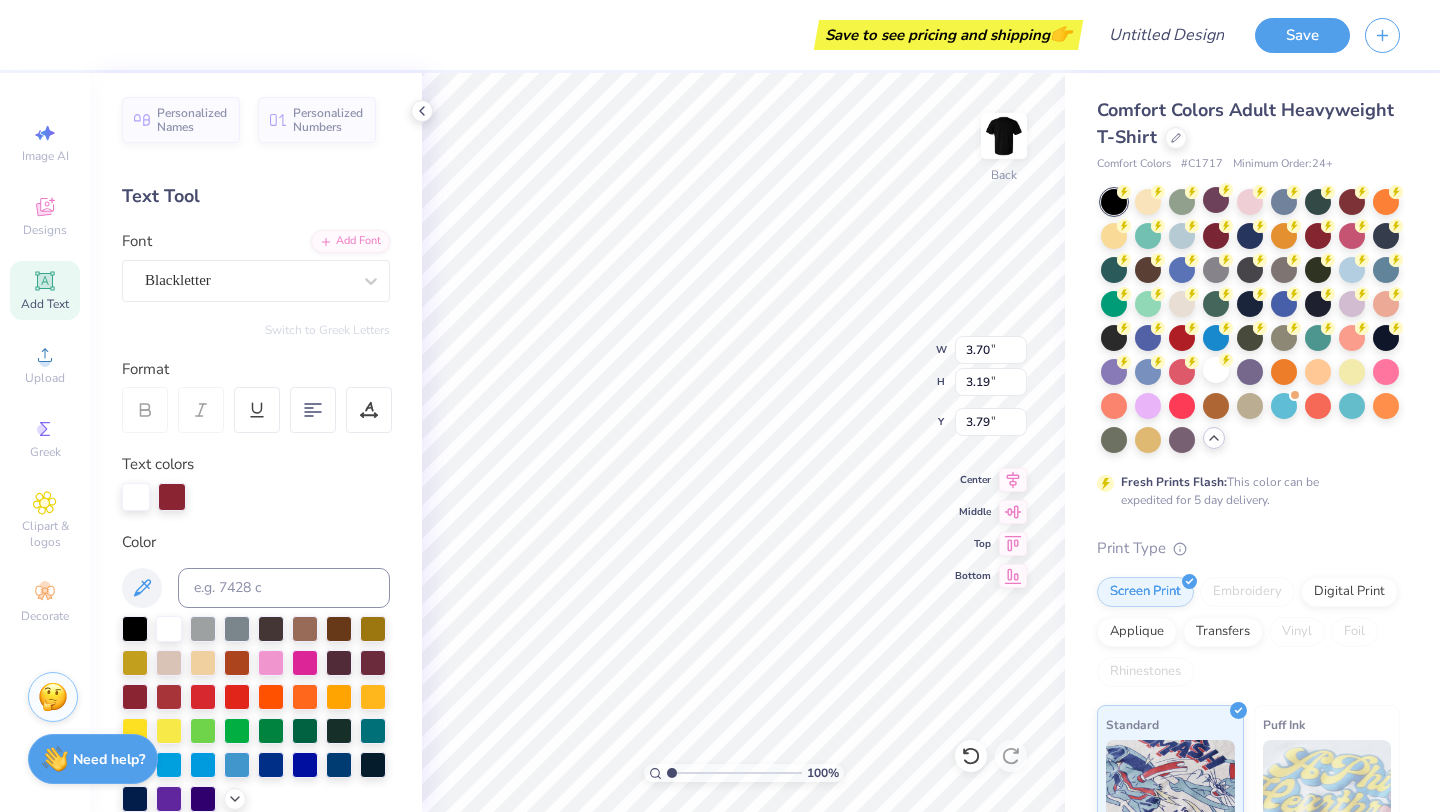 type on "2.78" 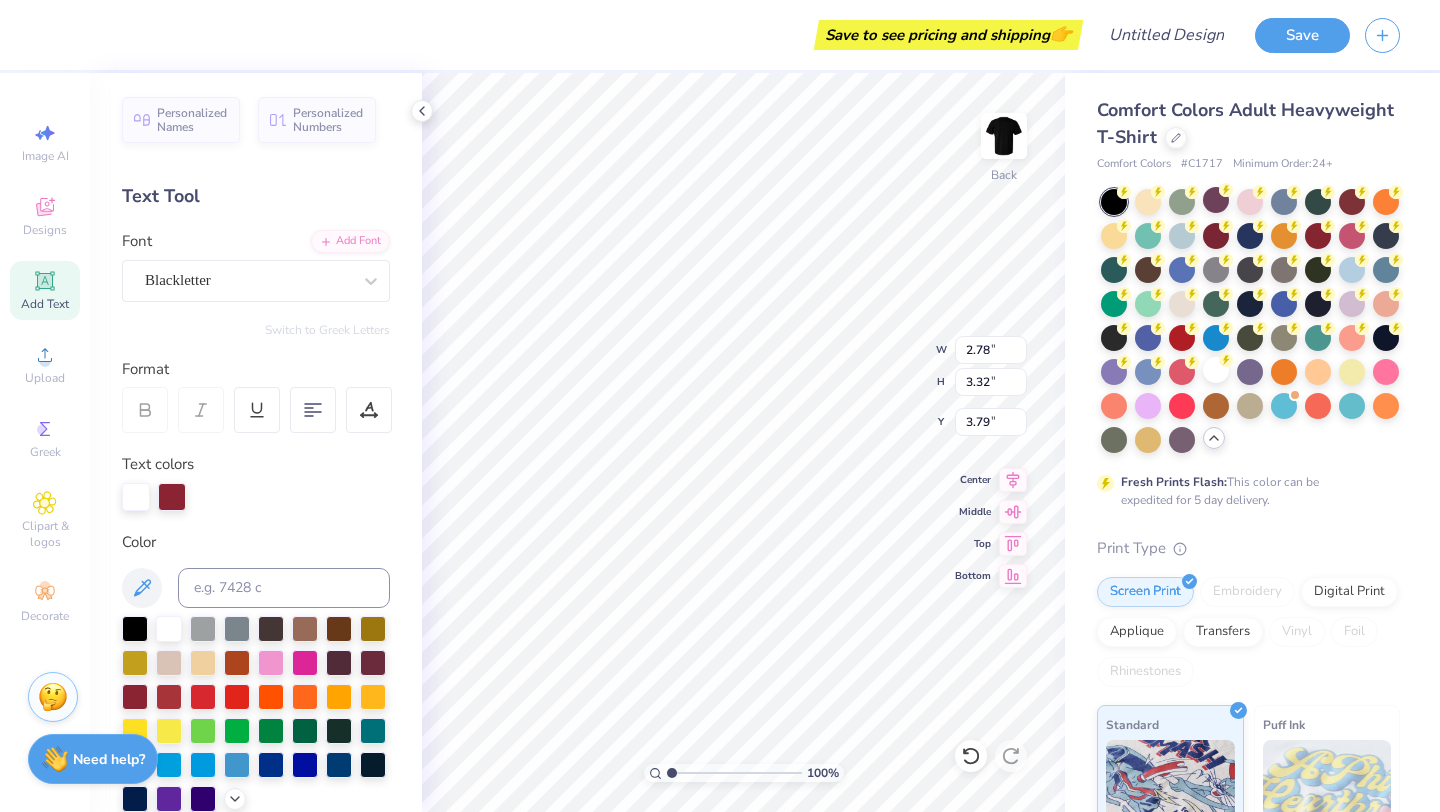 type on "3.72" 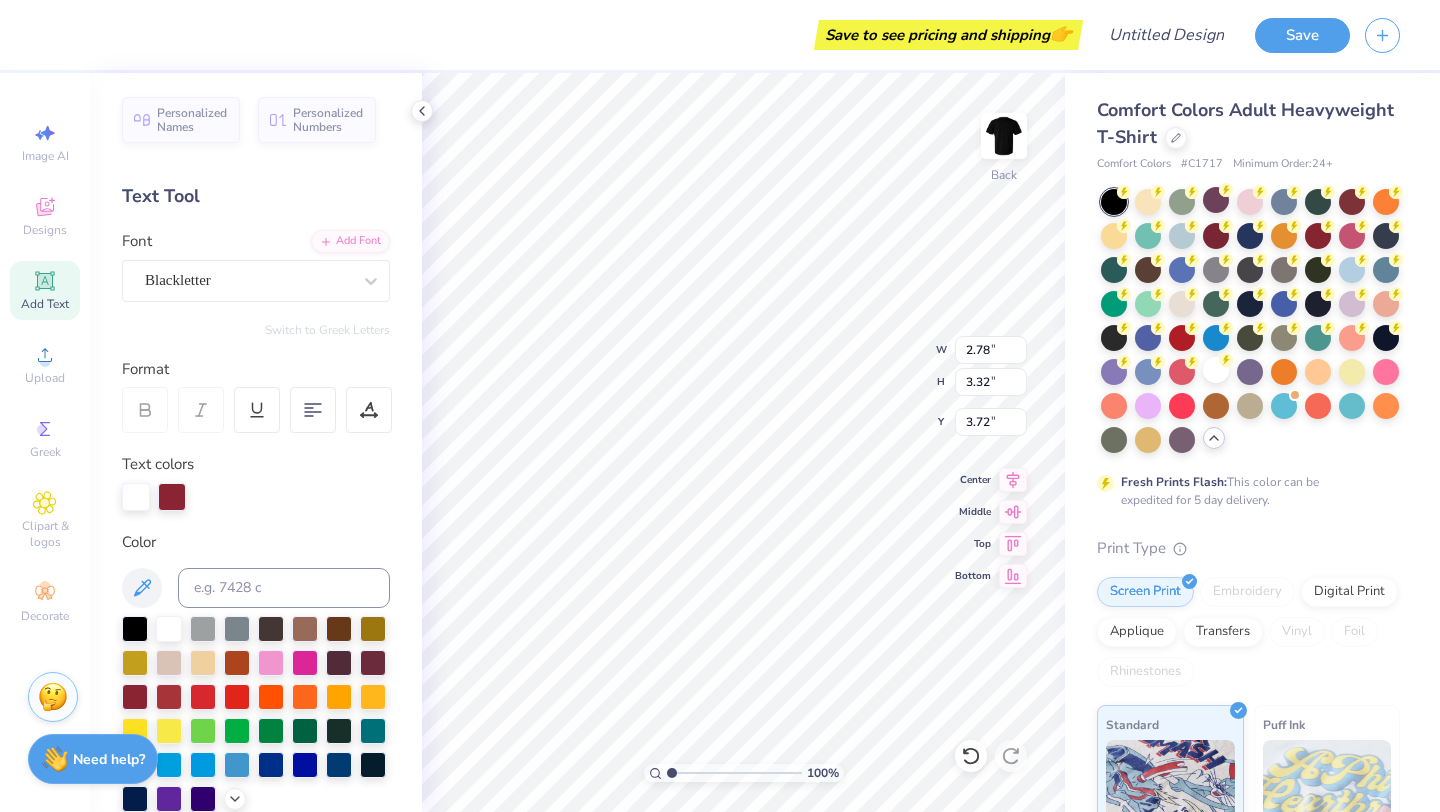click on "Font Blackletter" at bounding box center (256, 266) 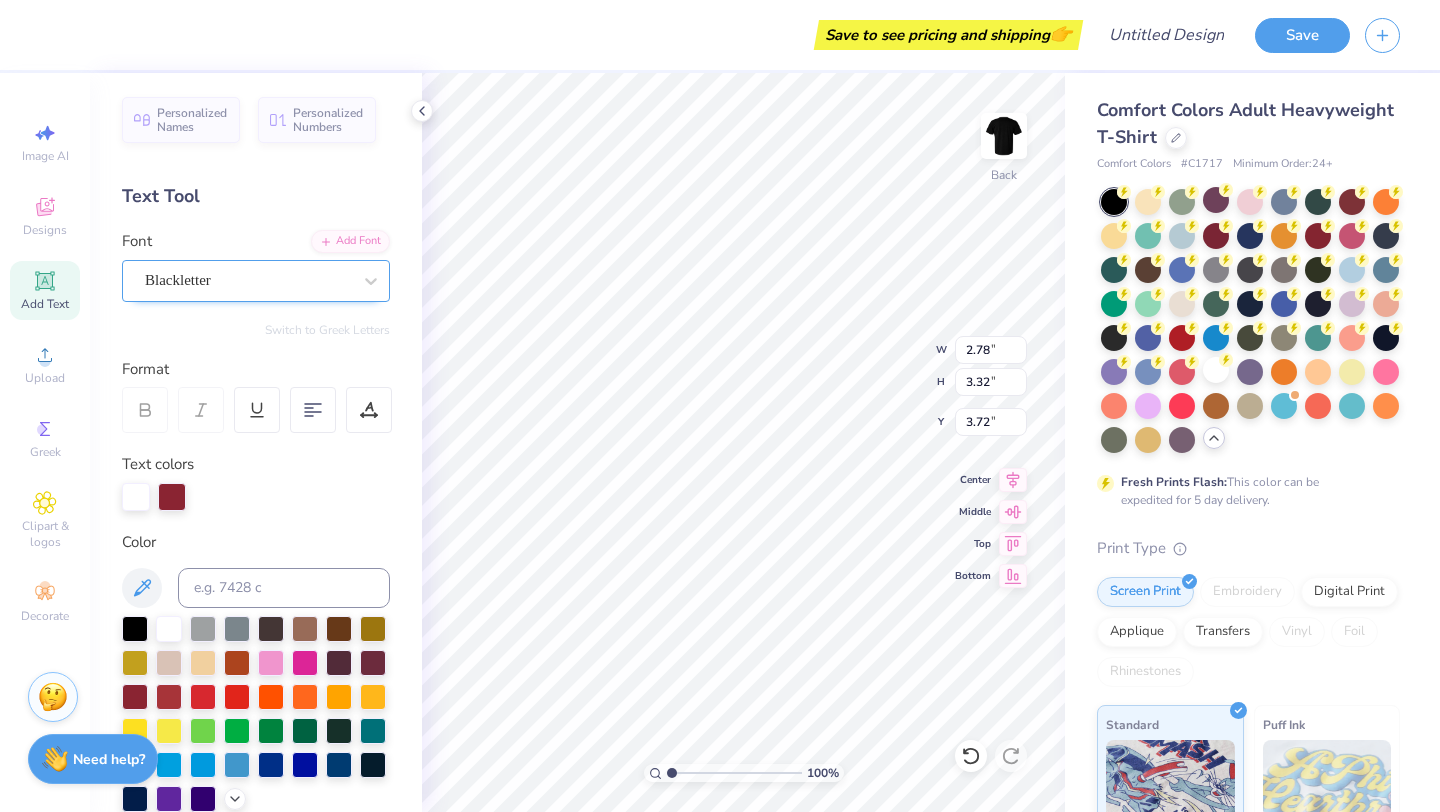 click on "Blackletter" at bounding box center [248, 280] 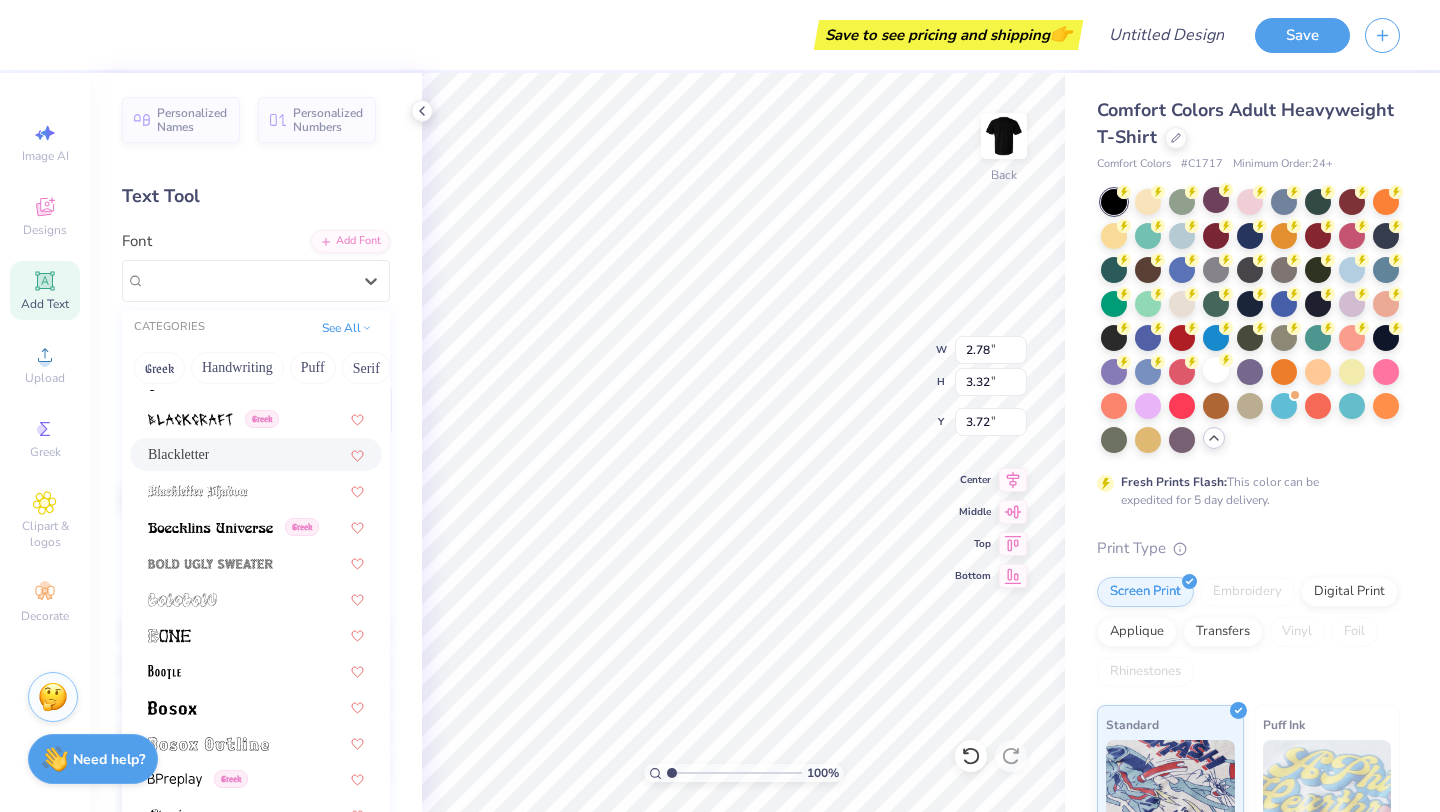 scroll, scrollTop: 1073, scrollLeft: 0, axis: vertical 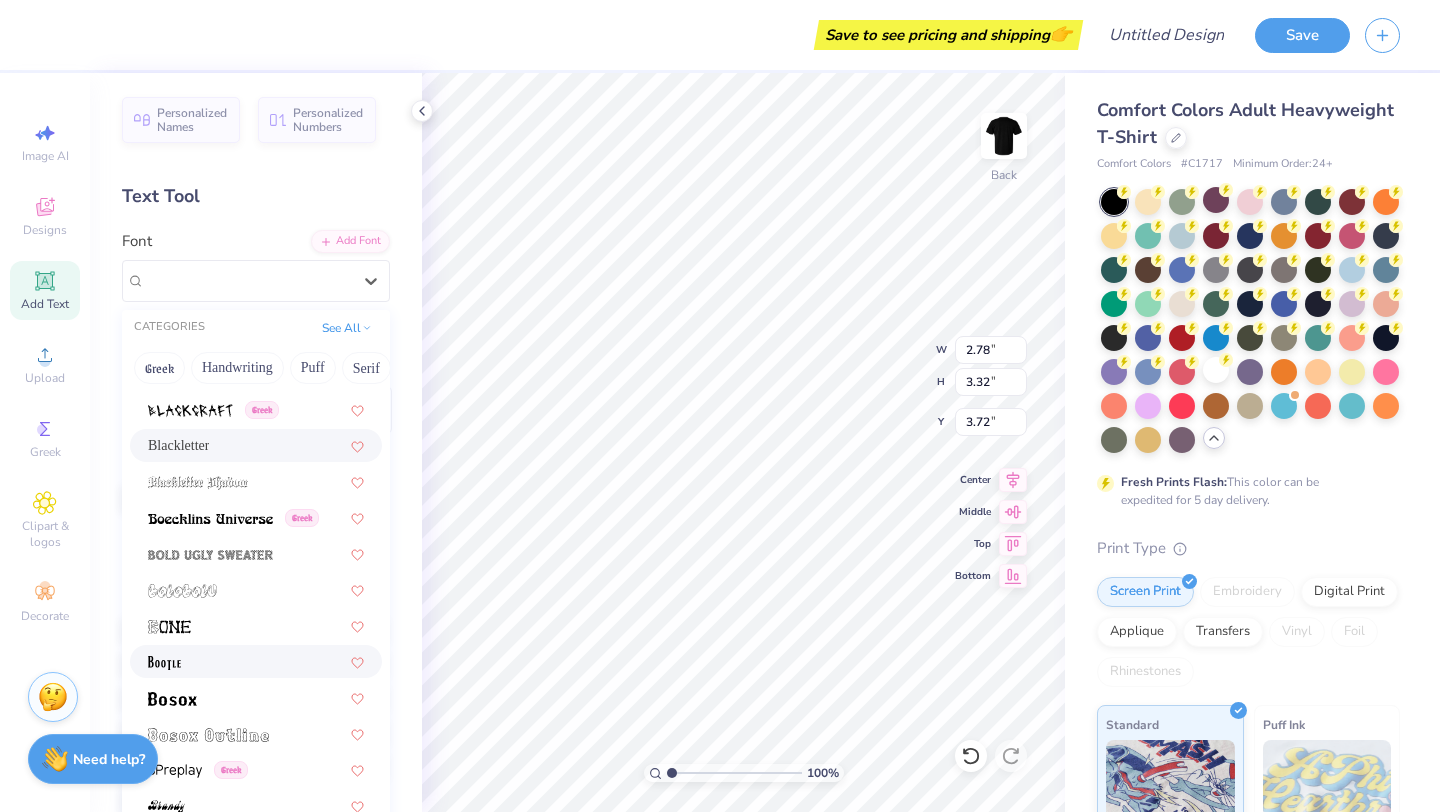 click at bounding box center (256, 661) 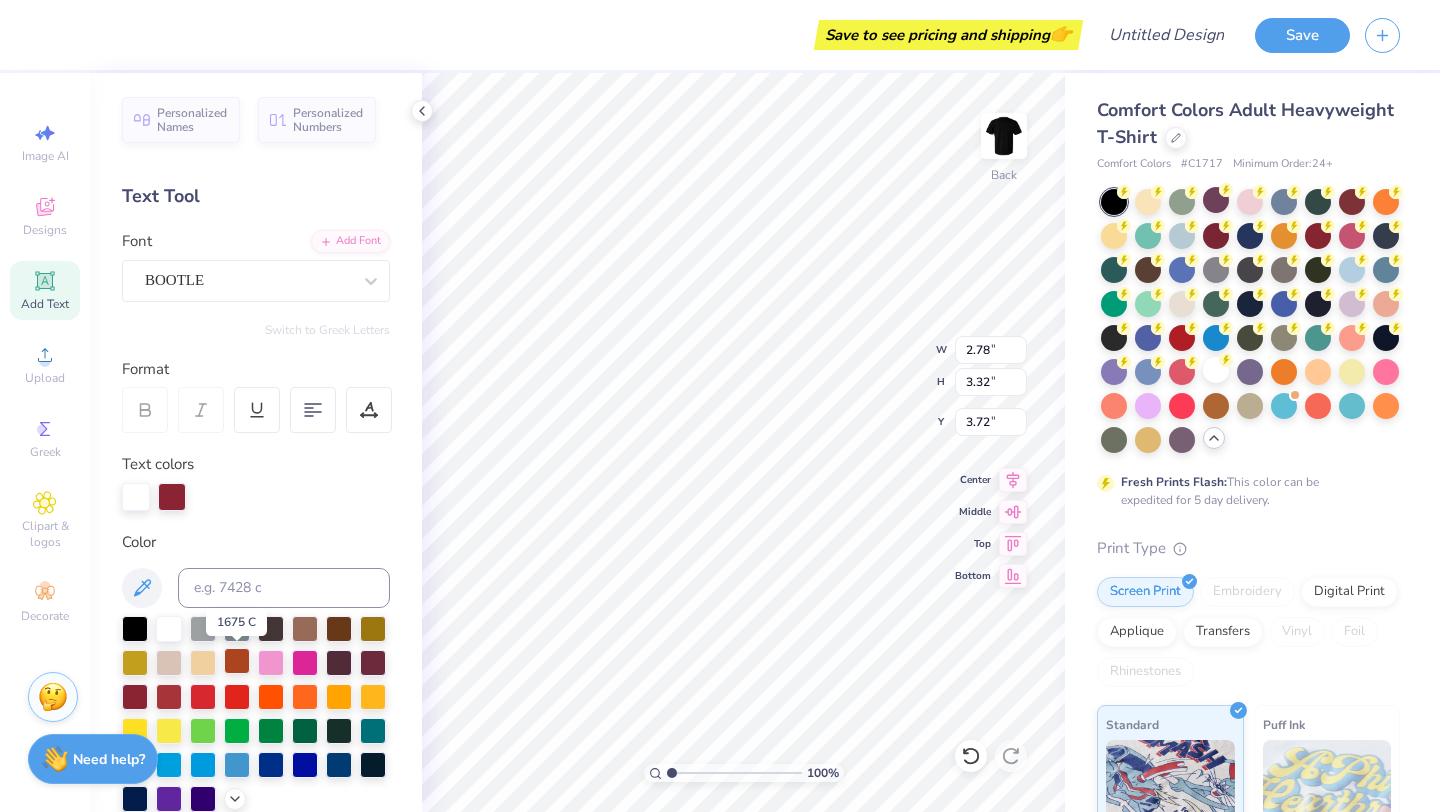 type on "2.94" 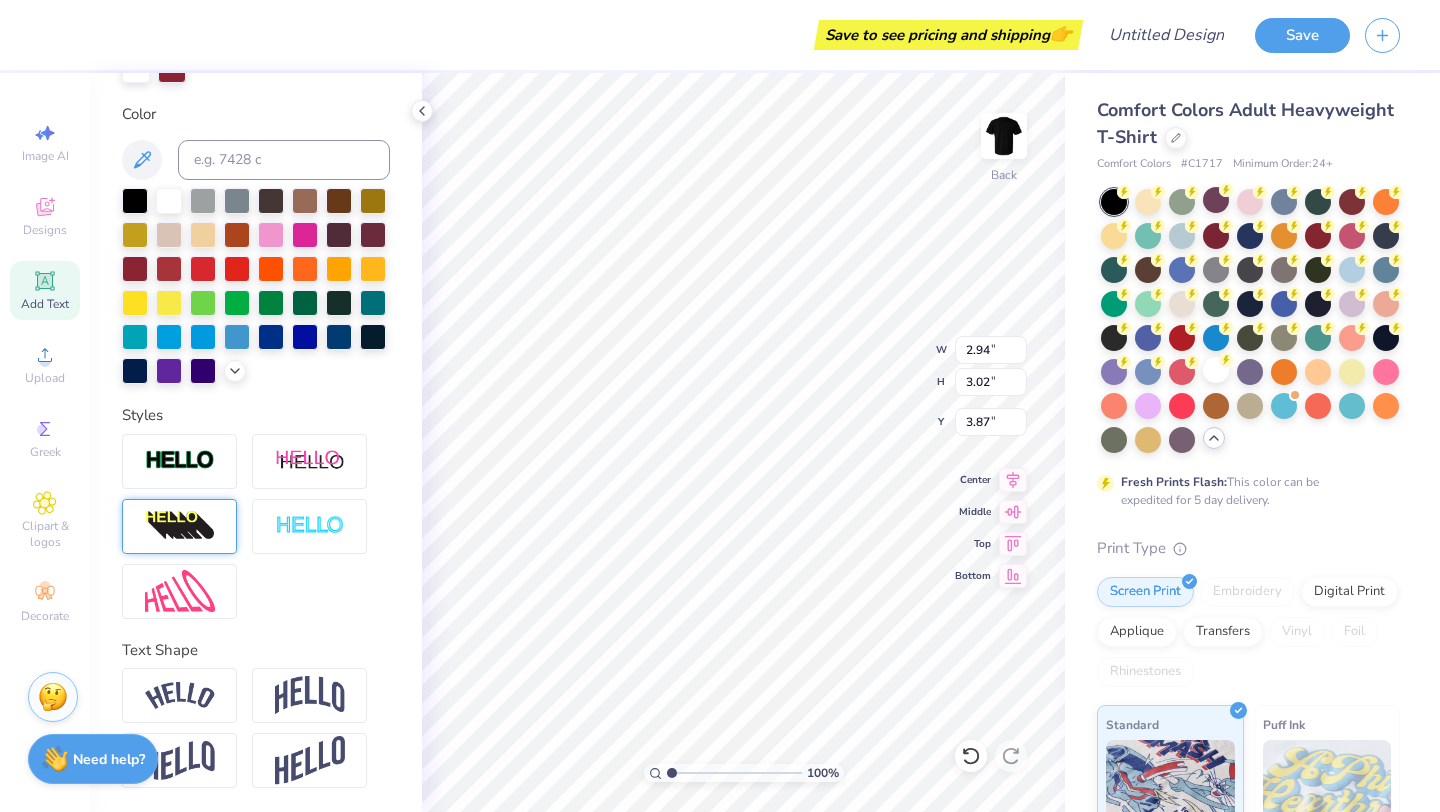 scroll, scrollTop: 0, scrollLeft: 0, axis: both 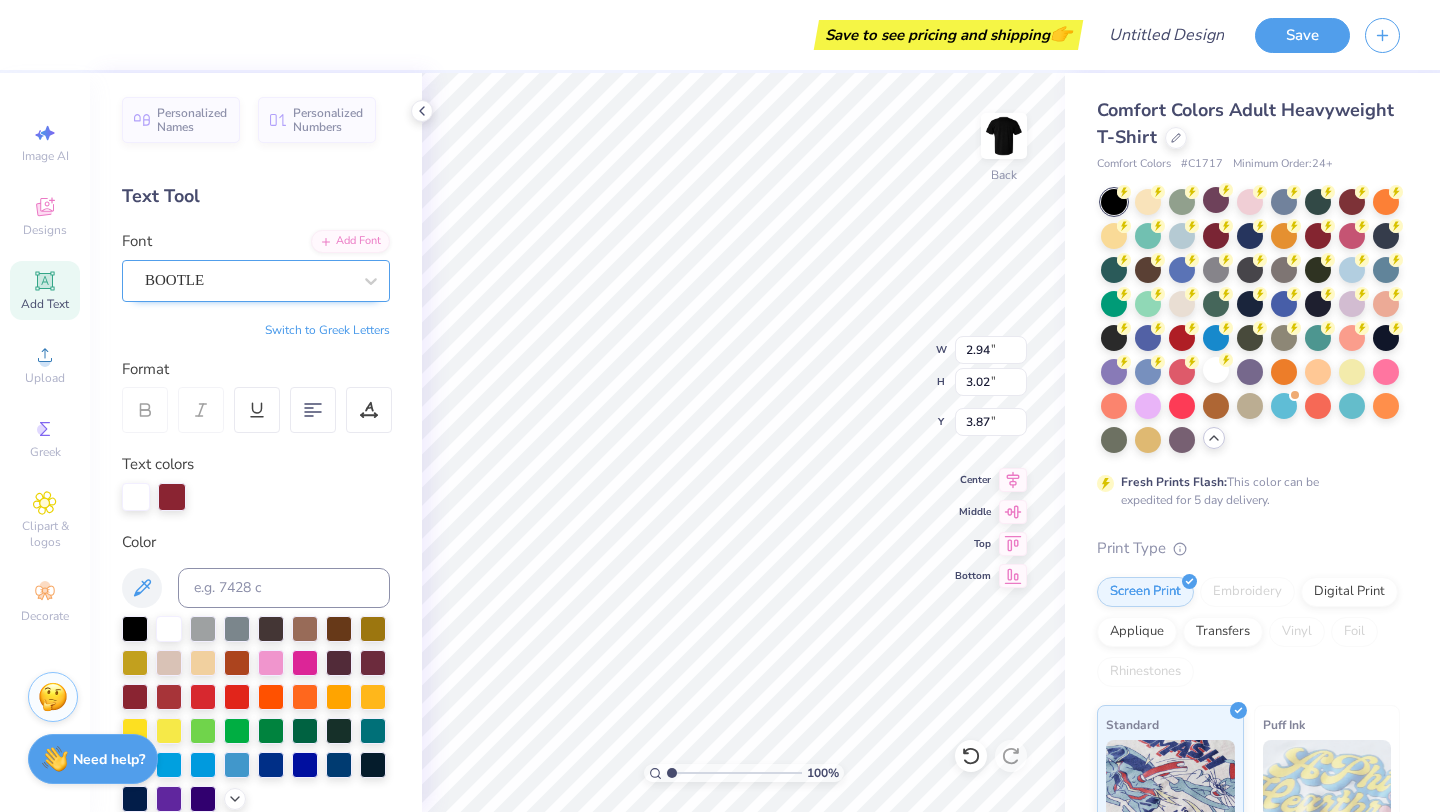 click on "BOOTLE" at bounding box center (248, 280) 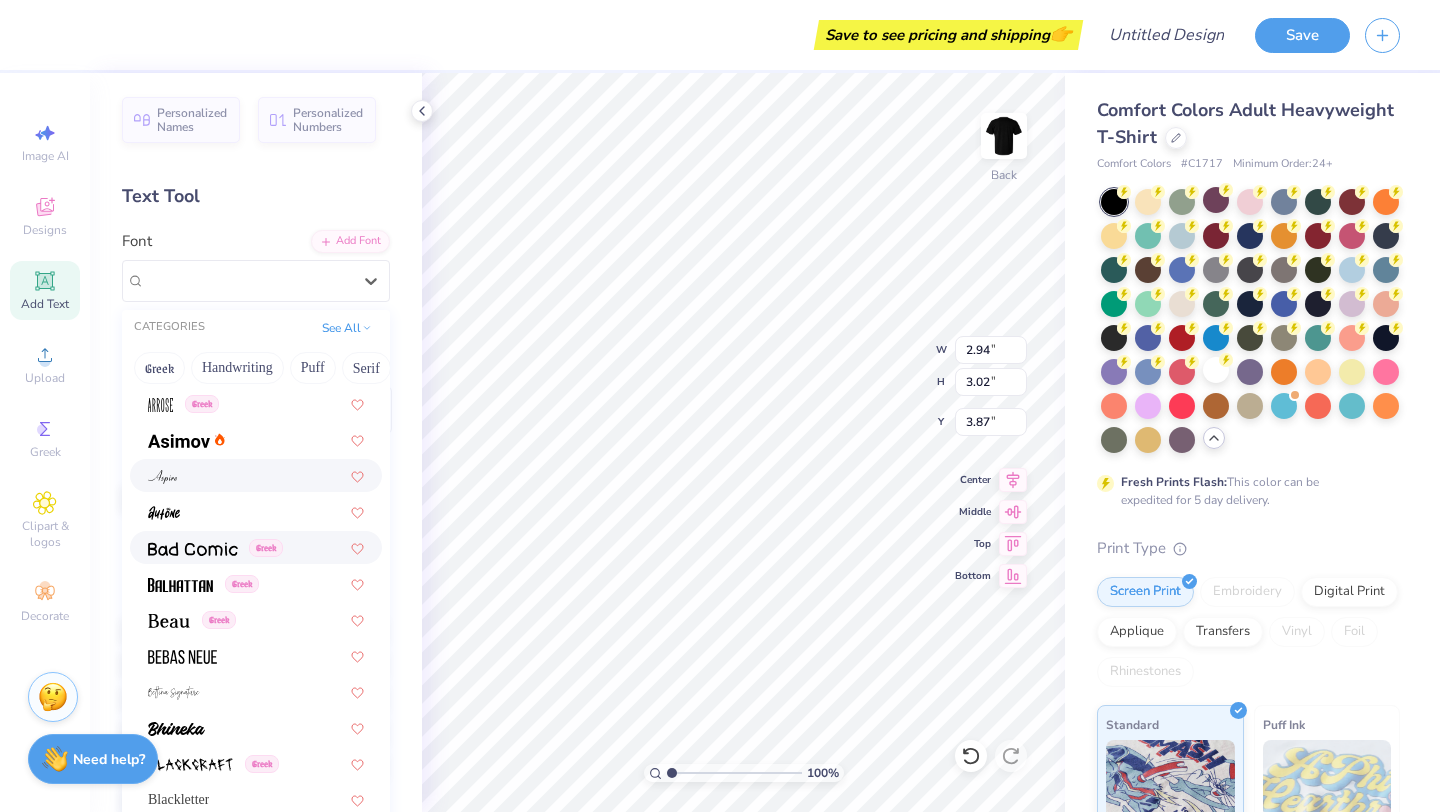 scroll, scrollTop: 725, scrollLeft: 0, axis: vertical 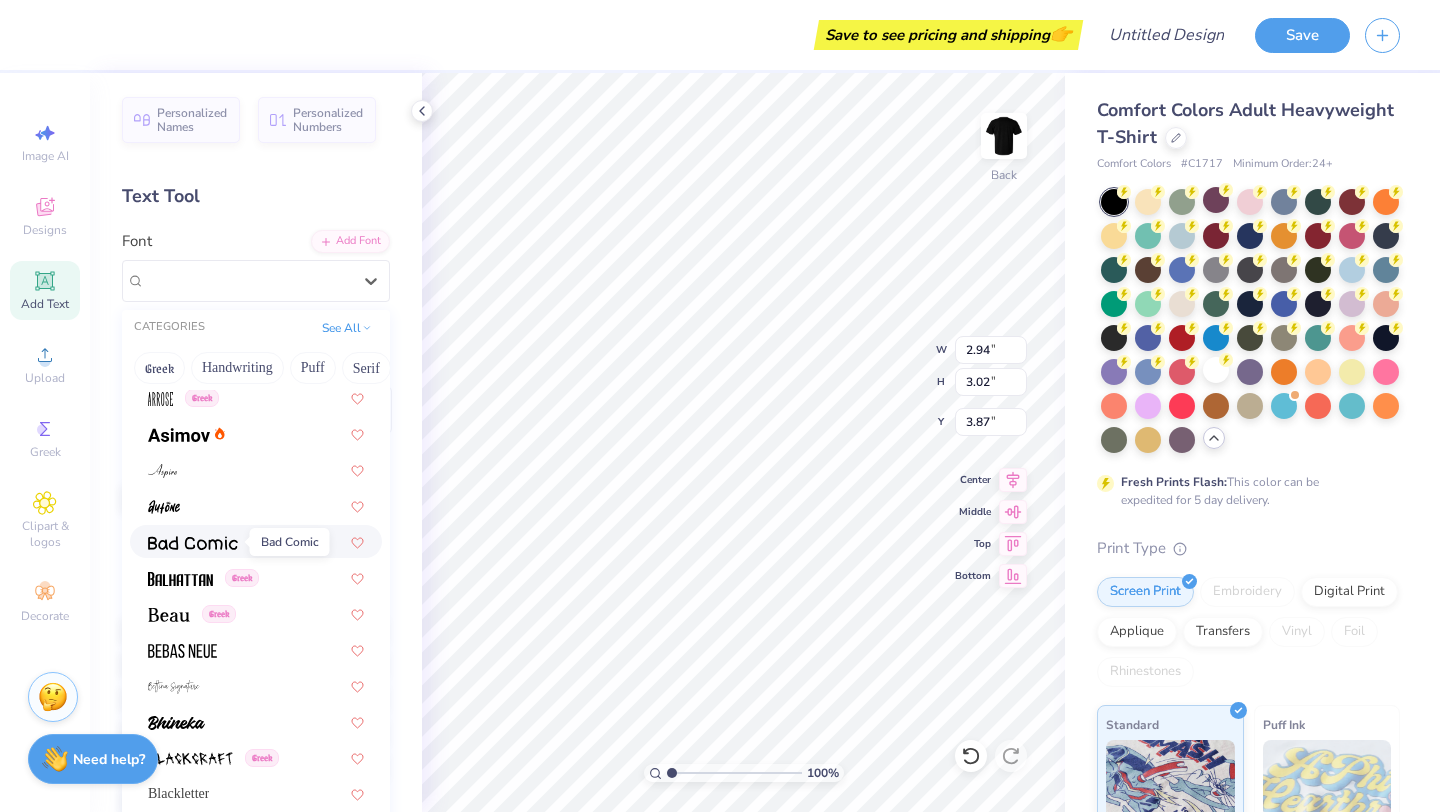 click at bounding box center (193, 543) 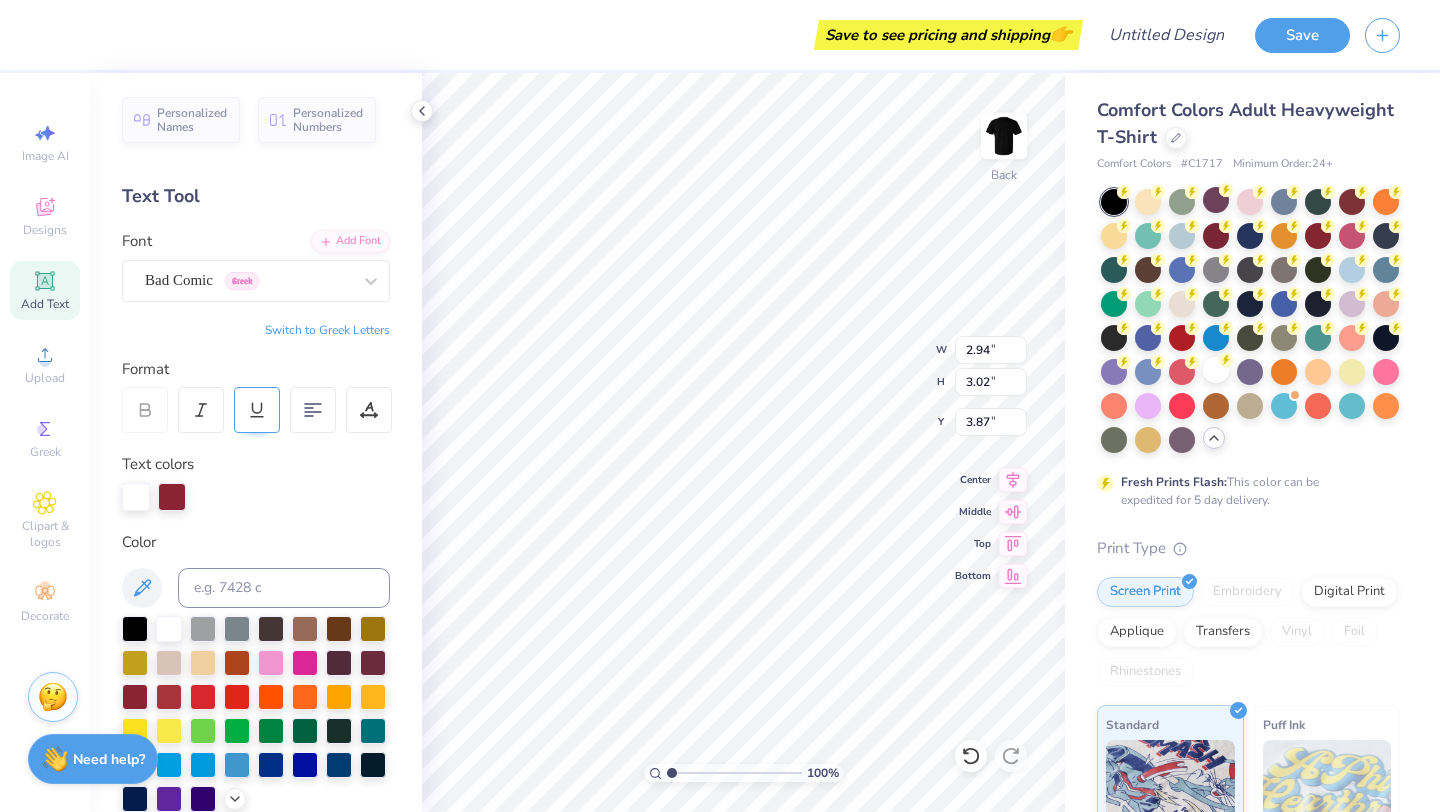 type on "3.43" 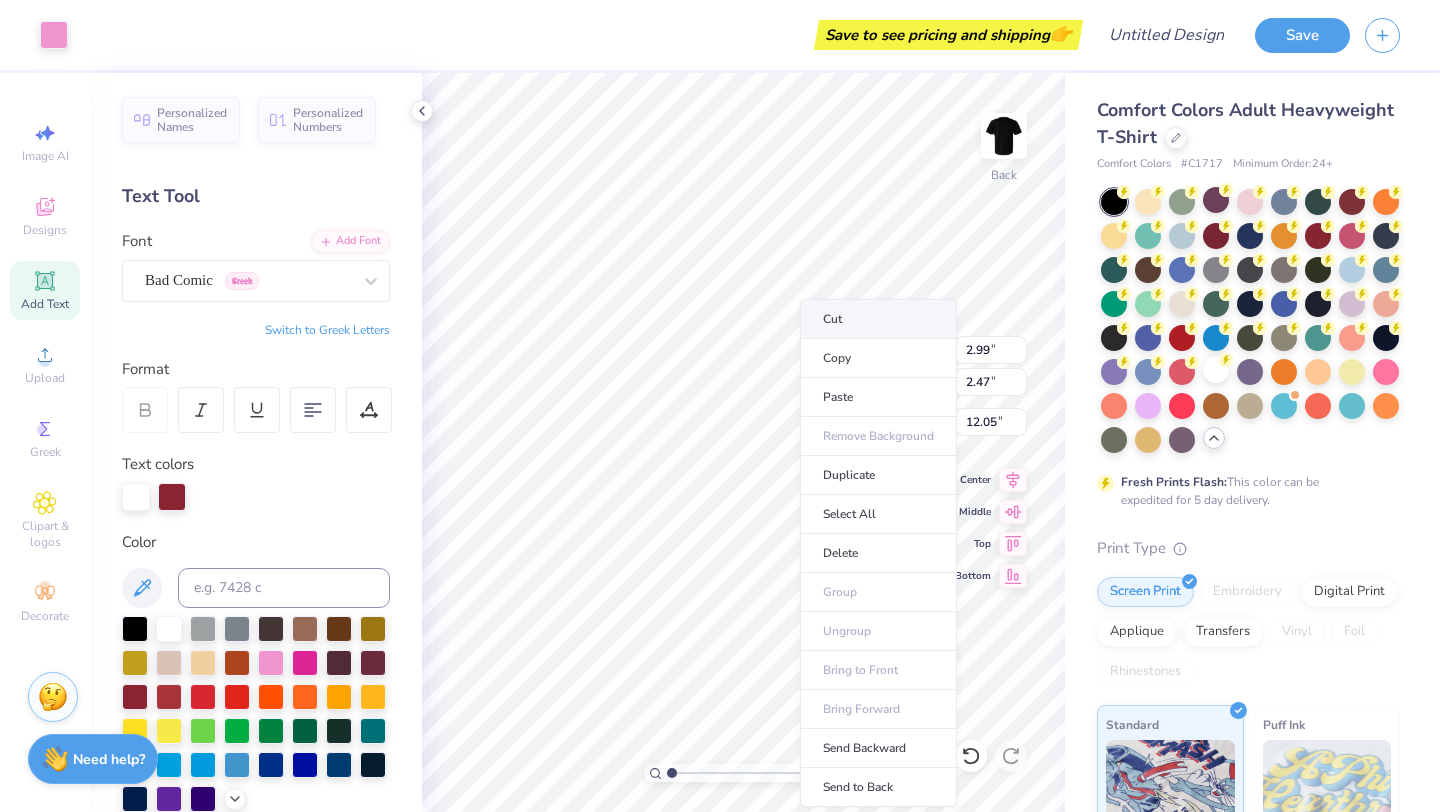 click on "Cut" at bounding box center [878, 319] 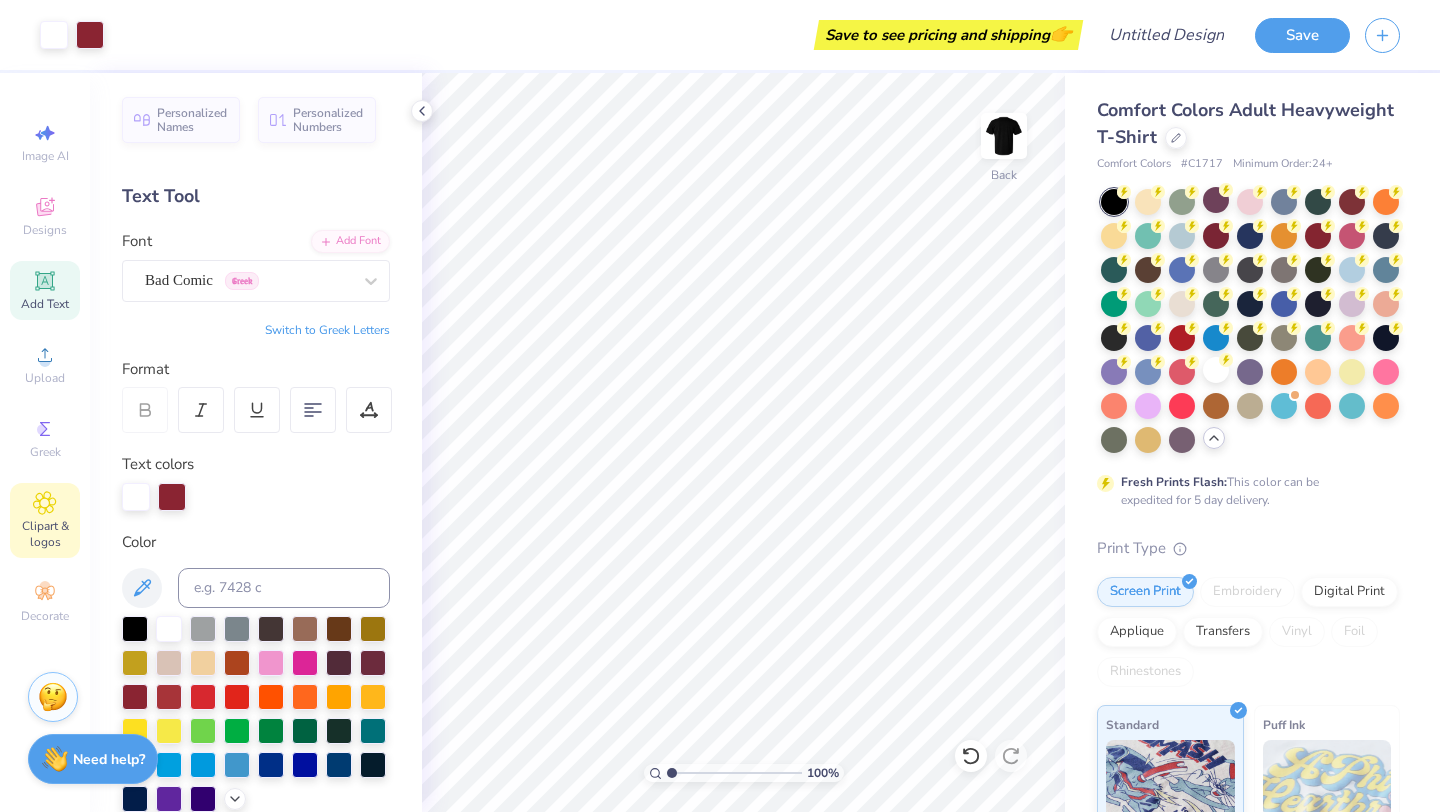 click 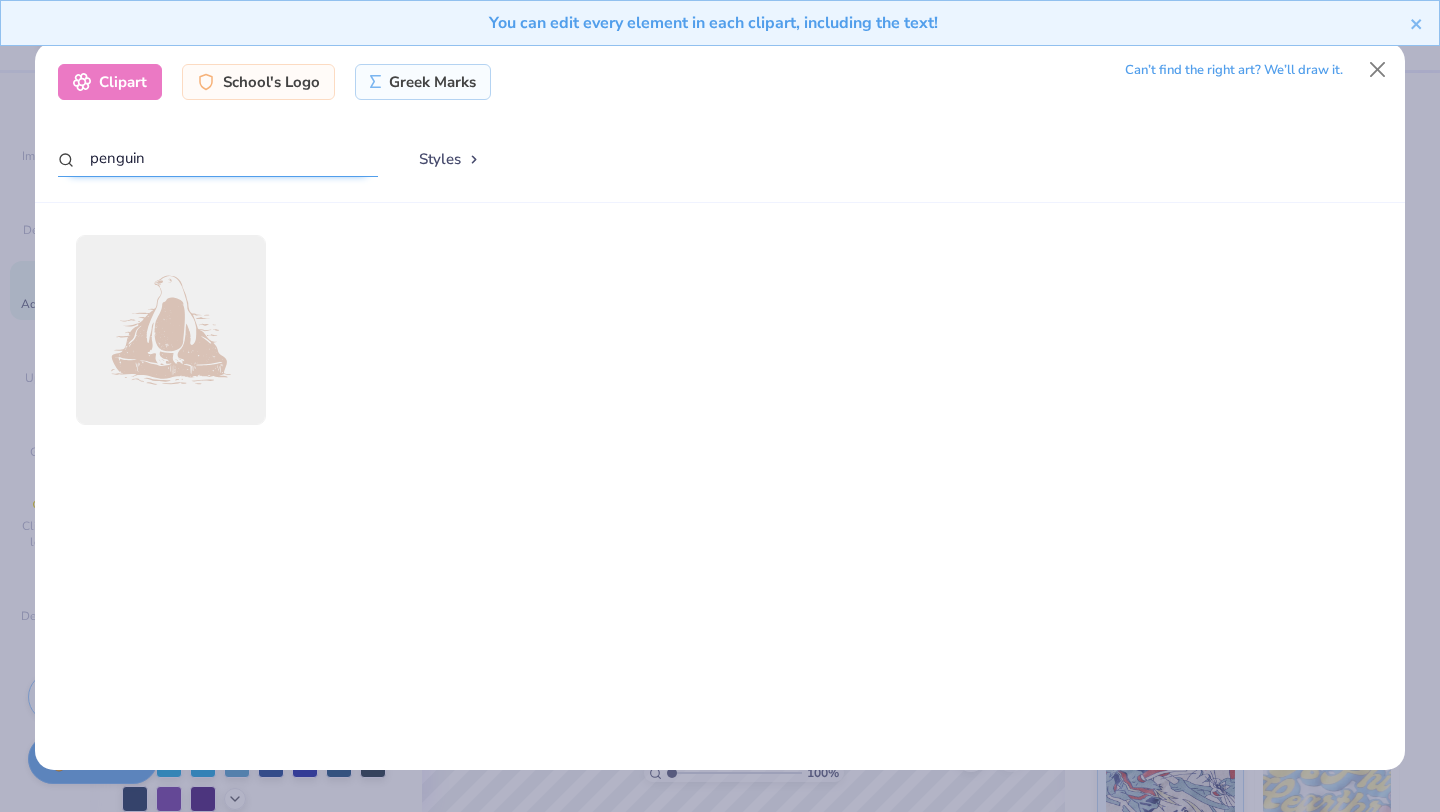 click on "penguin" at bounding box center (218, 158) 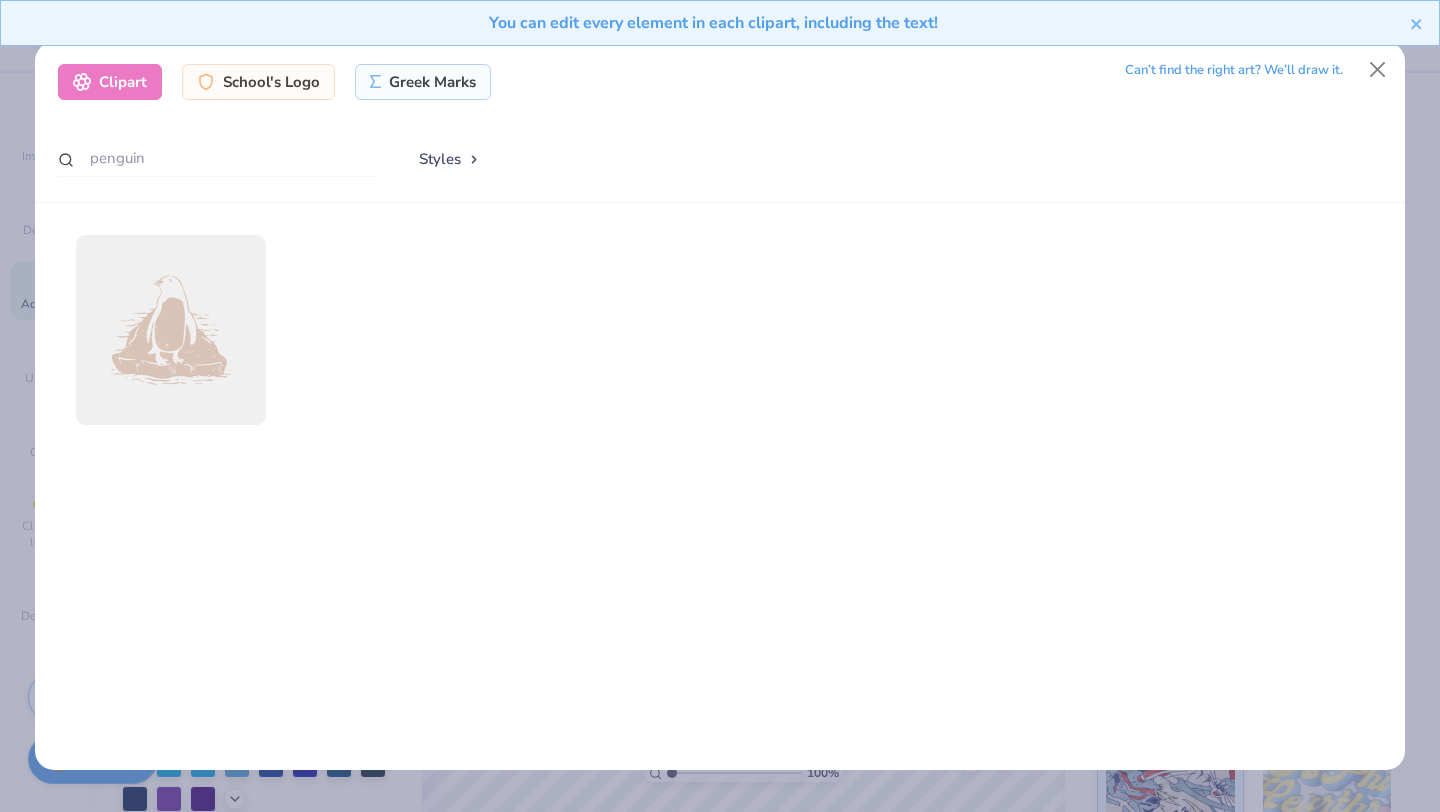 click on "Styles" at bounding box center [450, 159] 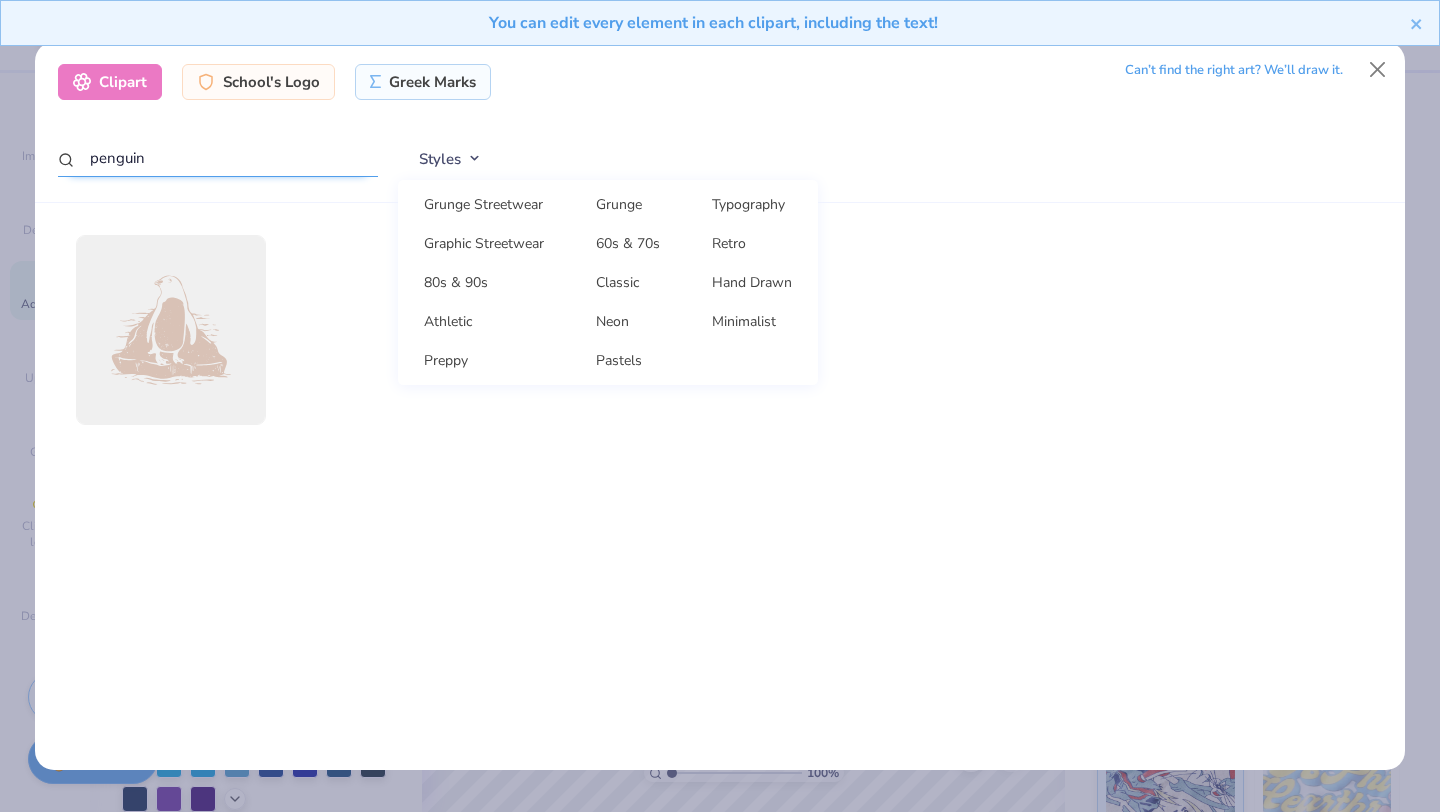 click on "penguin" at bounding box center [218, 158] 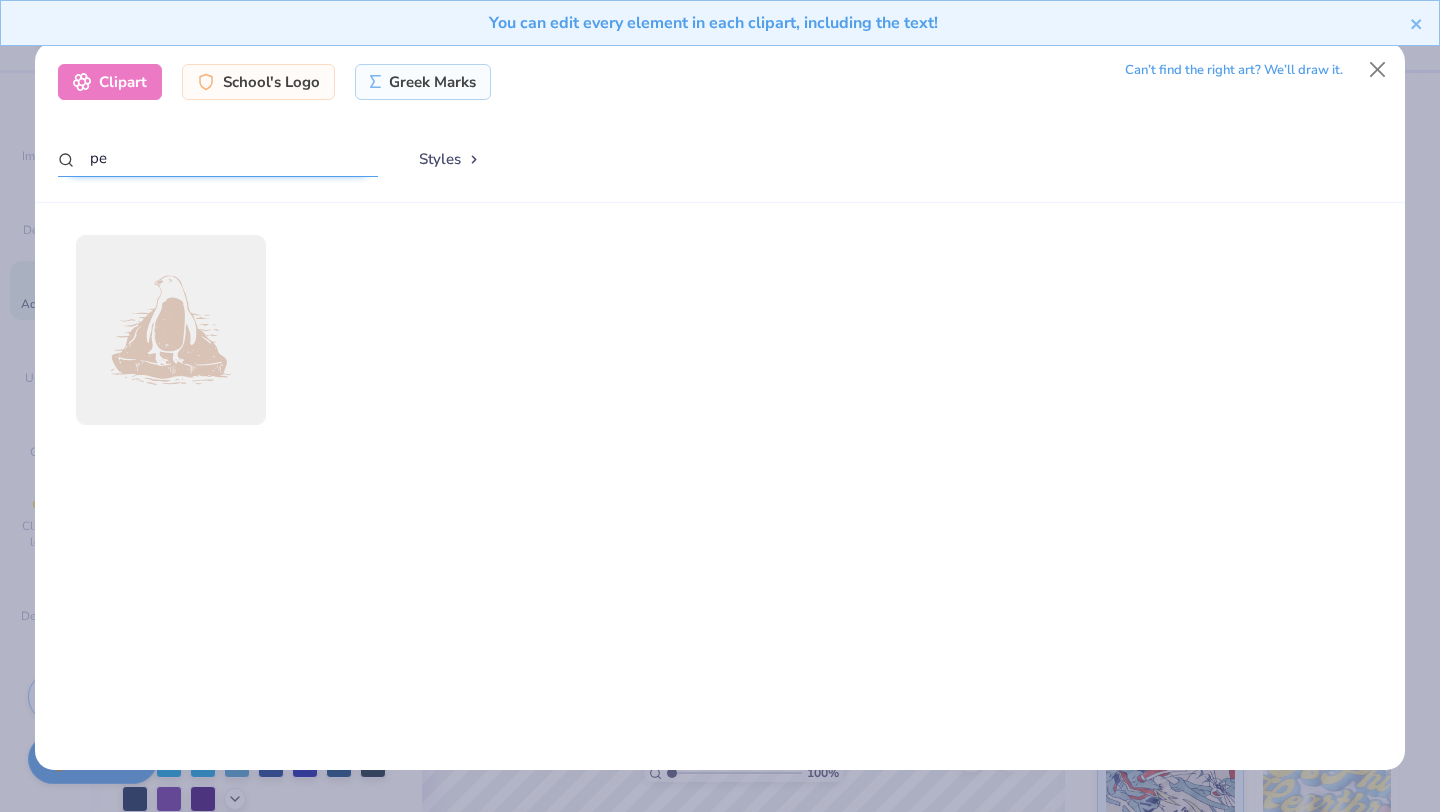 type on "p" 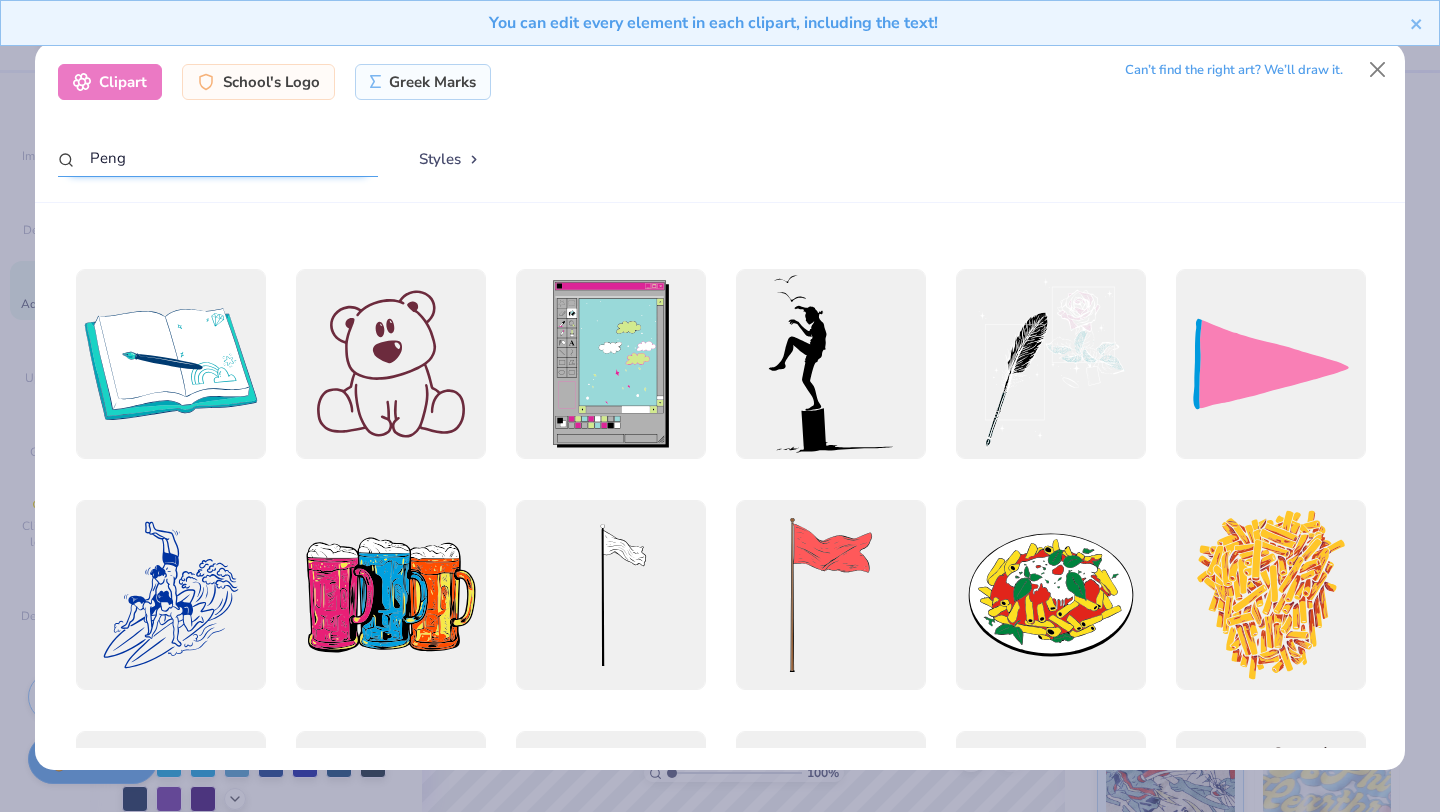 scroll, scrollTop: 0, scrollLeft: 0, axis: both 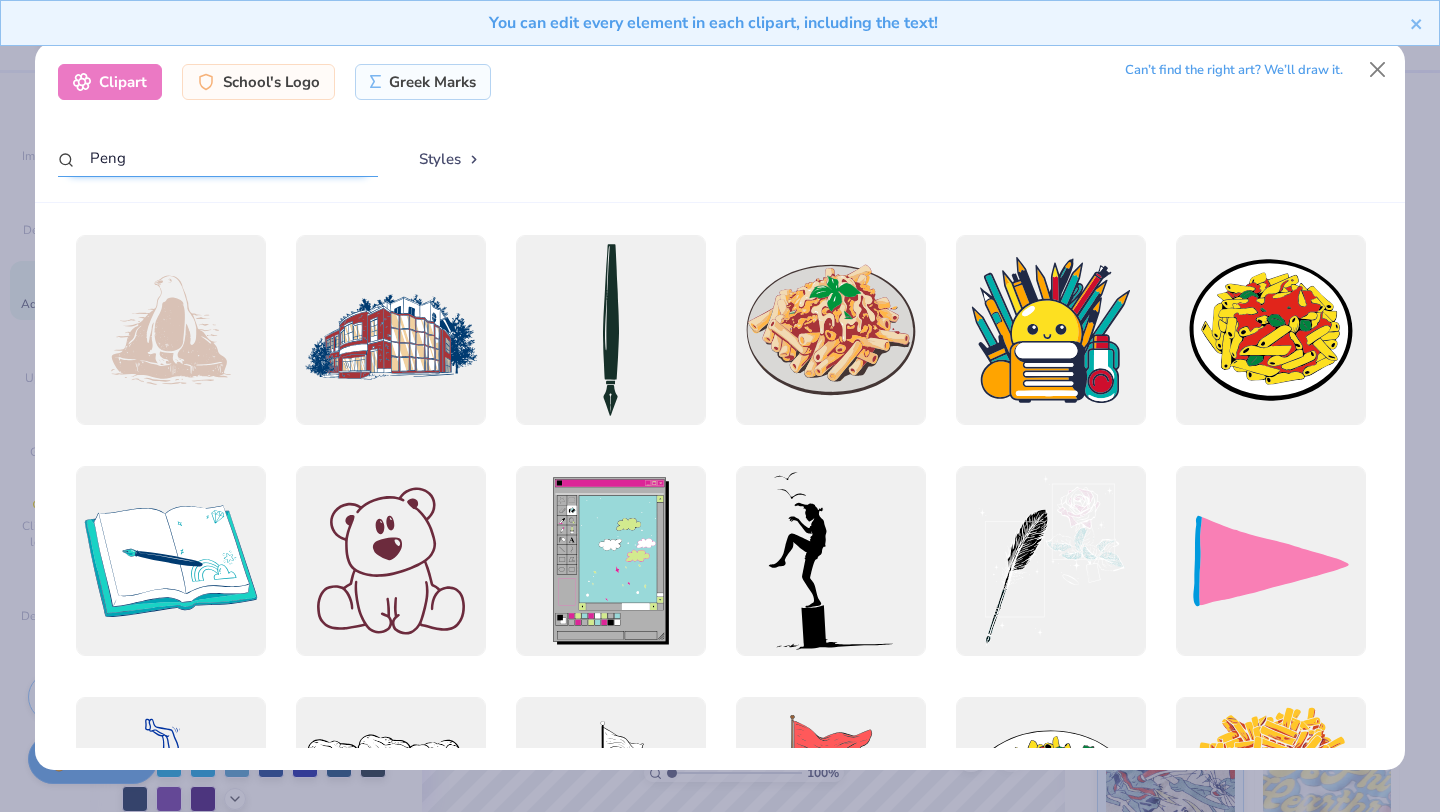 type on "Peng" 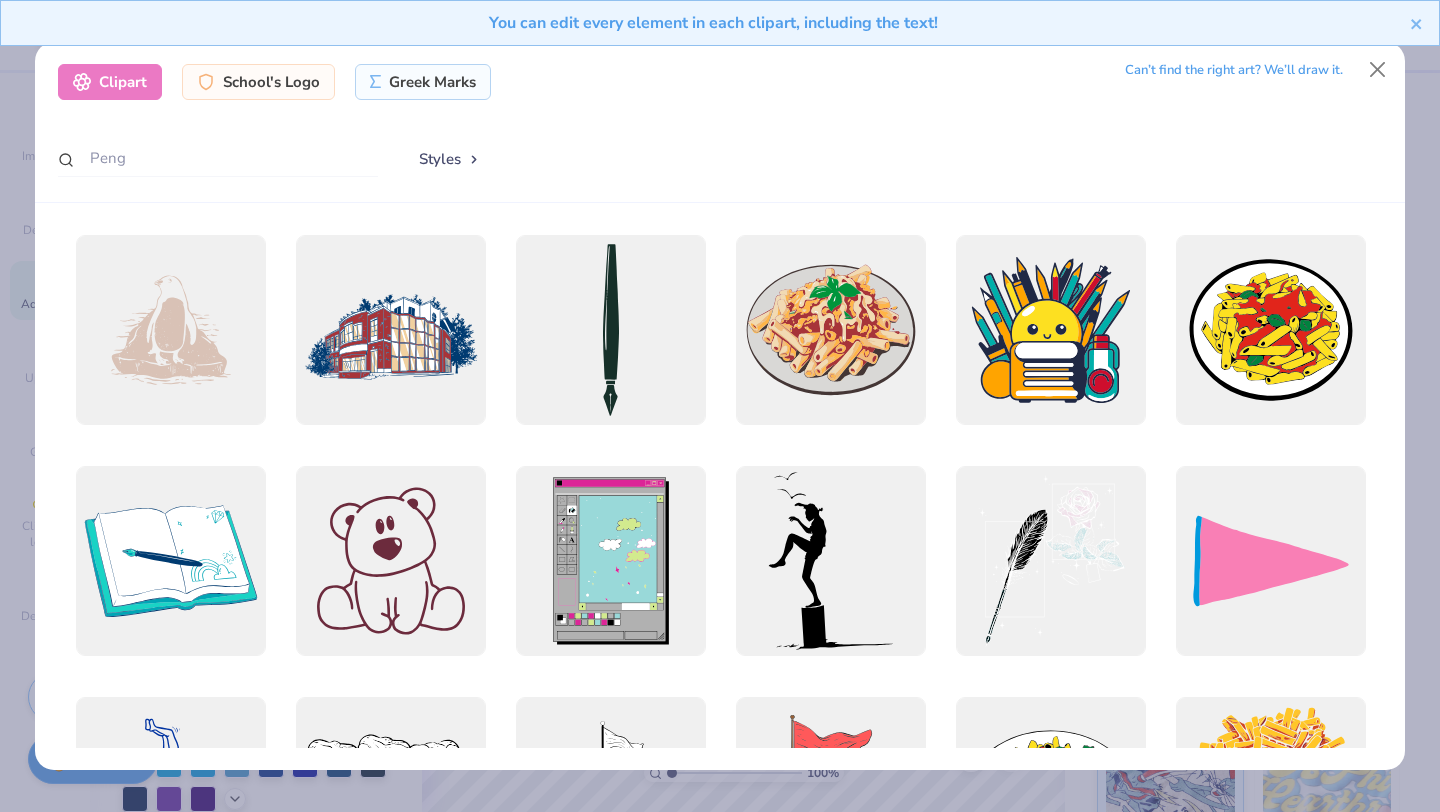 click on "Can’t find the right art? We’ll draw it." at bounding box center (1234, 70) 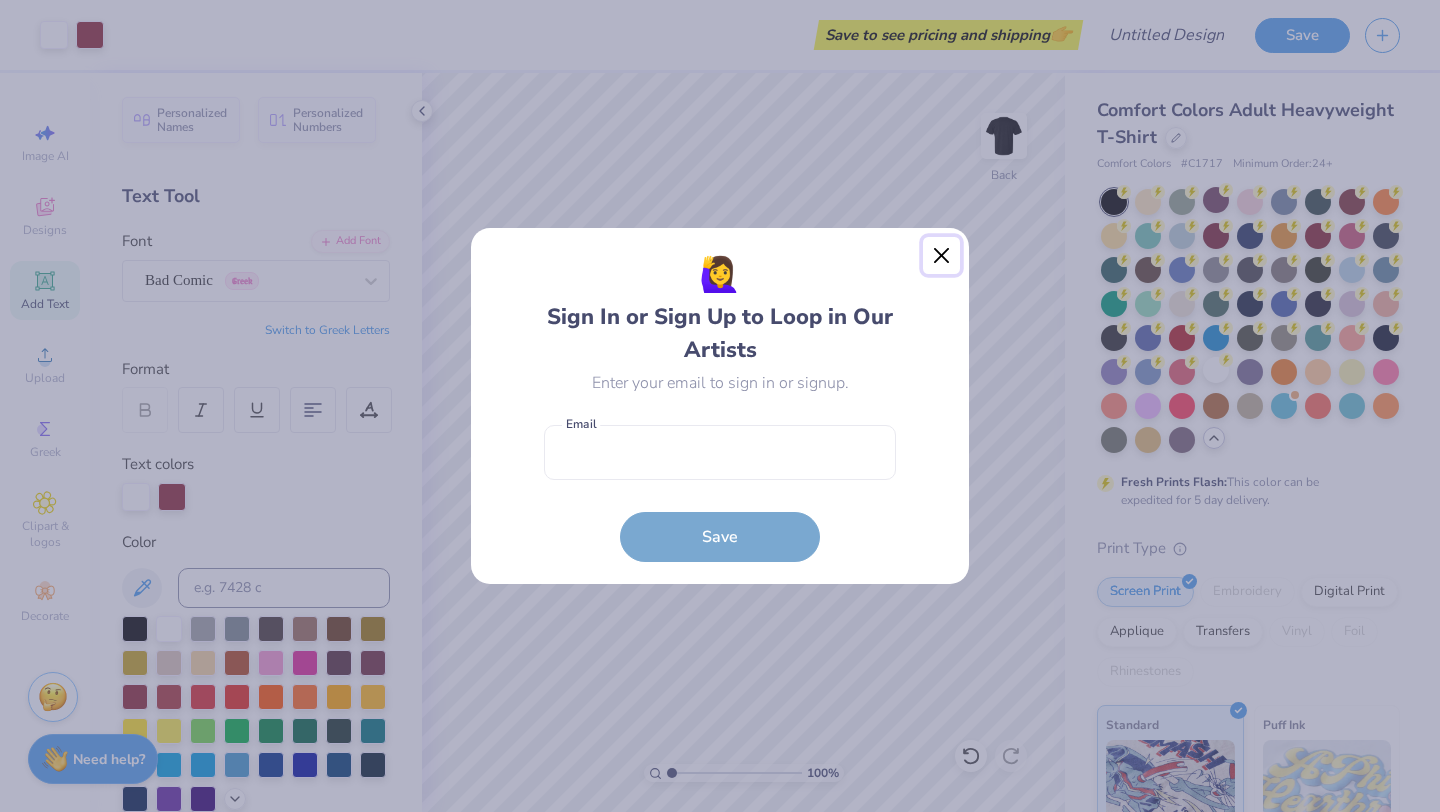 click at bounding box center [942, 256] 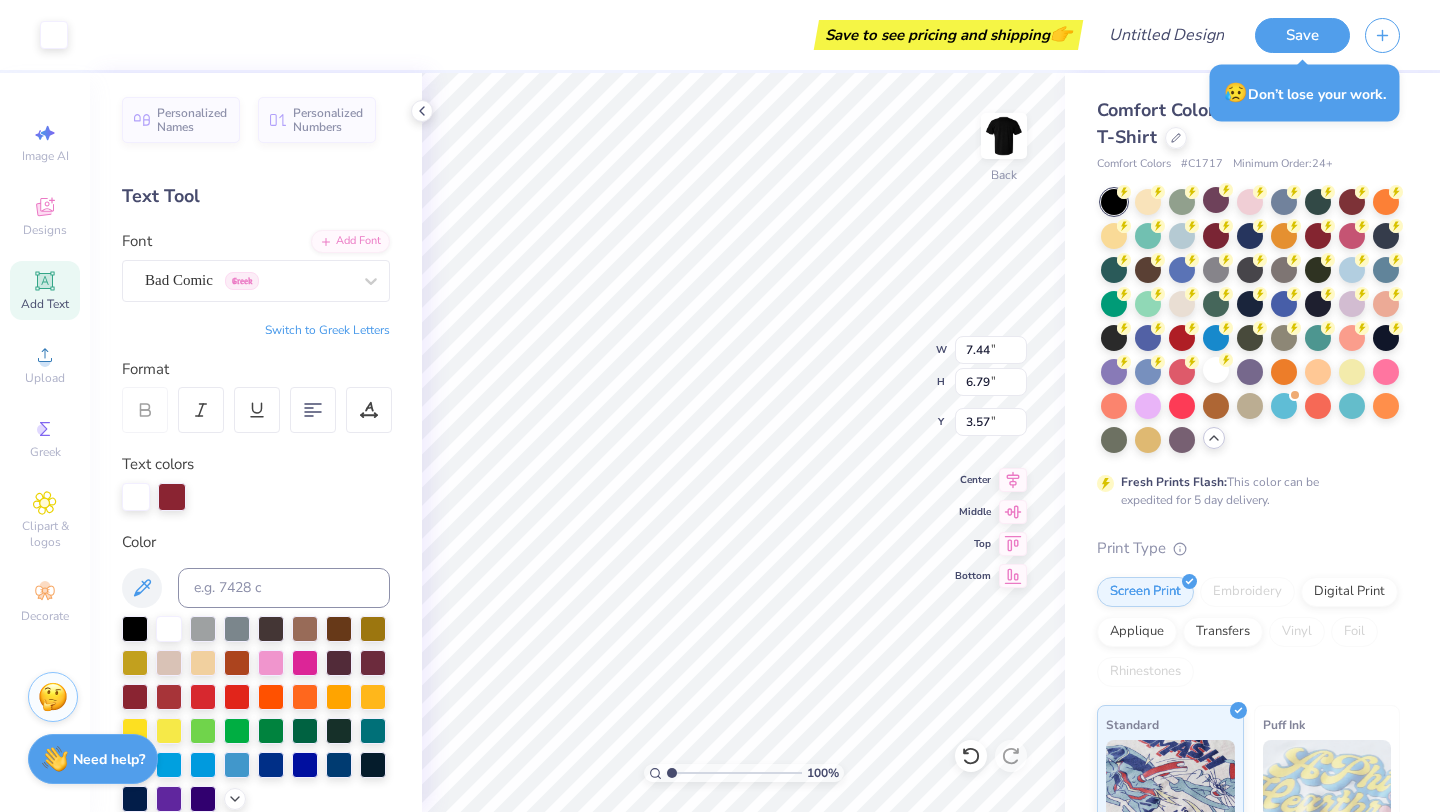 type on "3.78" 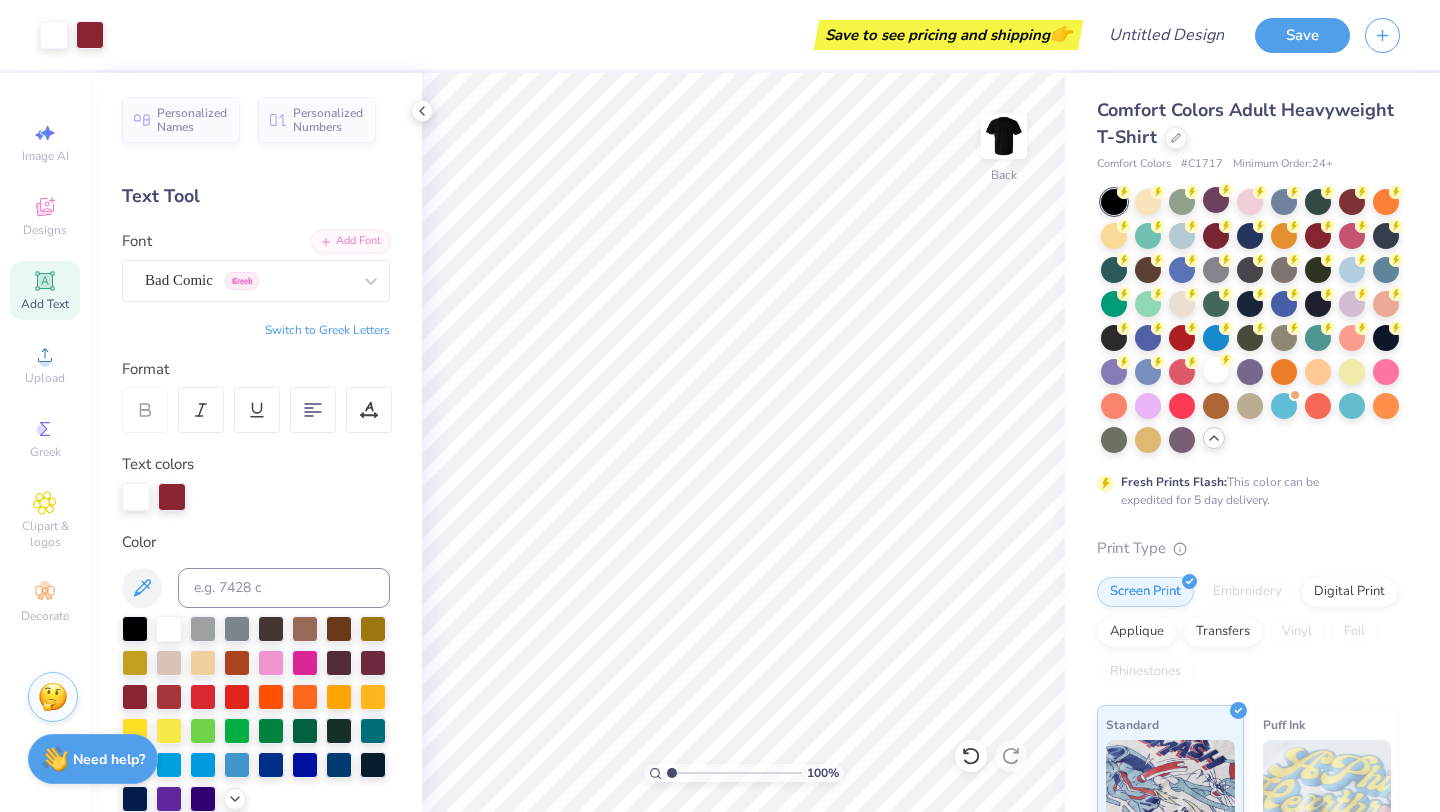 click on "Add Text" at bounding box center [45, 290] 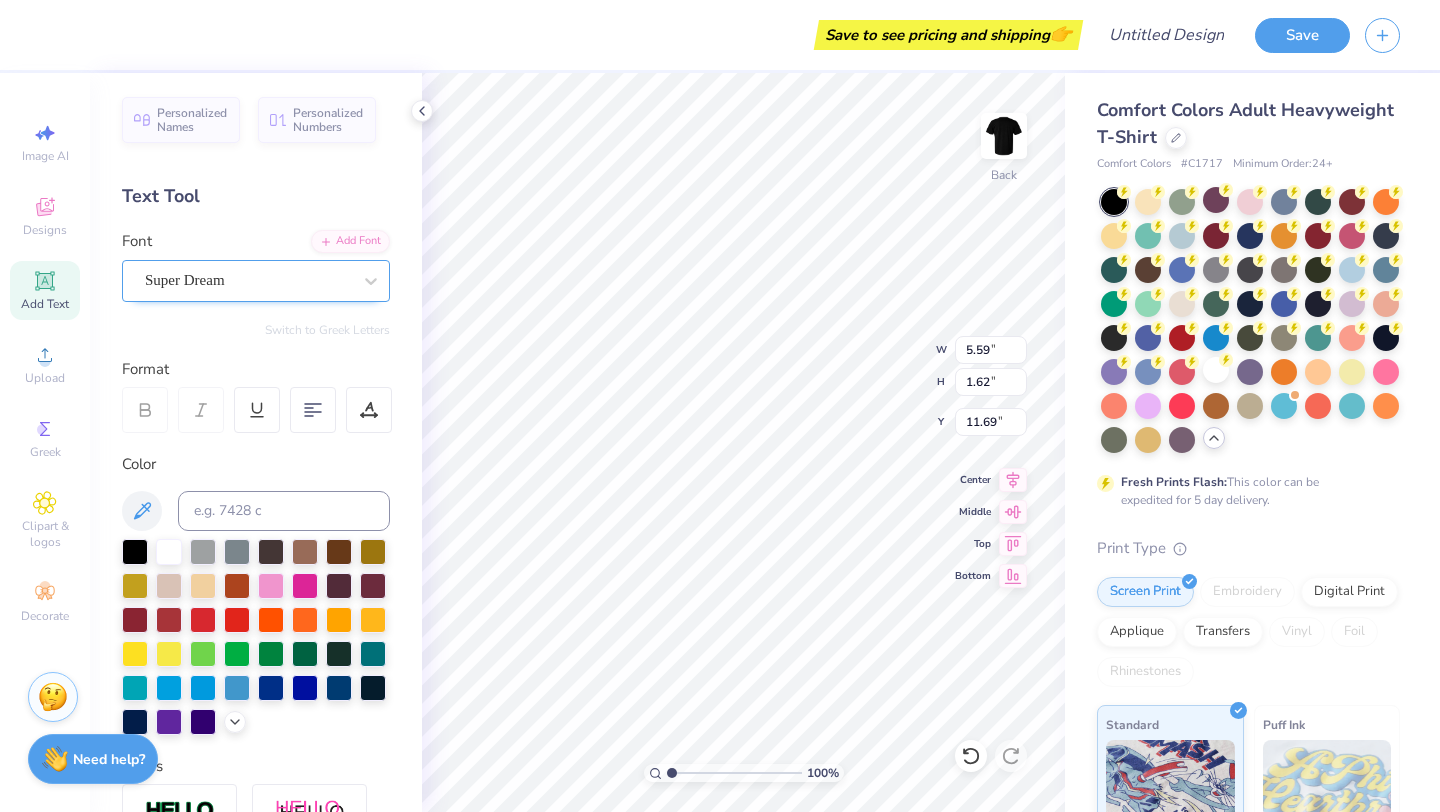 click on "Super Dream" at bounding box center (248, 280) 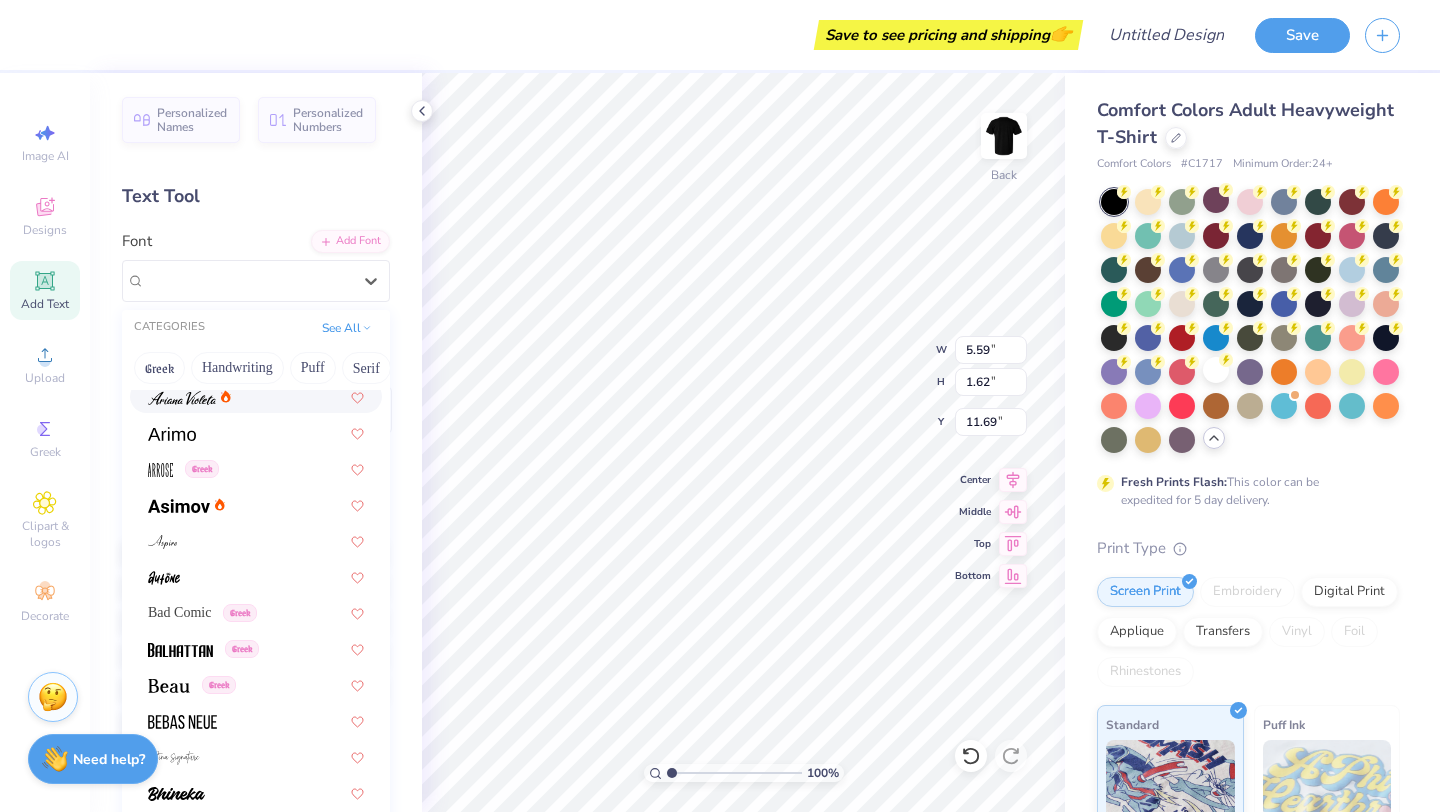 scroll, scrollTop: 683, scrollLeft: 0, axis: vertical 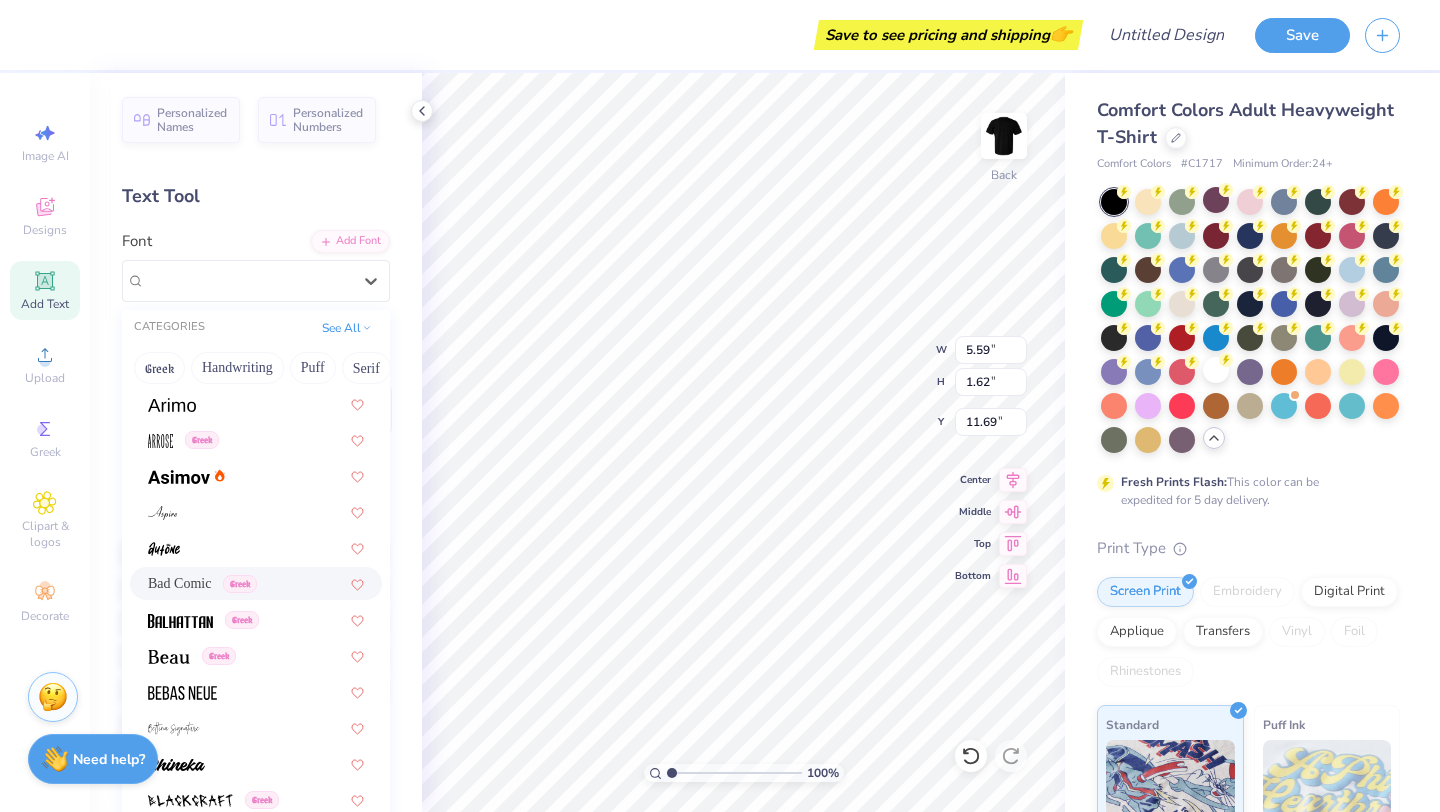 click on "Bad Comic" at bounding box center [179, 583] 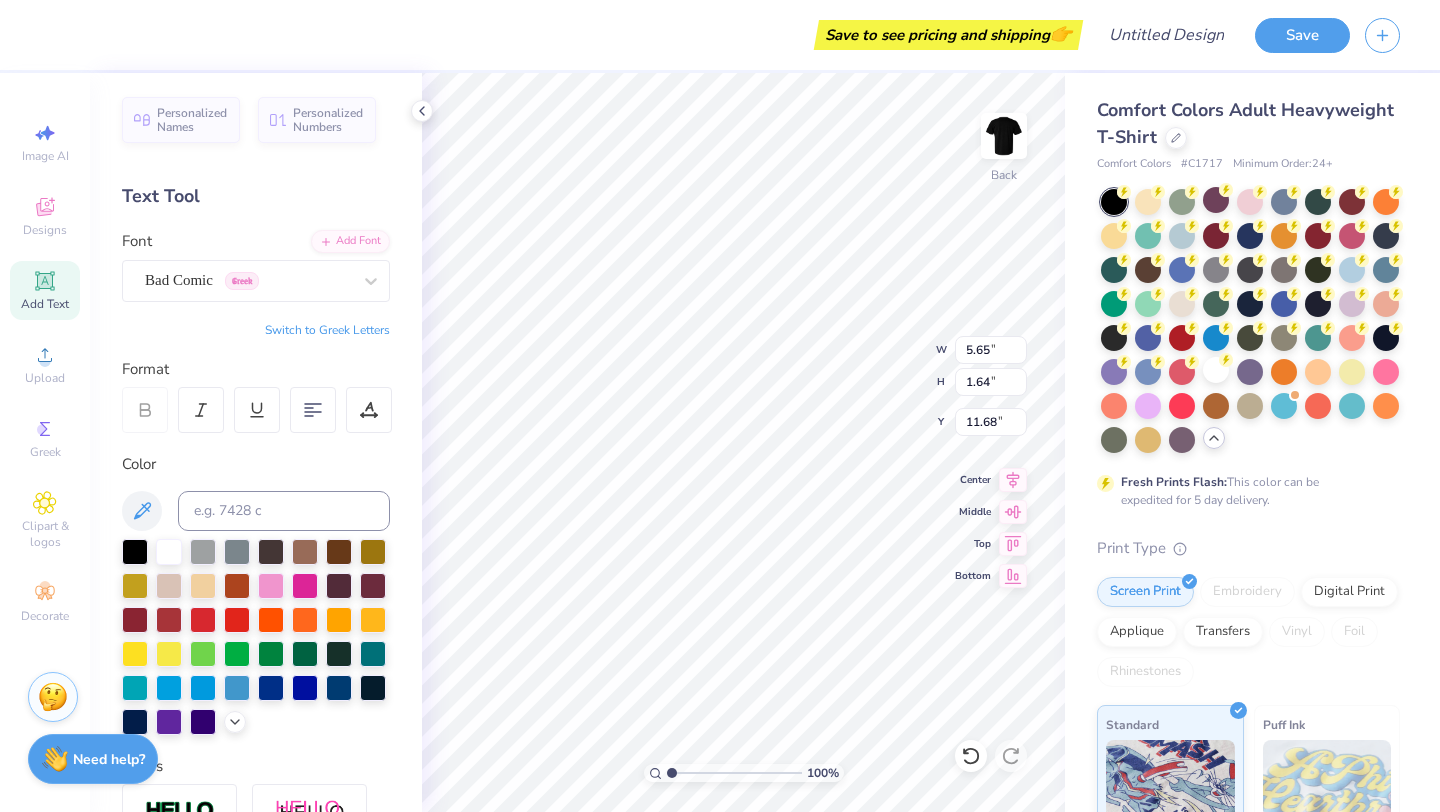 type on "5.65" 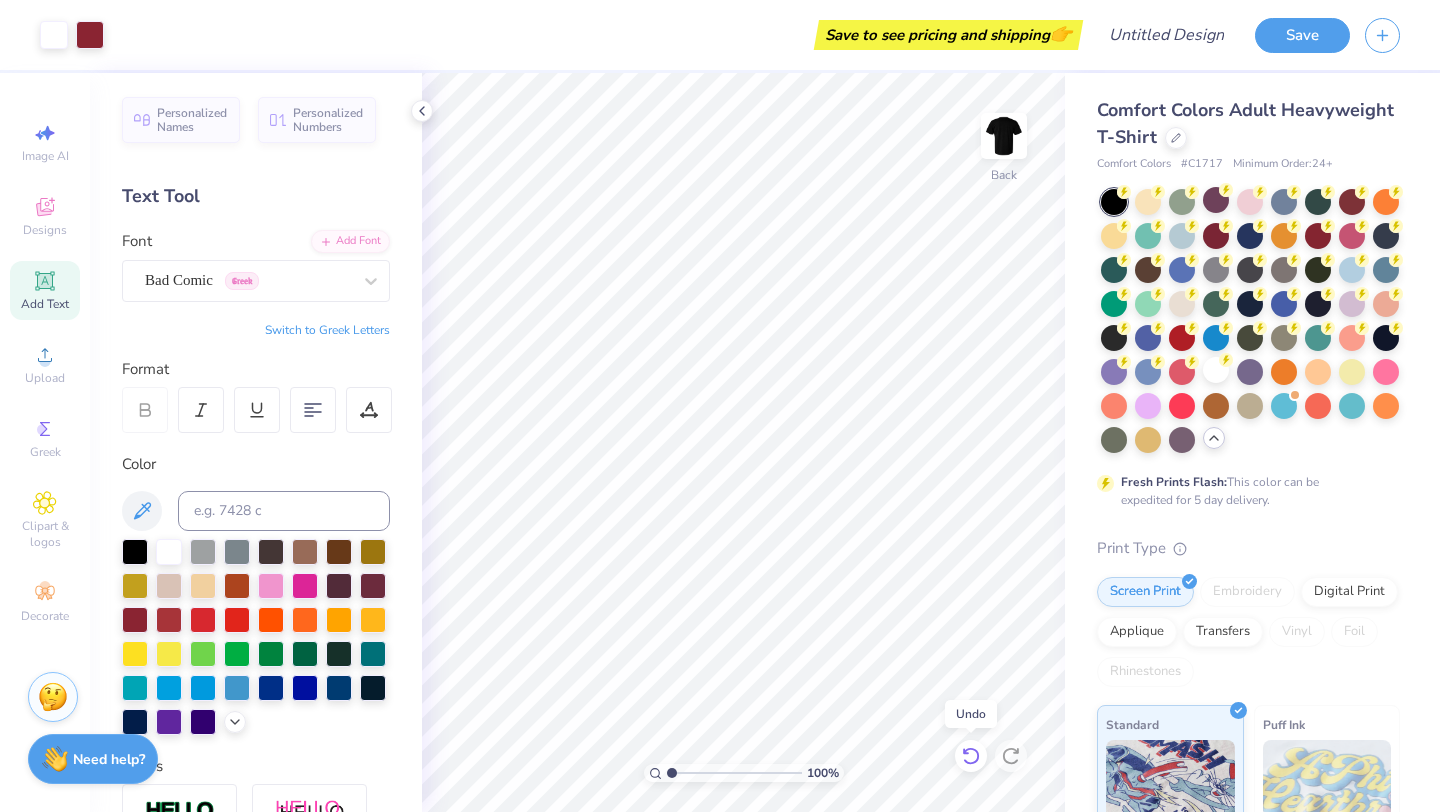 click 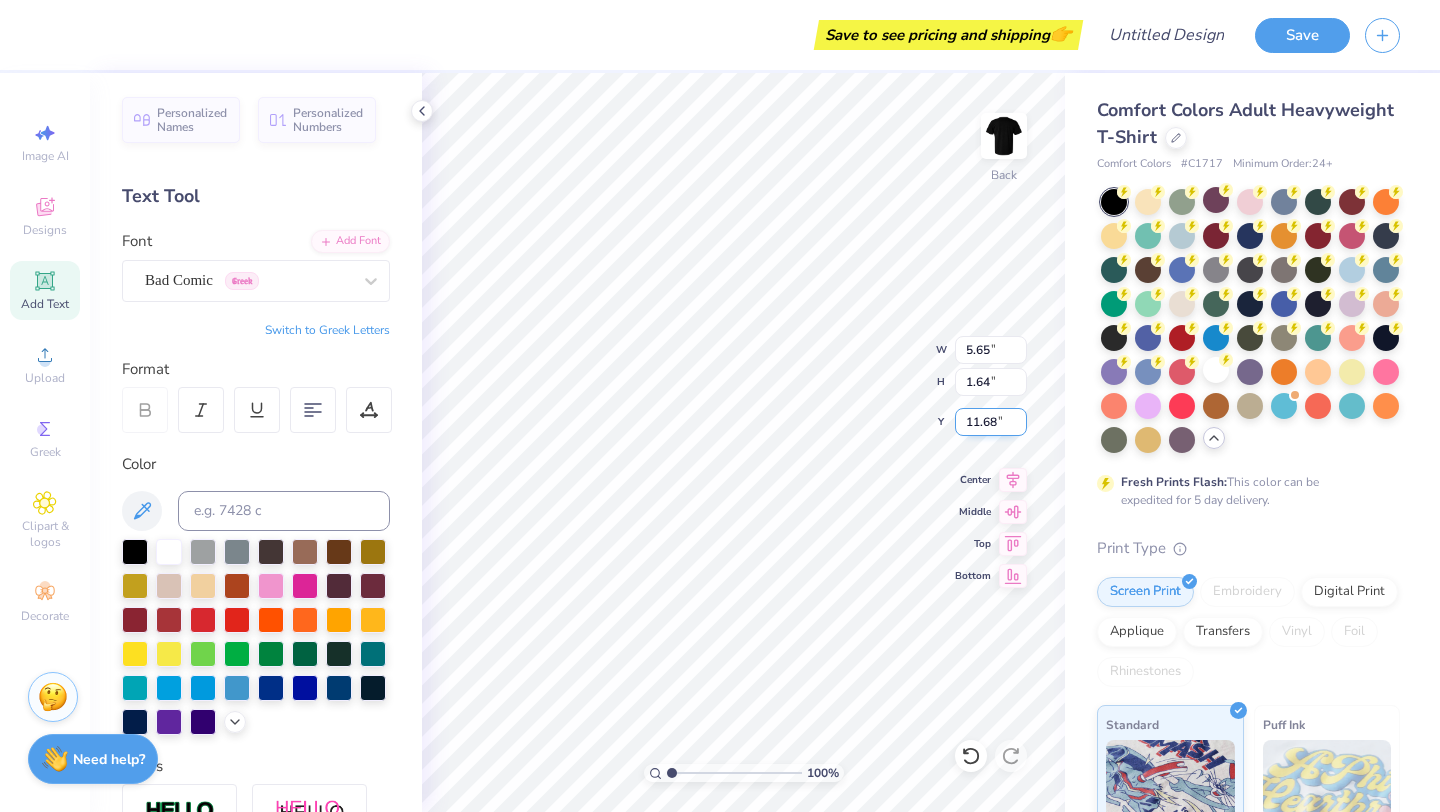 scroll, scrollTop: 0, scrollLeft: 5, axis: horizontal 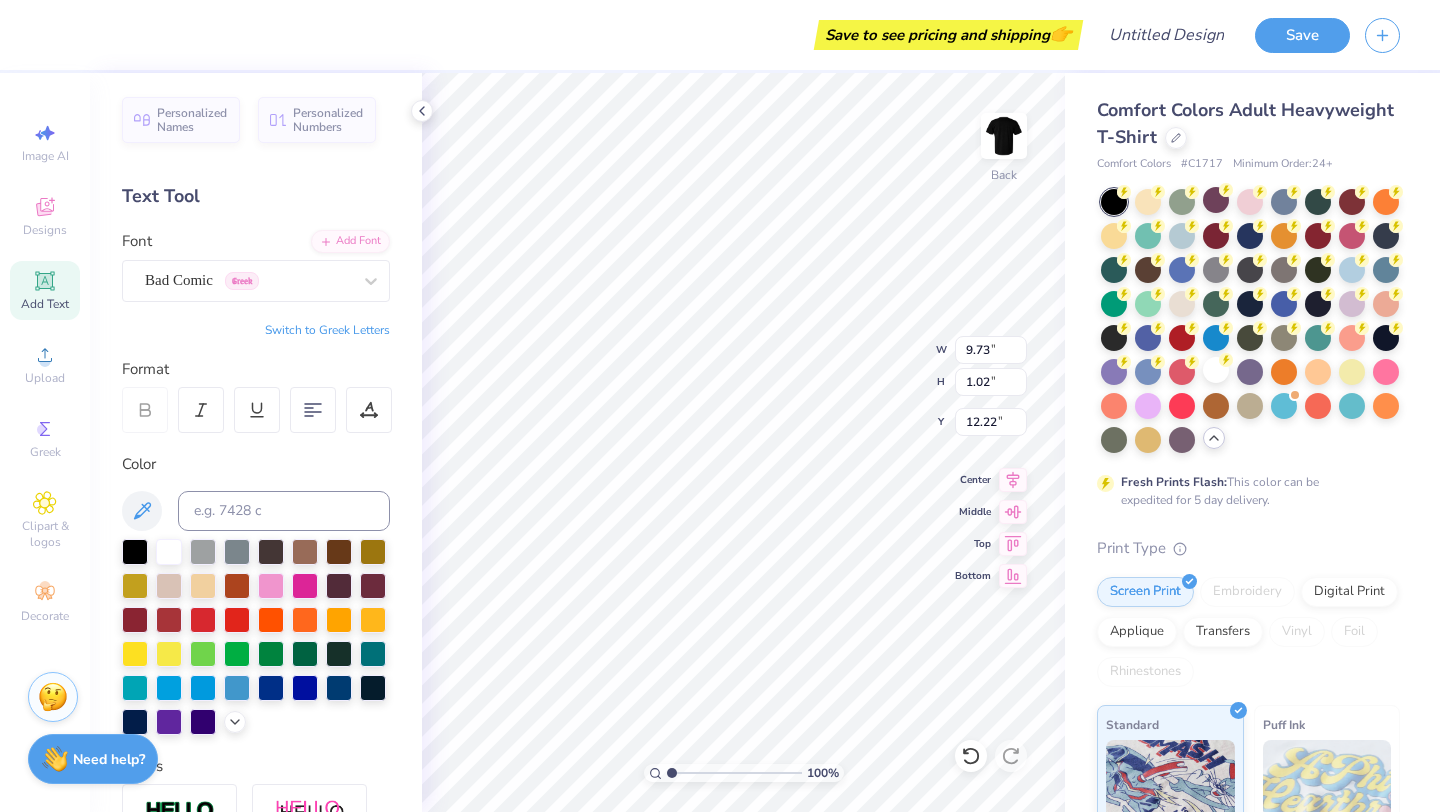 type on "9.73" 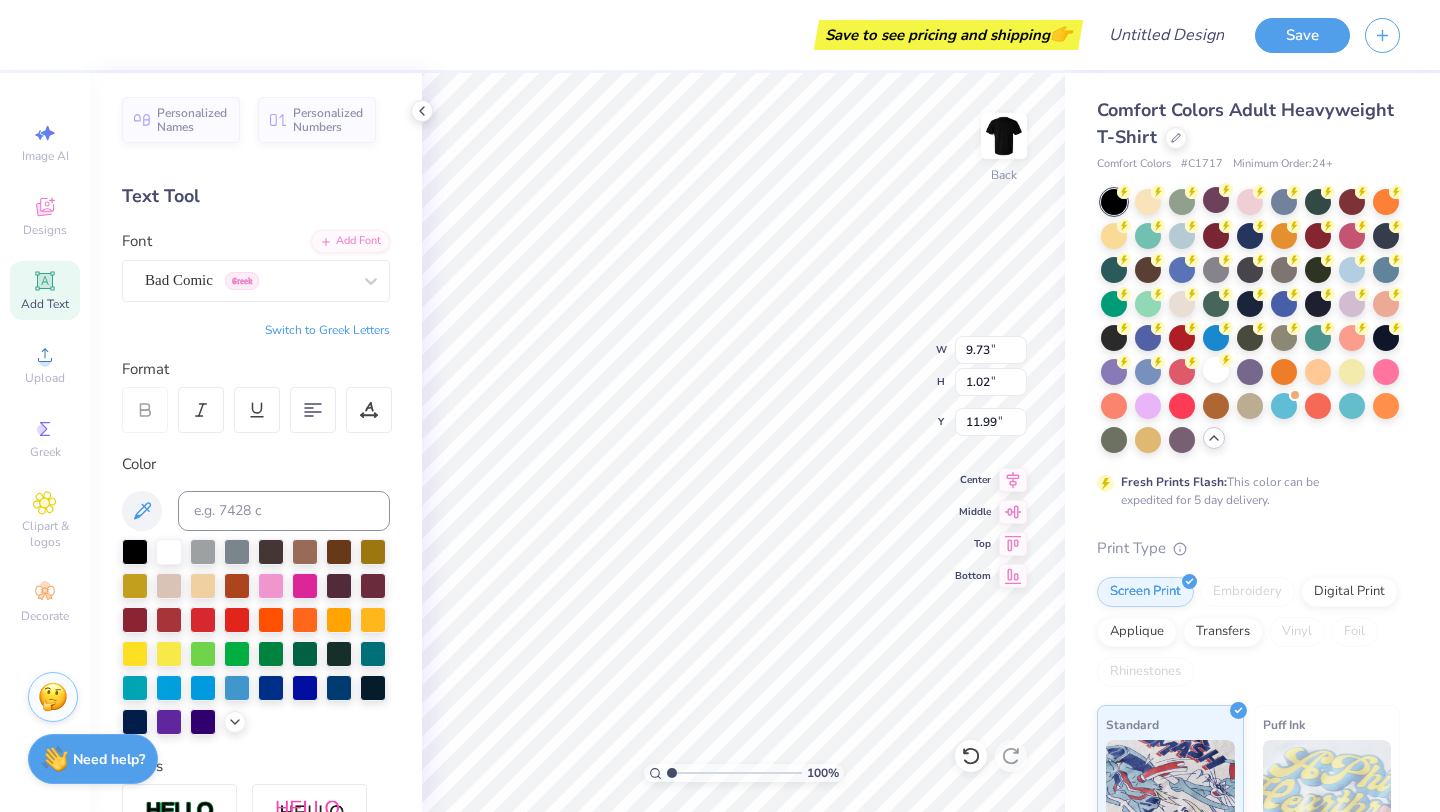 type on "10.94" 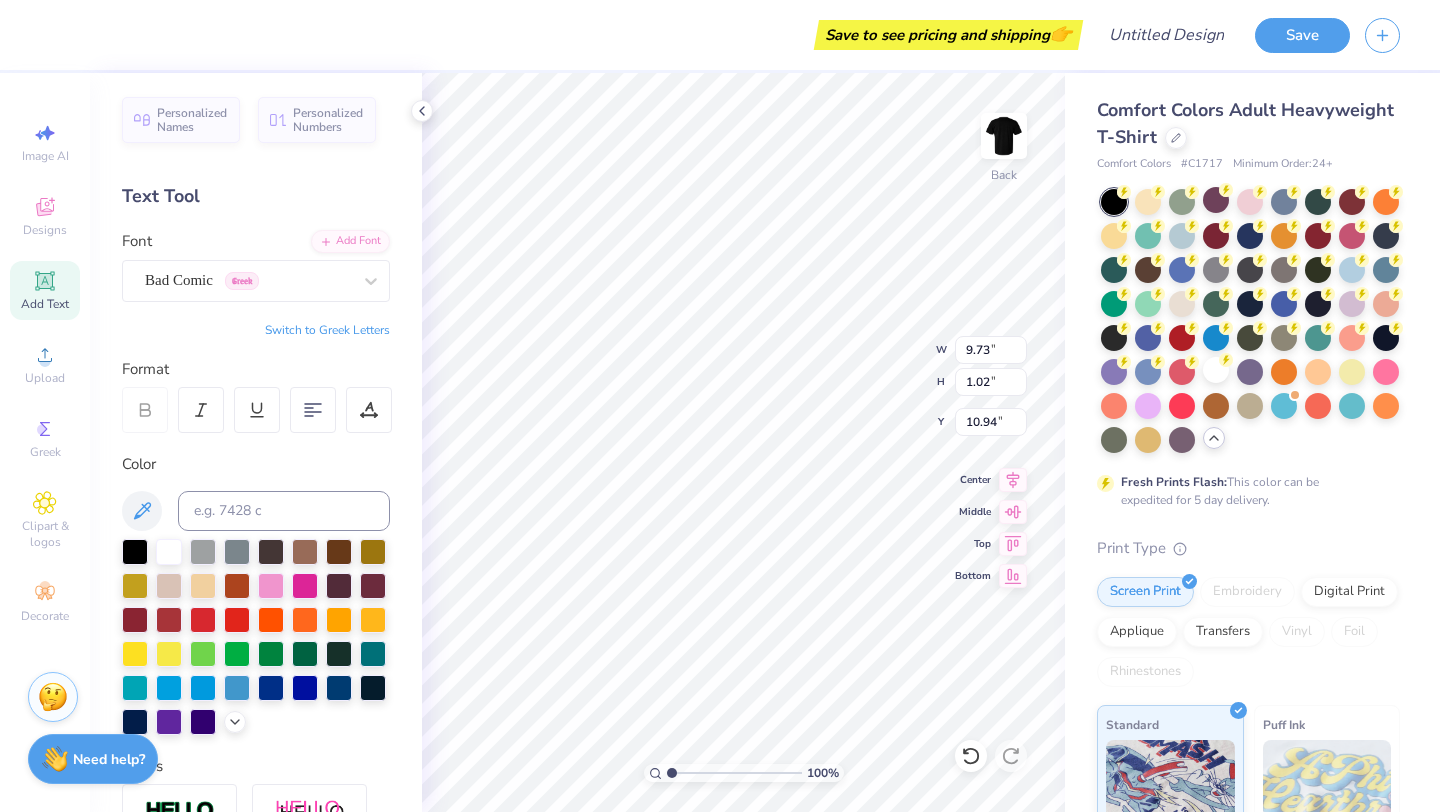 scroll, scrollTop: 1, scrollLeft: 3, axis: both 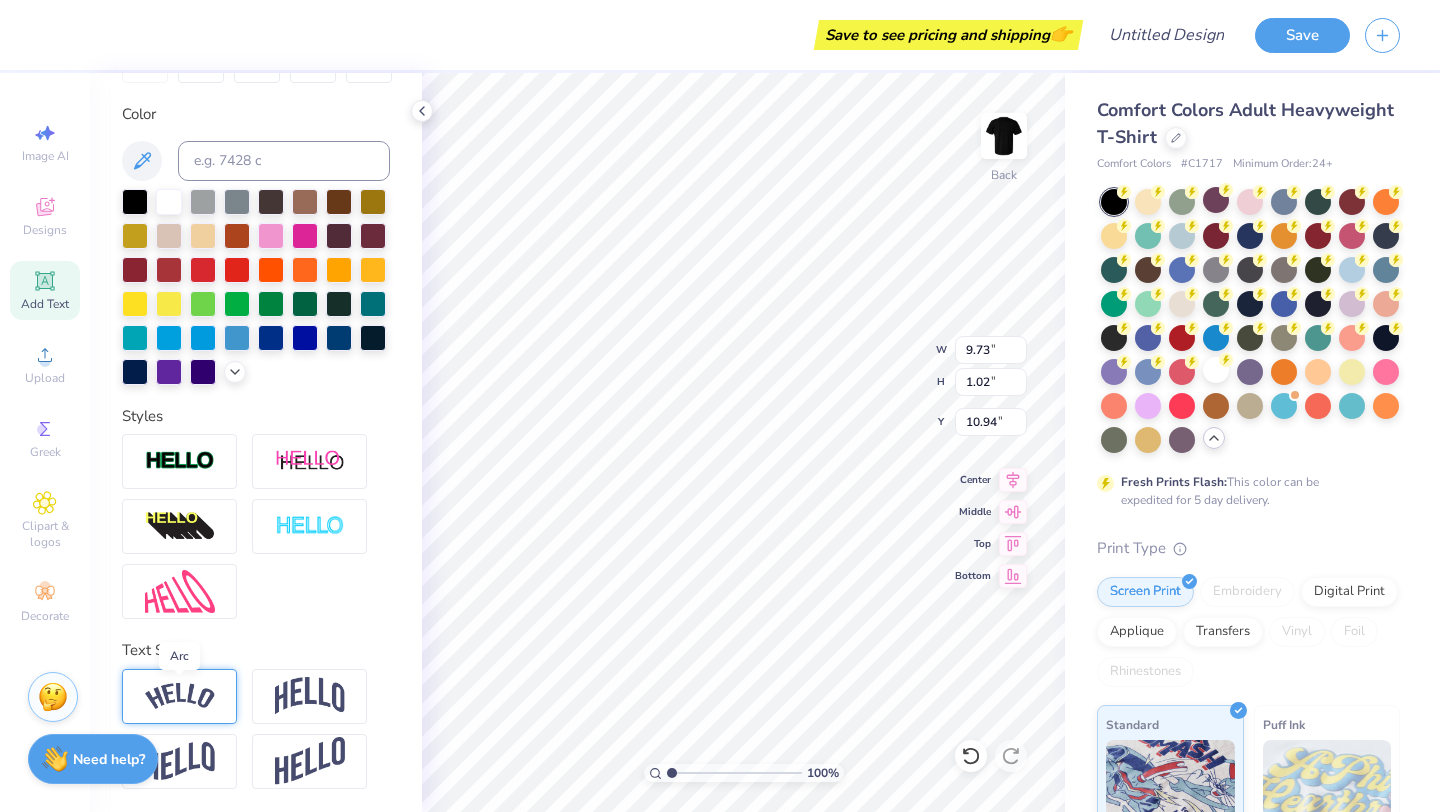 click at bounding box center (180, 696) 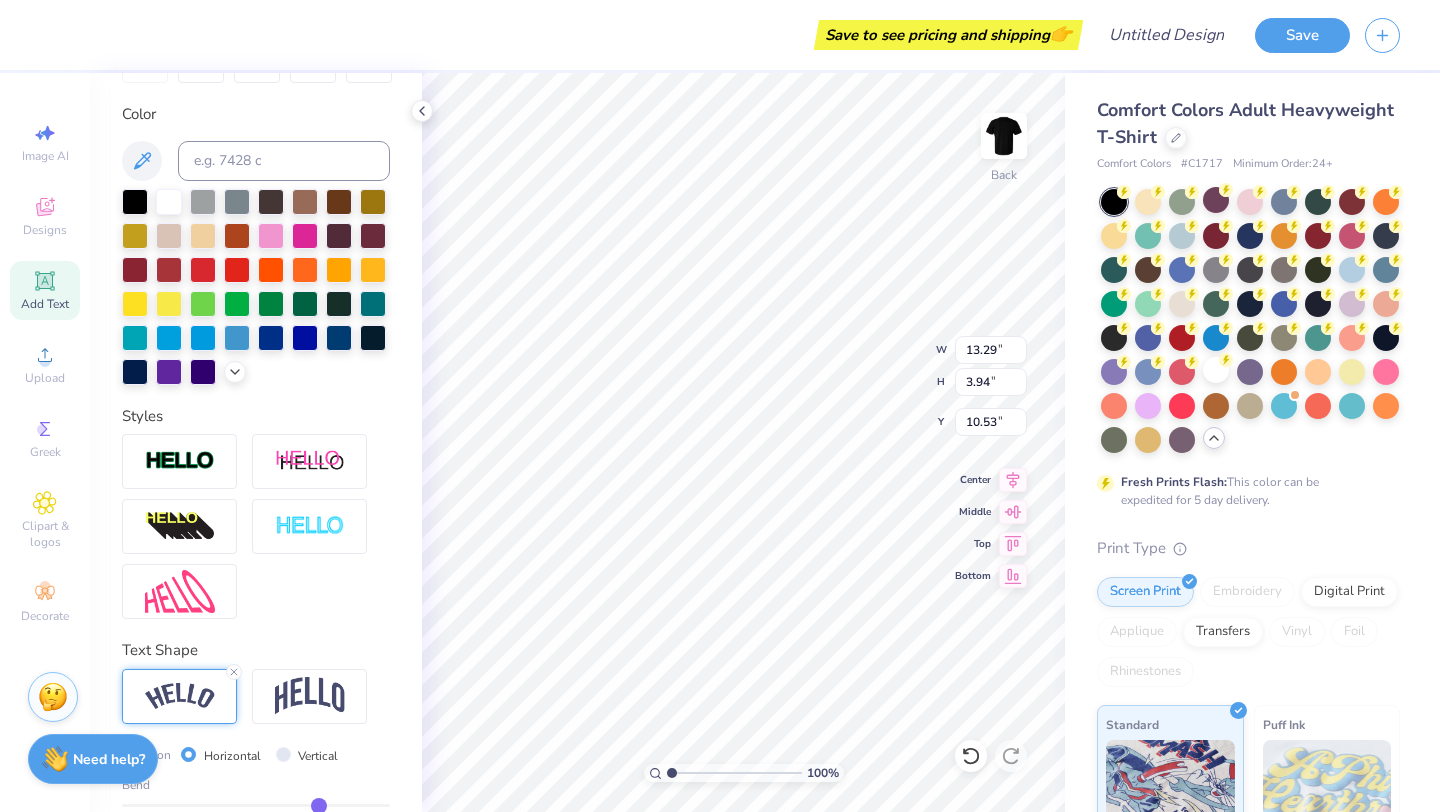 type on "10.85" 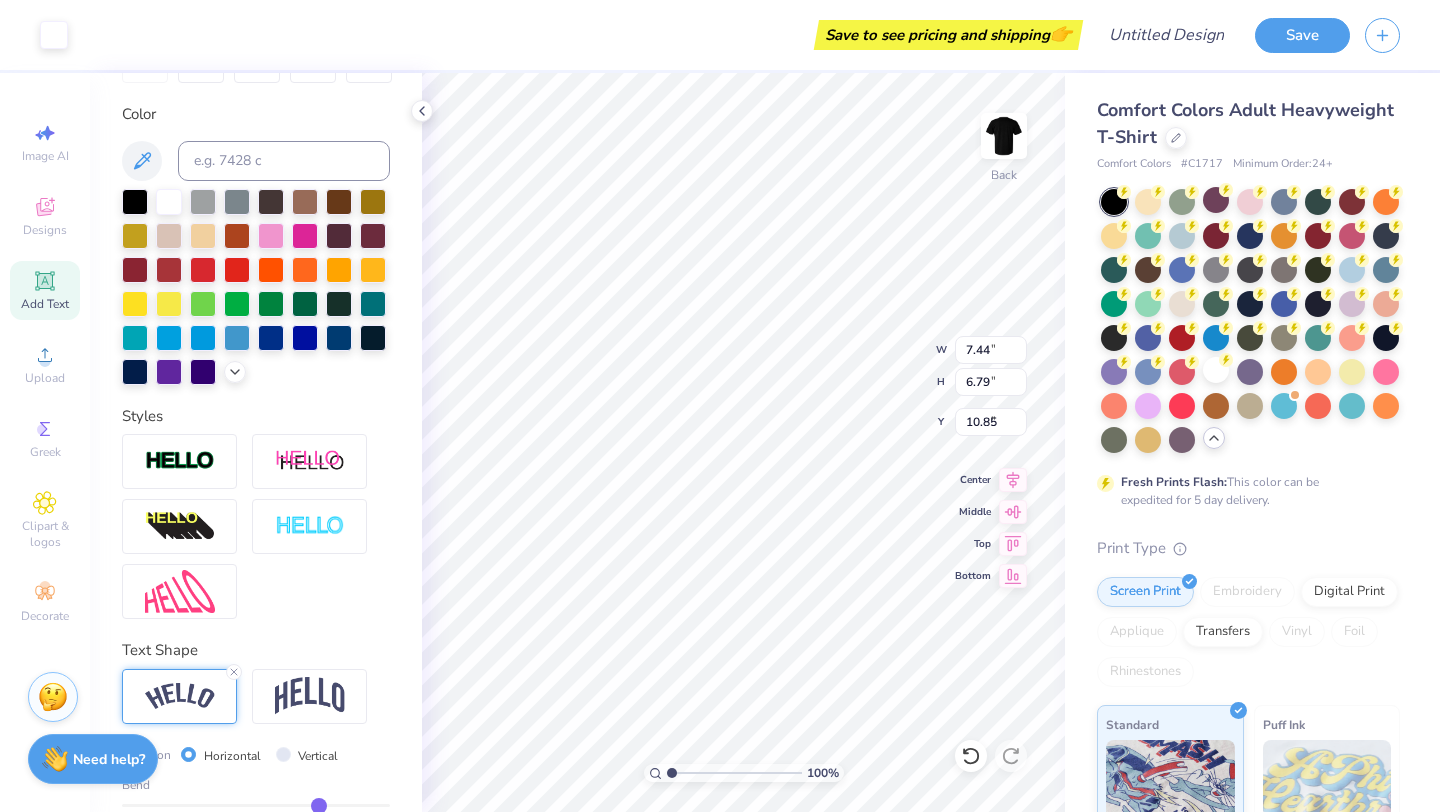 type on "7.44" 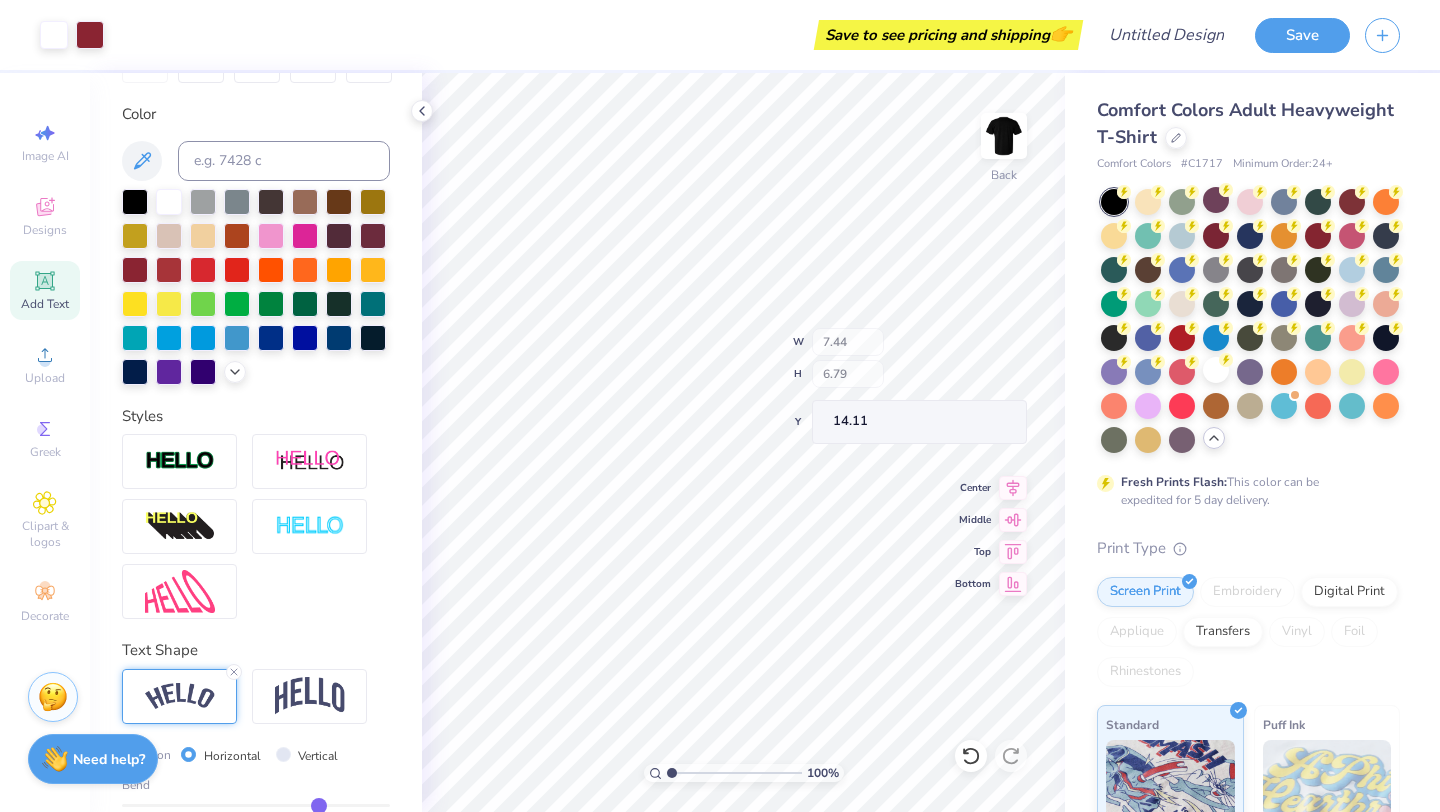 type on "3.78" 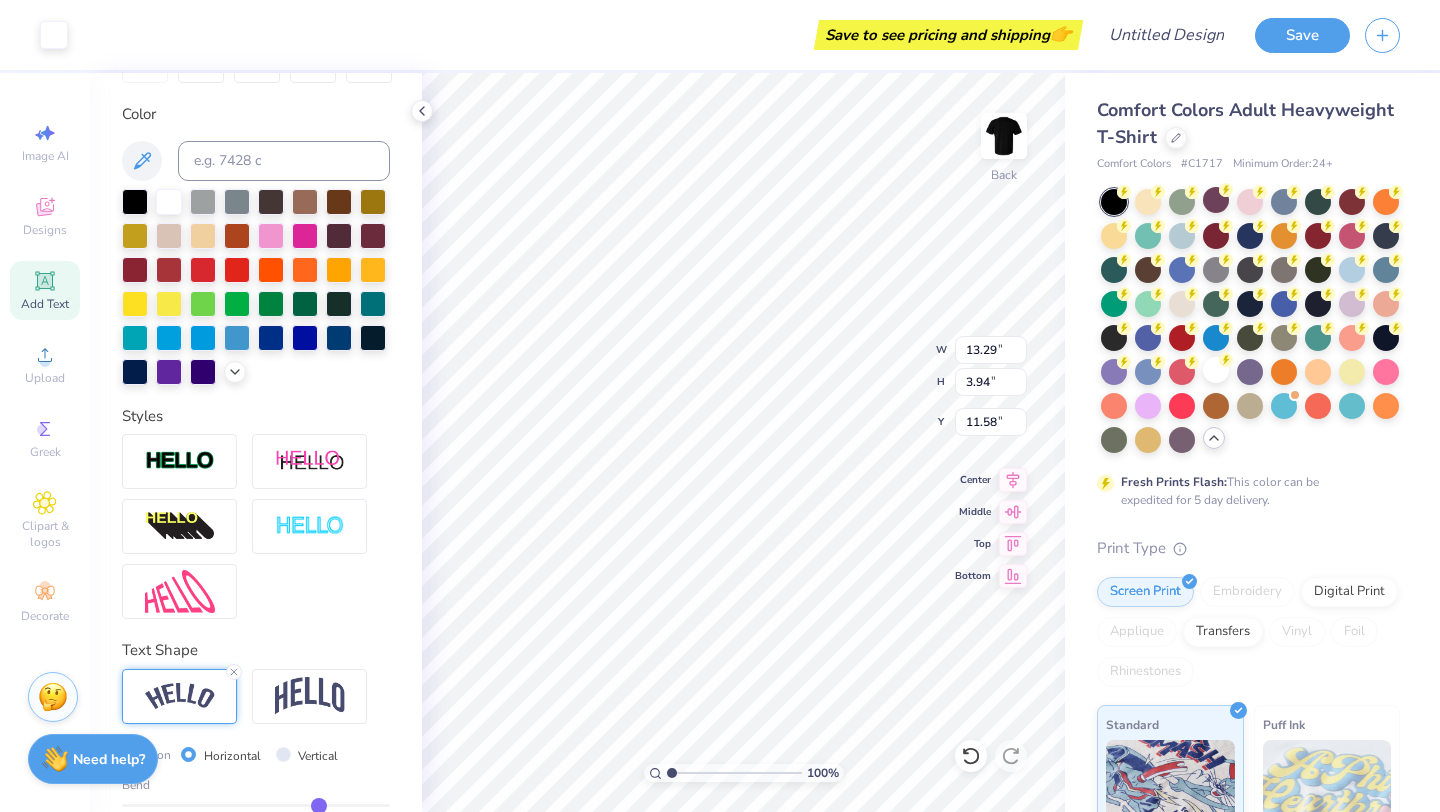type on "11.58" 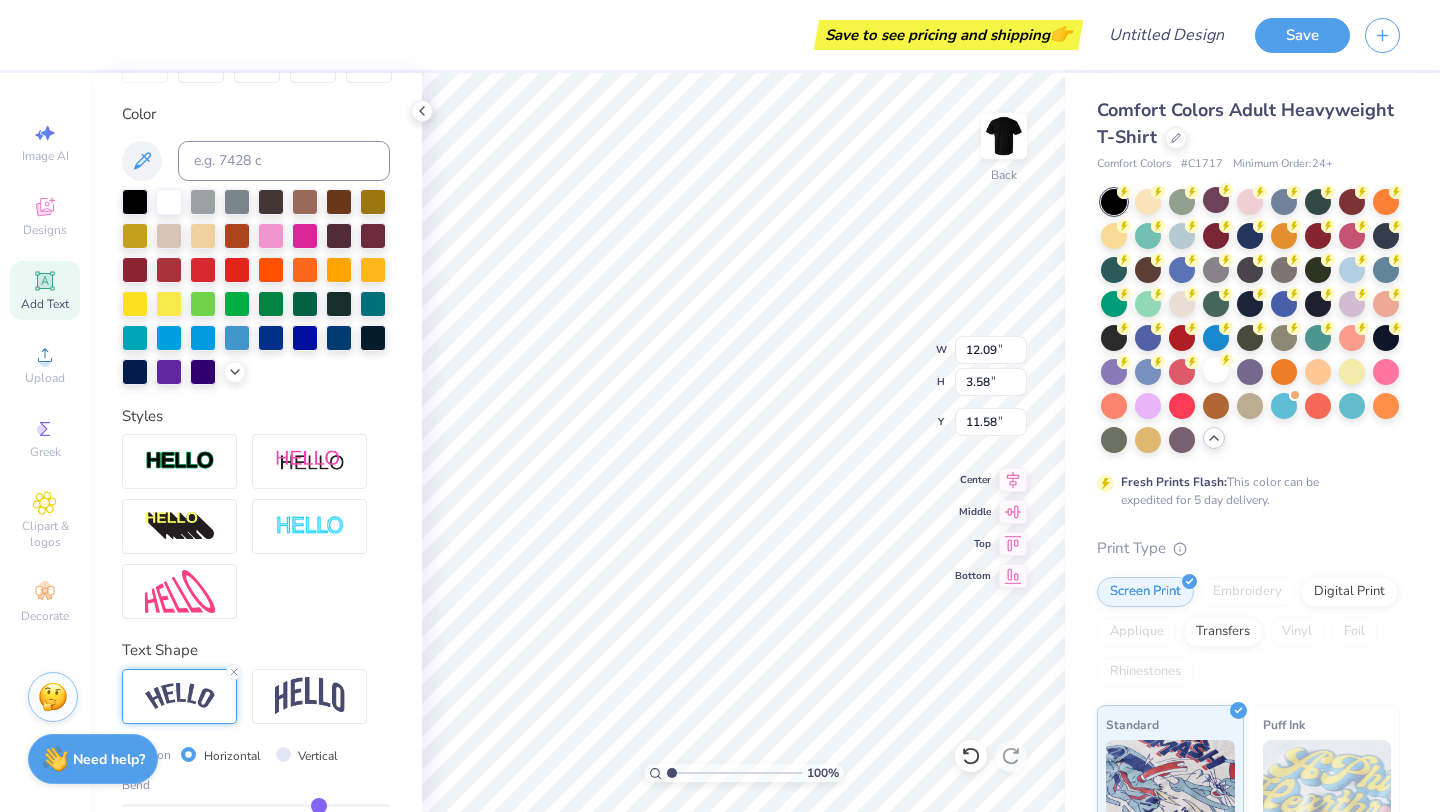 type on "12.09" 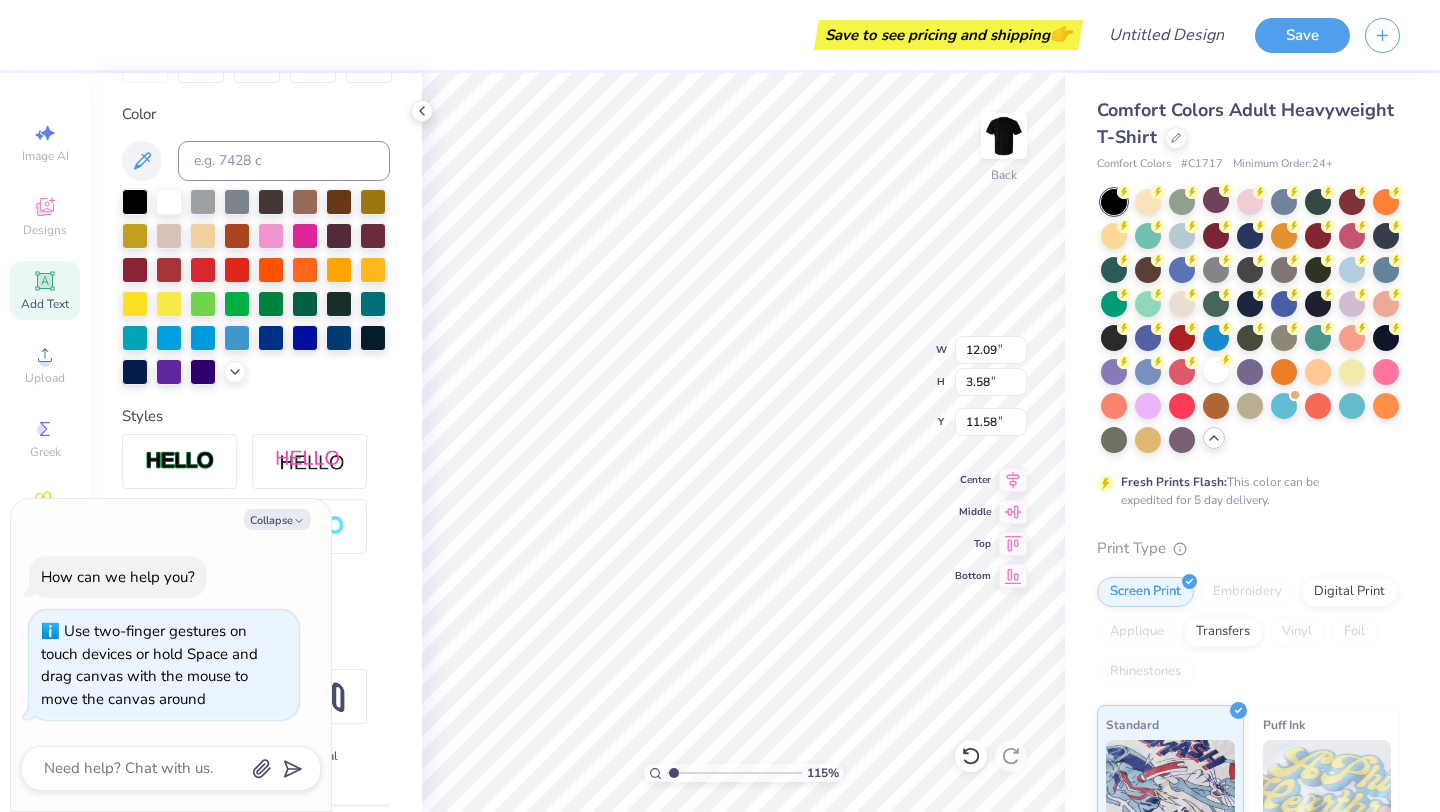 type on "x" 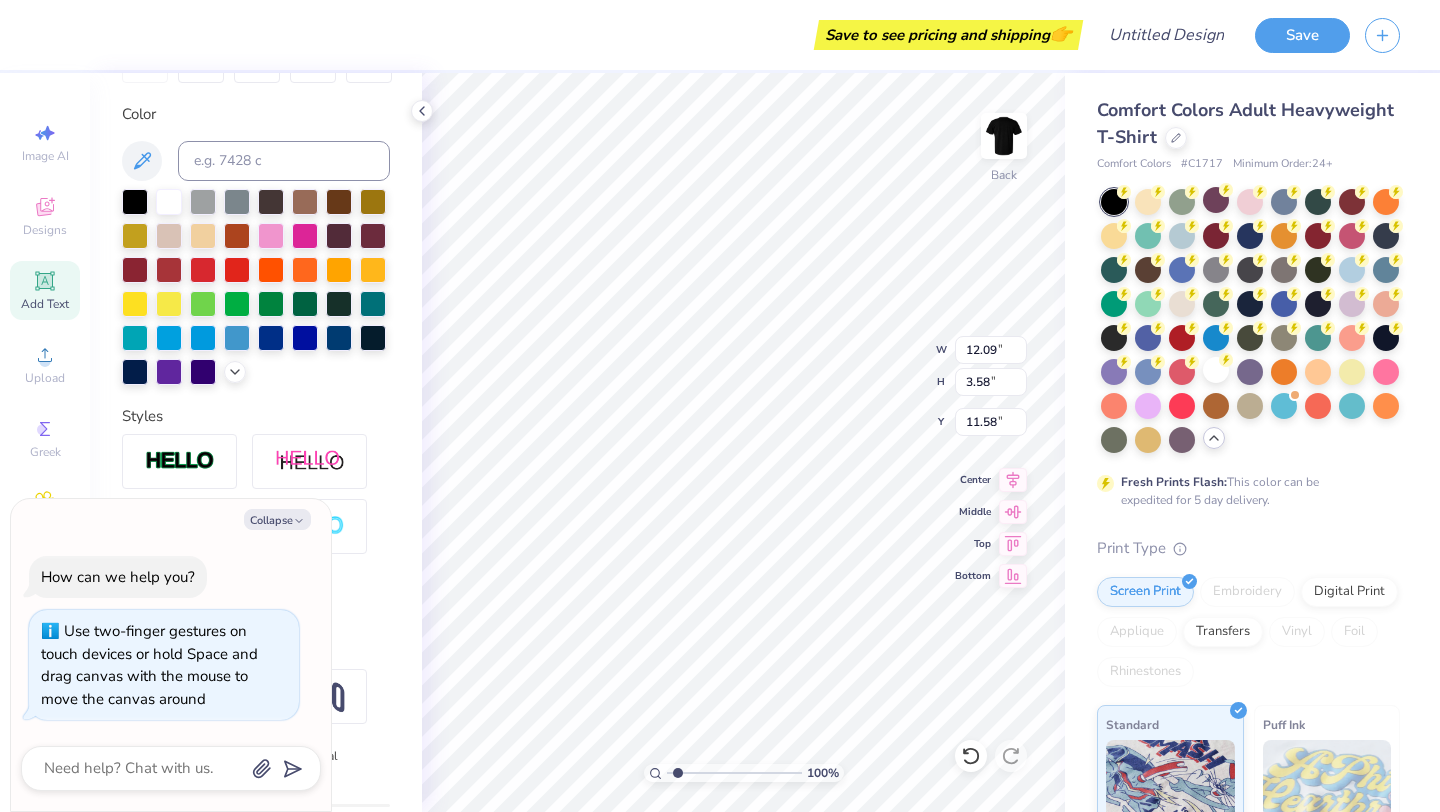 type on "1" 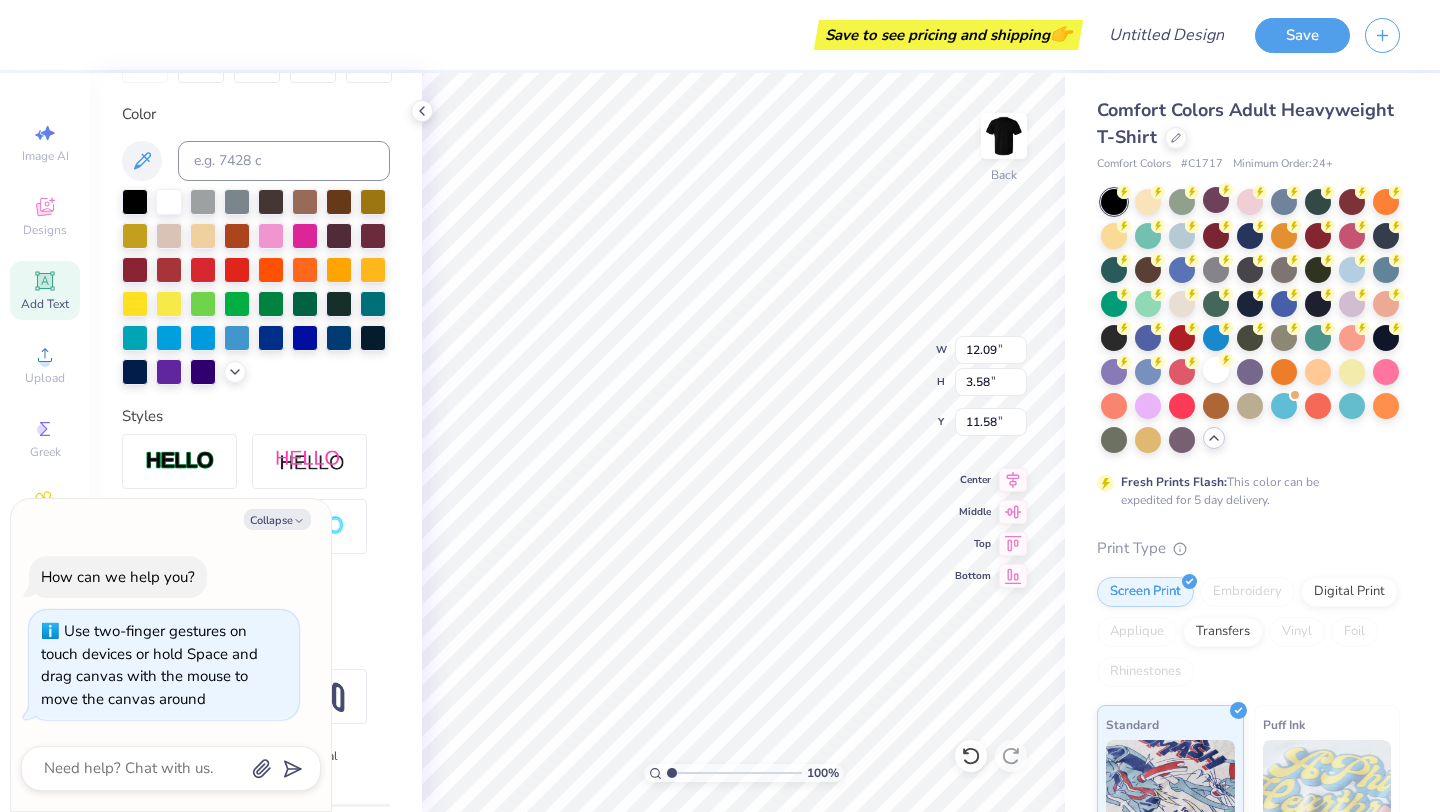 drag, startPoint x: 673, startPoint y: 775, endPoint x: 650, endPoint y: 762, distance: 26.41969 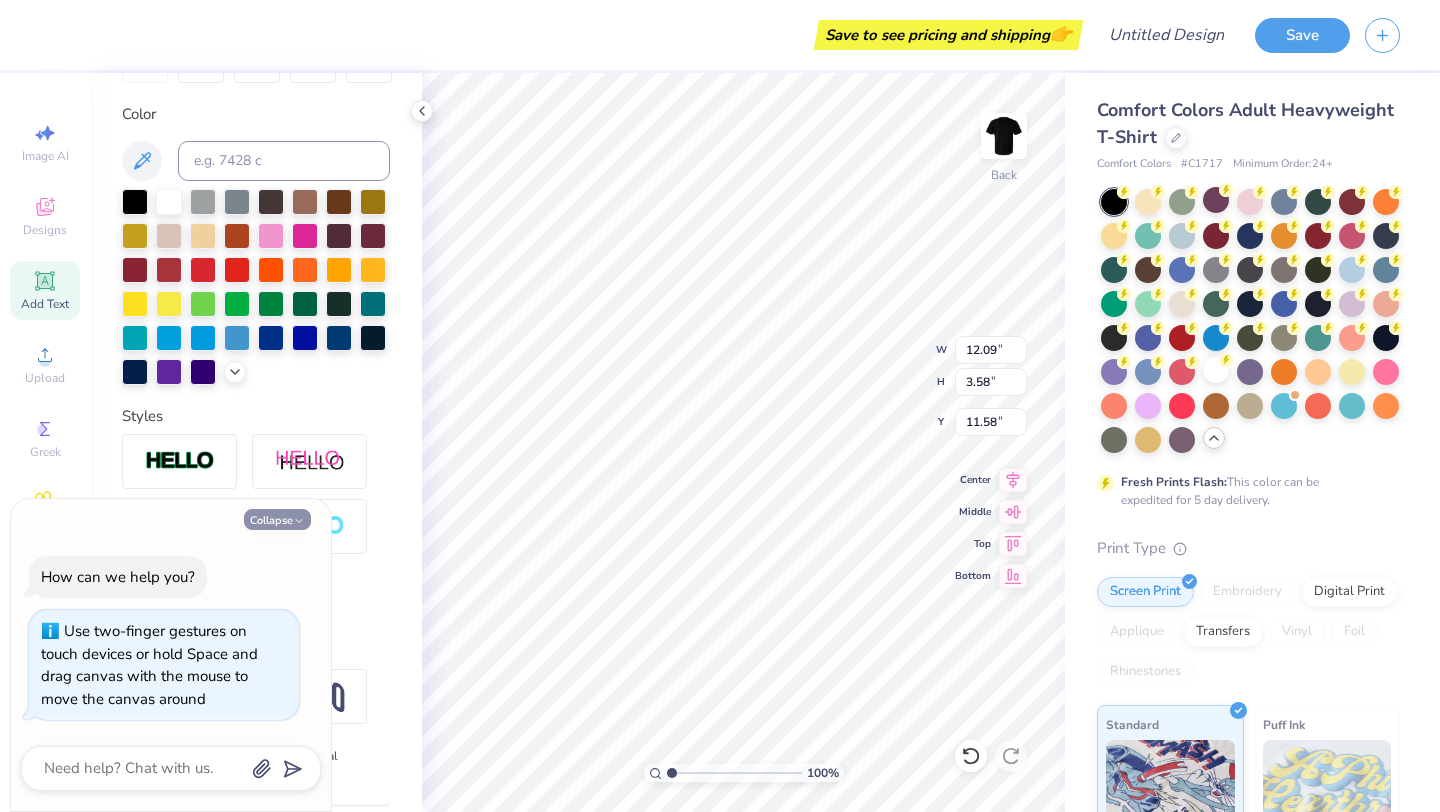 click 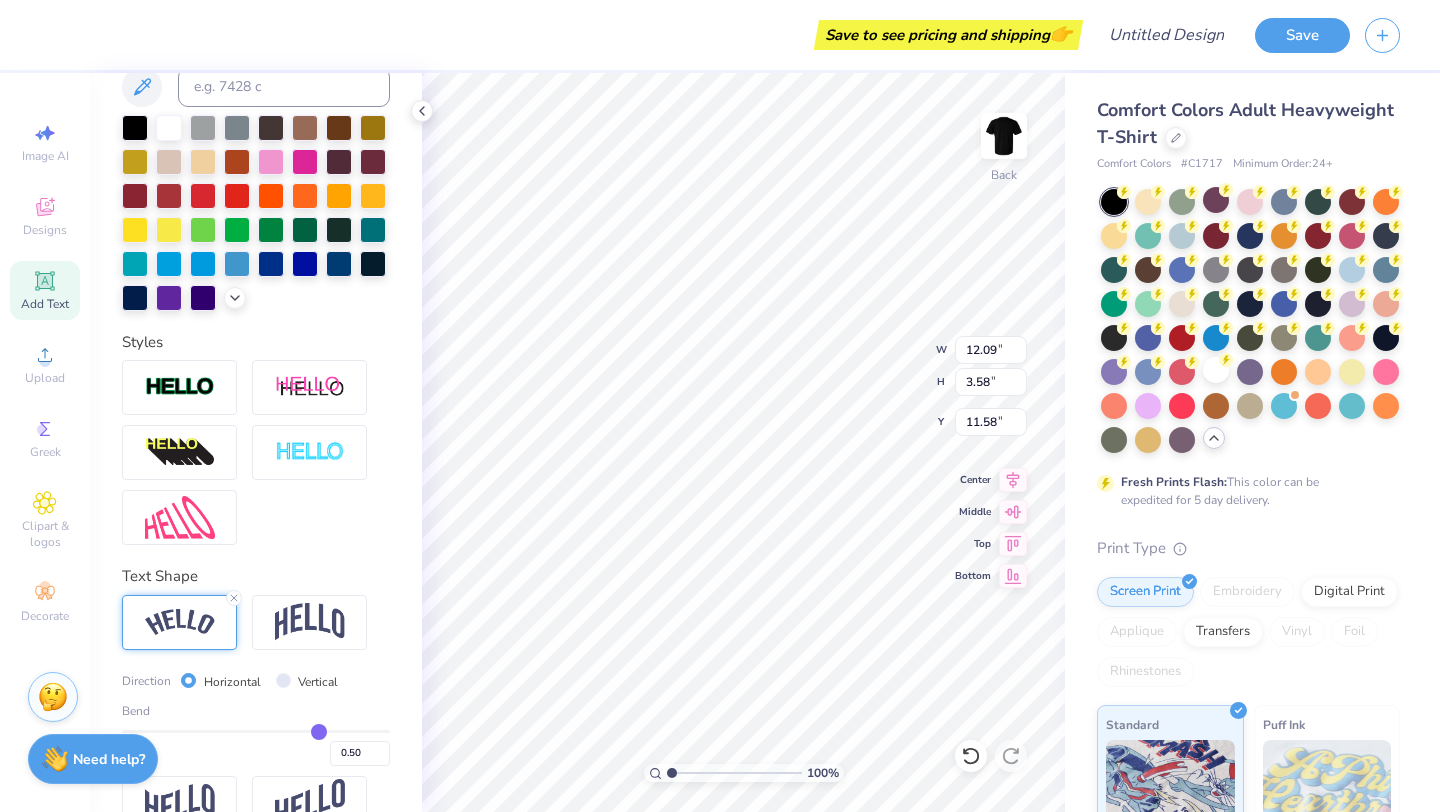 scroll, scrollTop: 467, scrollLeft: 0, axis: vertical 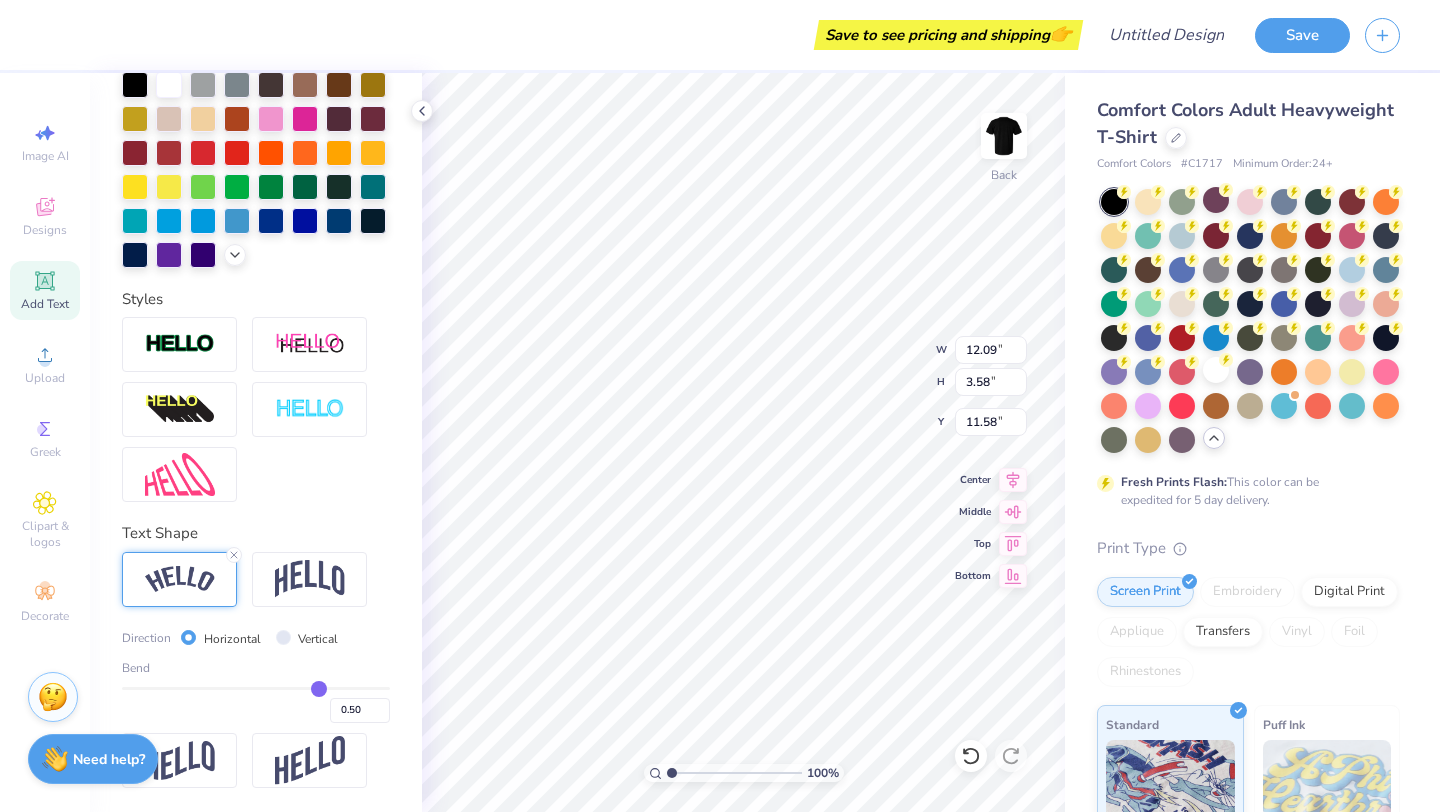 type on "0.53" 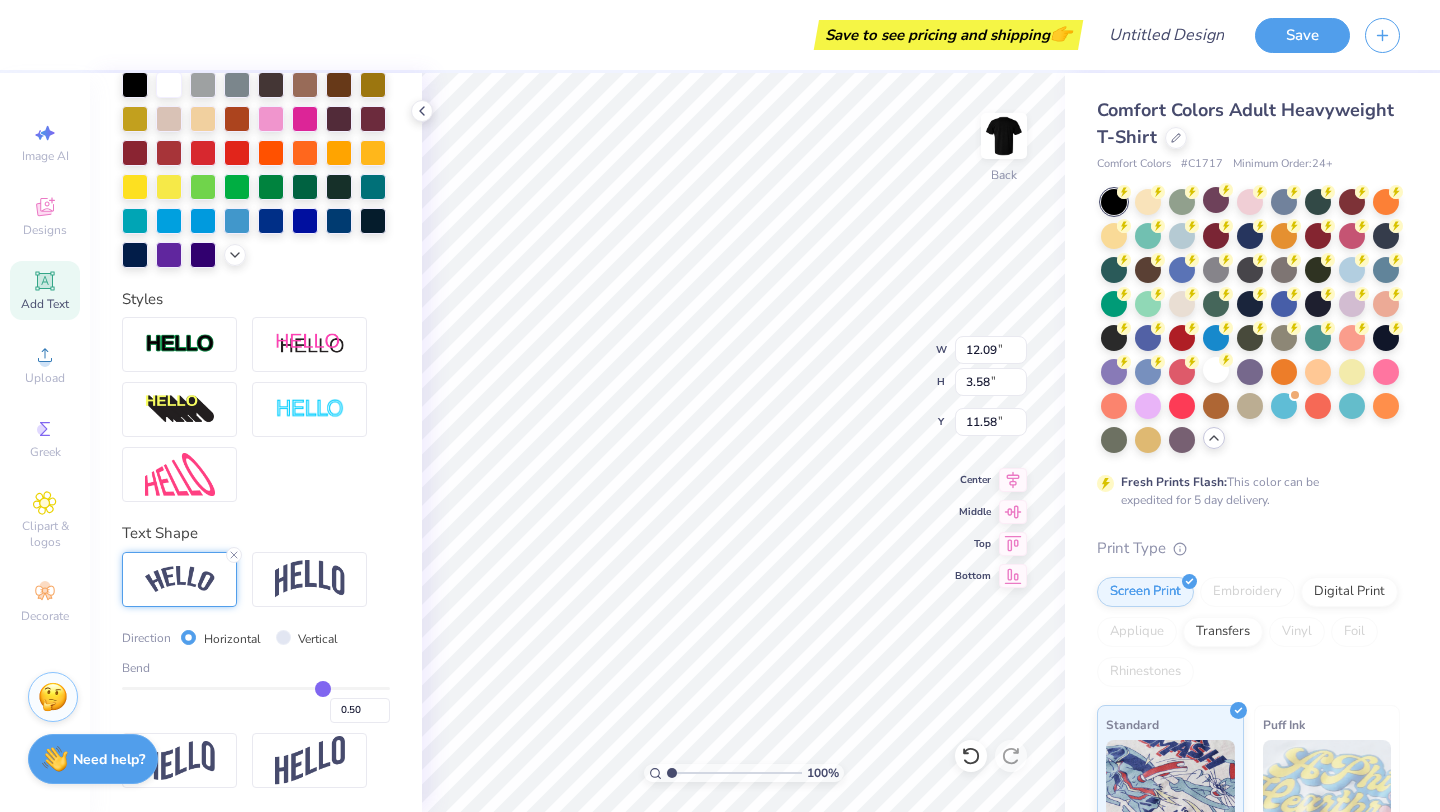 type on "0.53" 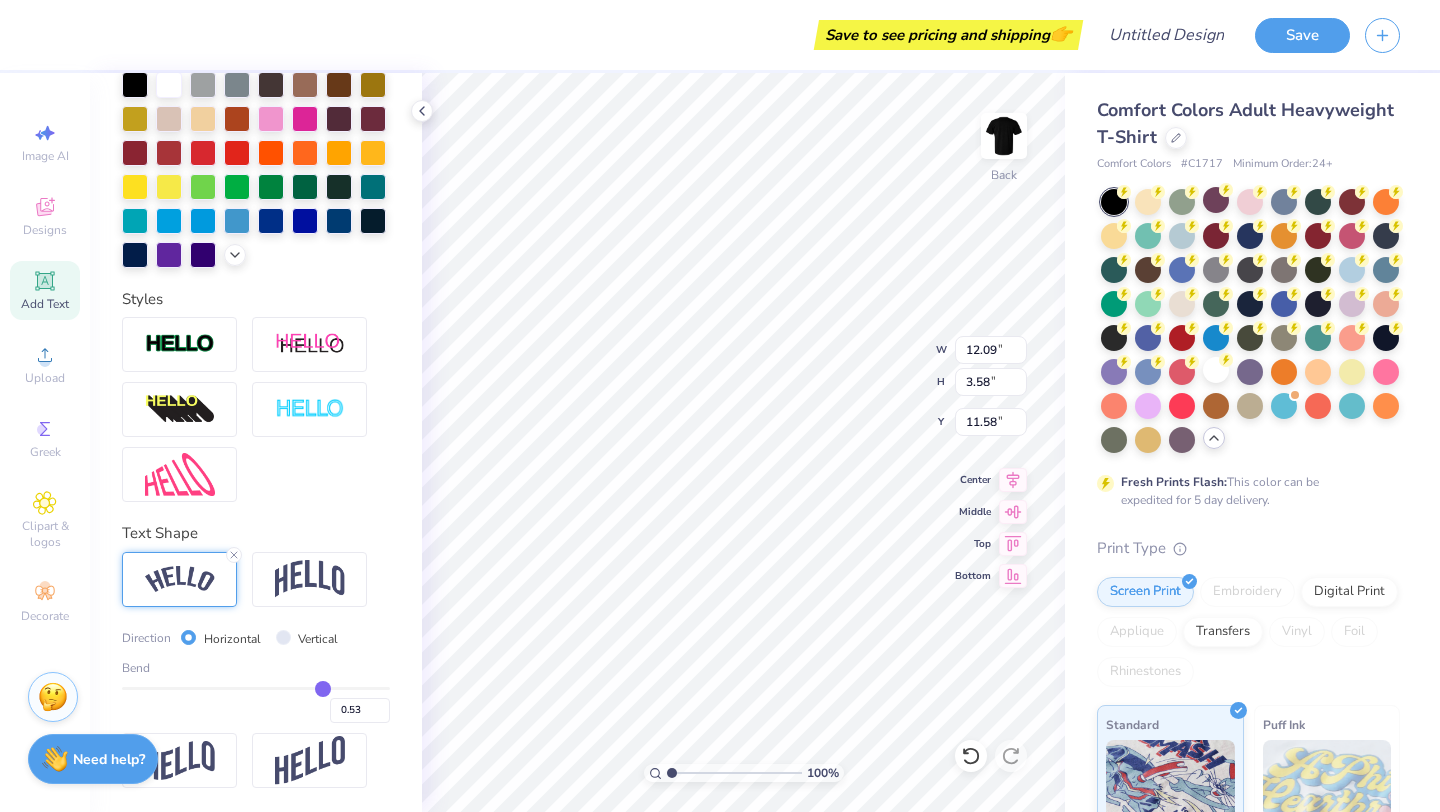 type on "0.52" 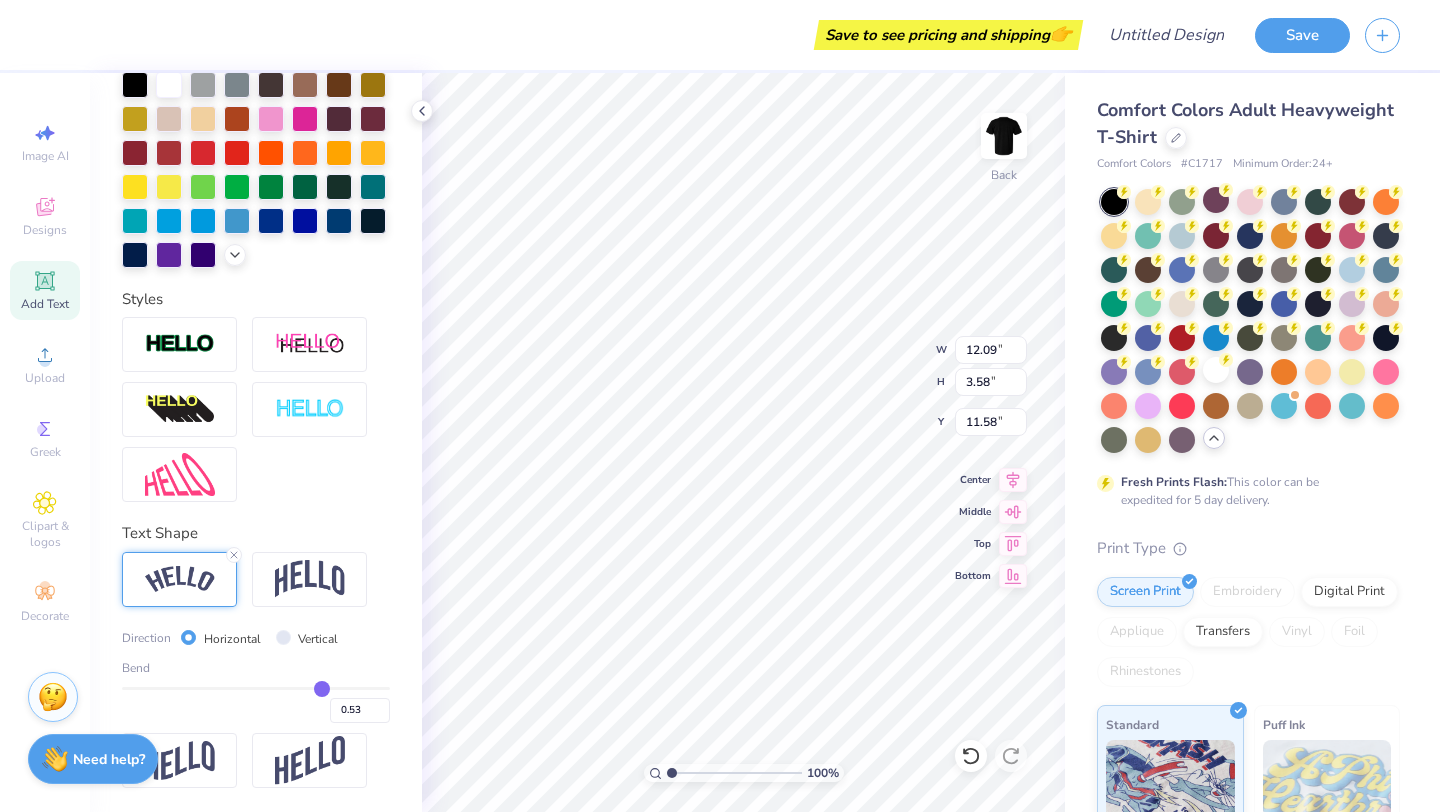 type on "0.52" 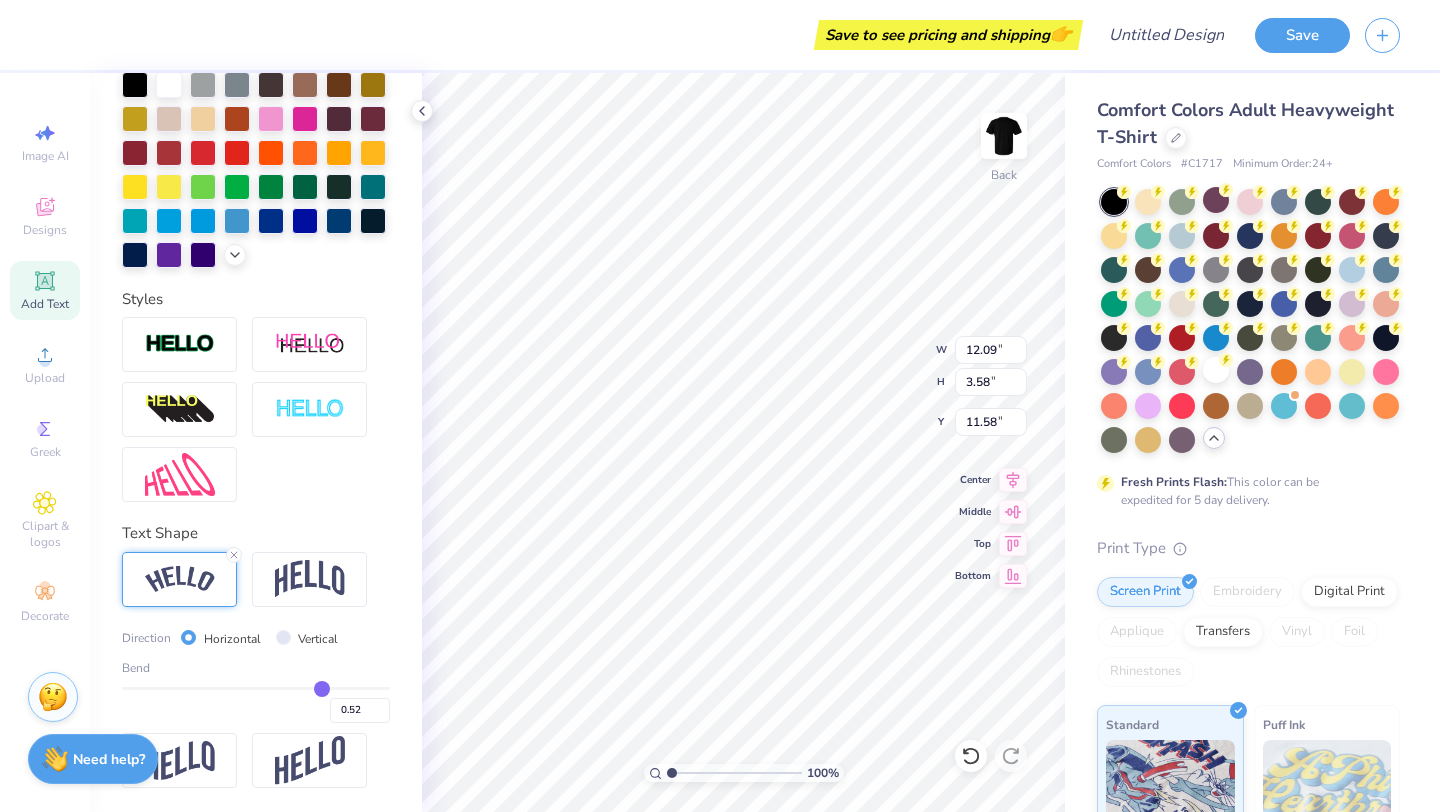 type on "0.51" 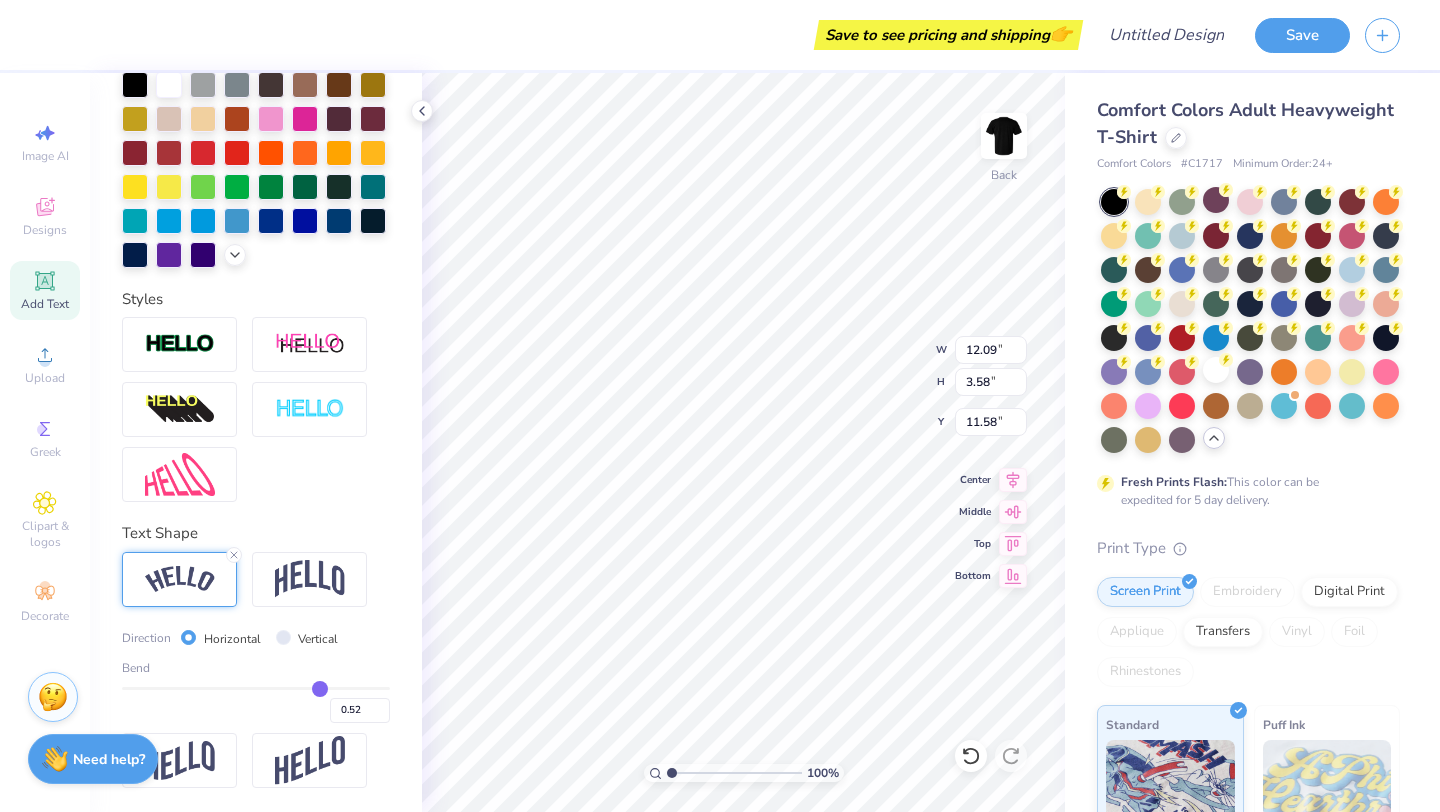 type on "0.51" 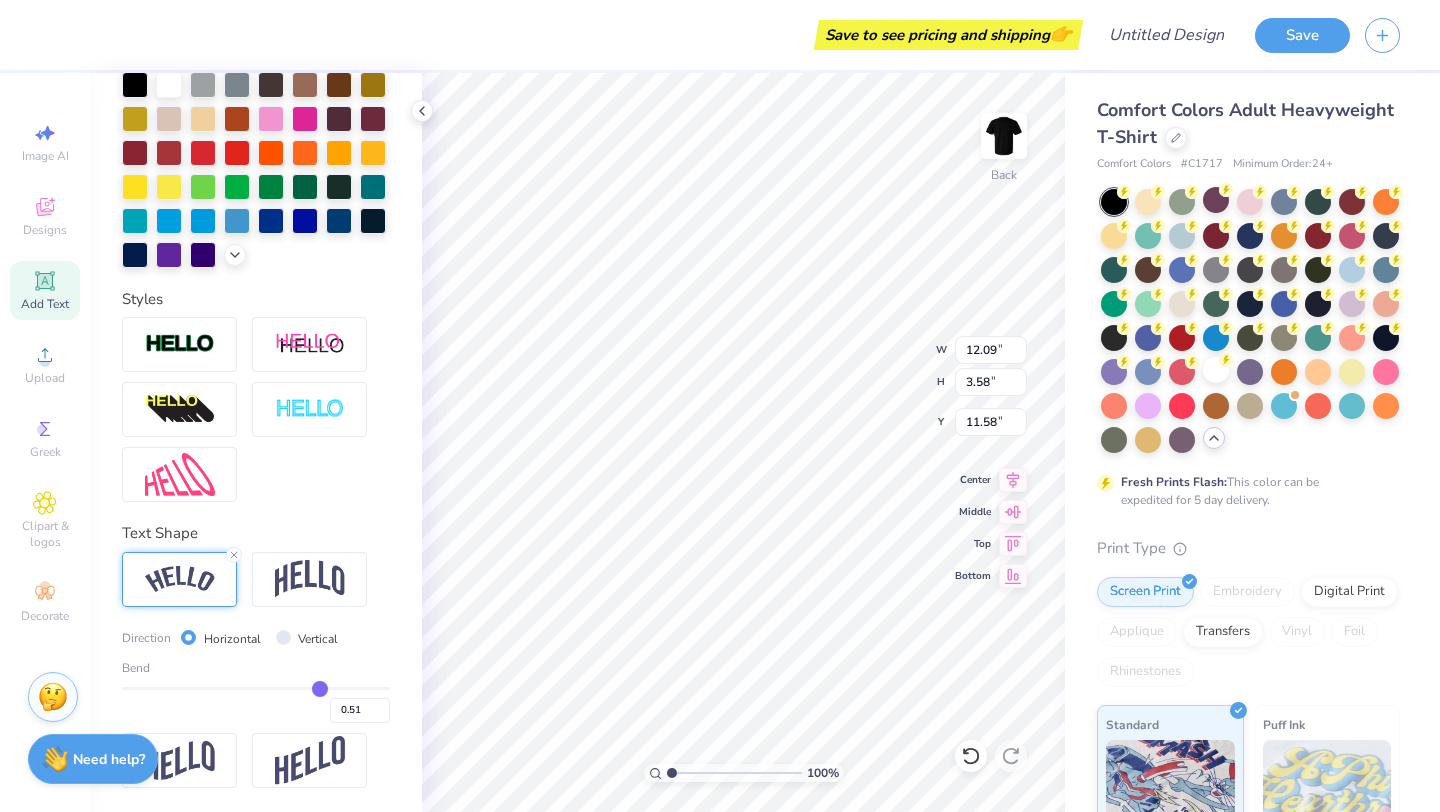 type on "0.5" 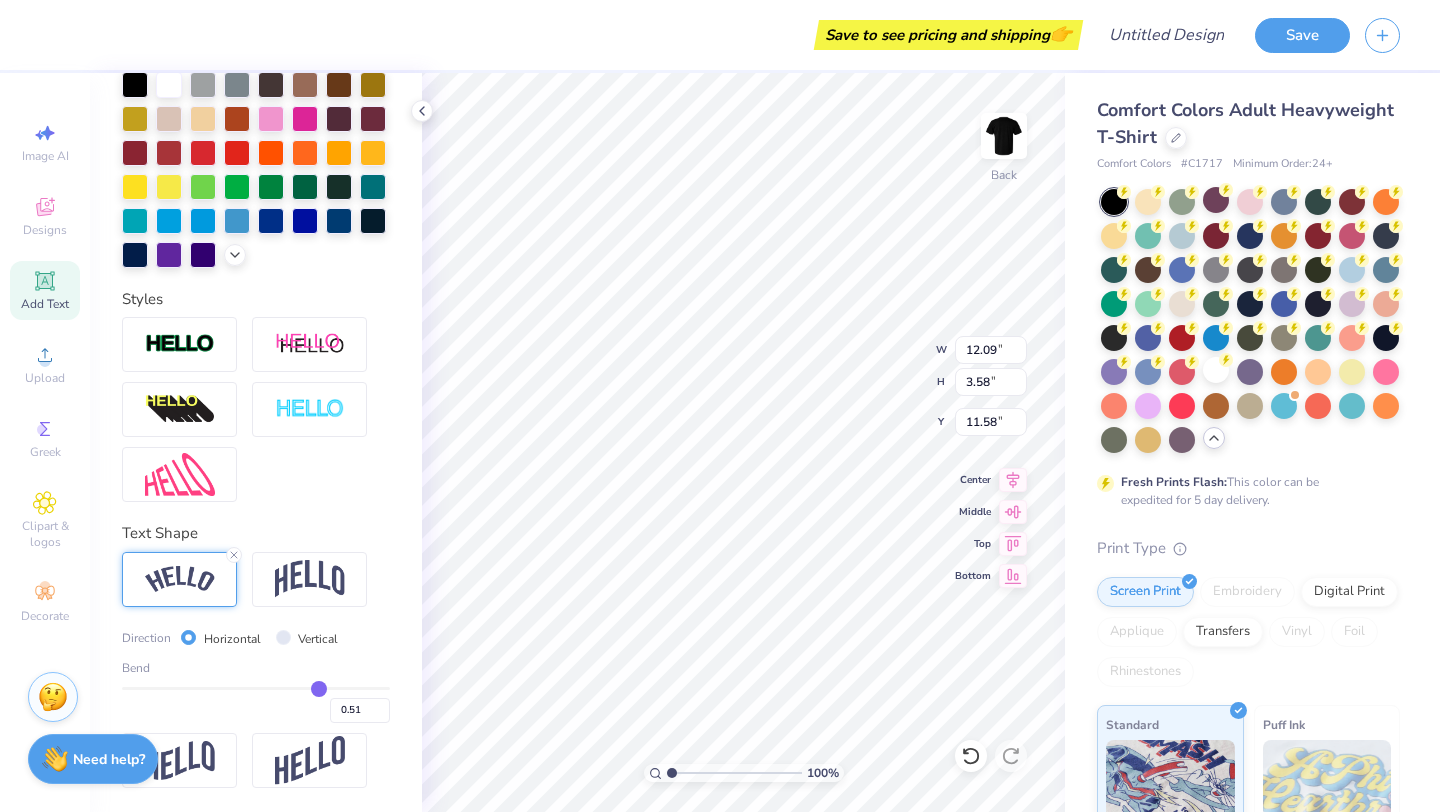 type on "0.50" 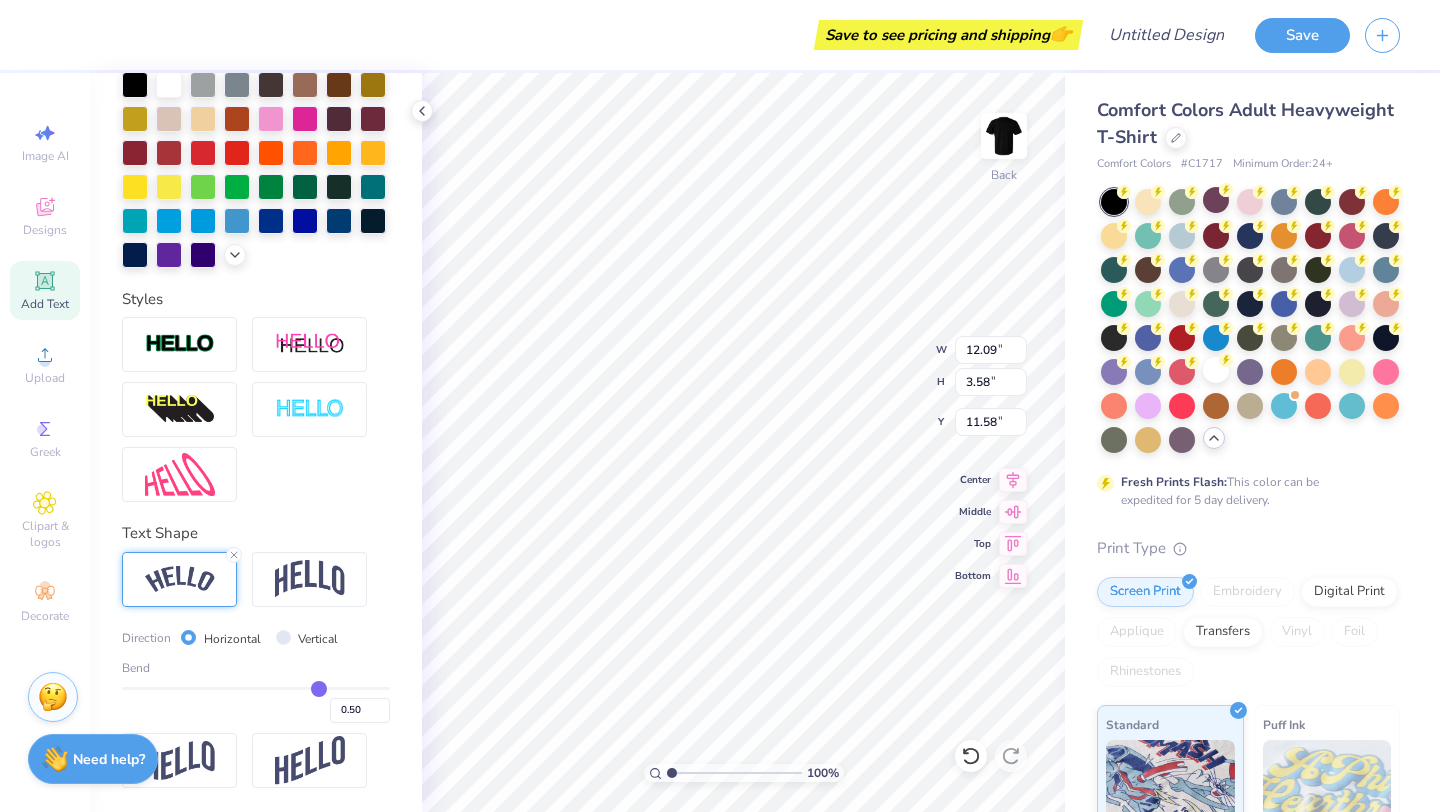 type on "0.48" 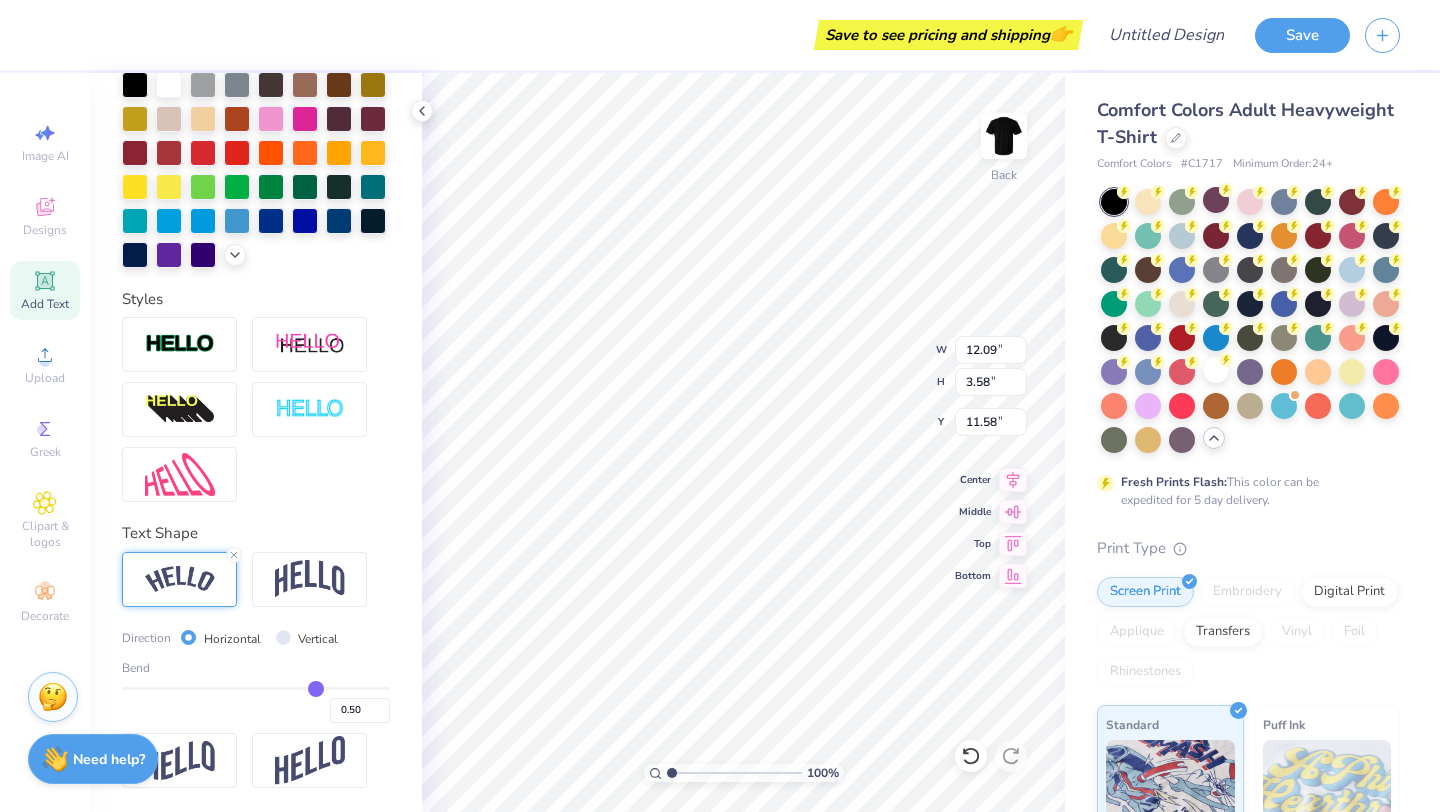type on "0.48" 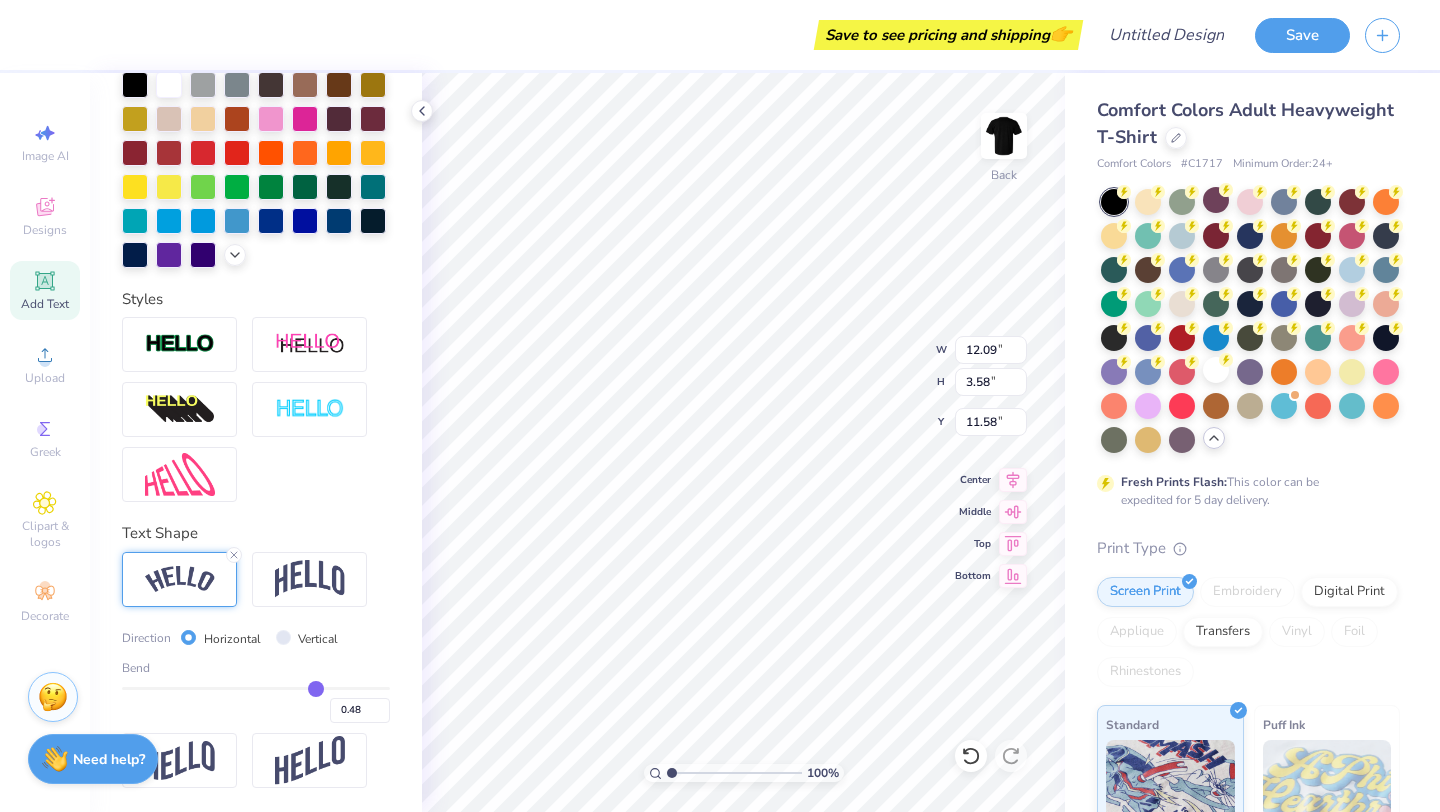 type on "0.46" 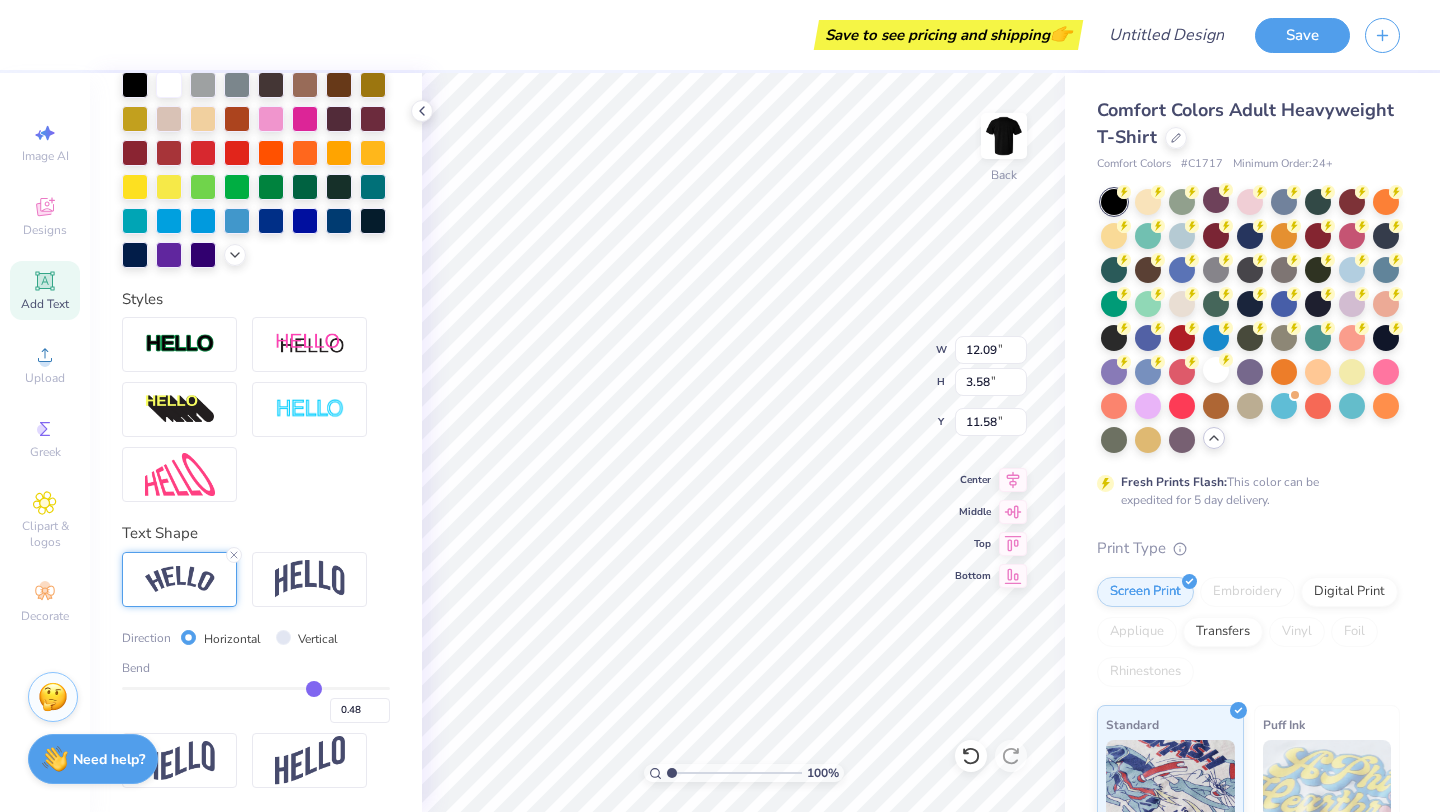 type on "0.46" 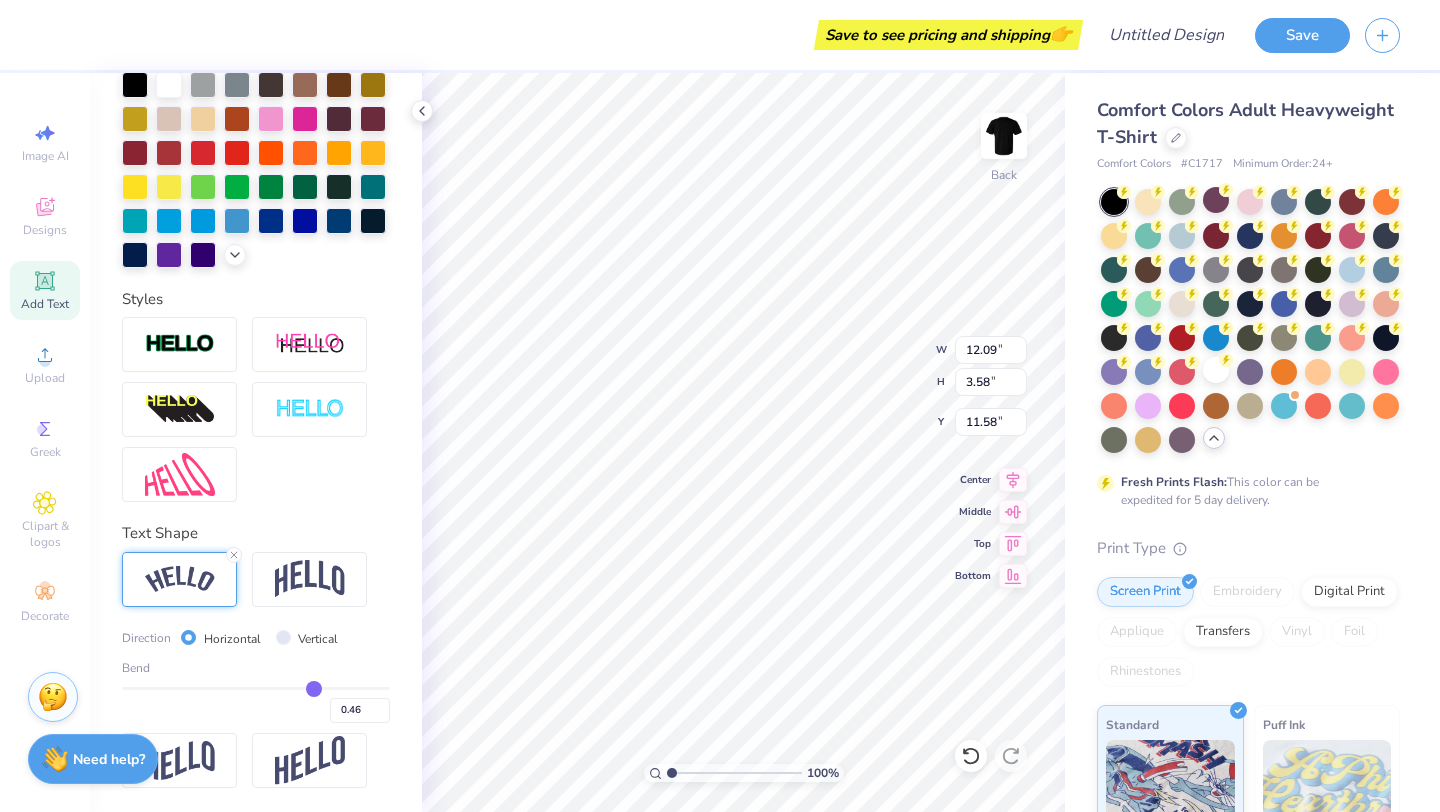 type on "0.43" 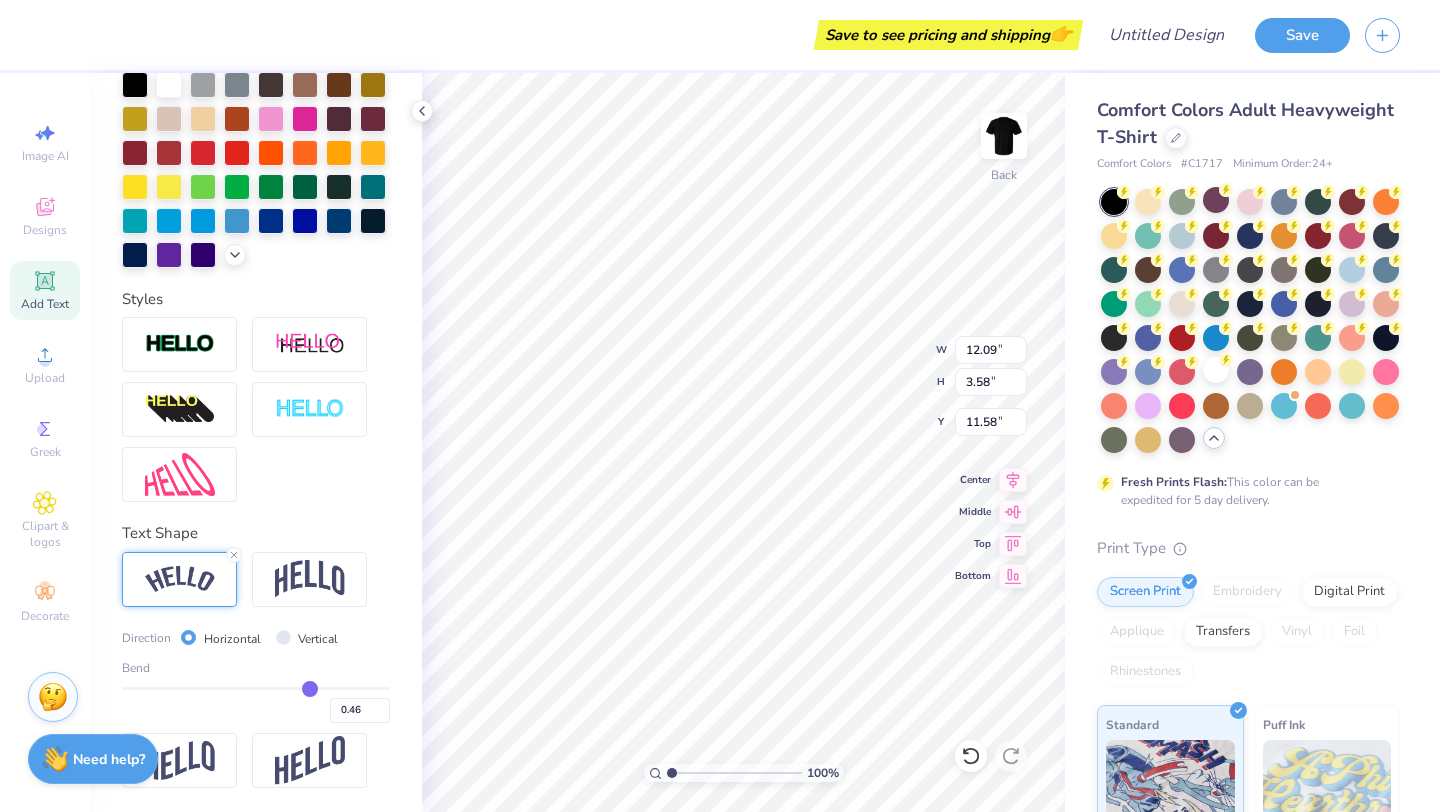 type on "0.43" 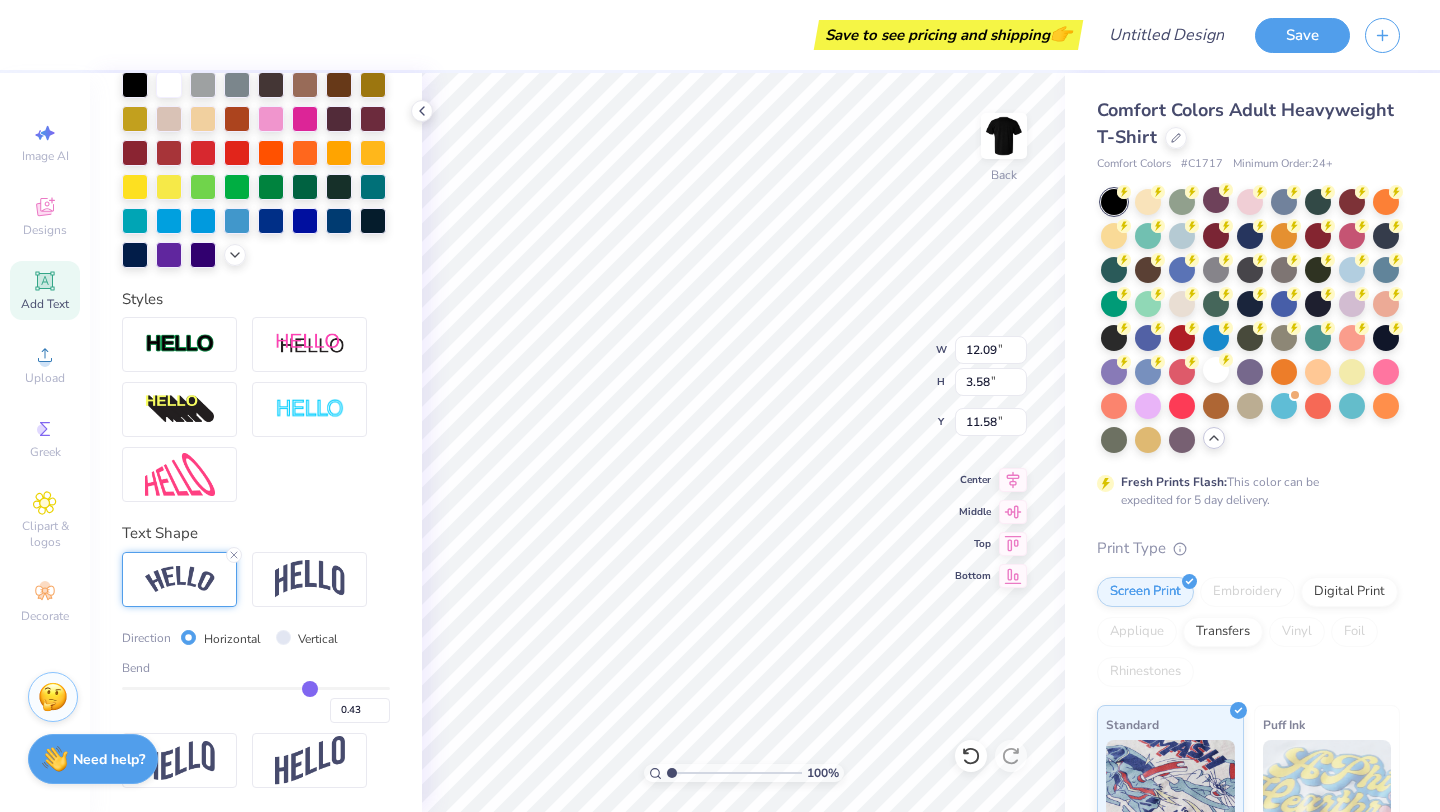 type on "0.41" 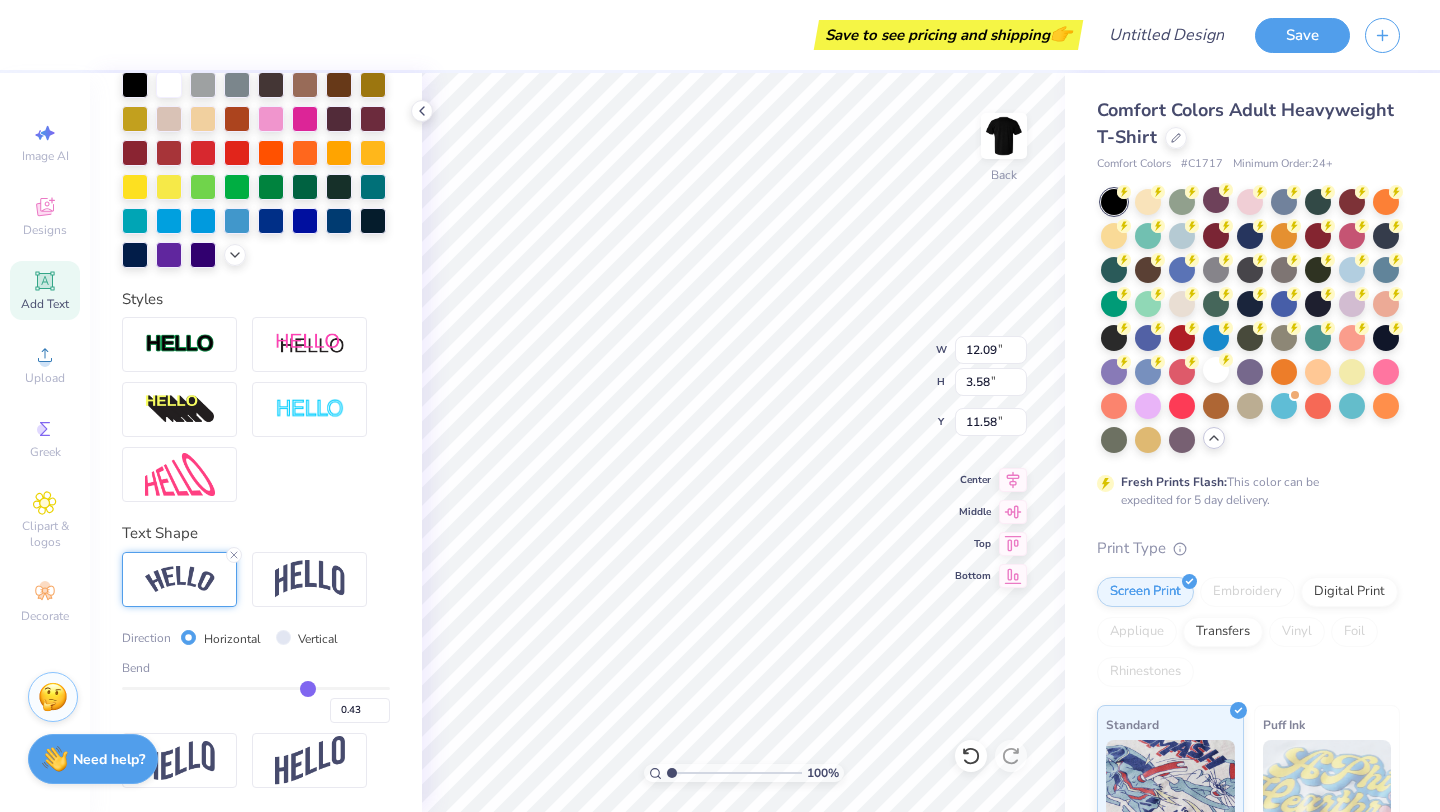 type on "0.41" 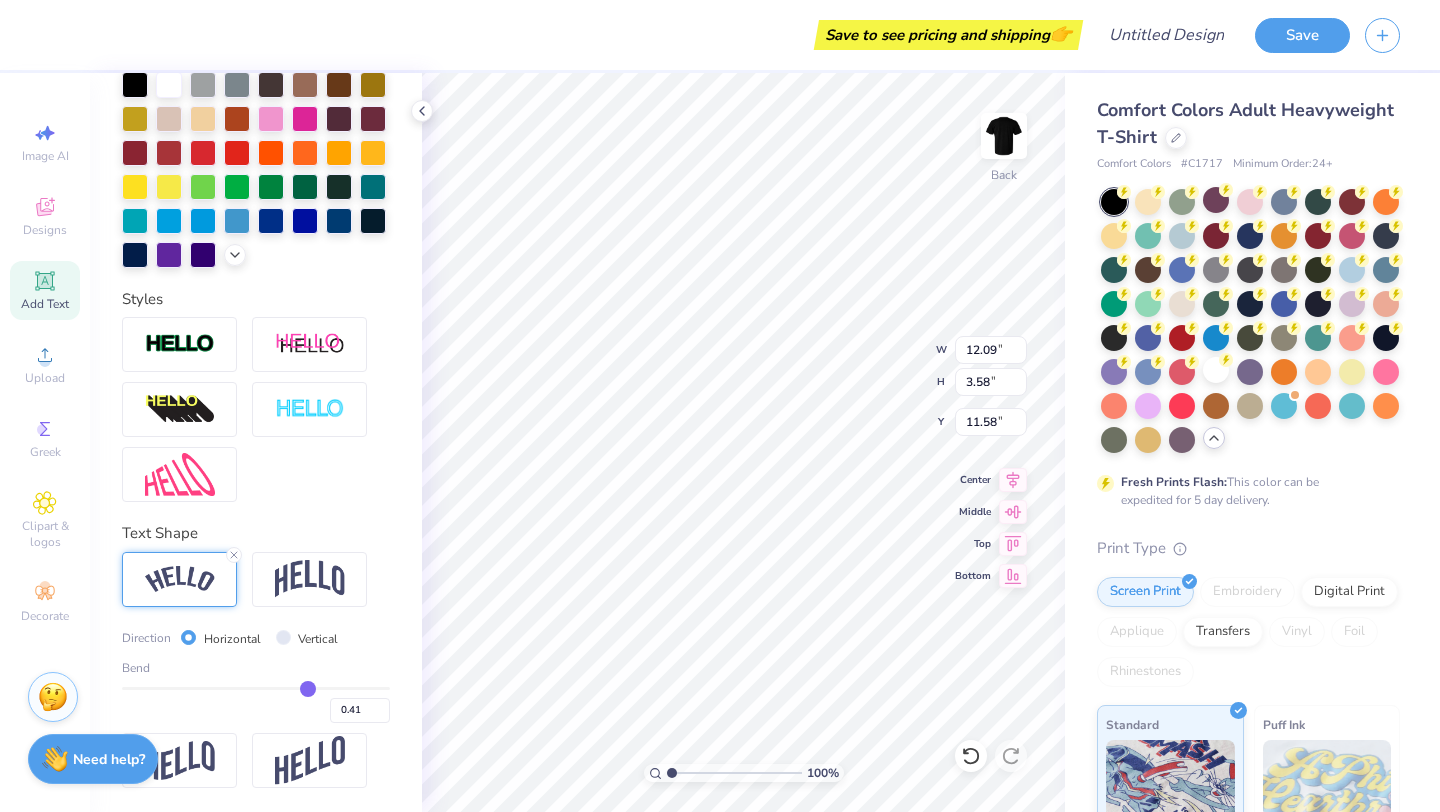 type on "0.38" 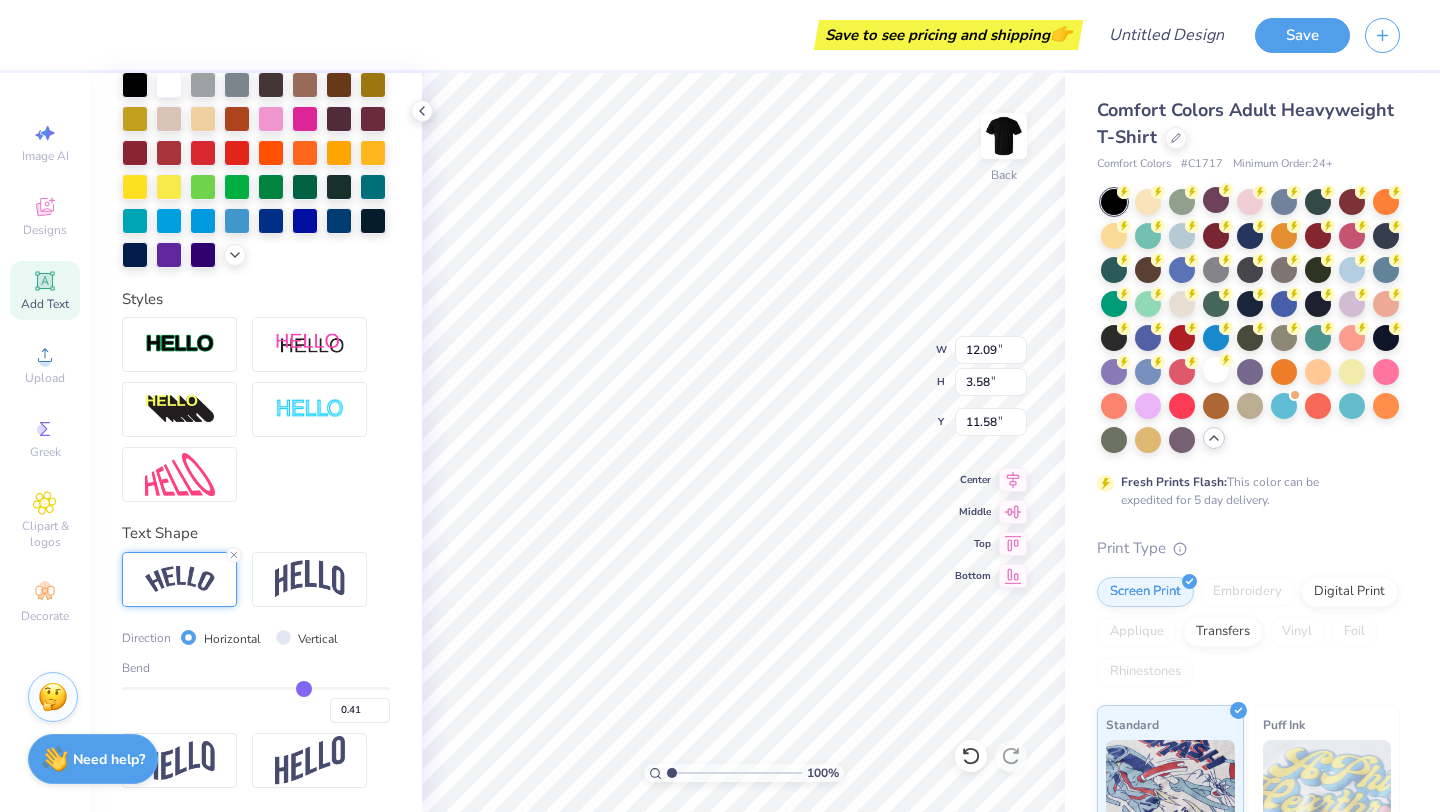type on "0.38" 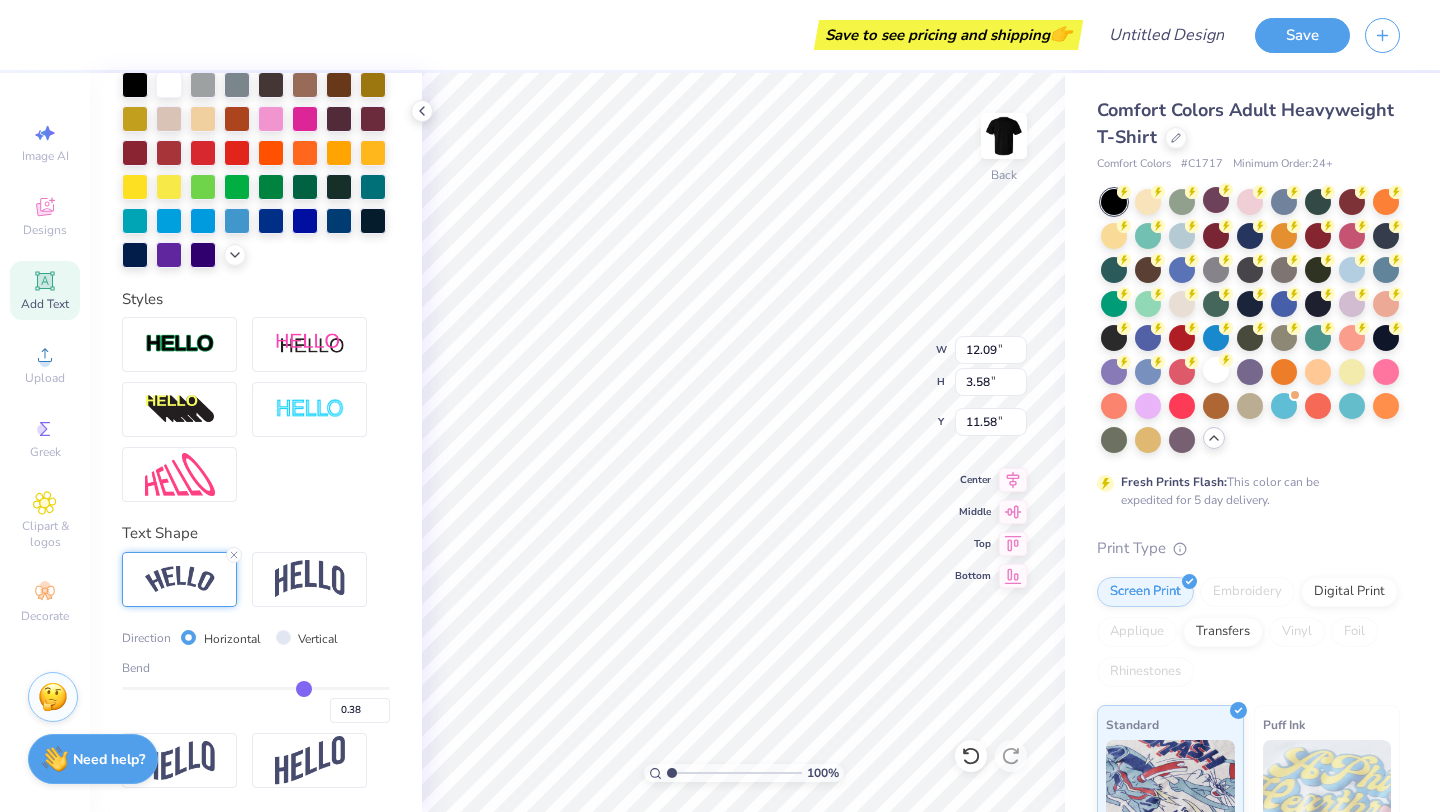 type on "0.36" 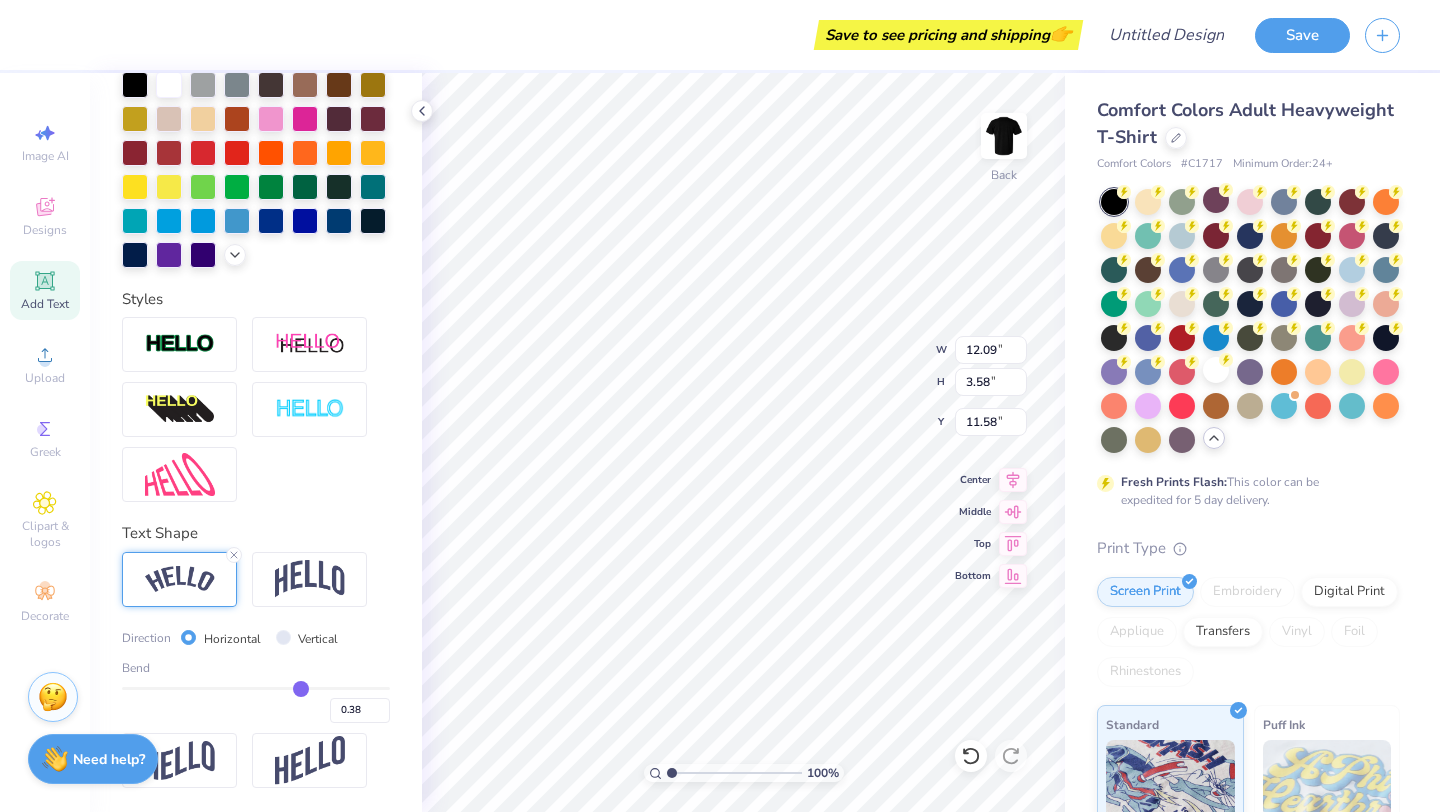 type on "0.36" 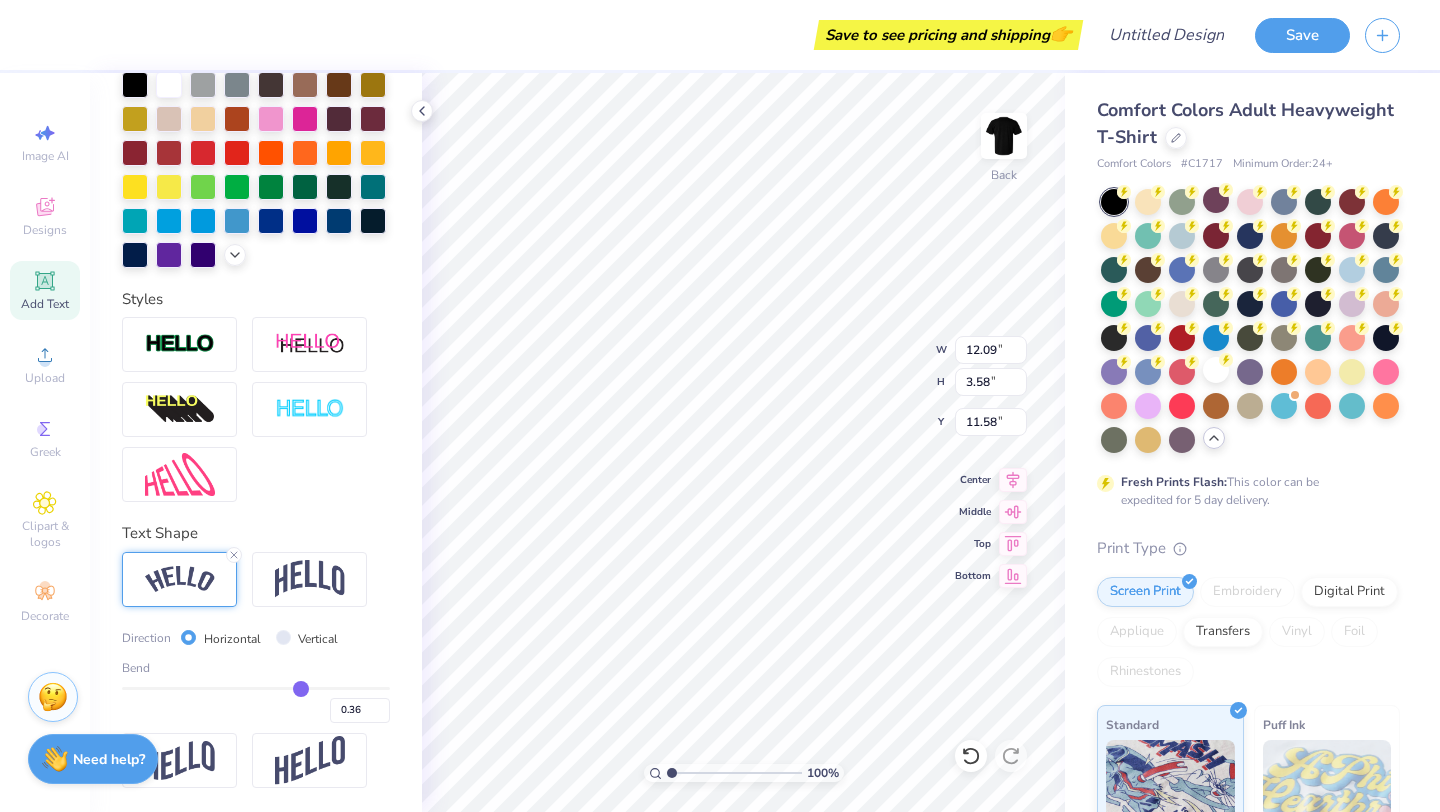 type on "0.34" 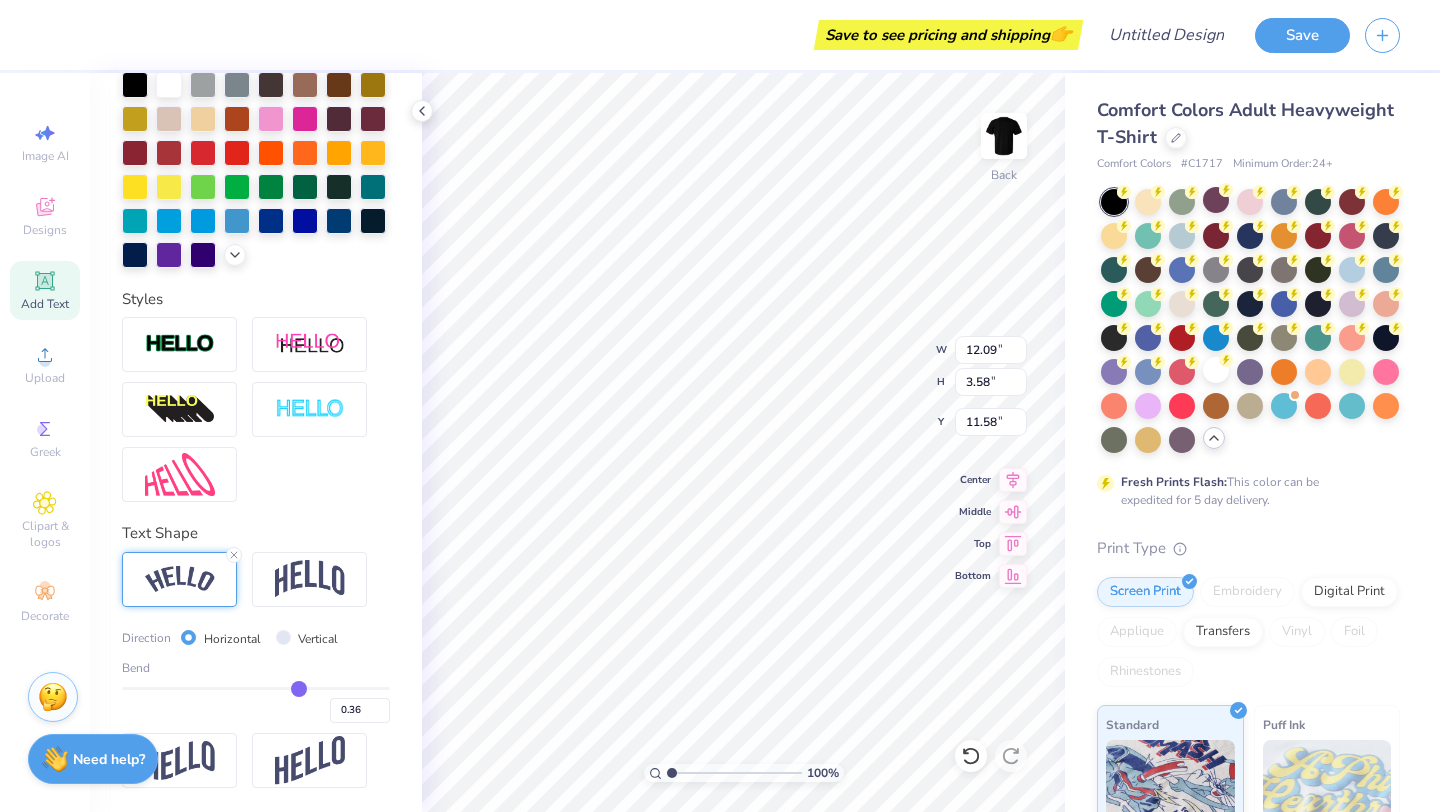 type on "0.34" 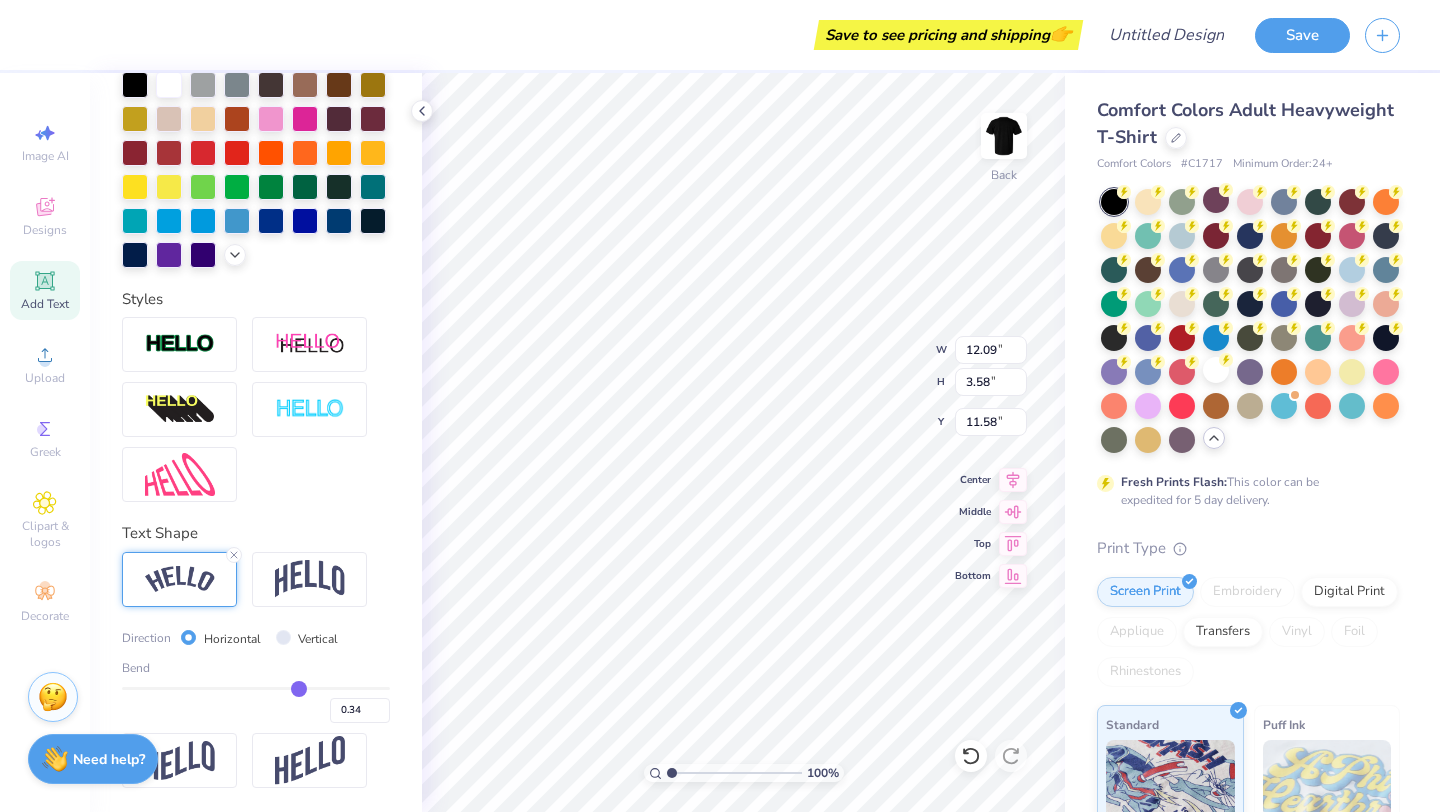 type on "0.32" 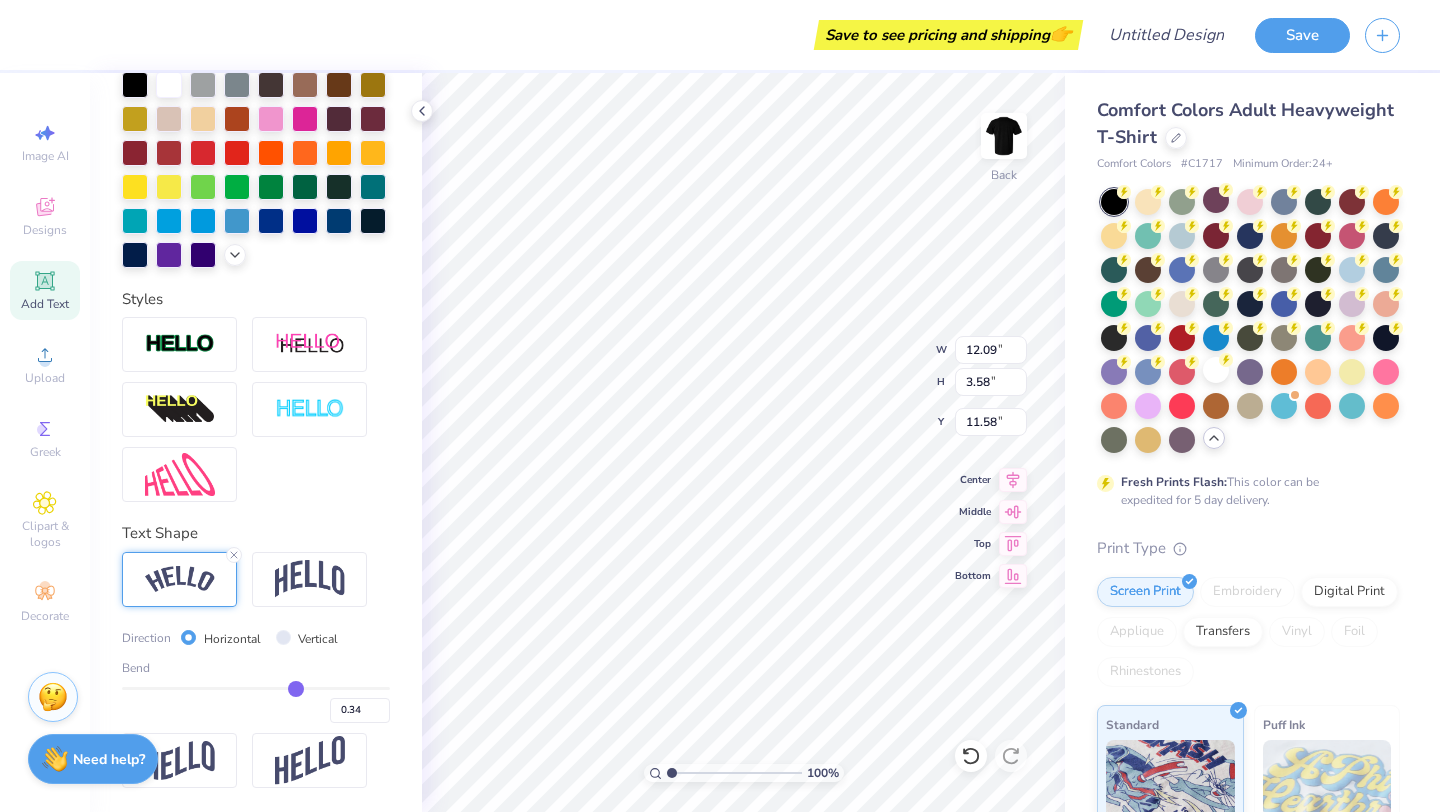 type on "0.32" 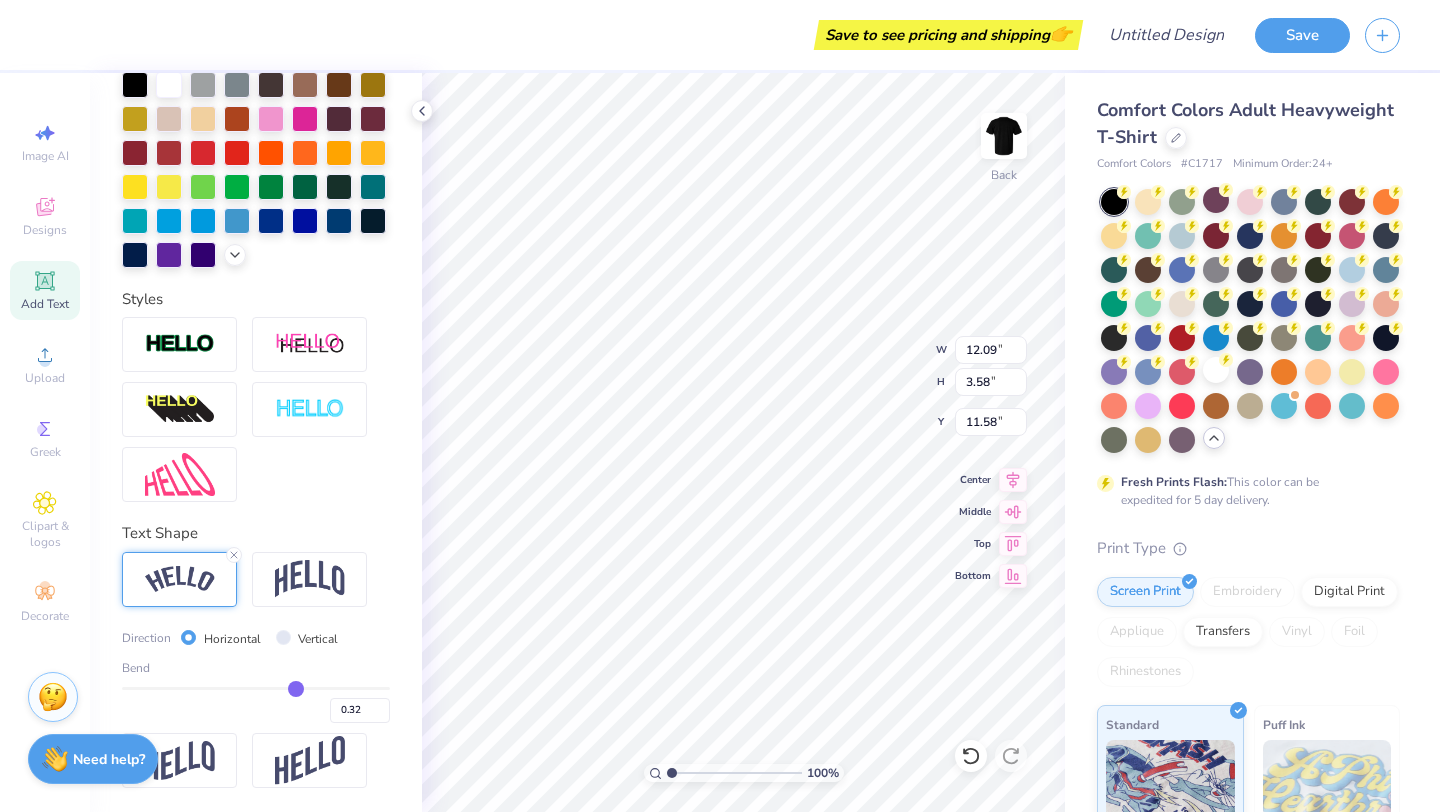 type on "0.31" 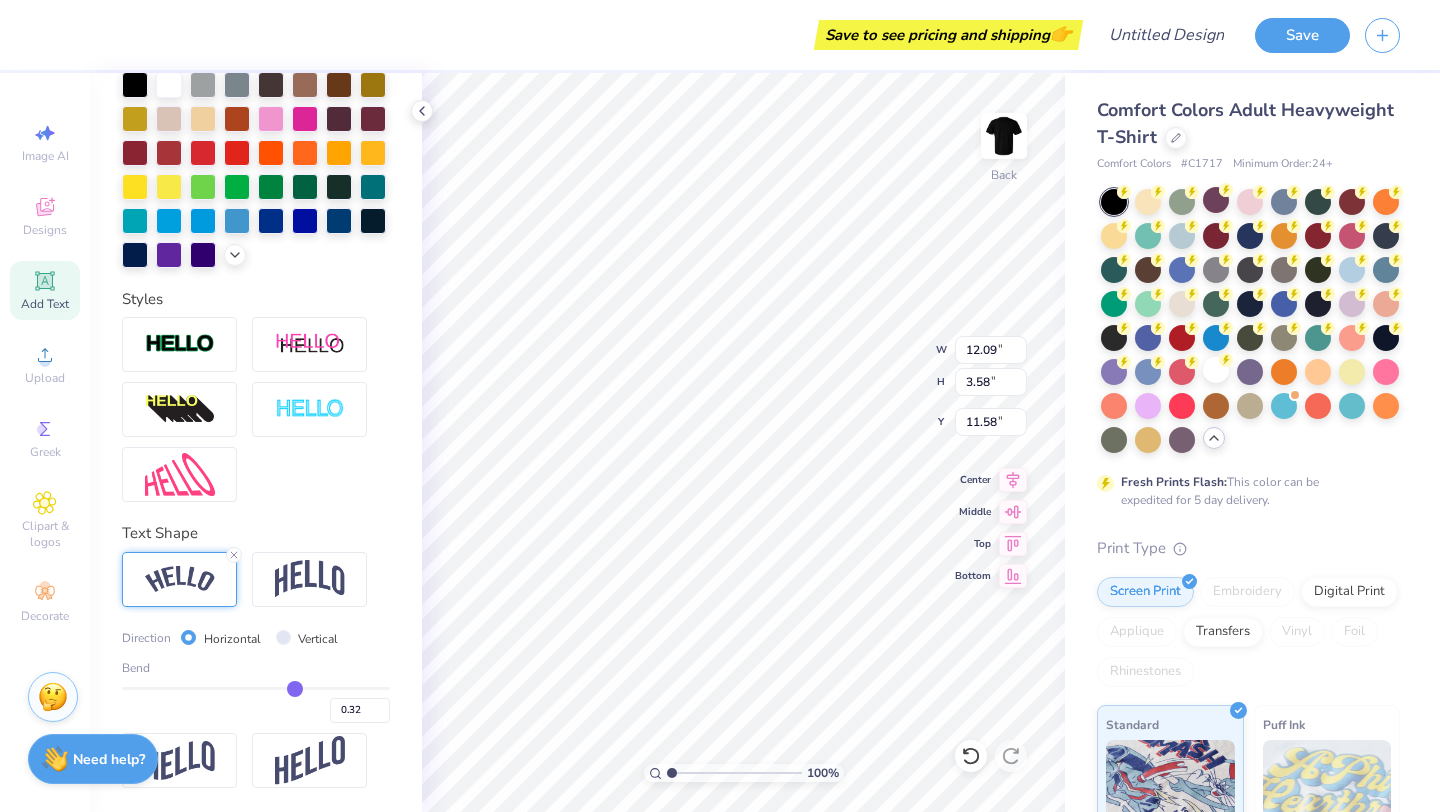 type on "0.31" 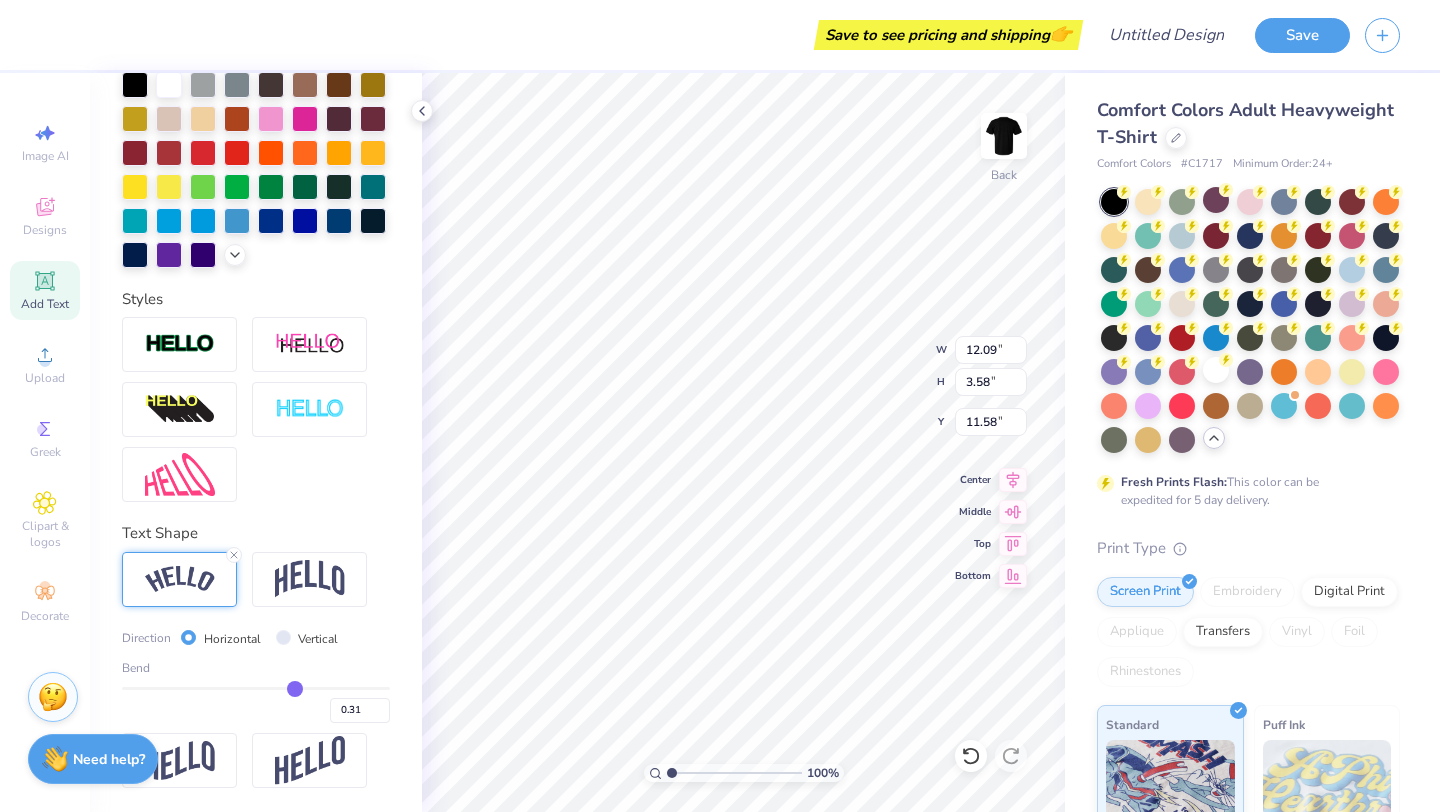 type on "0.29" 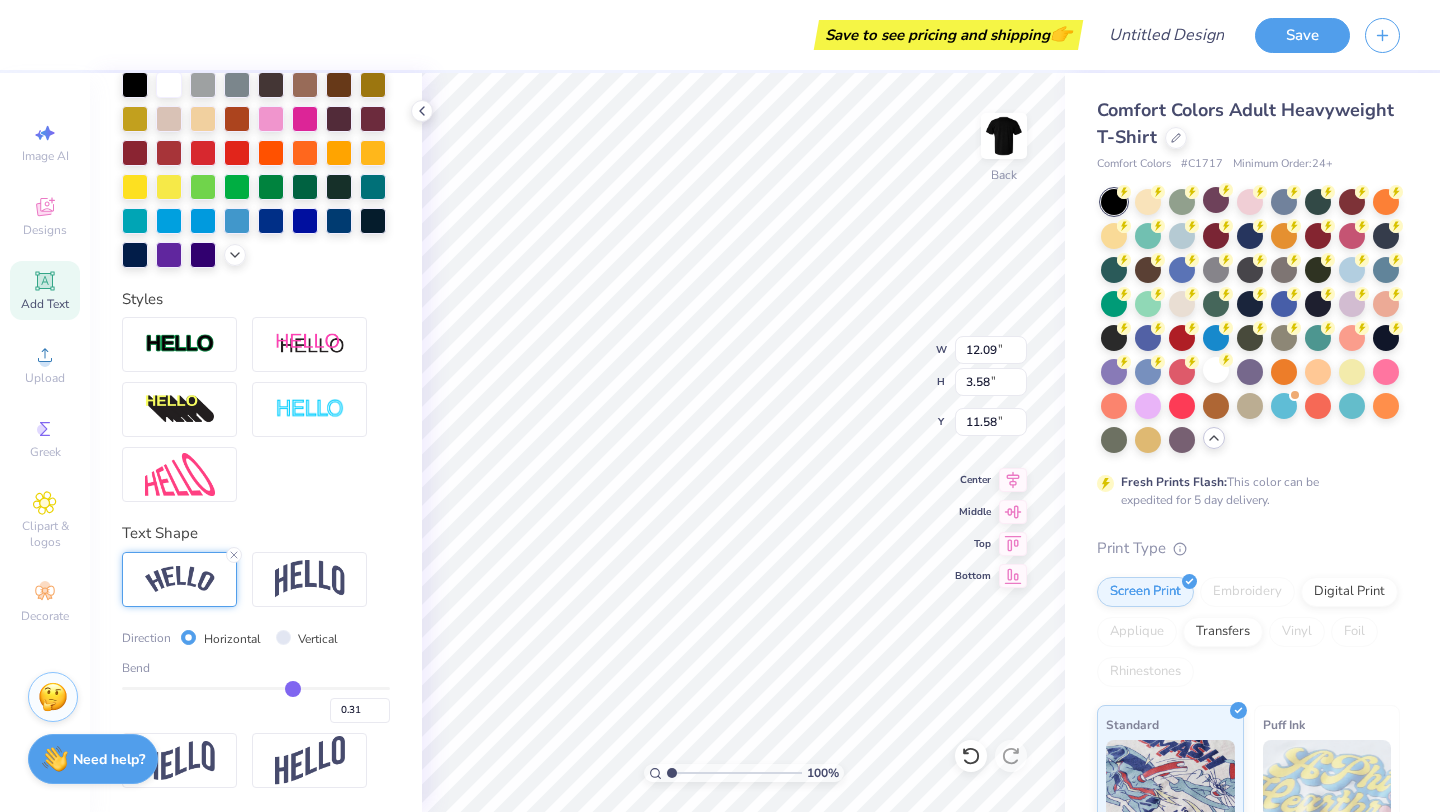 type on "0.29" 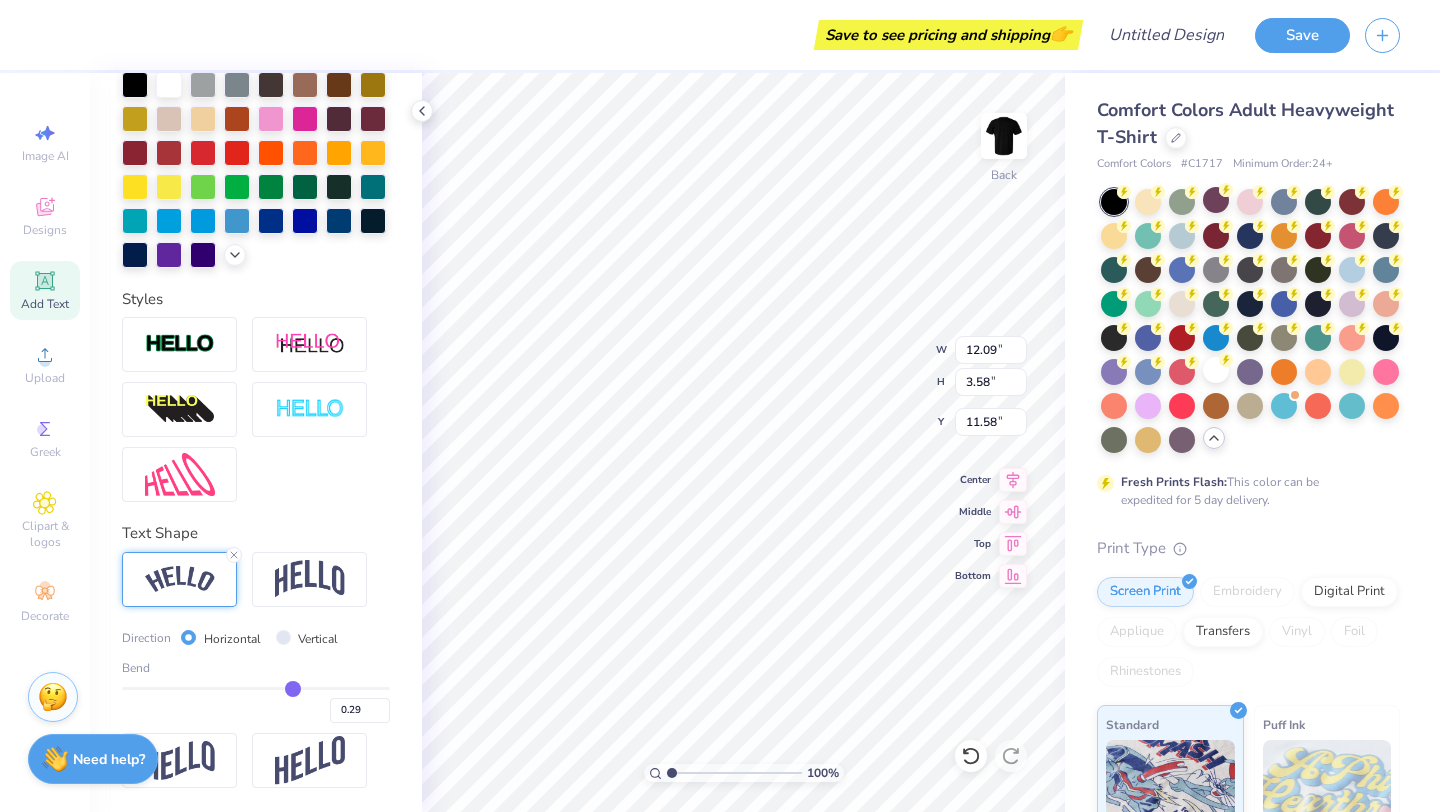 type on "0.28" 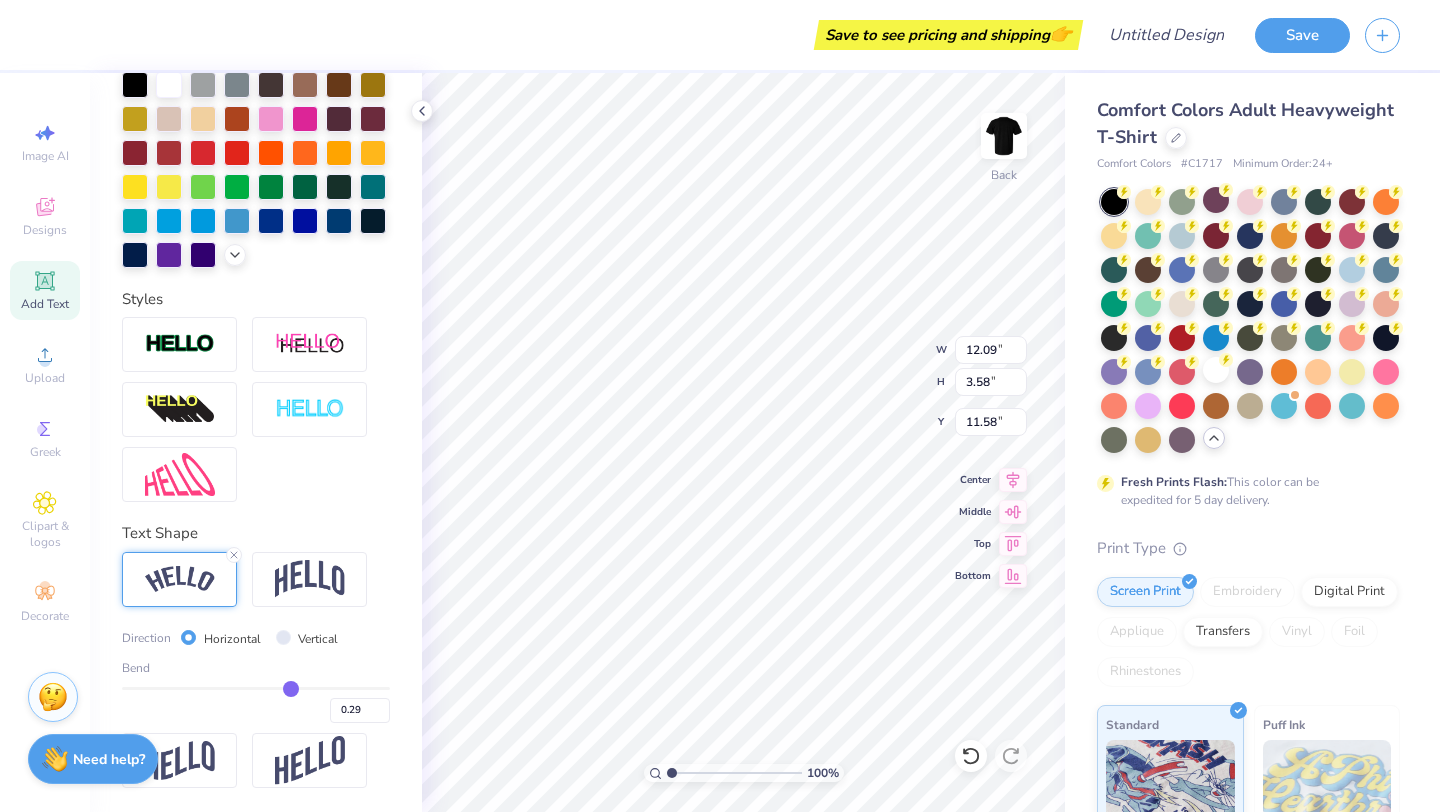 type on "0.28" 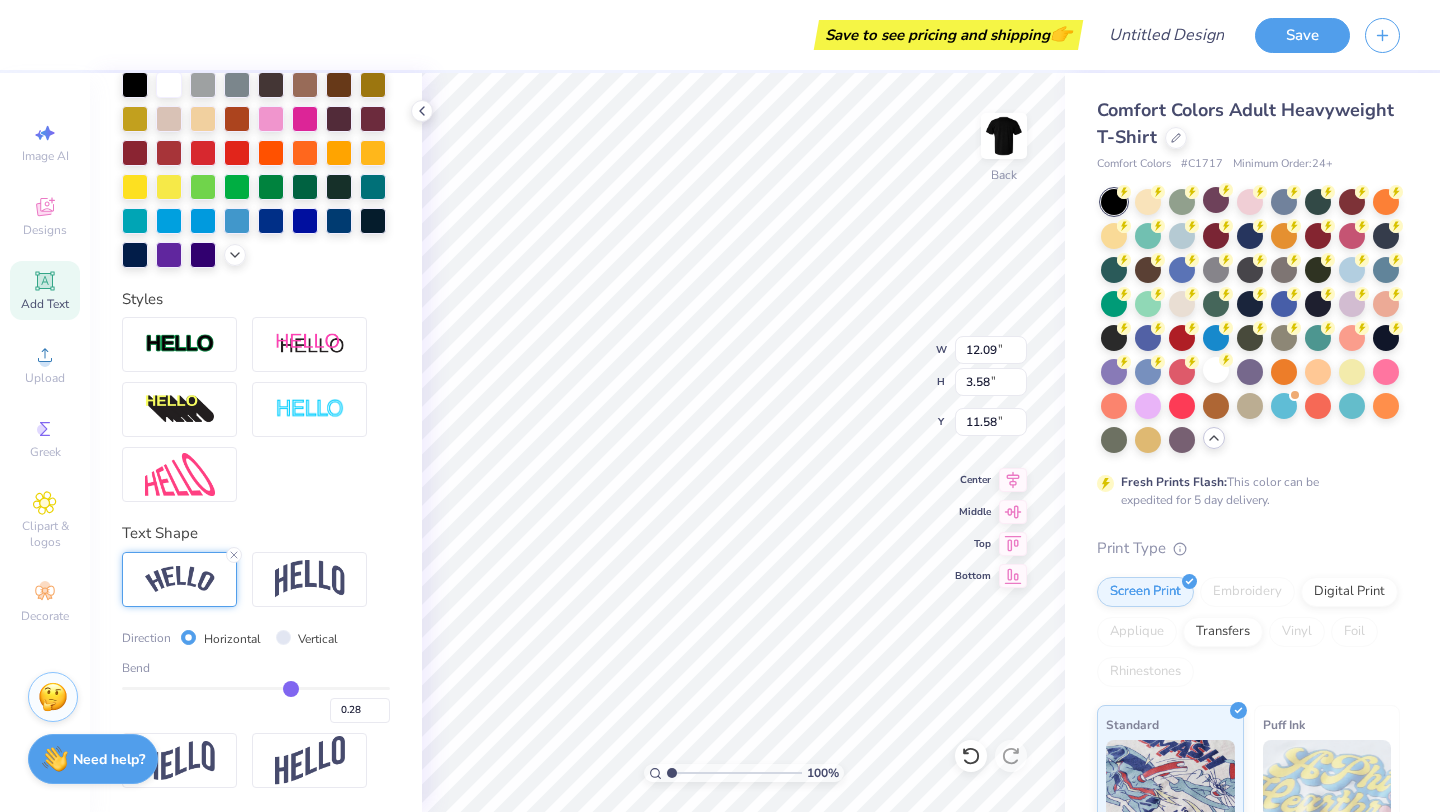 type on "0.26" 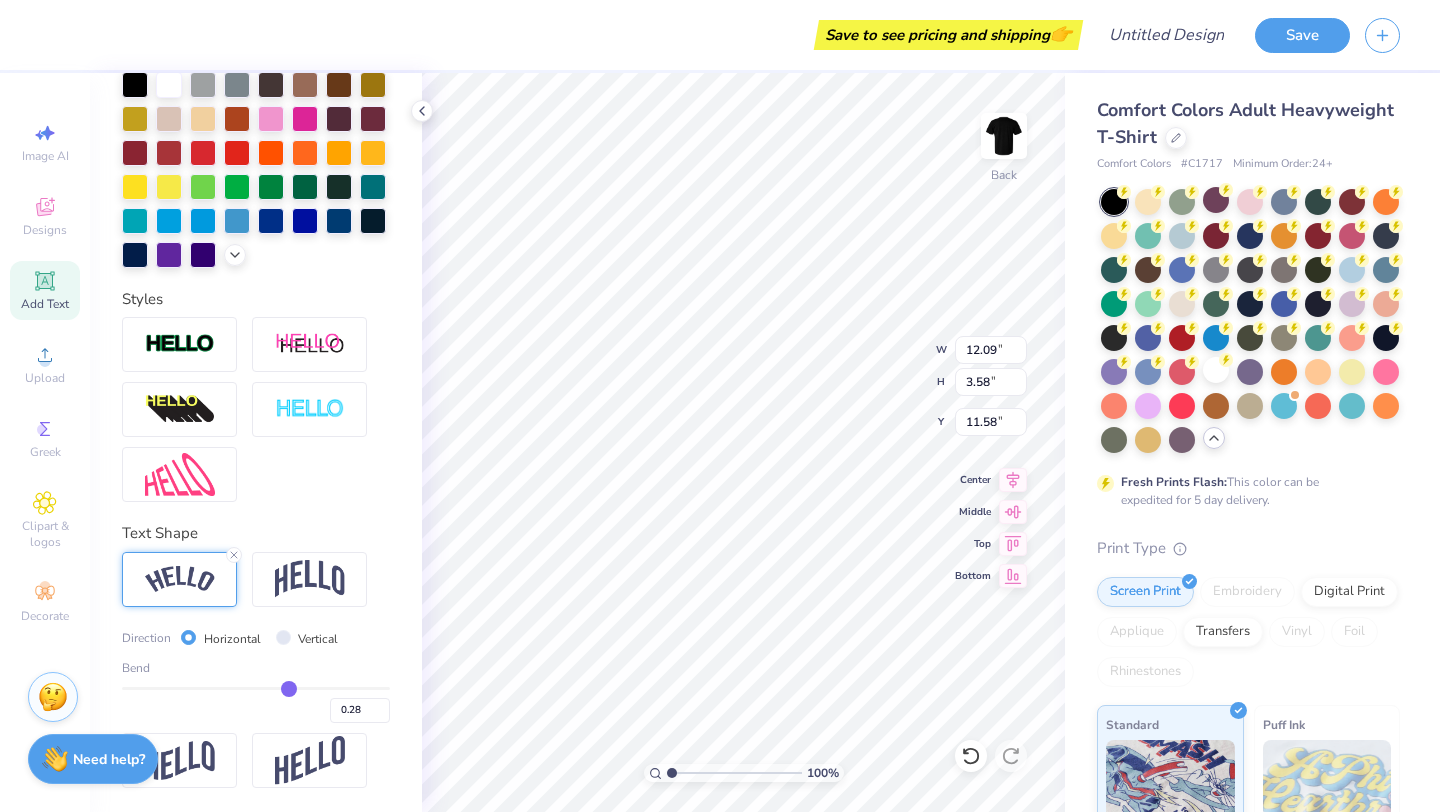 type on "0.26" 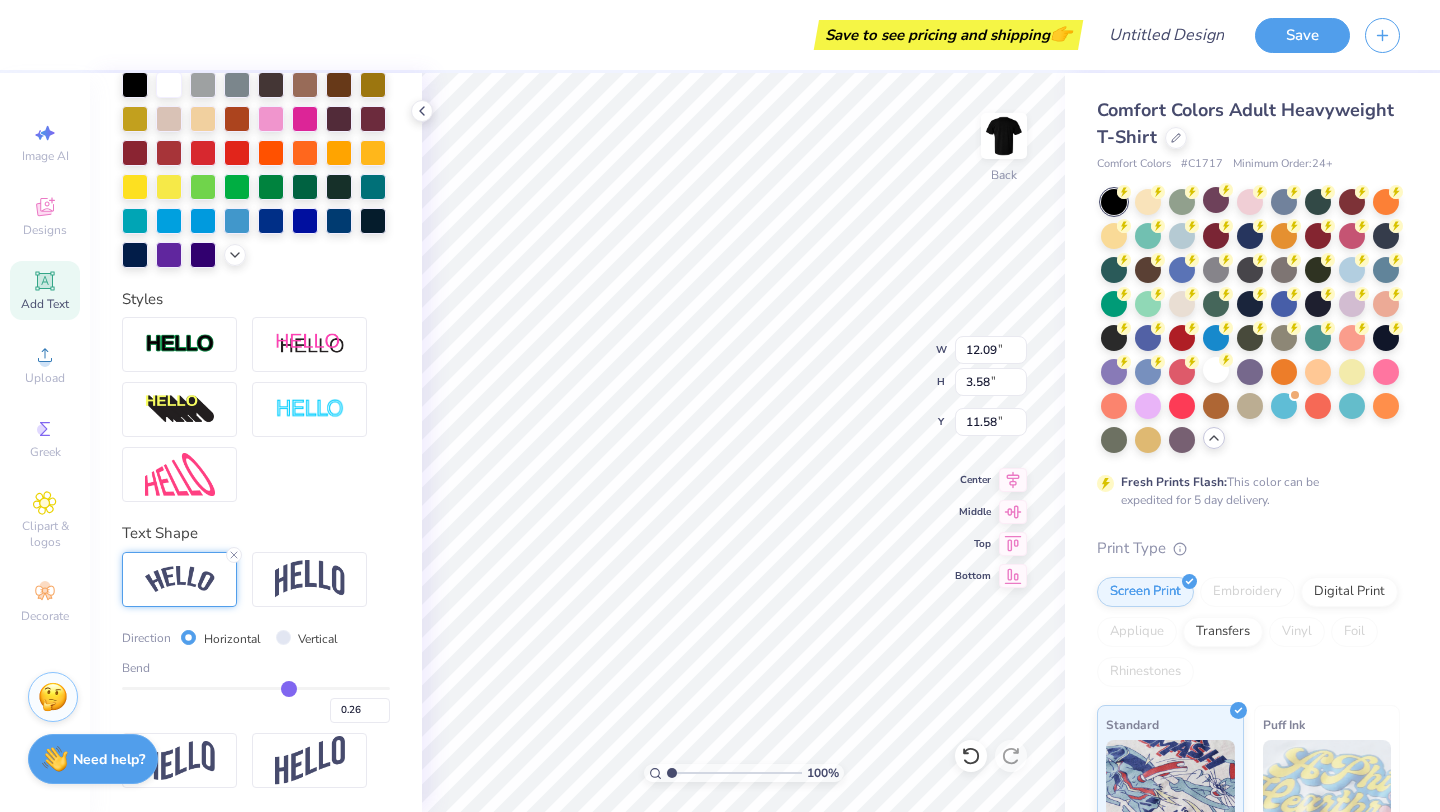 type on "0.24" 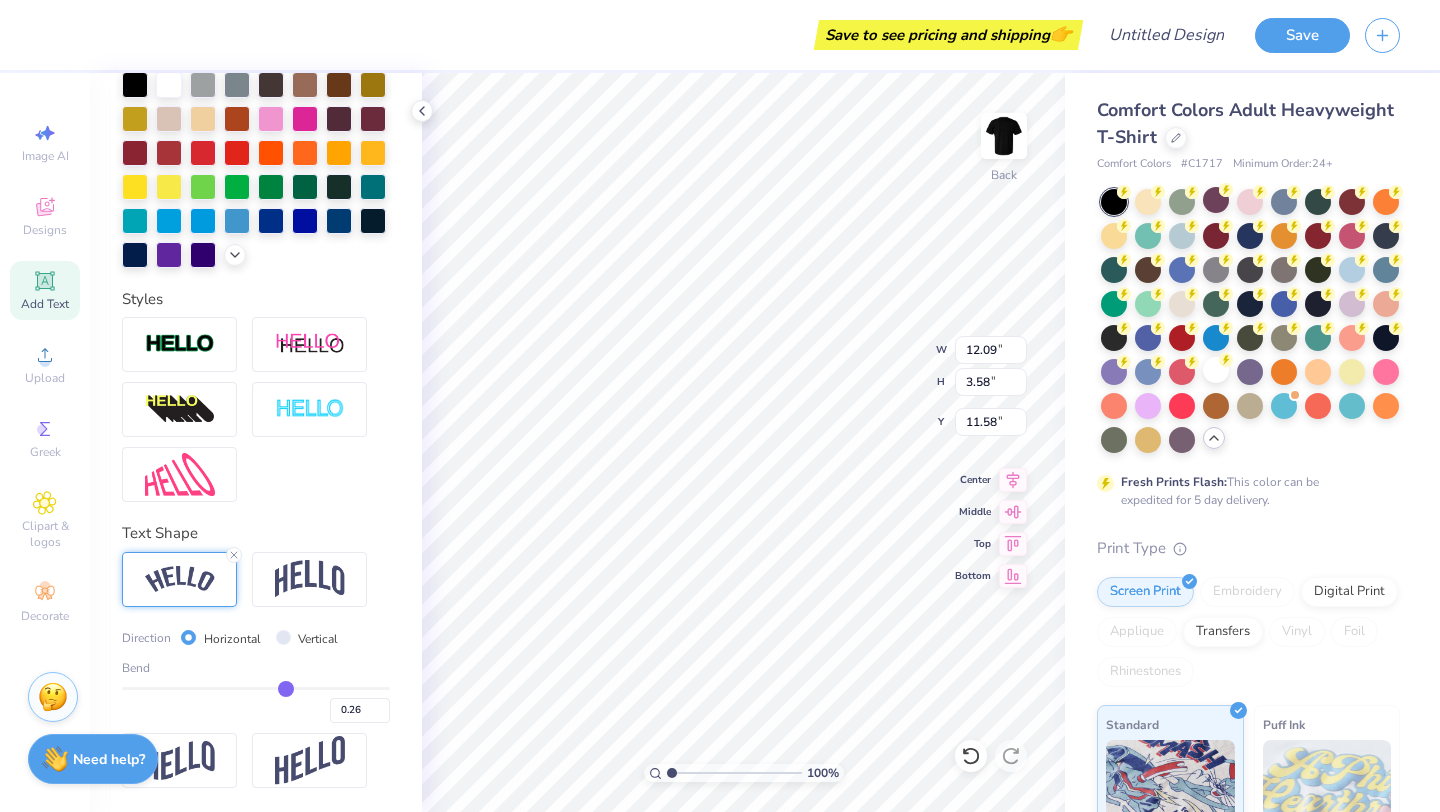 type on "0.24" 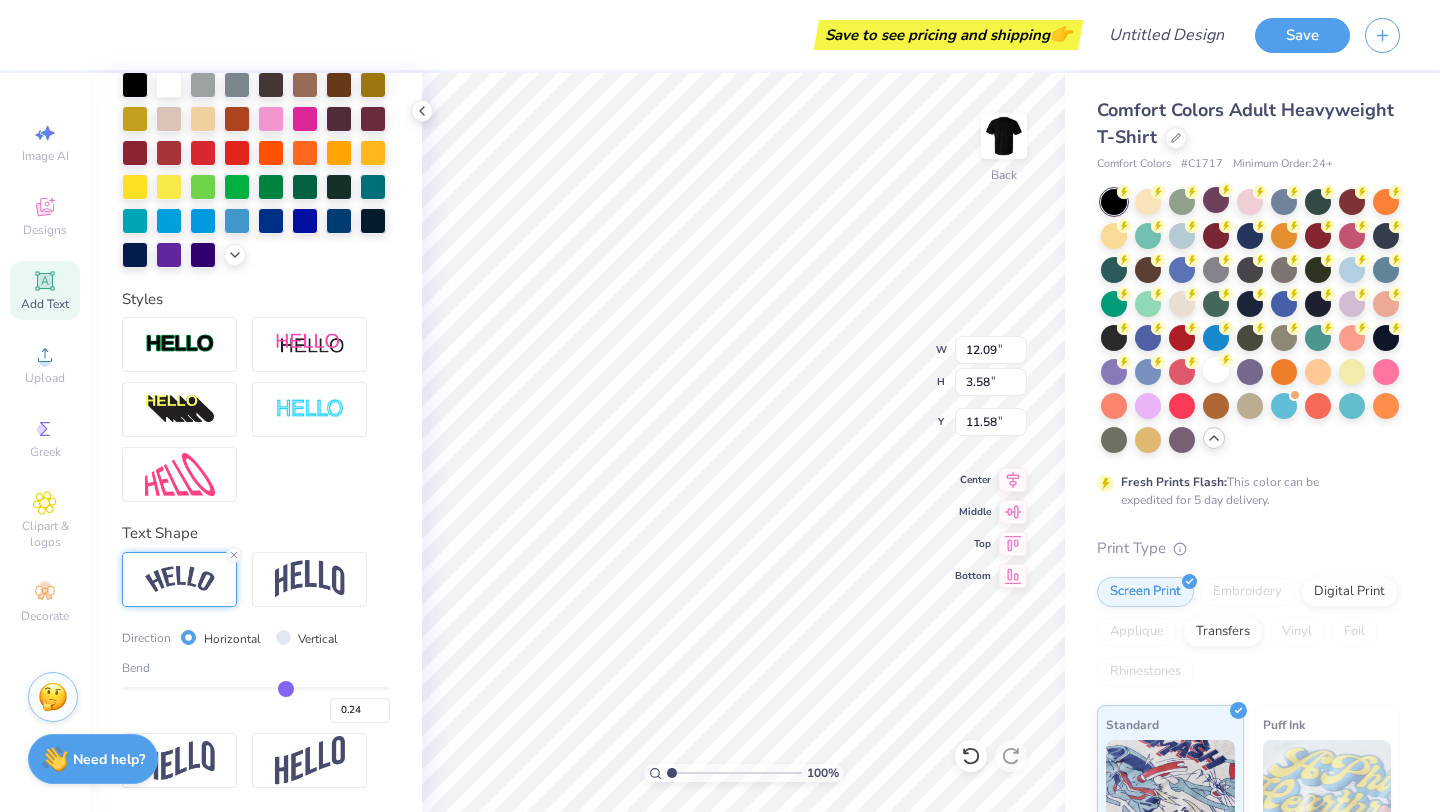 type on "0.23" 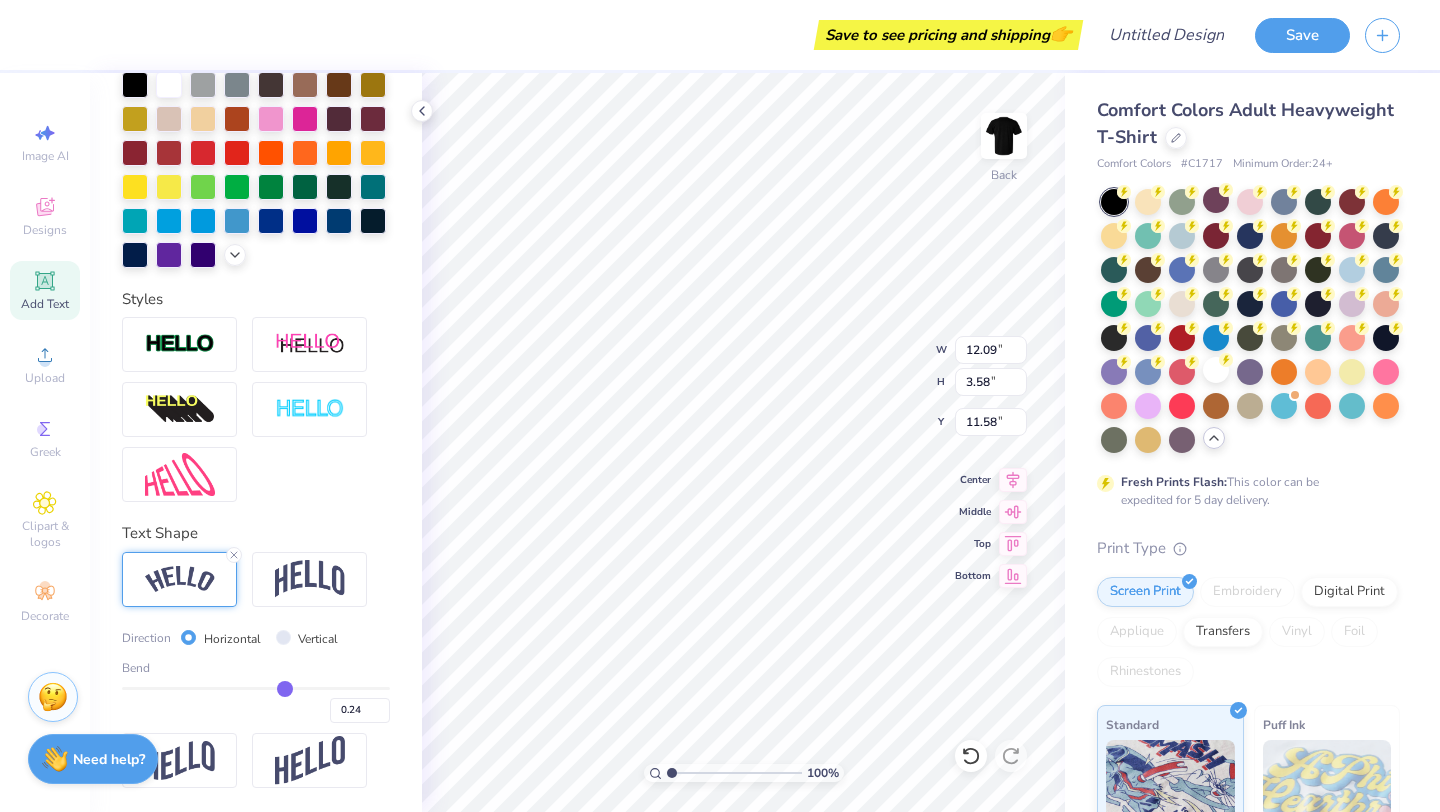 type on "0.23" 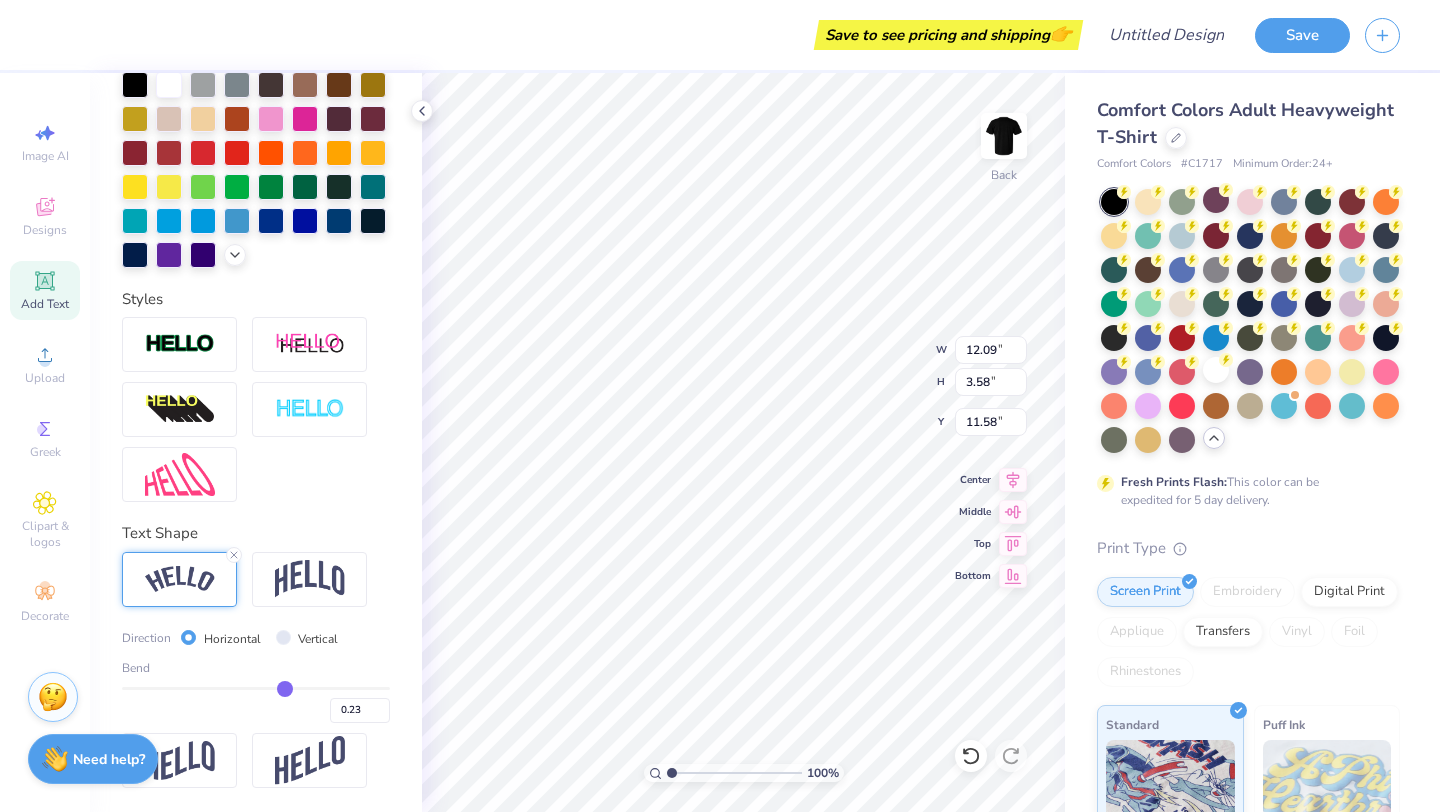 type on "0.22" 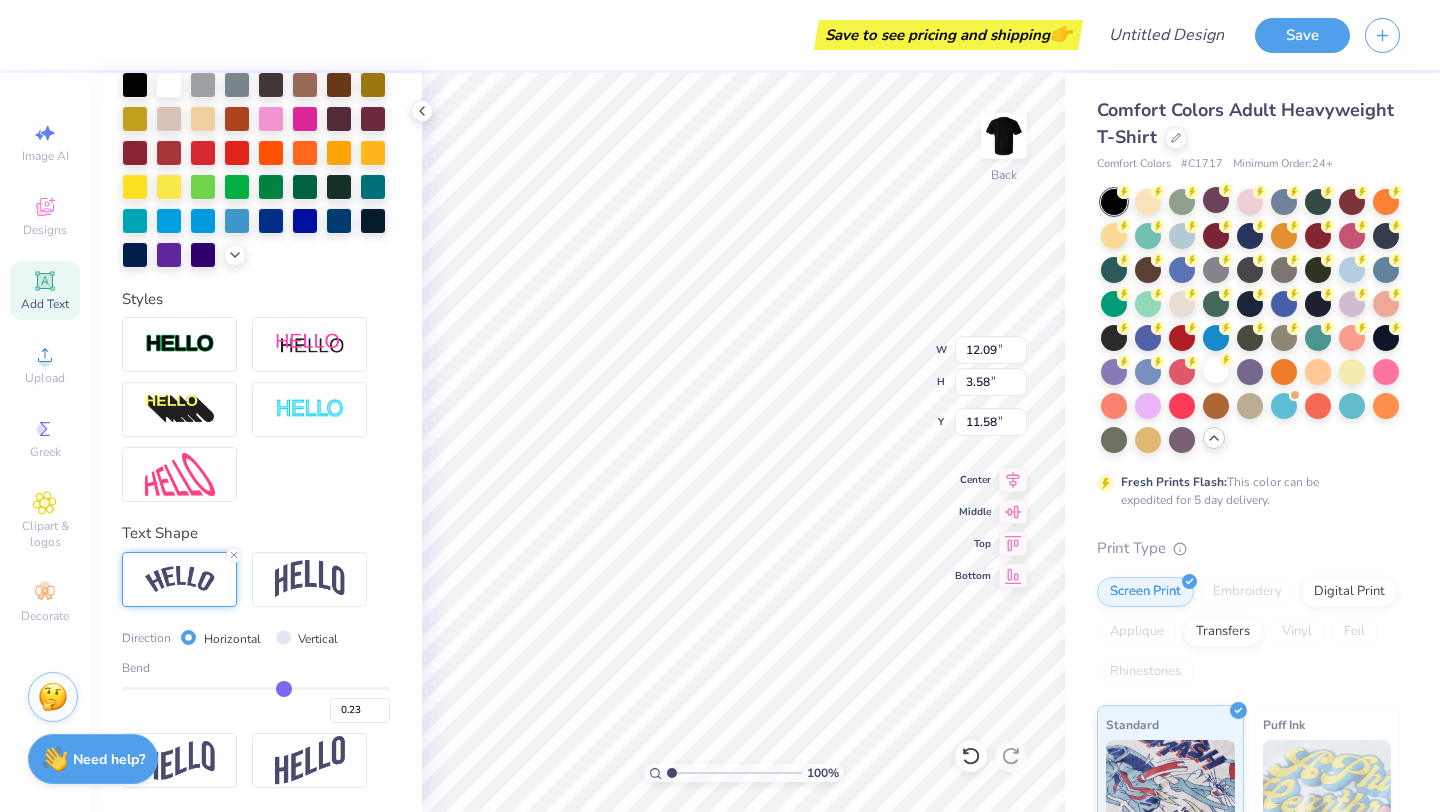 type on "0.22" 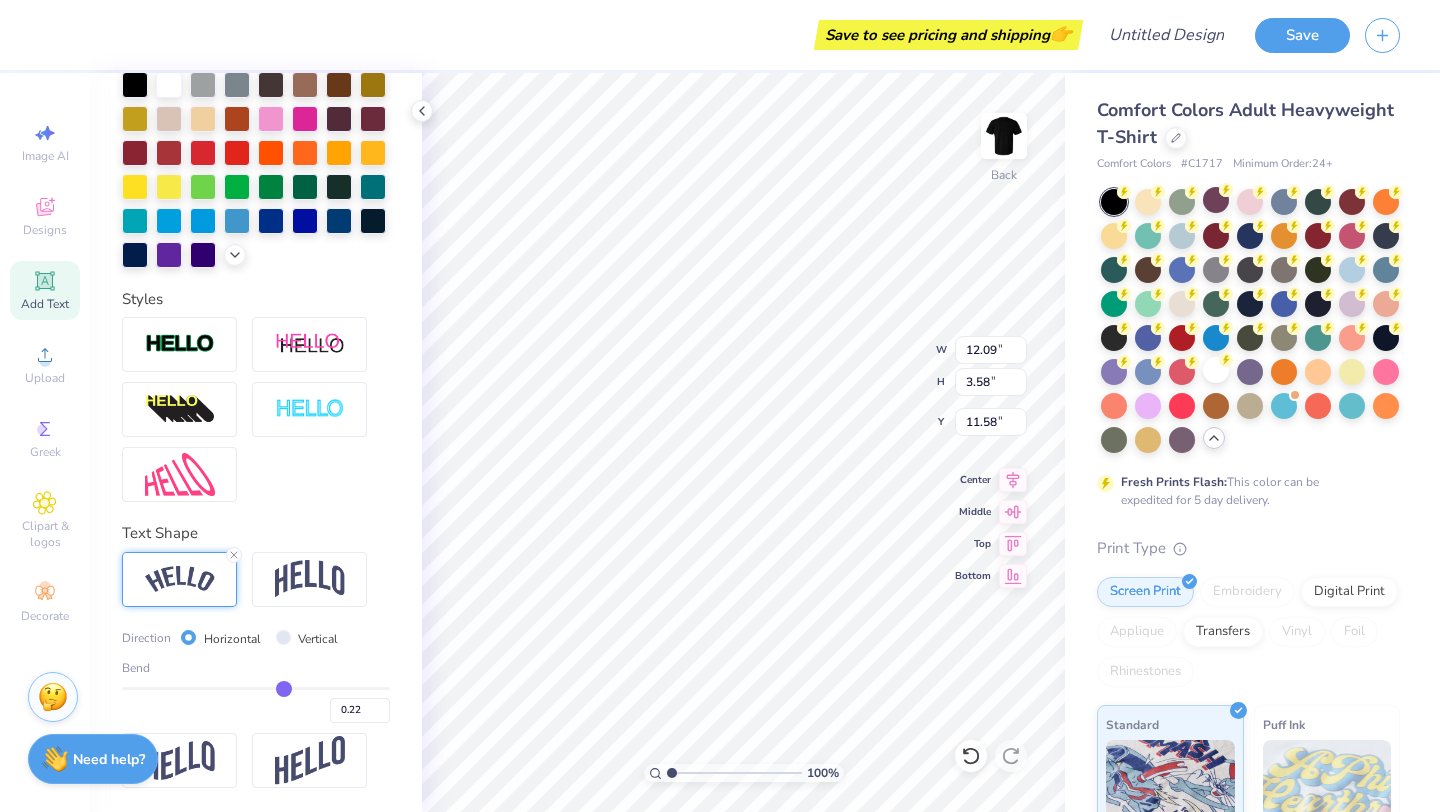 type on "0.21" 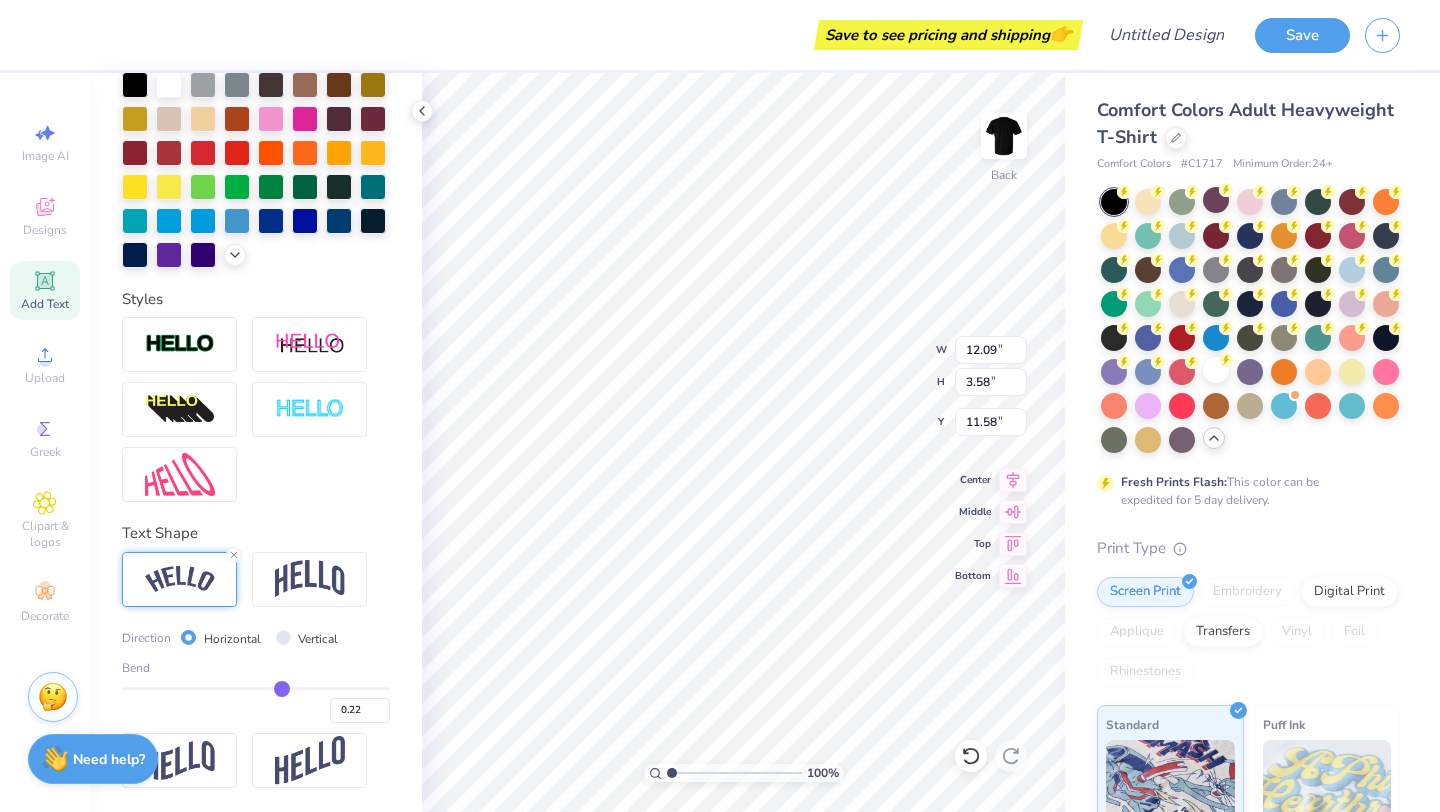 type on "0.21" 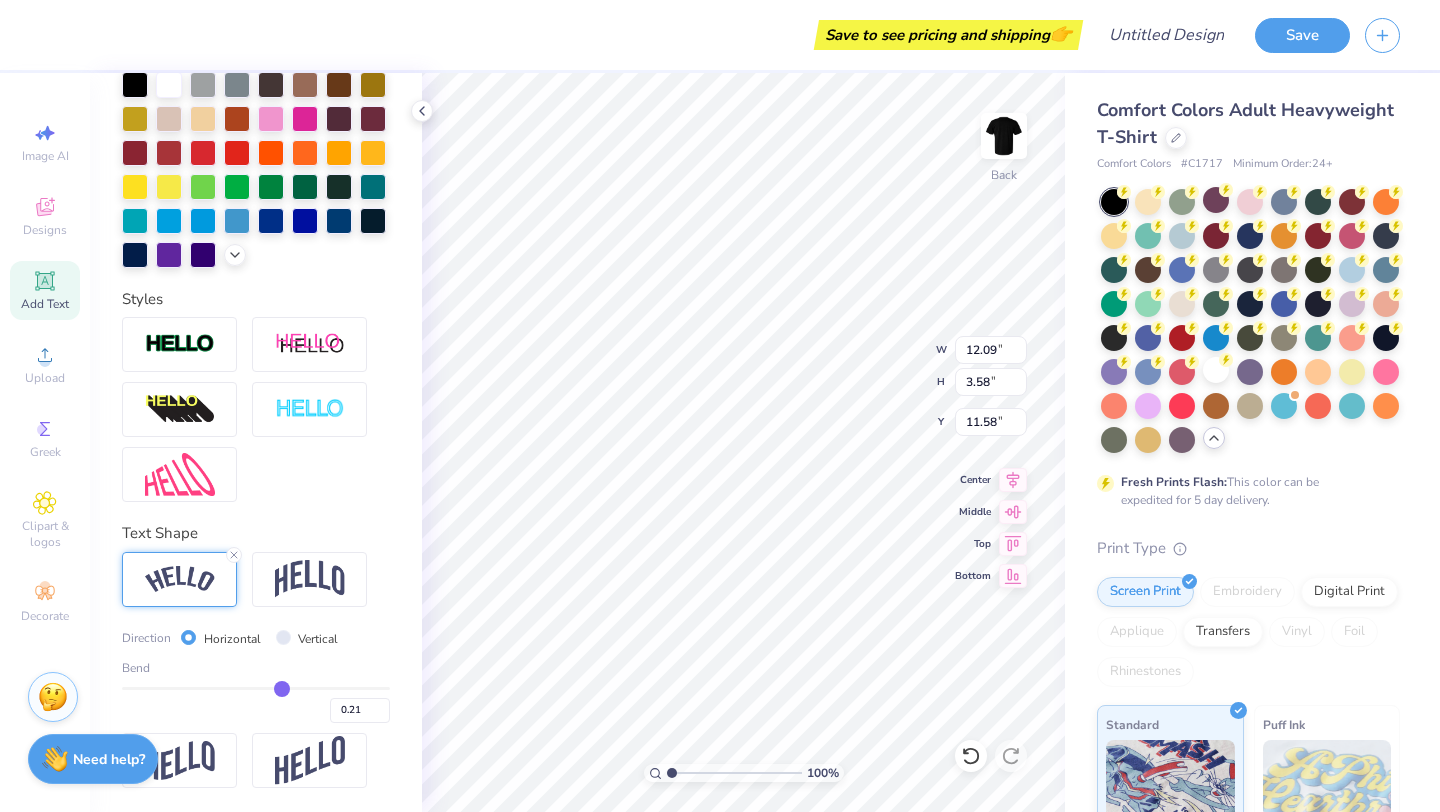 type on "0.19" 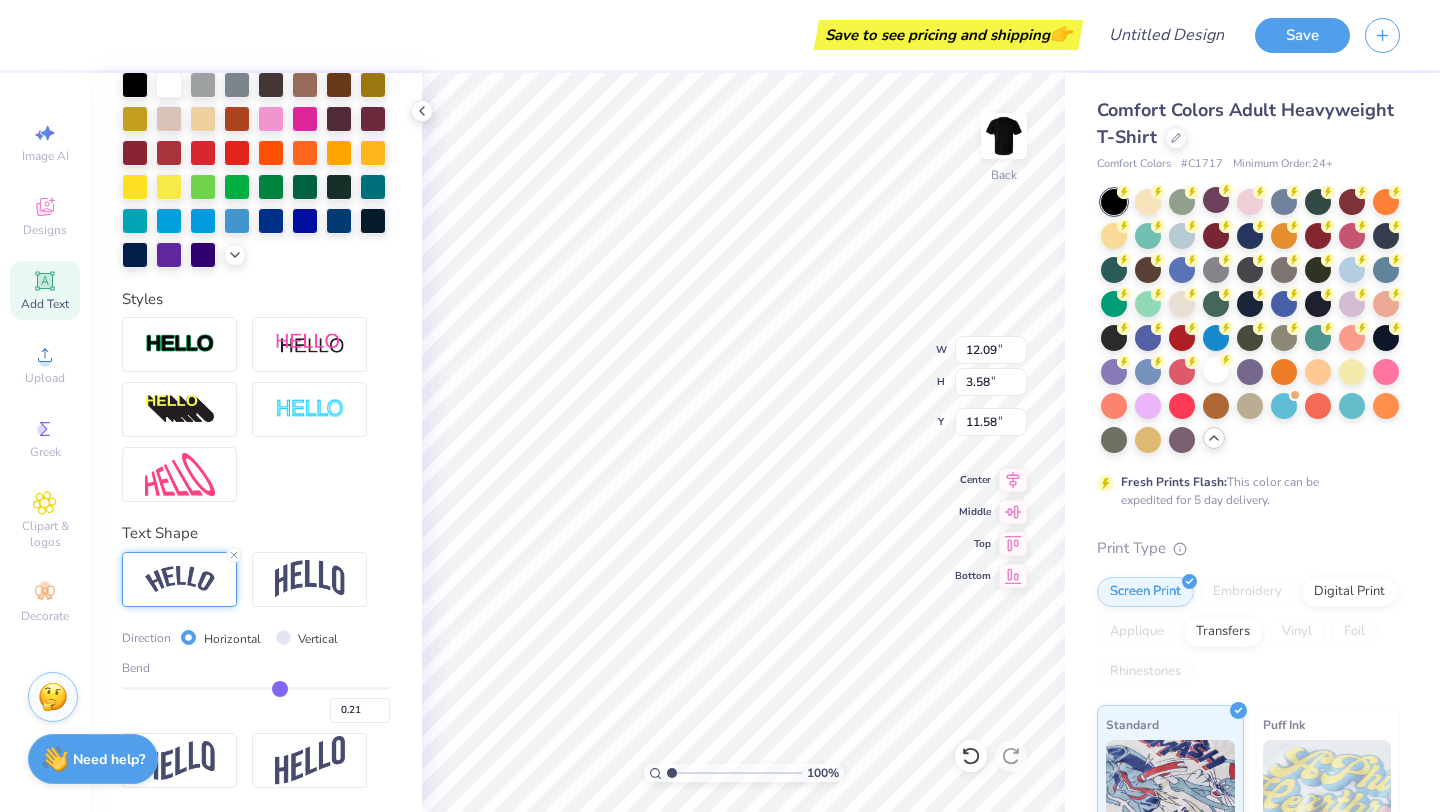 type on "0.19" 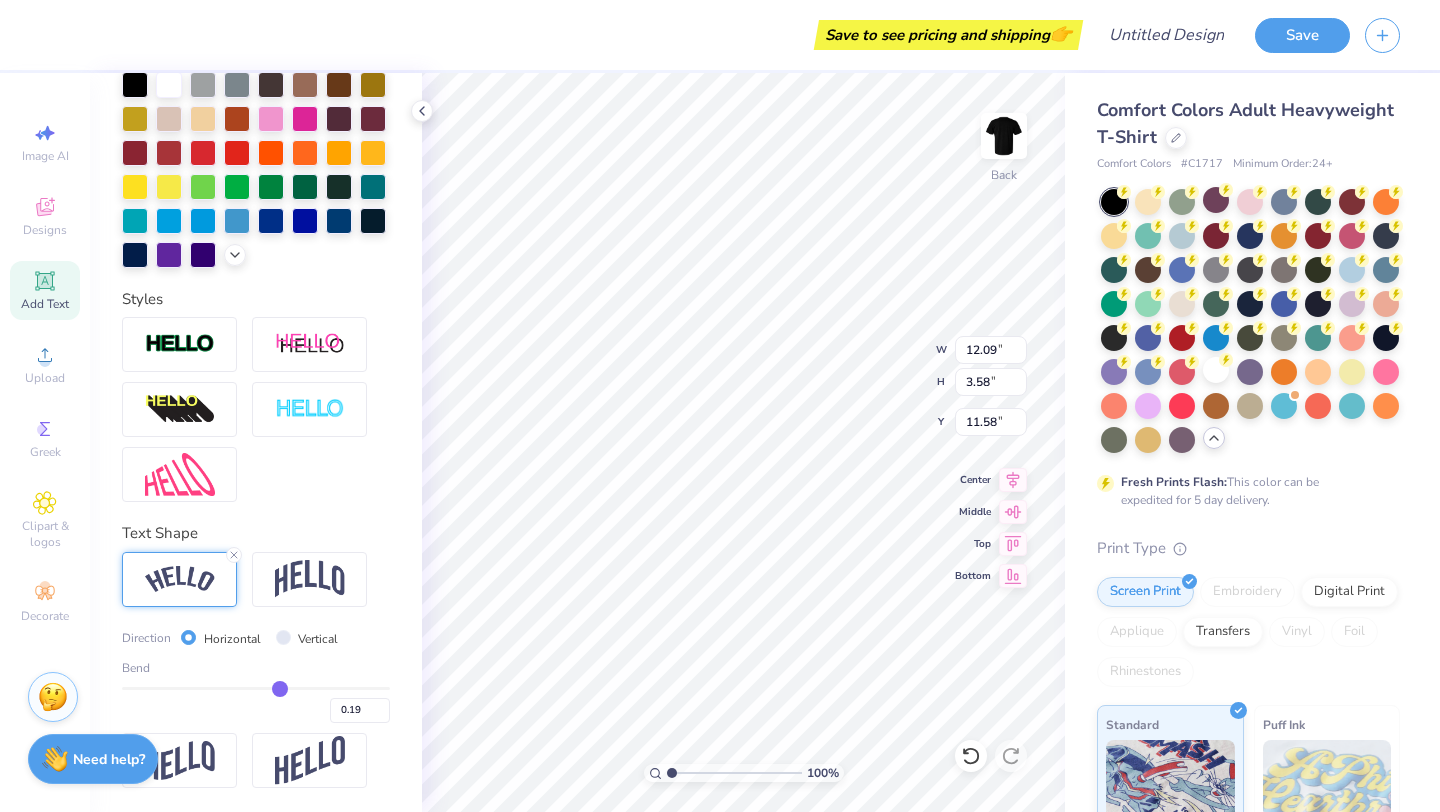 type on "0.18" 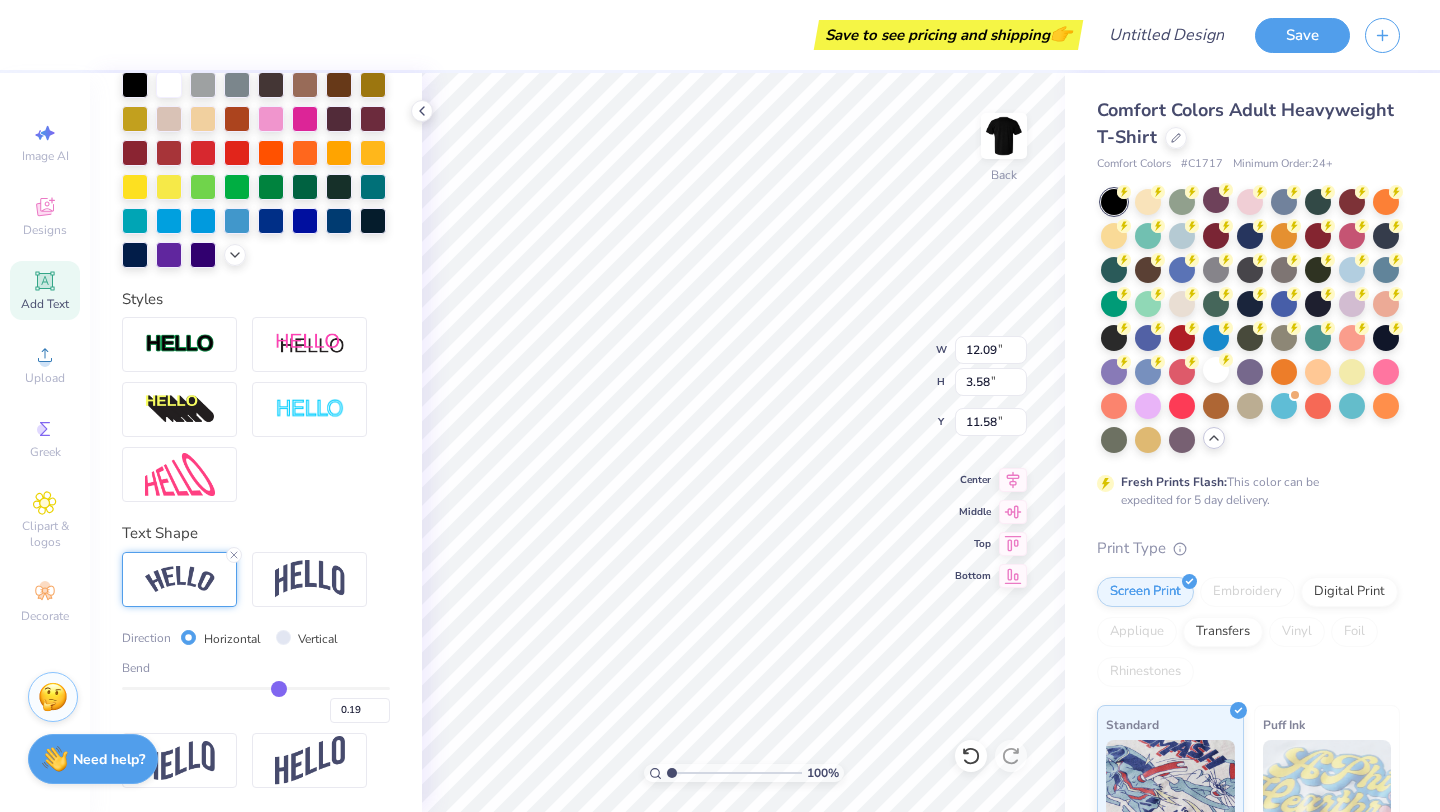 type on "0.18" 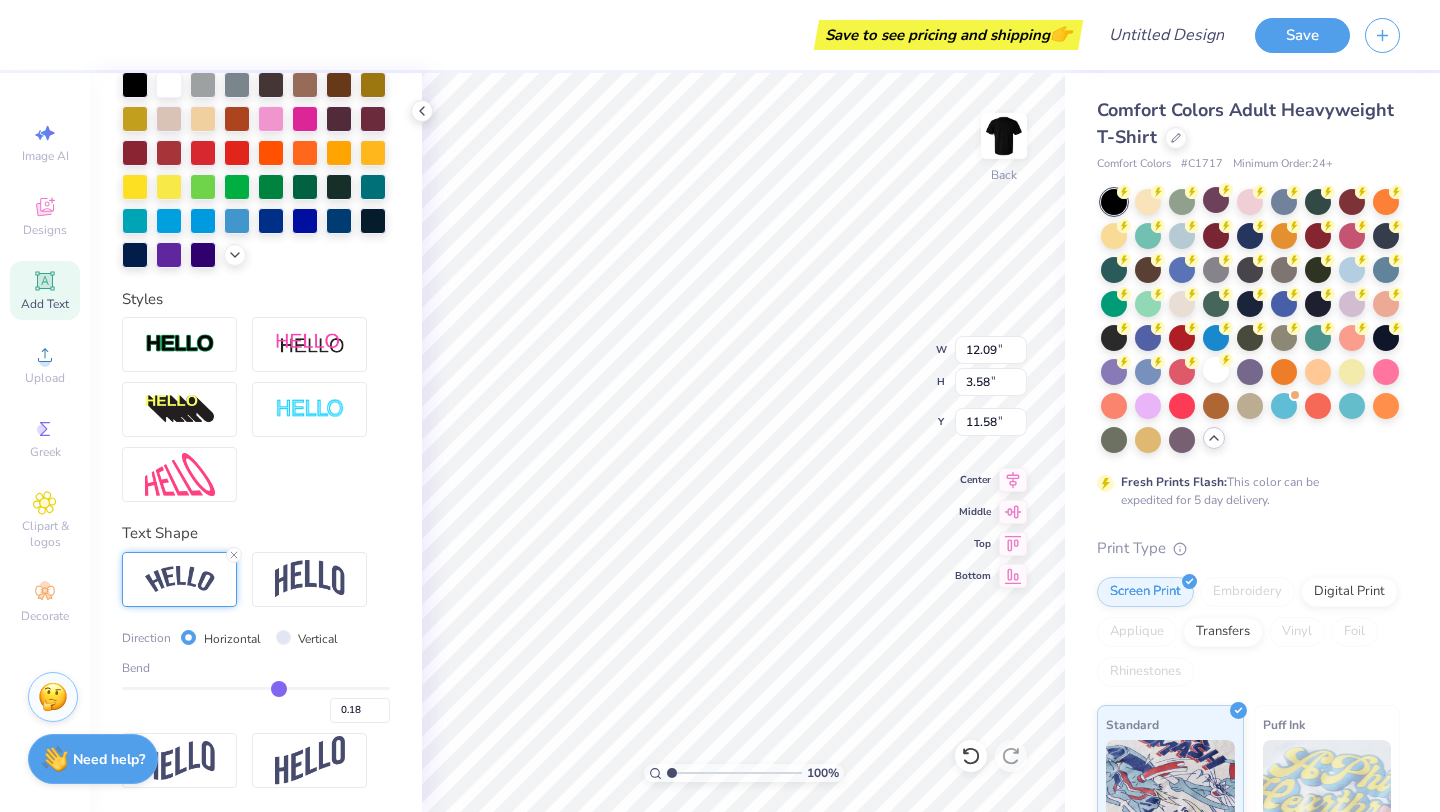 type on "0.17" 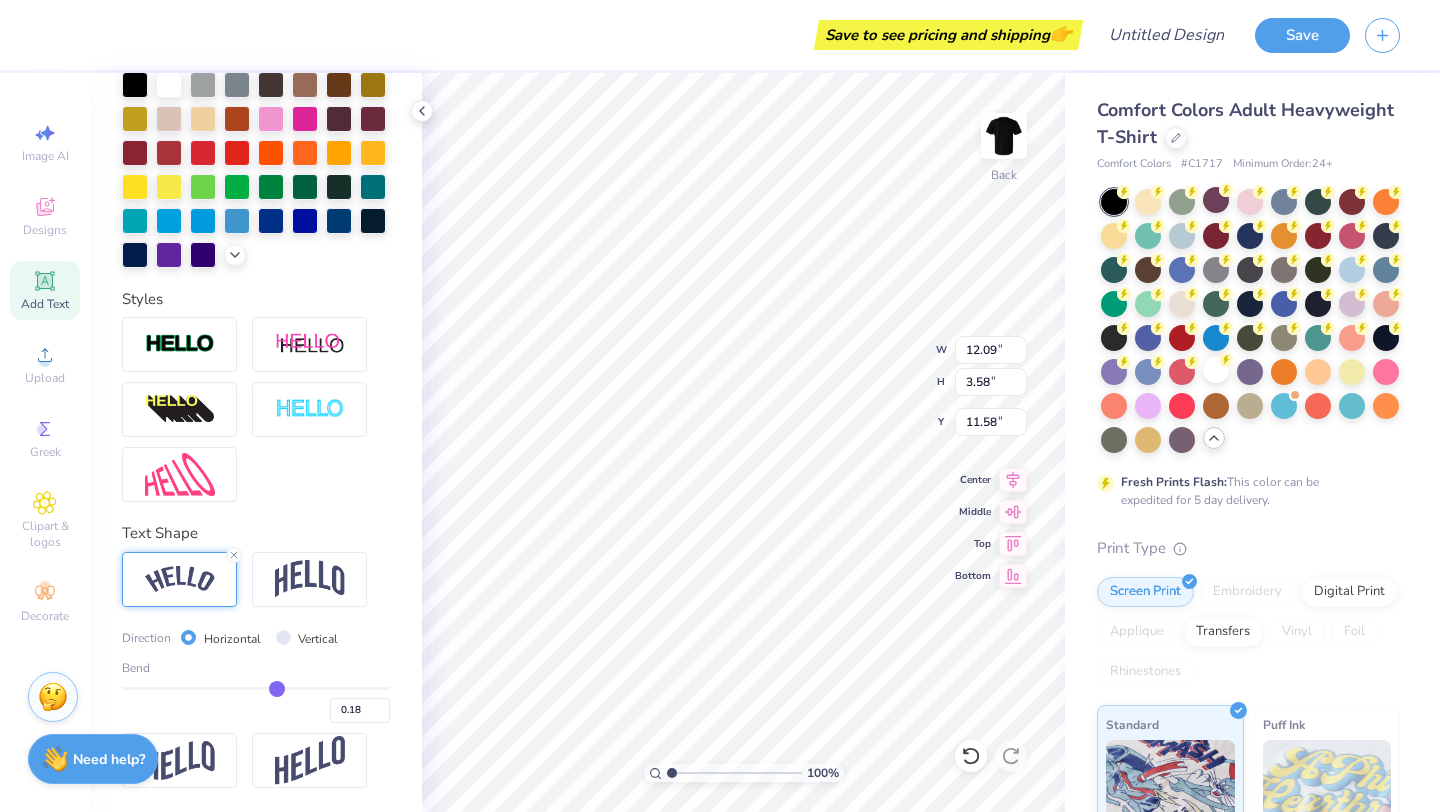 type on "0.17" 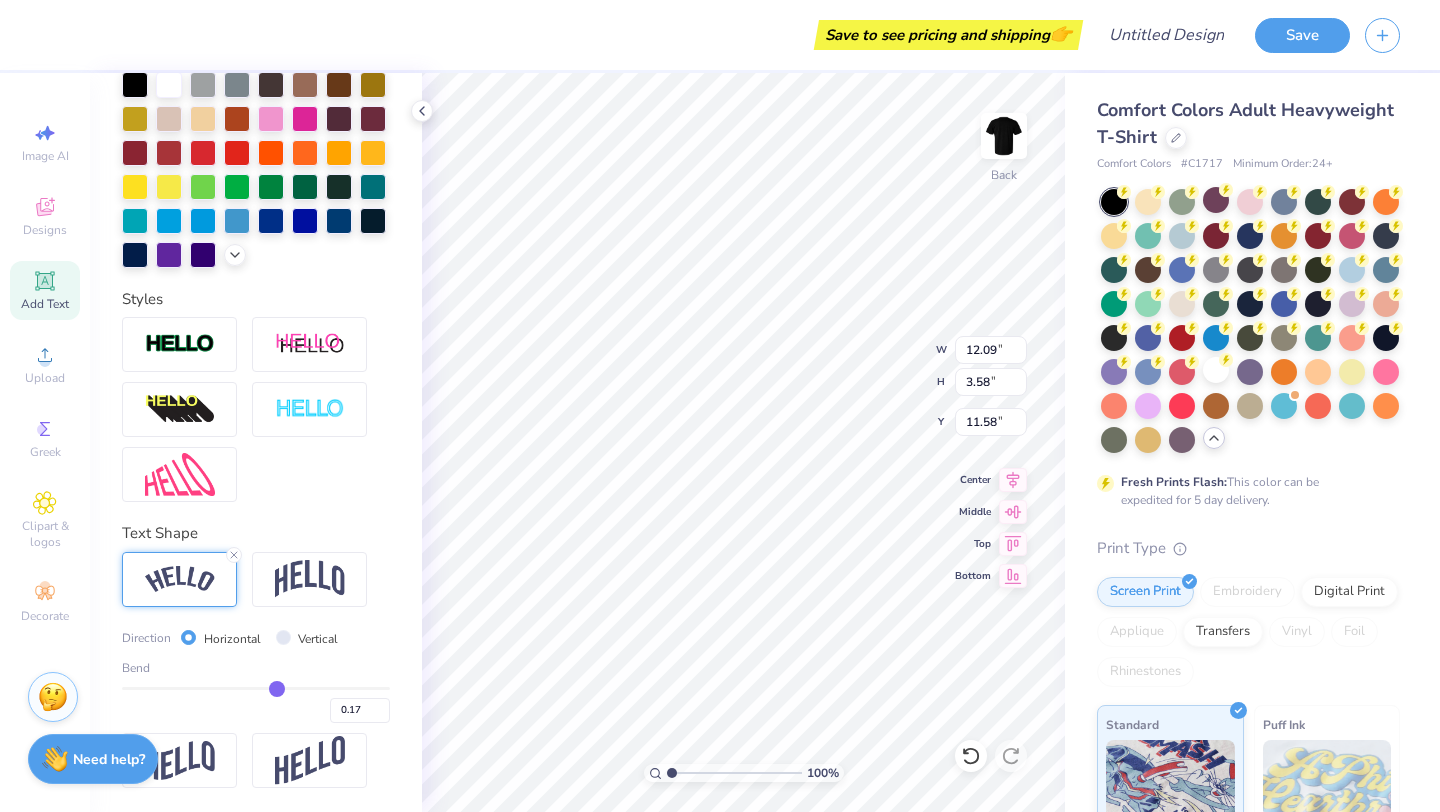 type on "0.16" 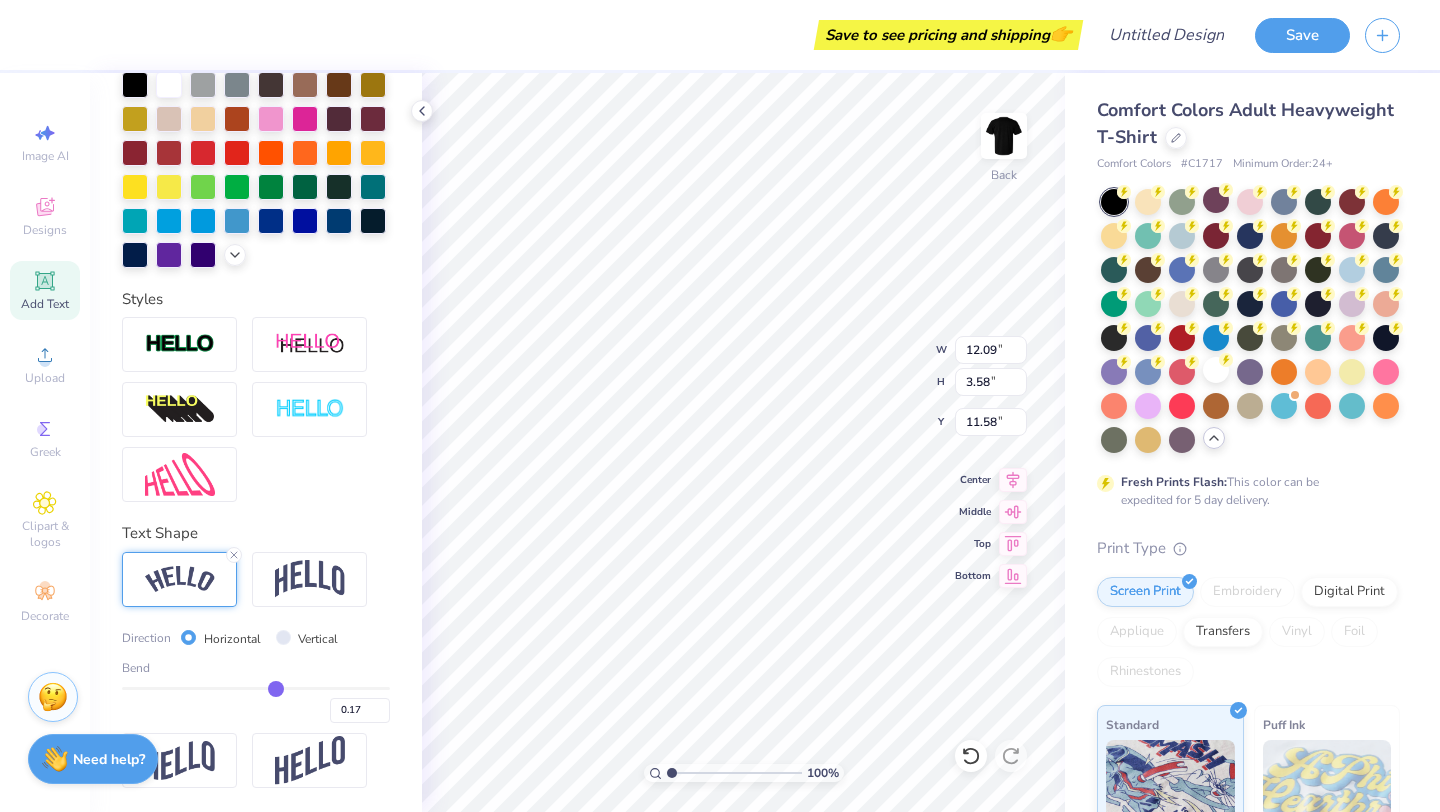 type on "0.16" 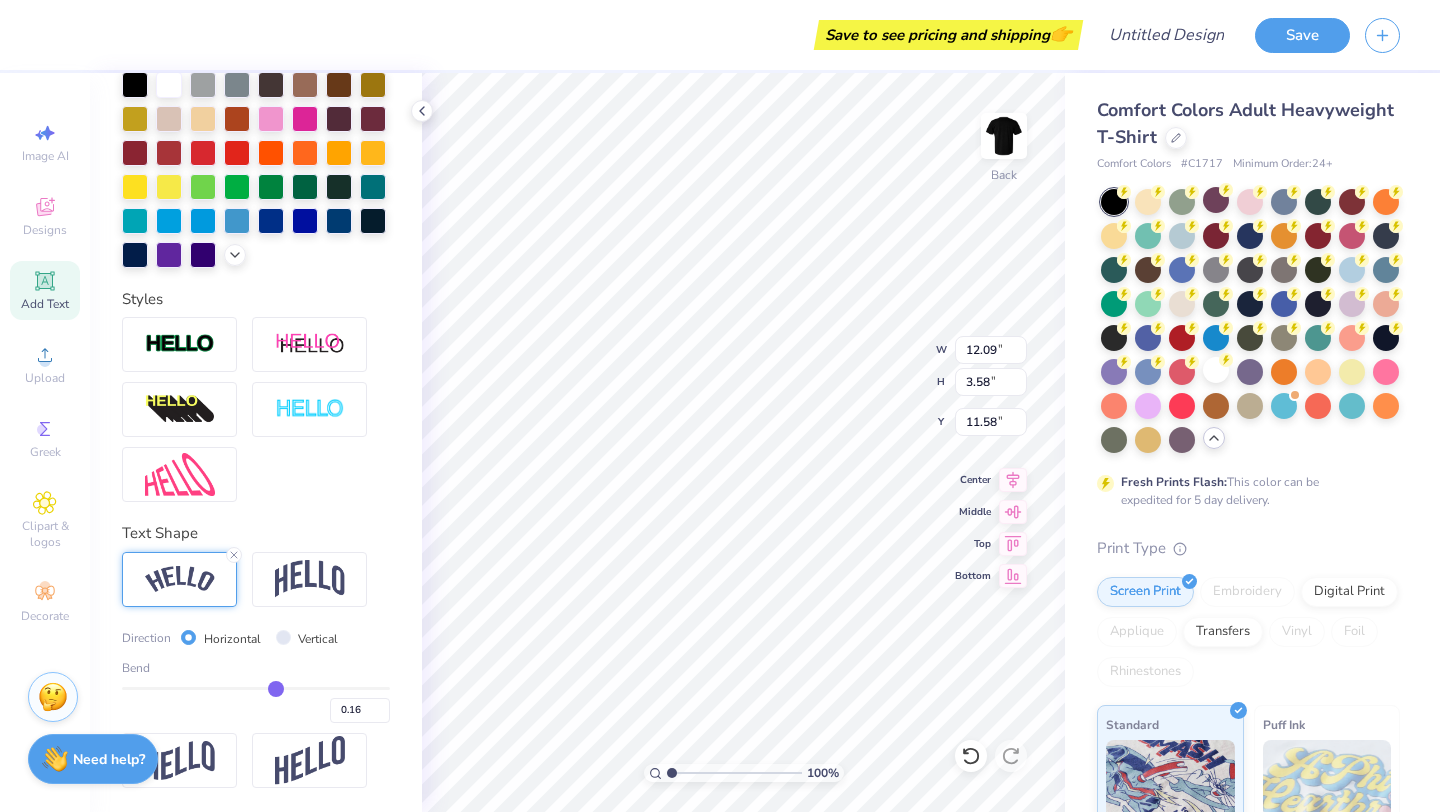 type on "0.15" 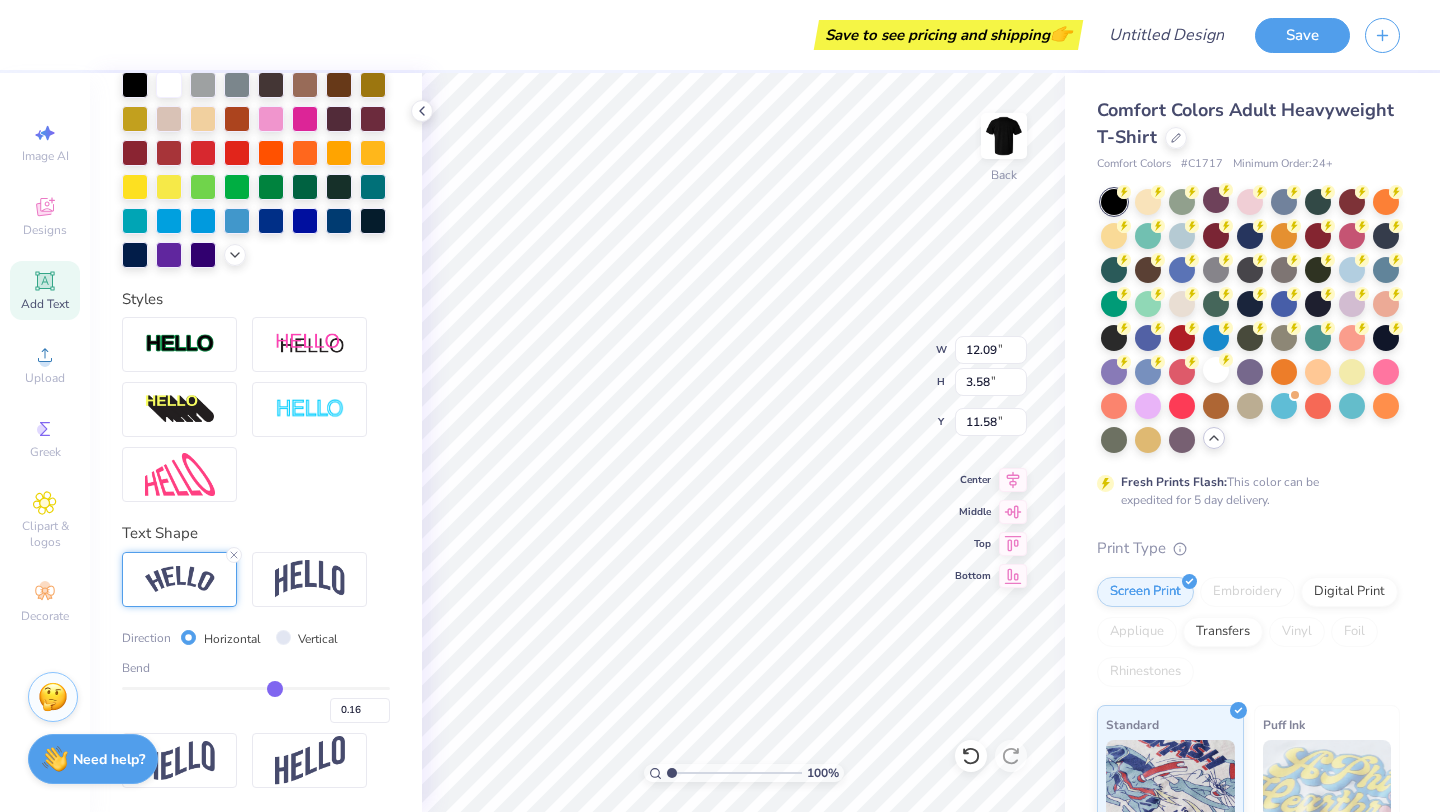 type on "0.15" 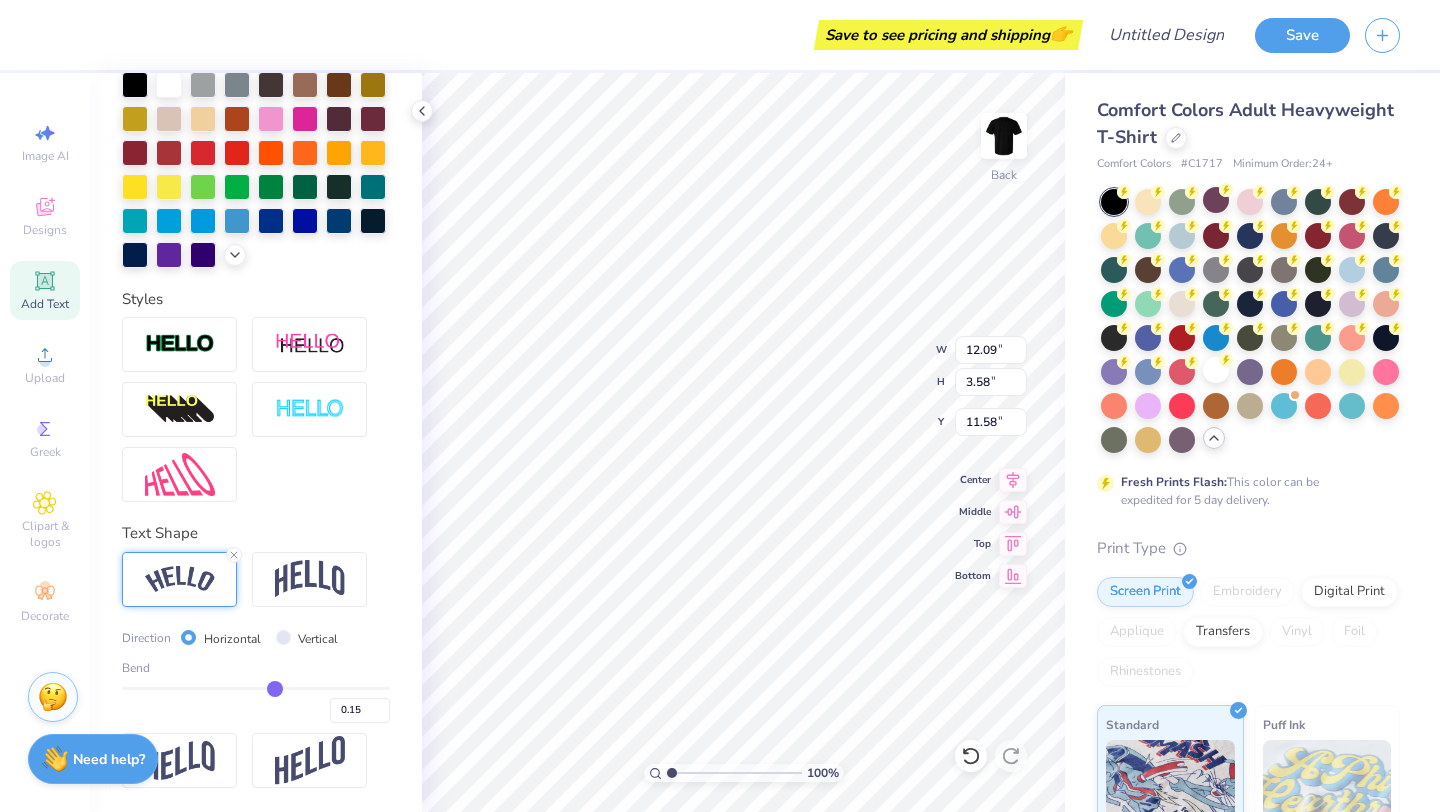 type on "0.14" 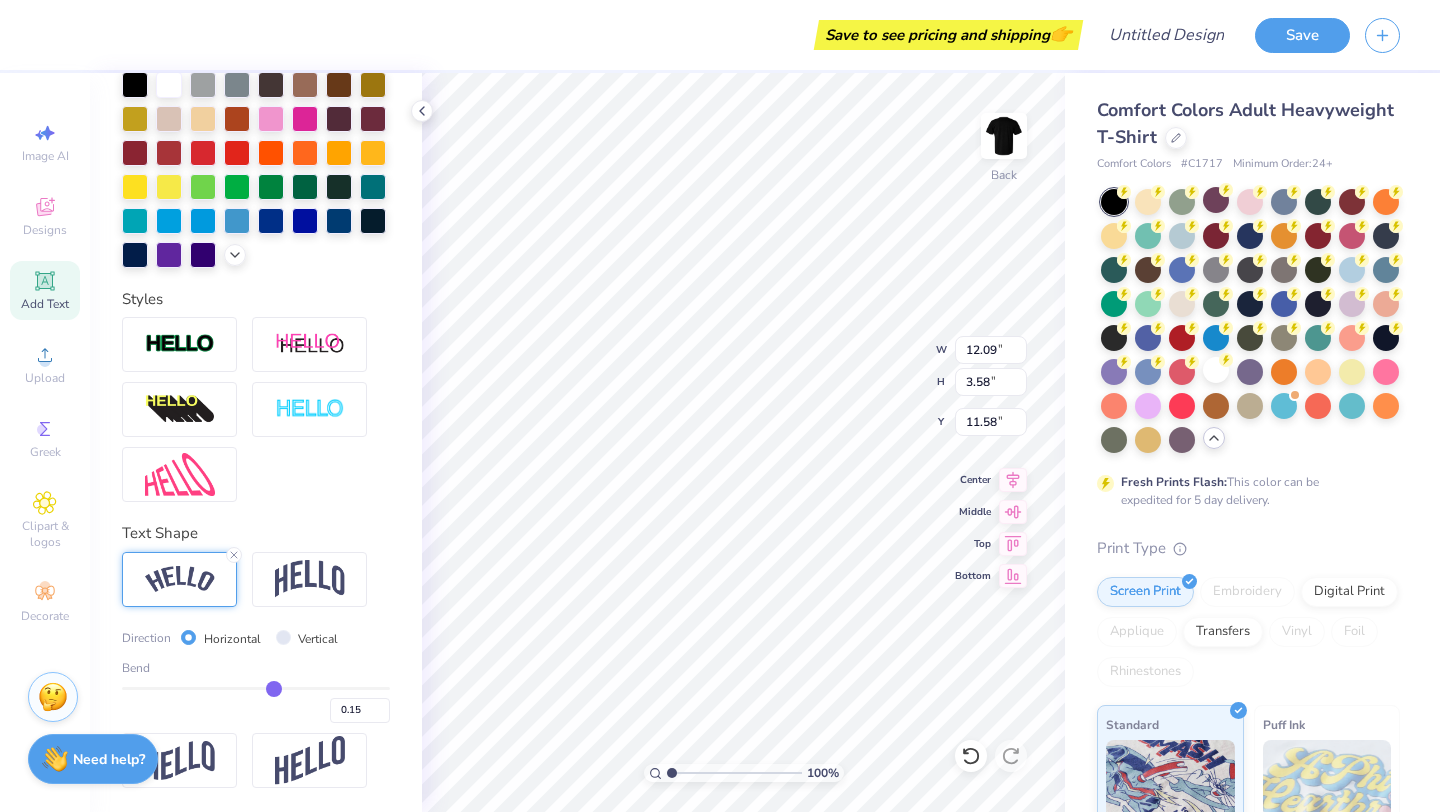 type on "0.14" 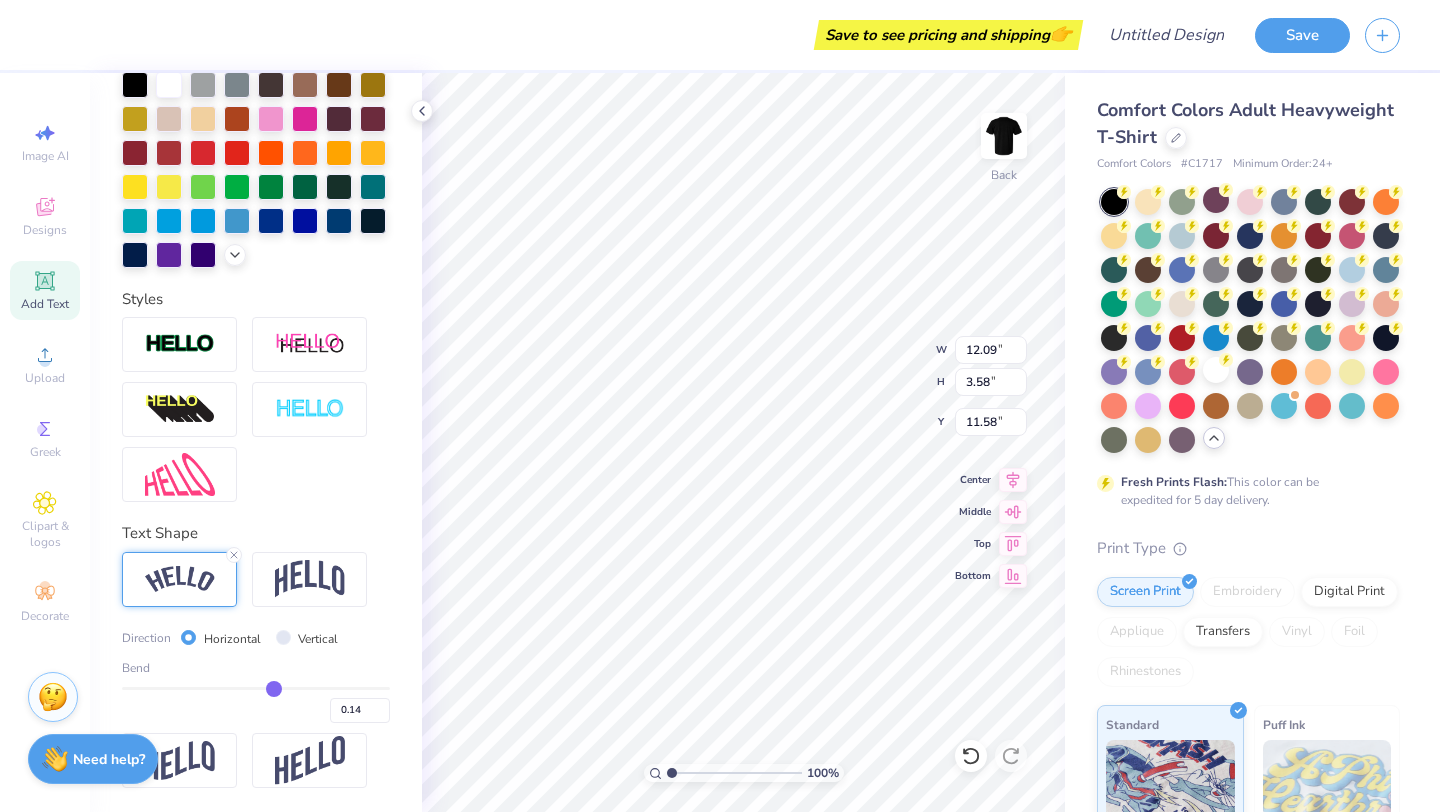 type on "0.13" 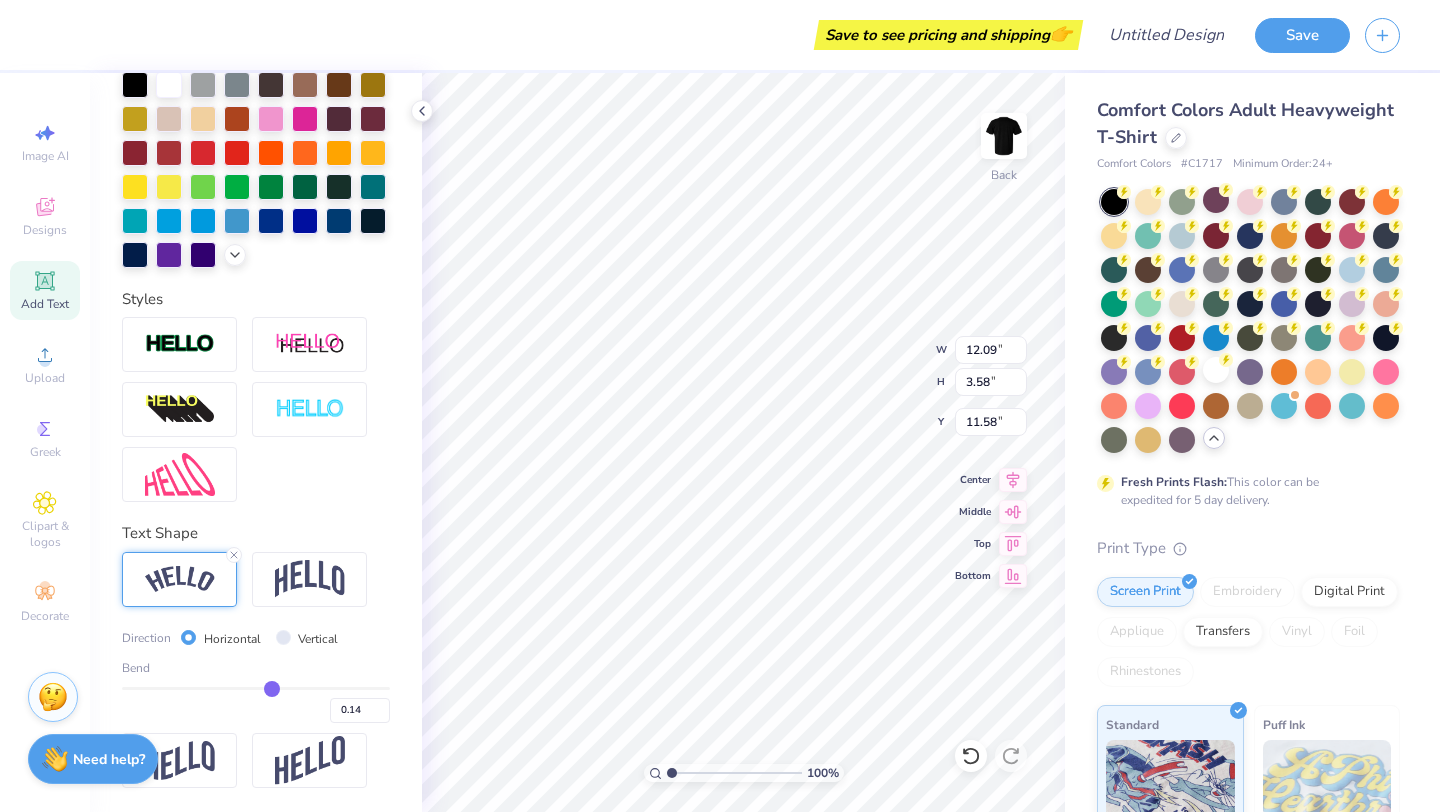 type on "0.13" 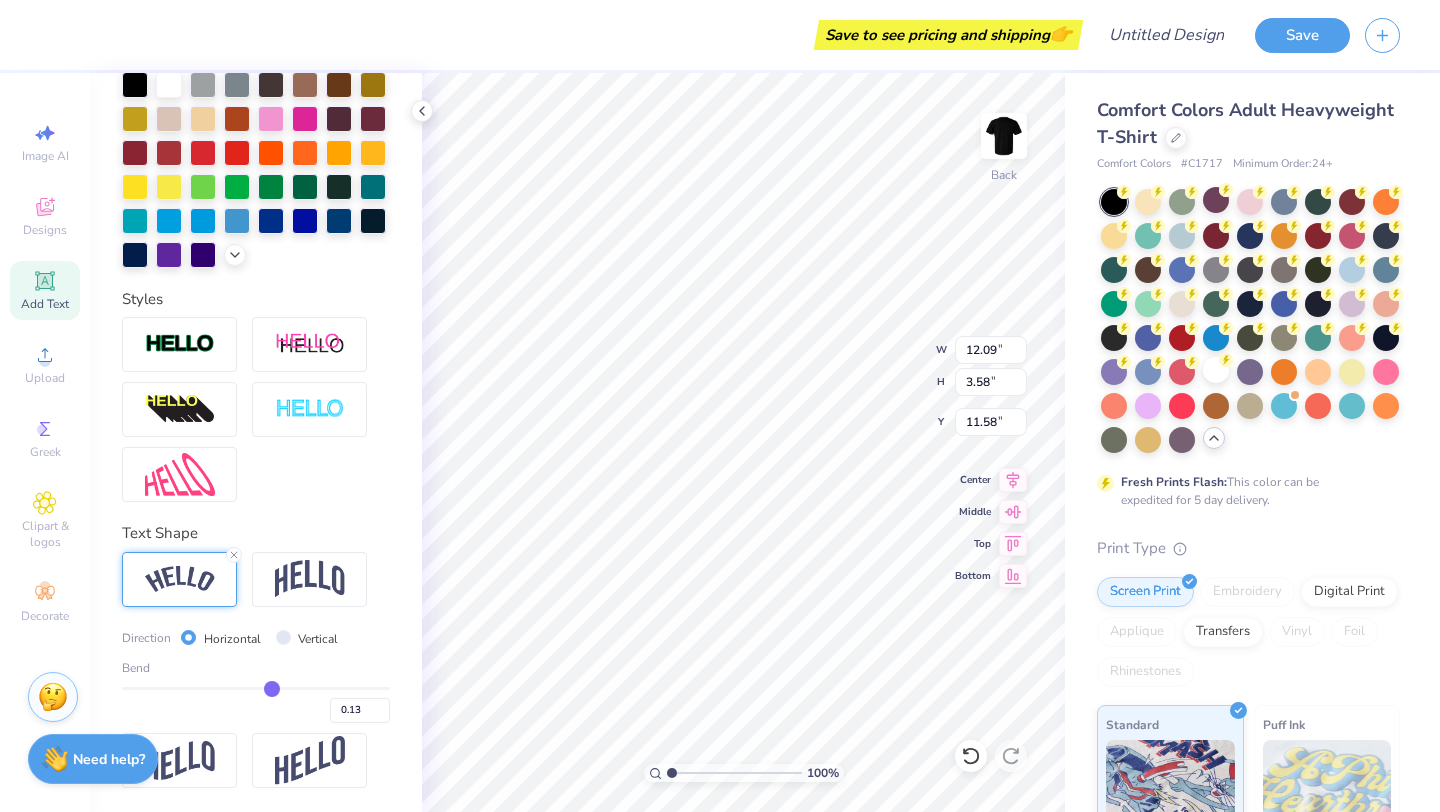 type on "0.12" 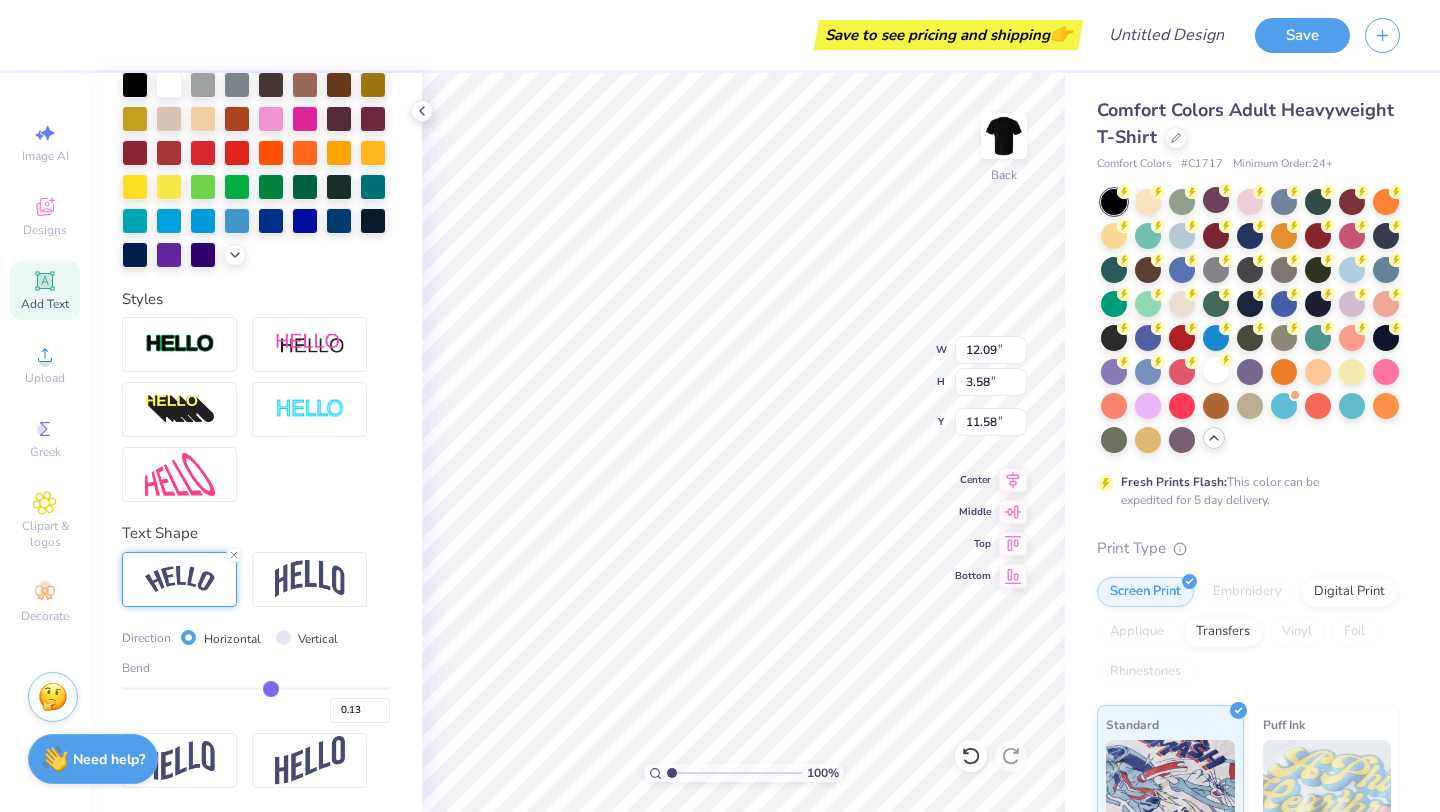 type on "0.12" 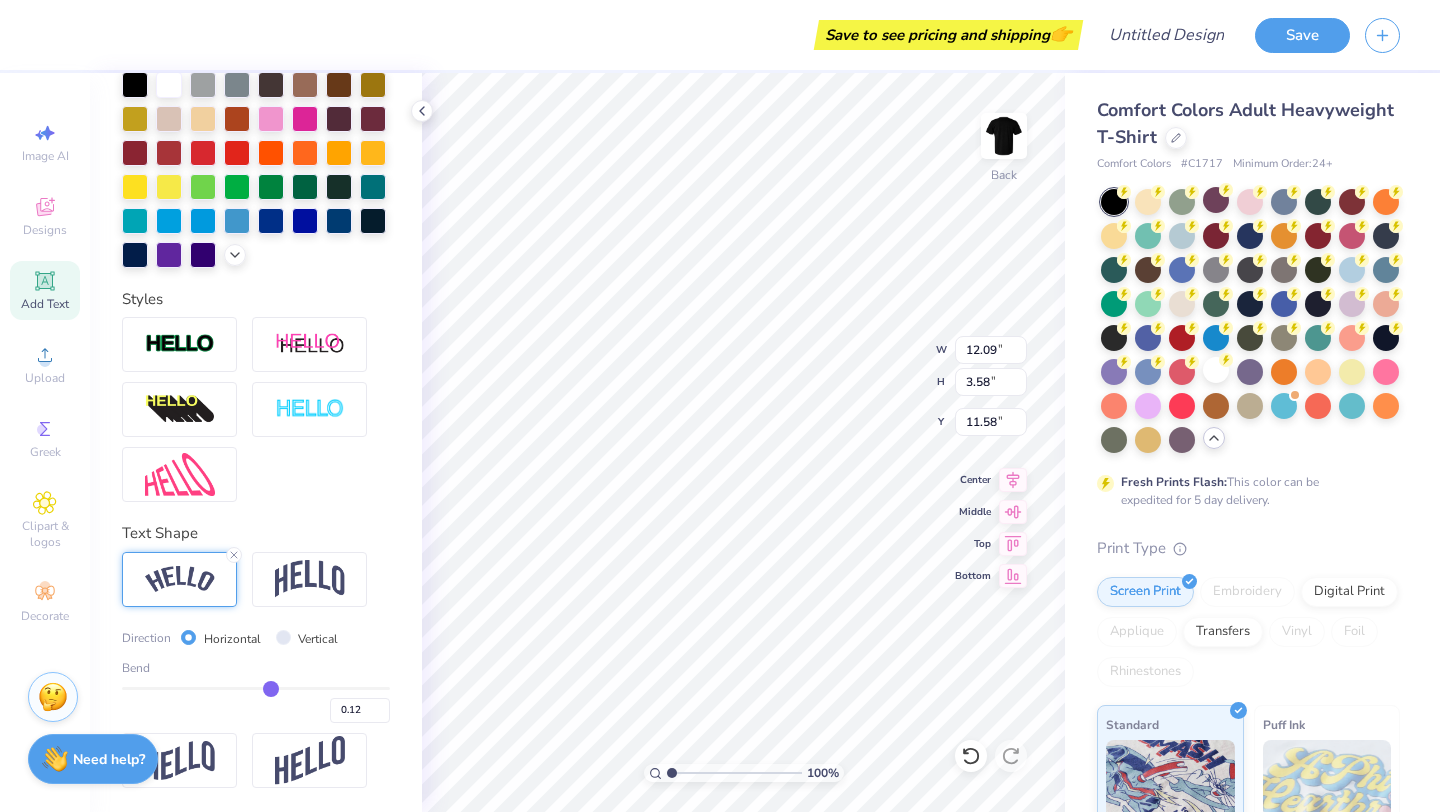 type on "0.11" 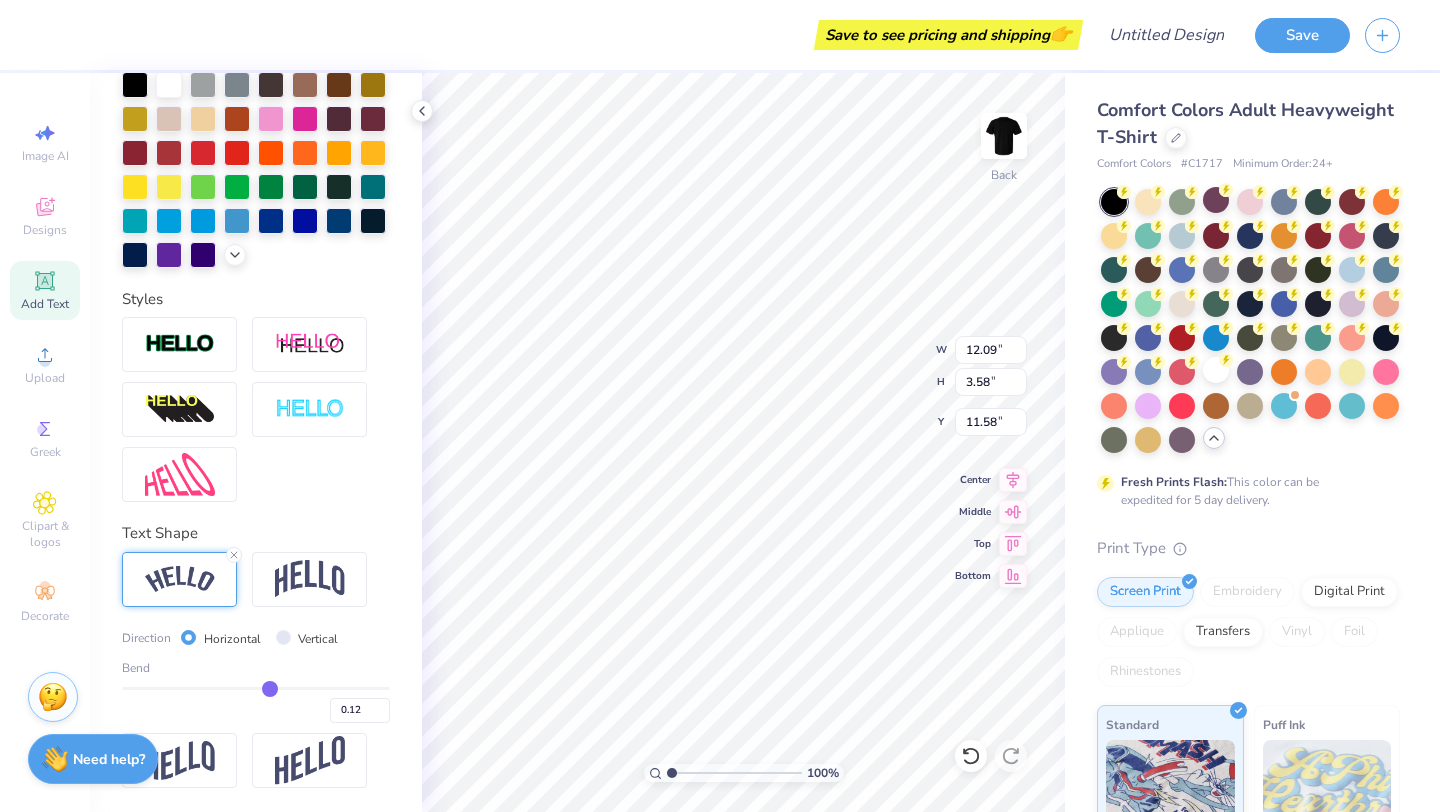 type on "0.11" 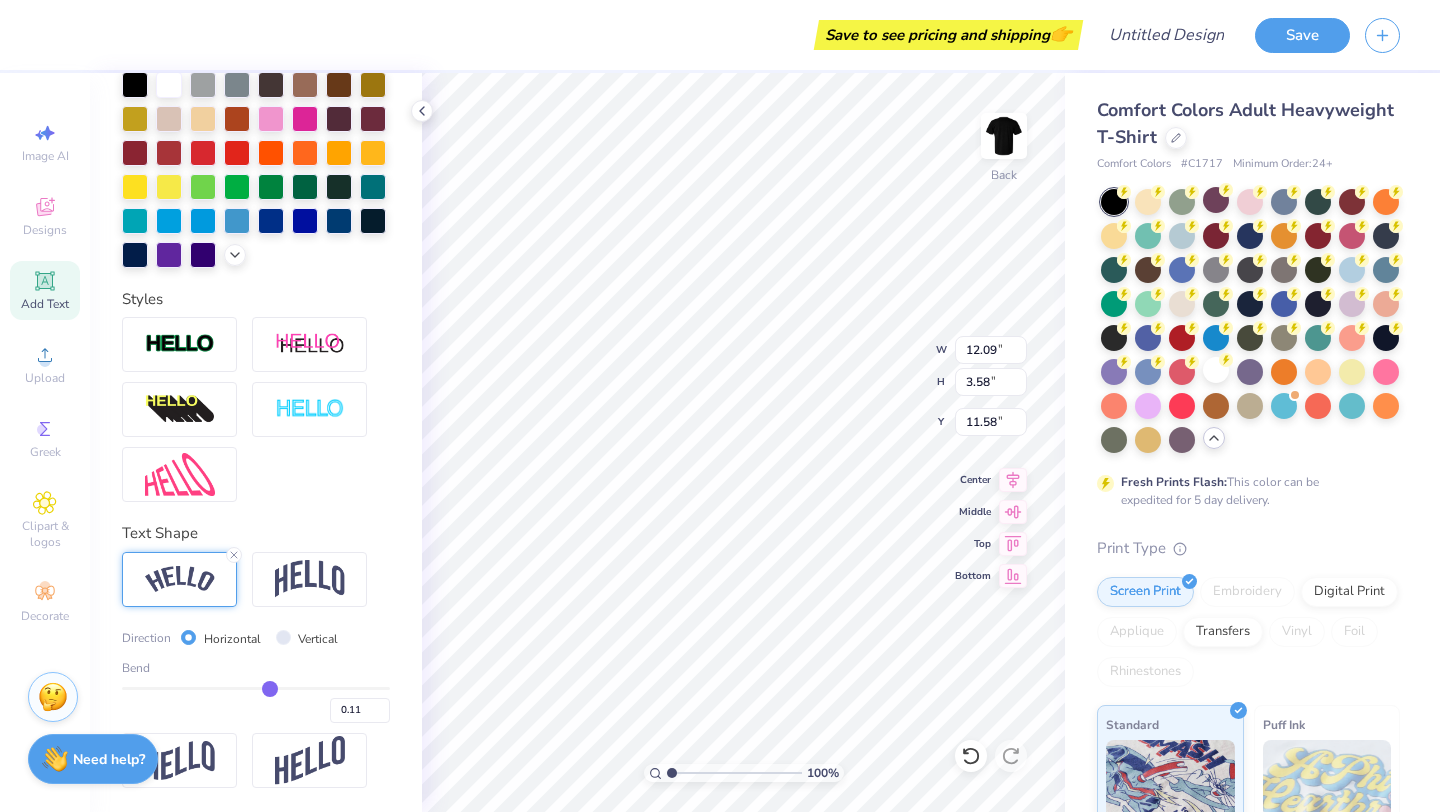 type on "0.1" 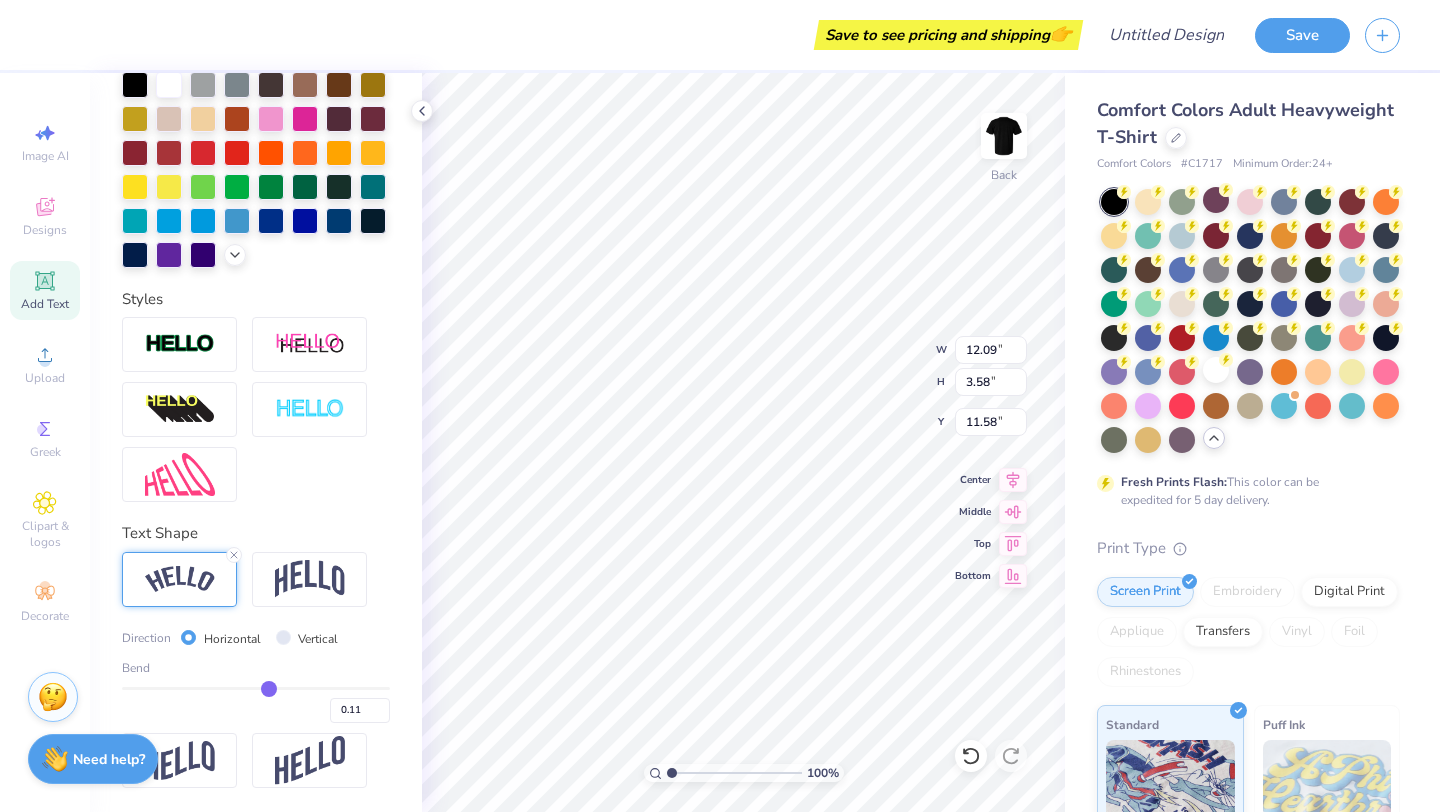 type on "0.10" 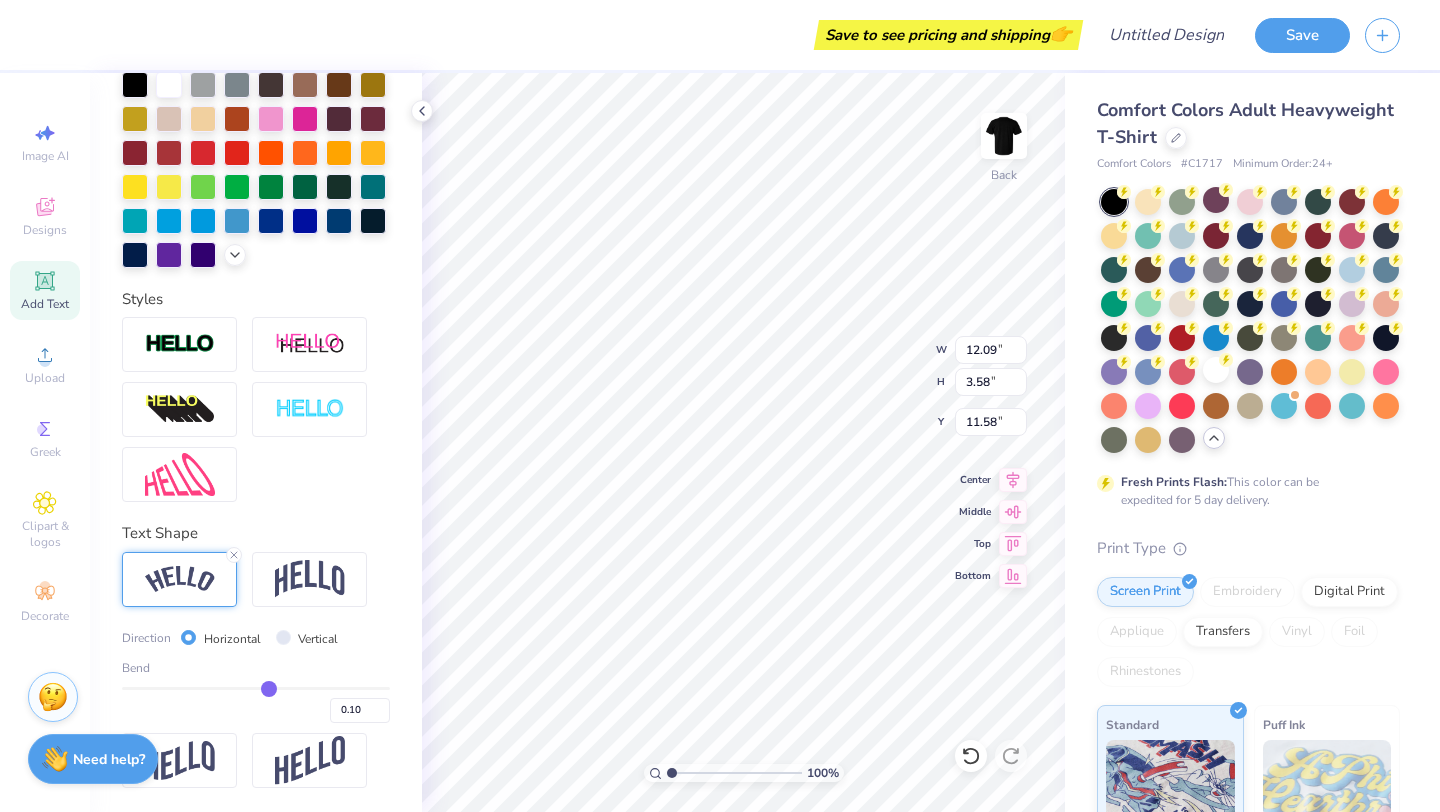 type on "0.09" 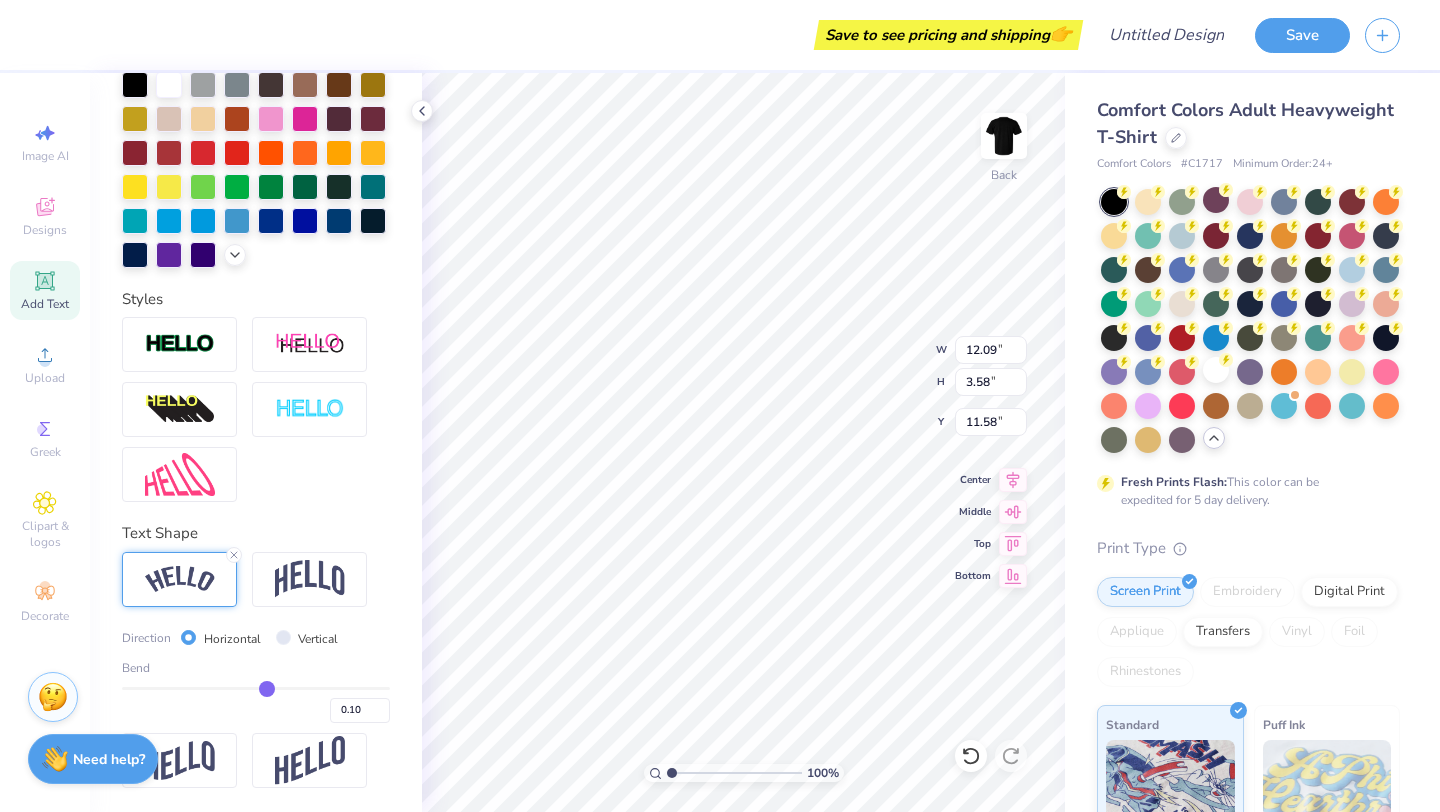 type on "0.09" 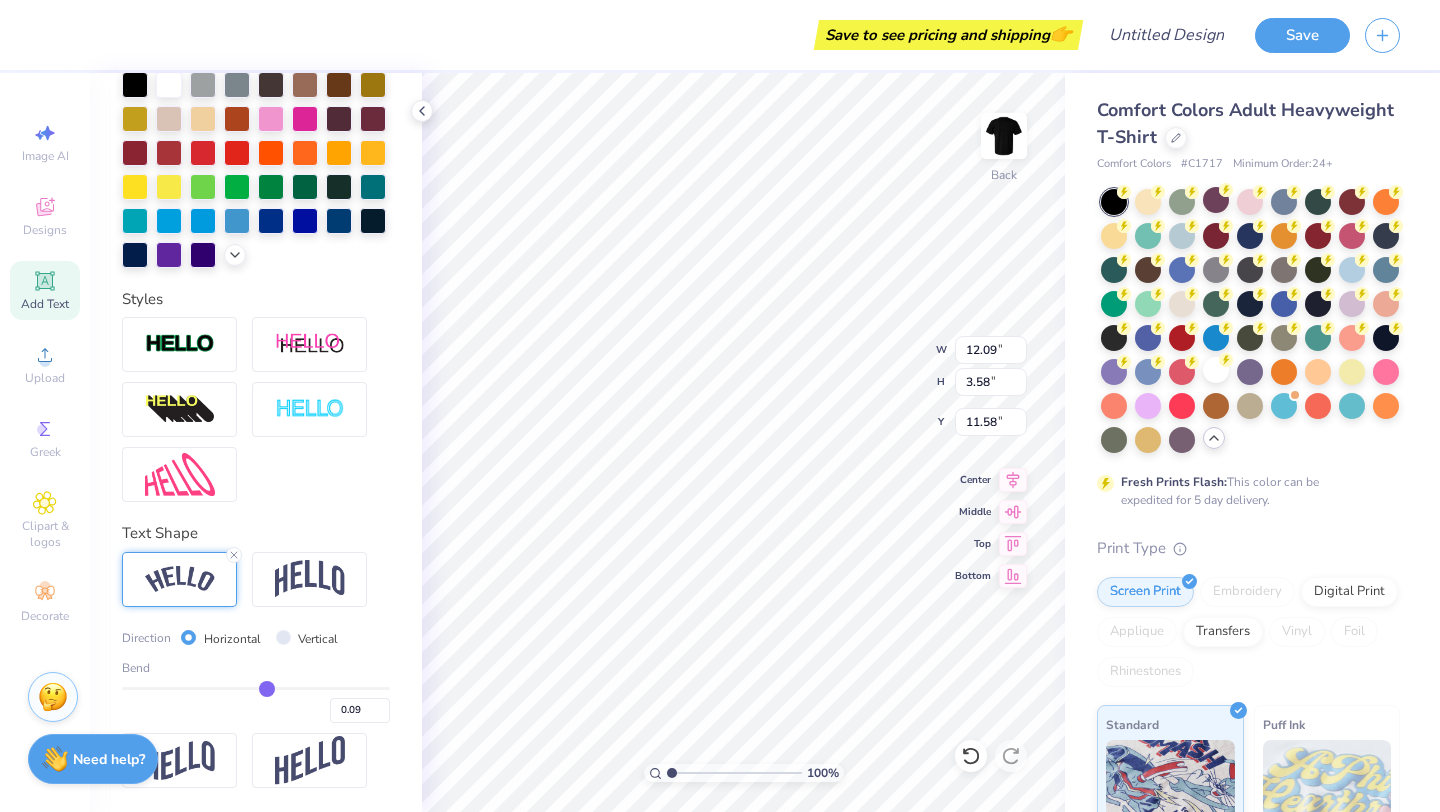 type on "0.08" 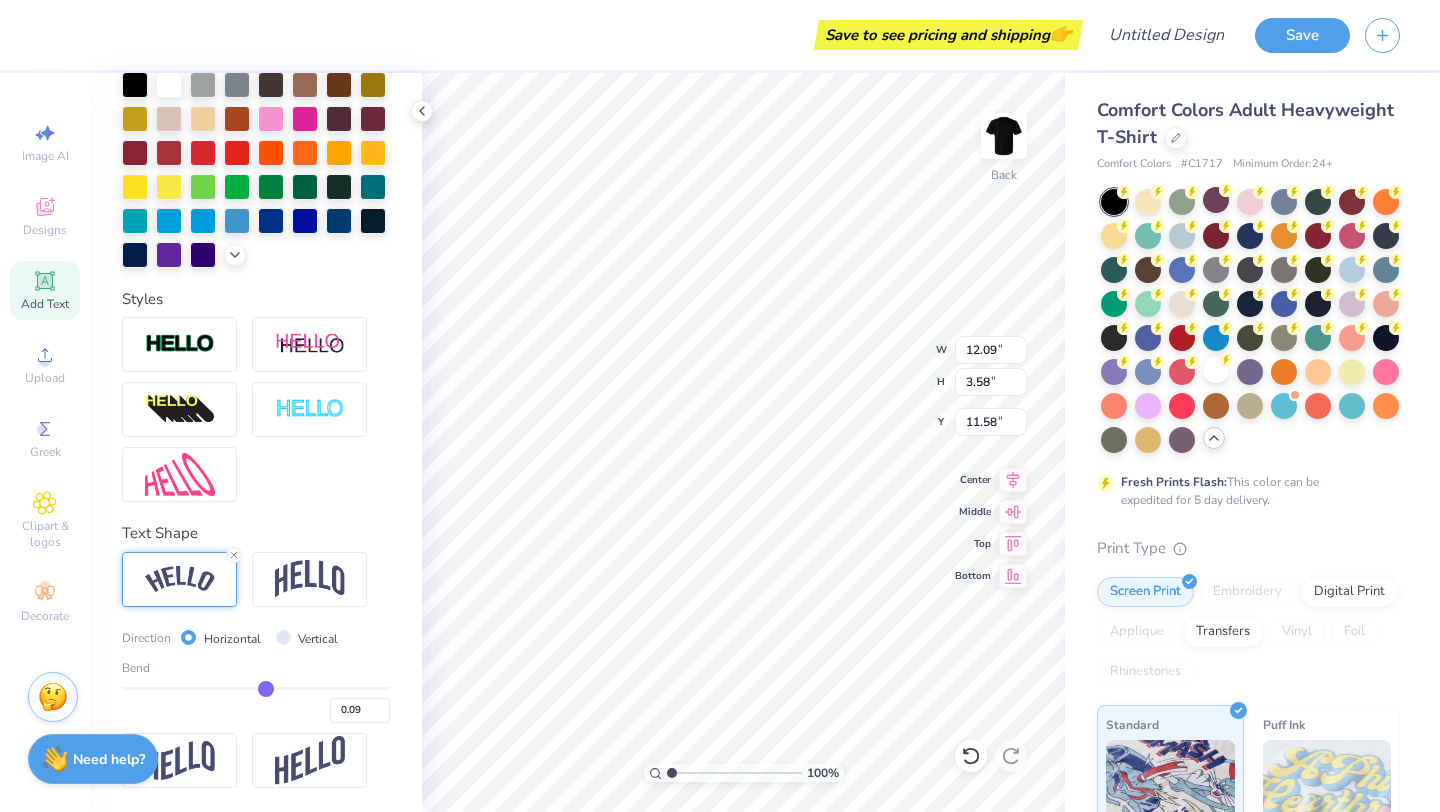 type on "0.08" 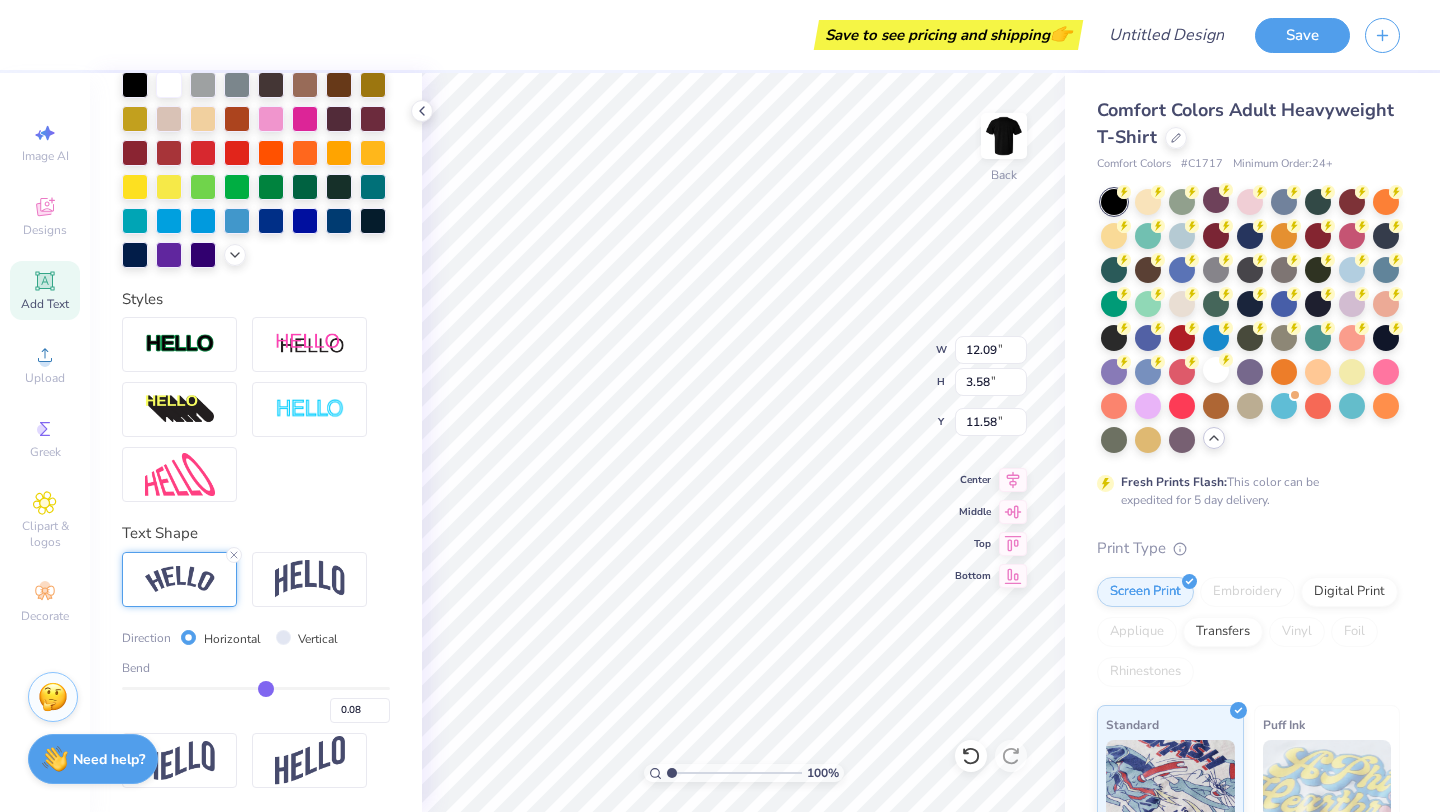 type on "0.07" 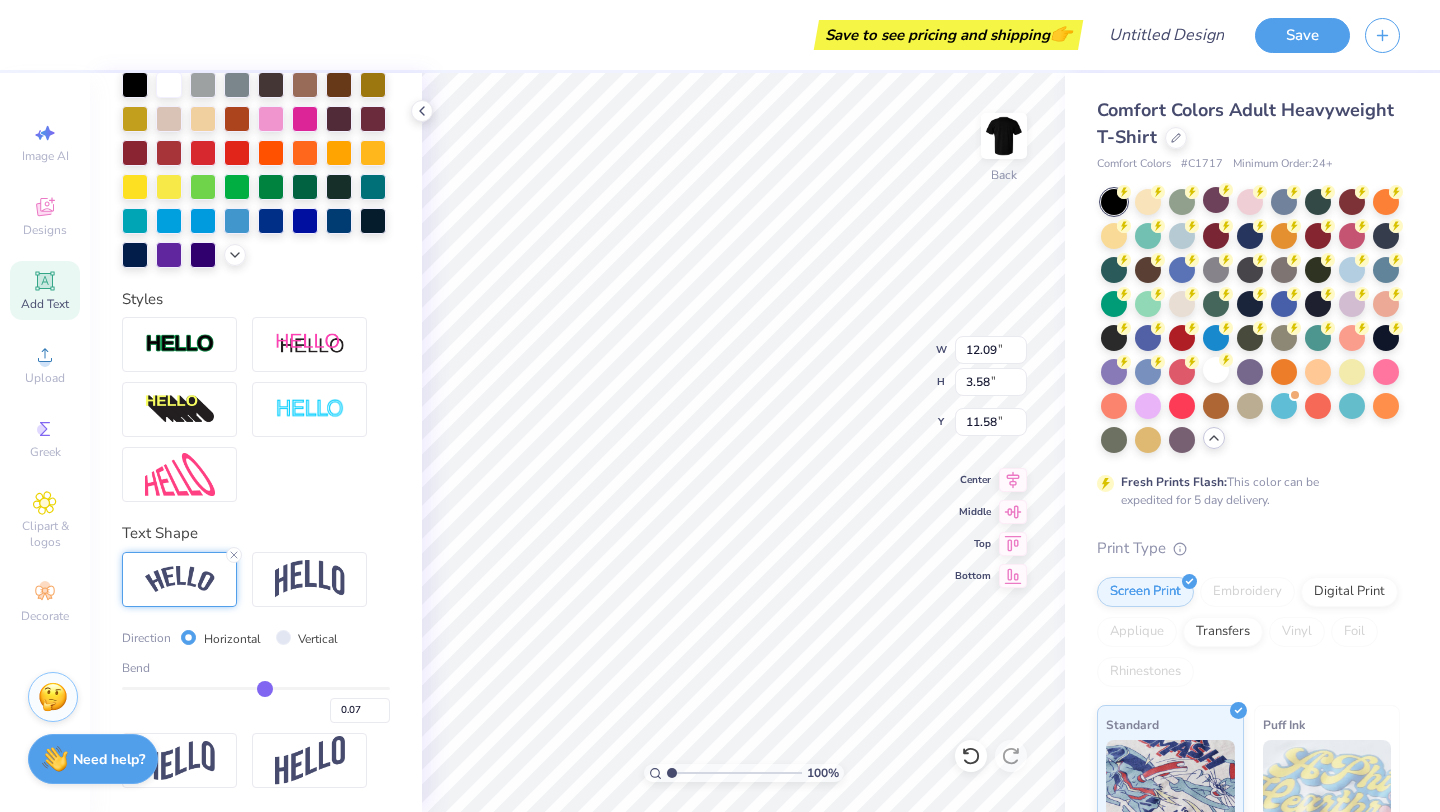 type on "0.06" 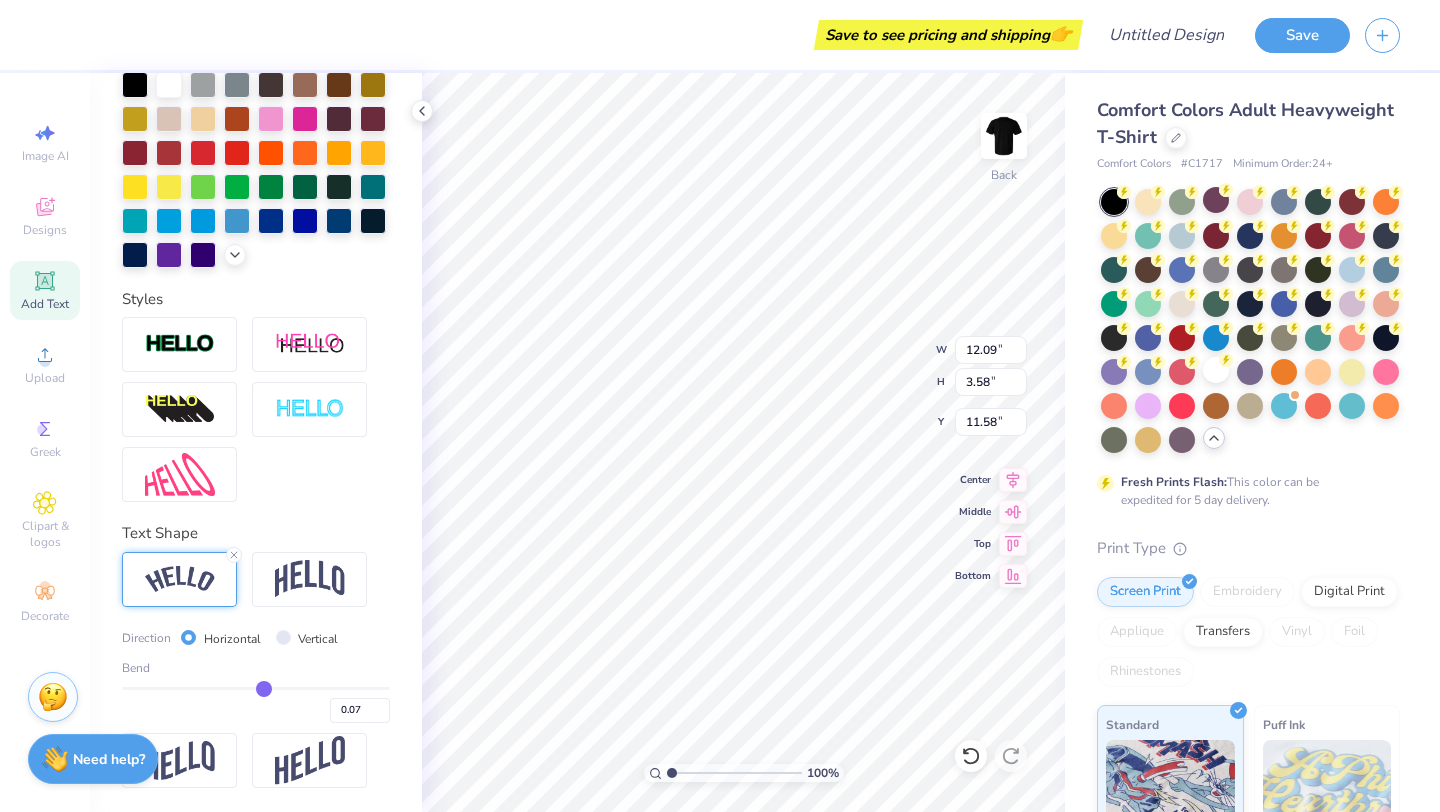 type on "0.06" 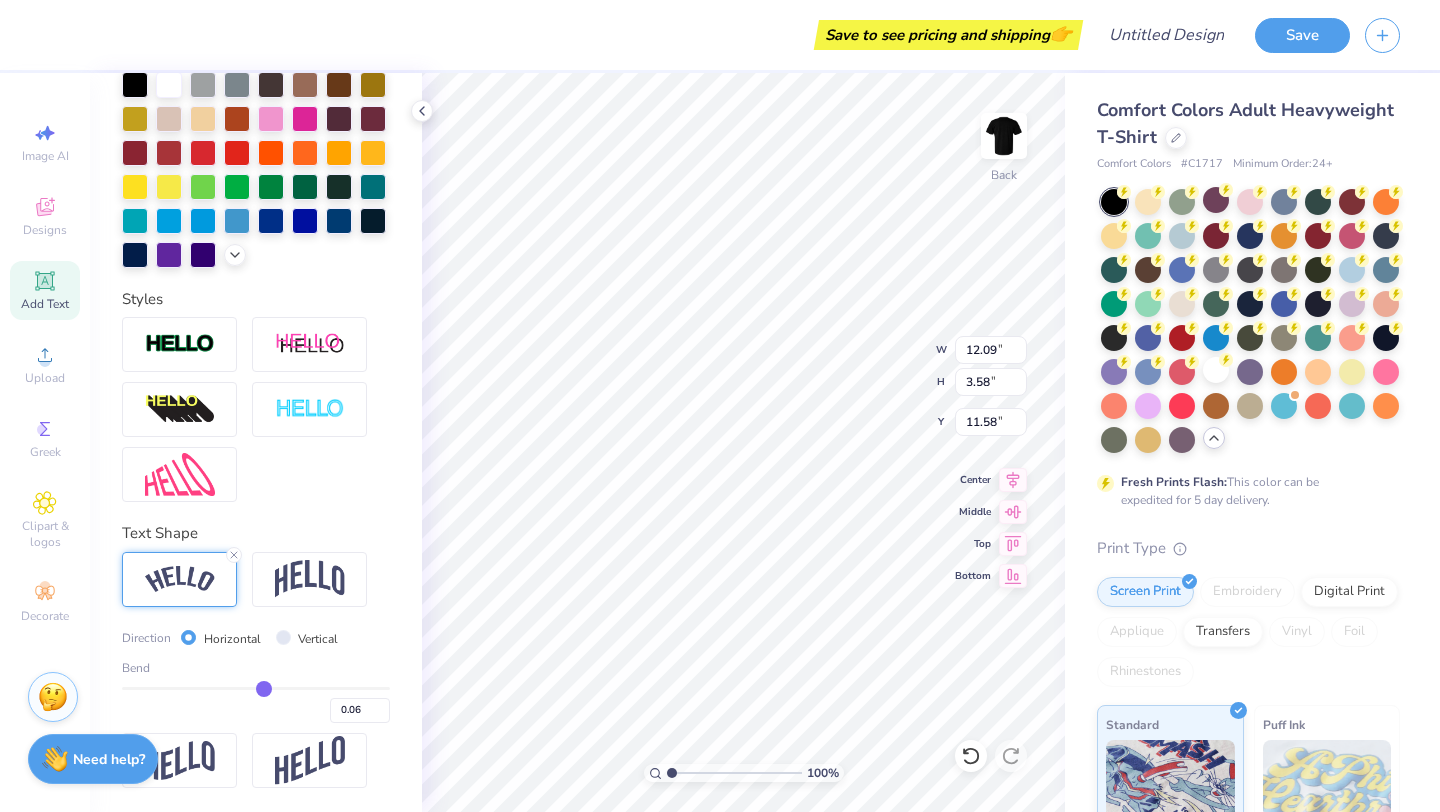 type on "0.04" 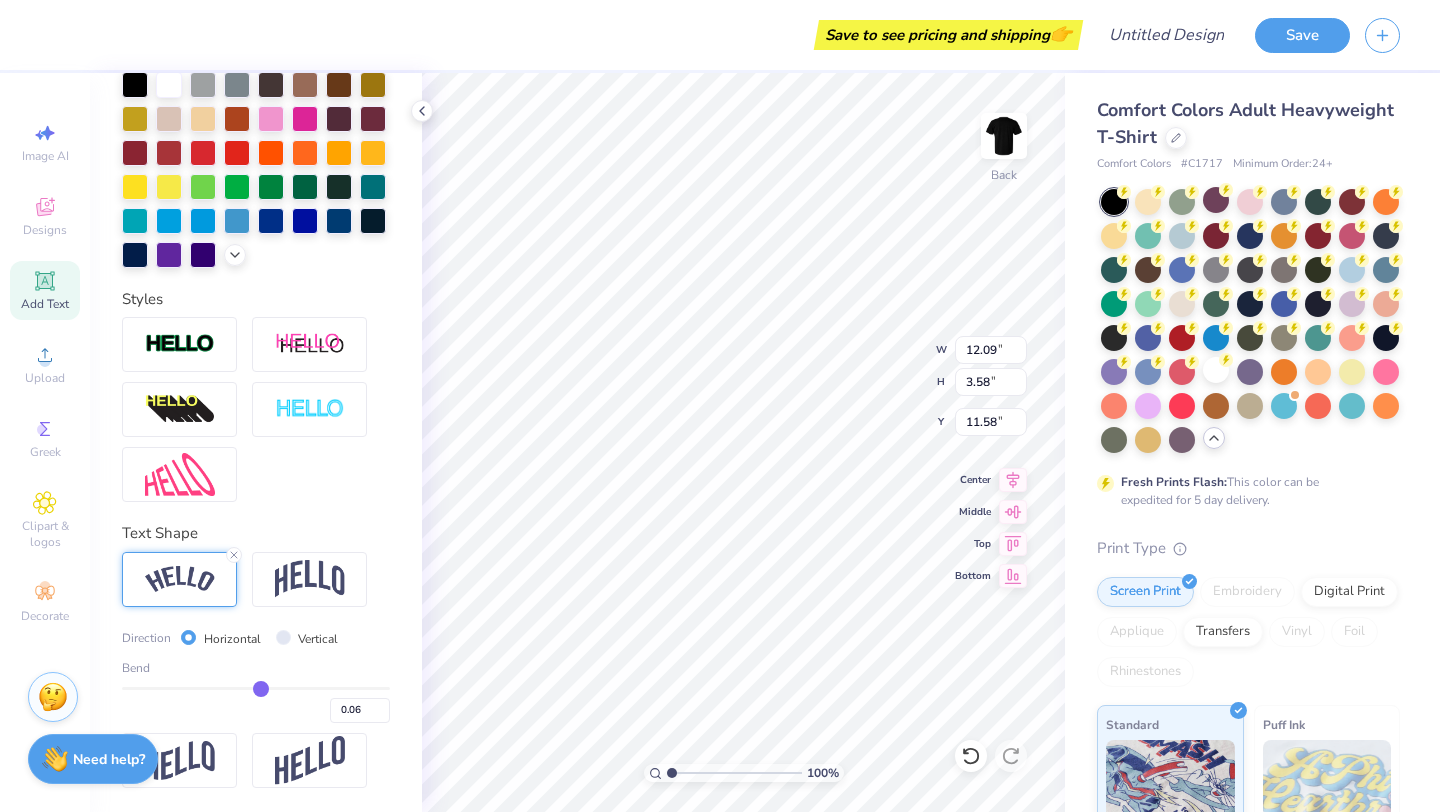 type on "0.04" 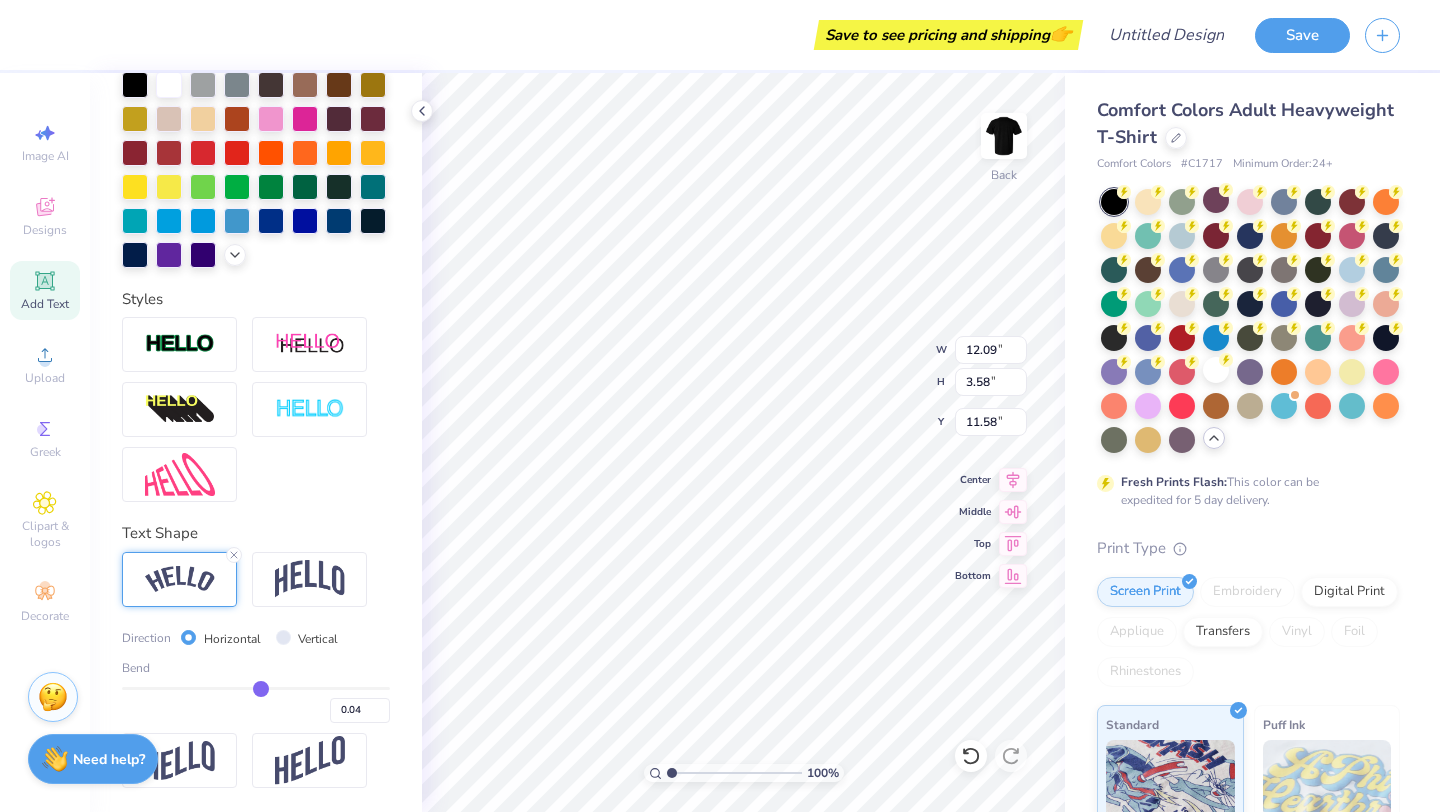 type on "0.03" 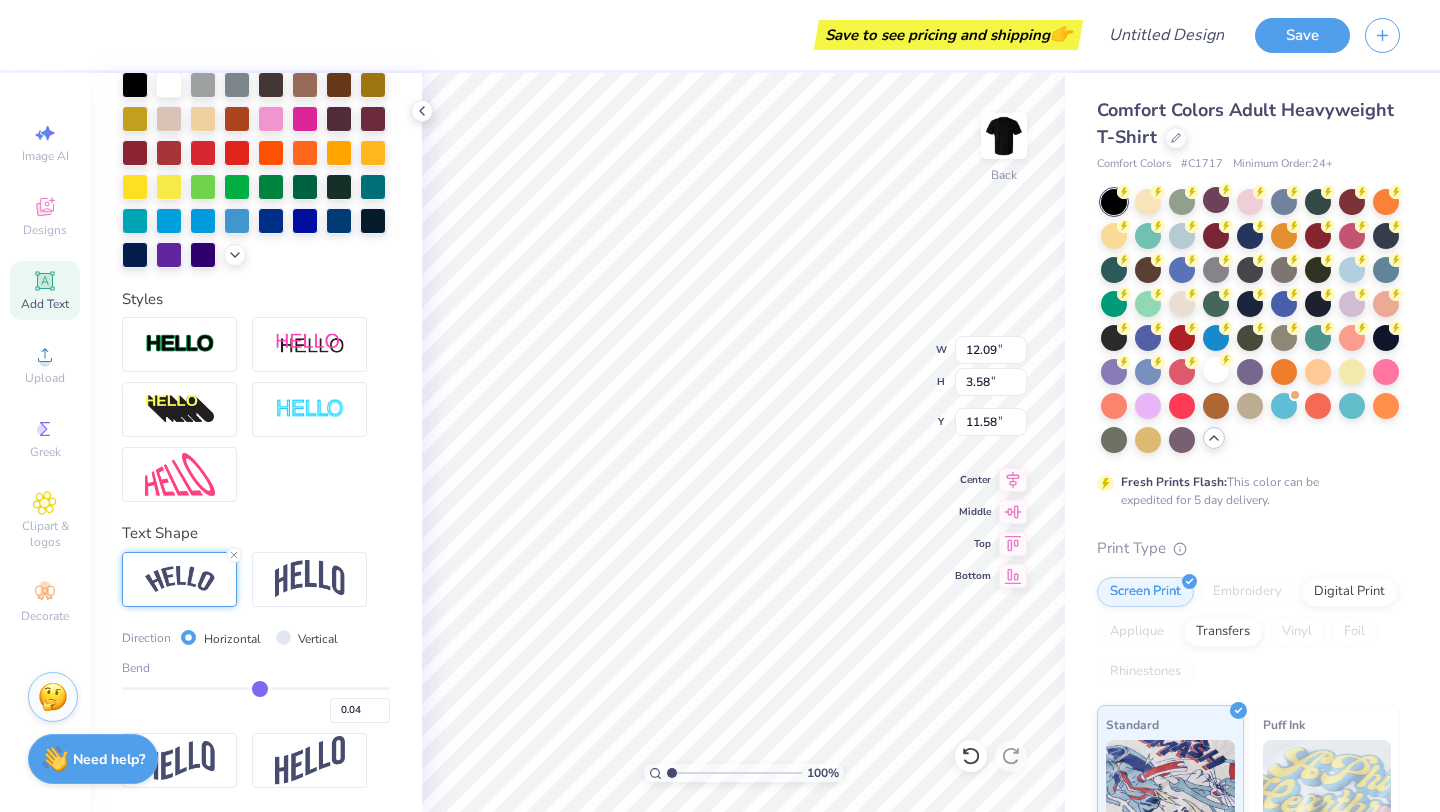 type on "0.03" 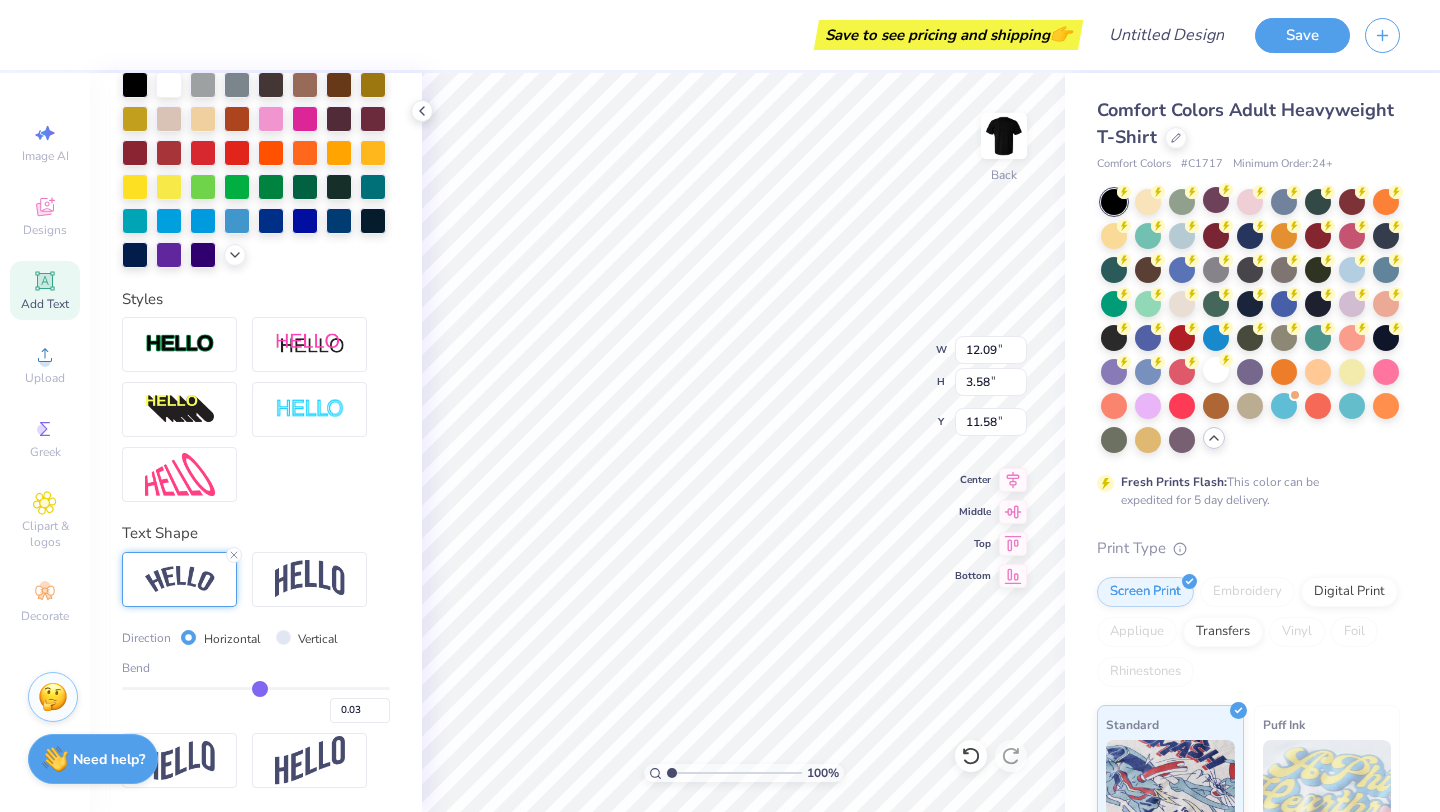 type on "0.02" 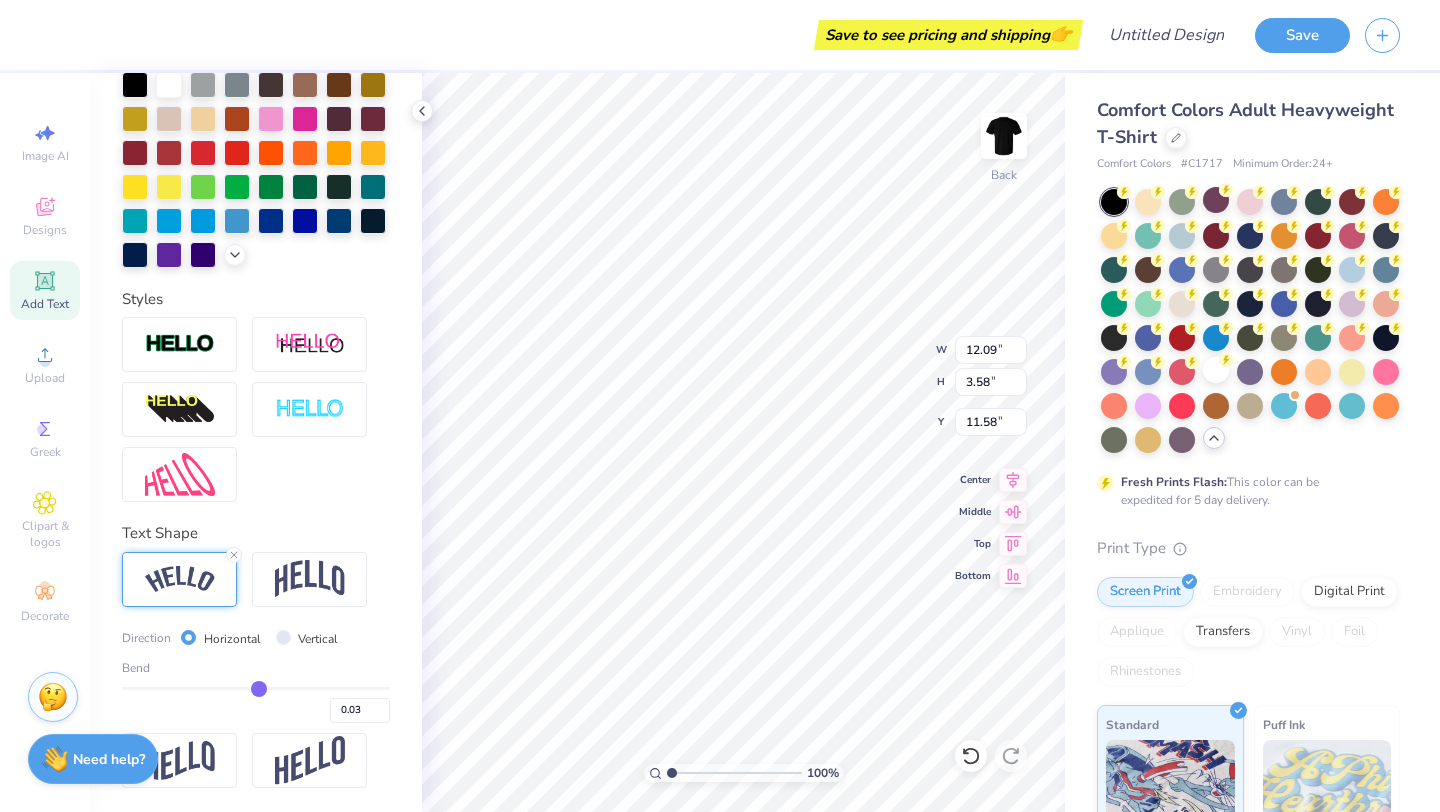 type on "0.02" 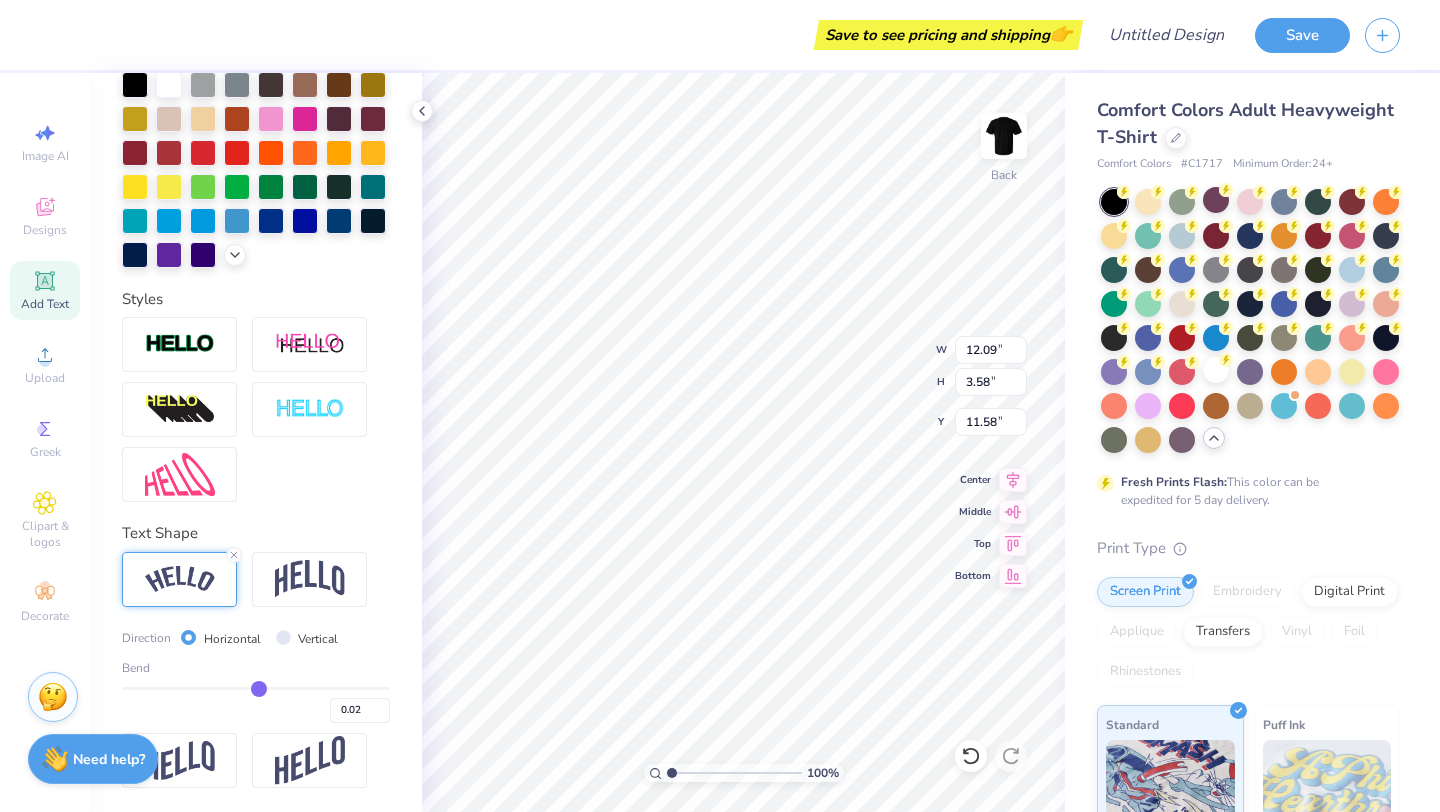 type on "0.01" 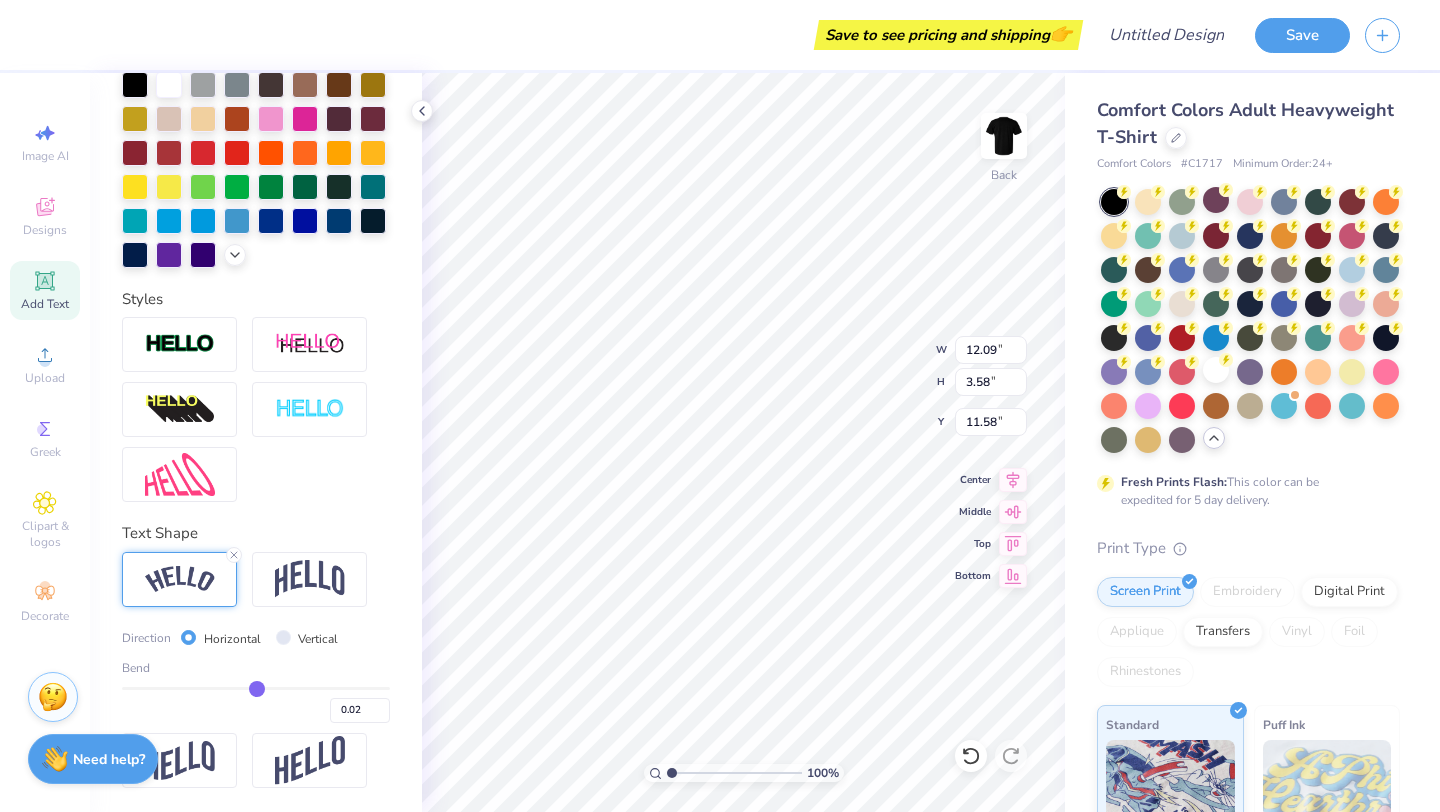 type on "0.01" 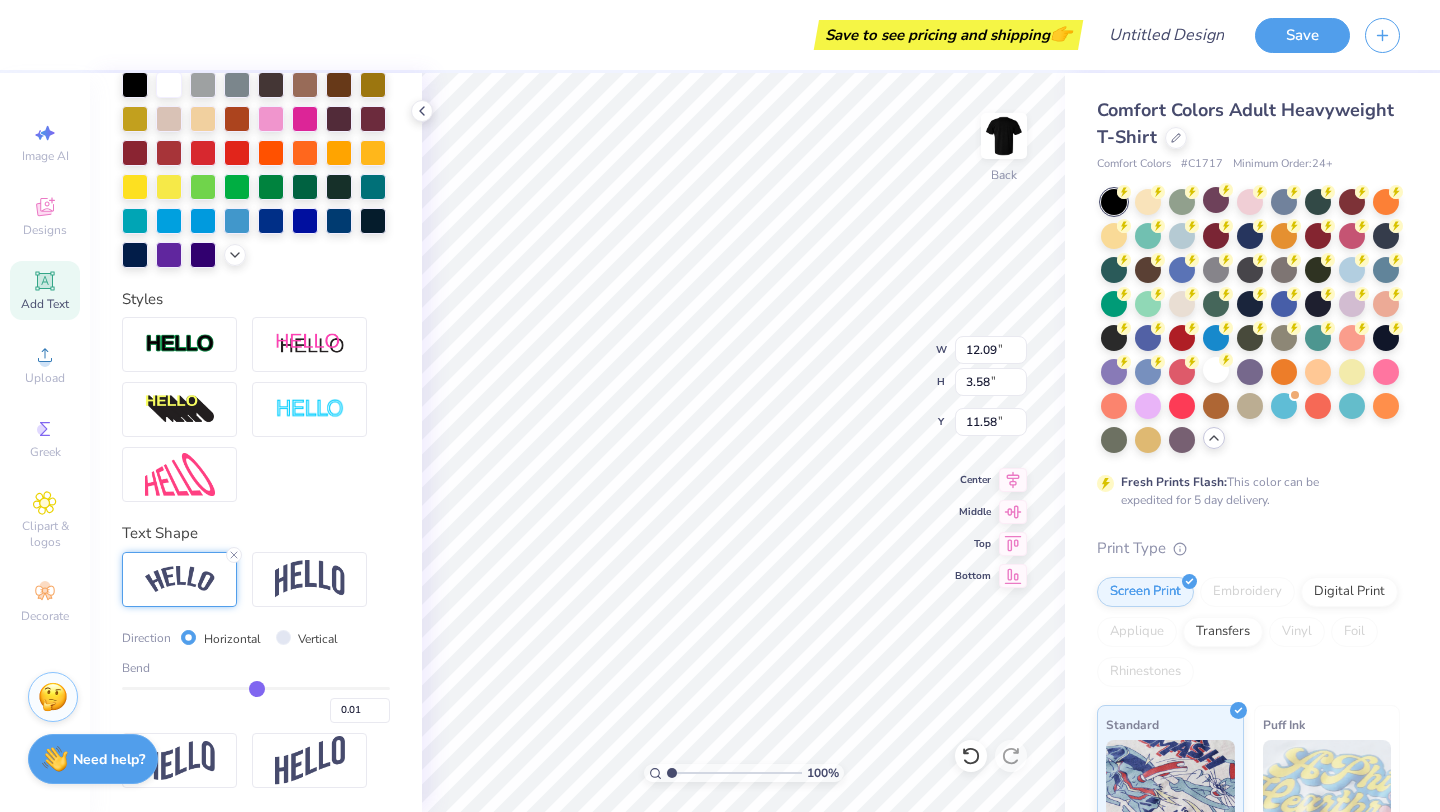 type on "0" 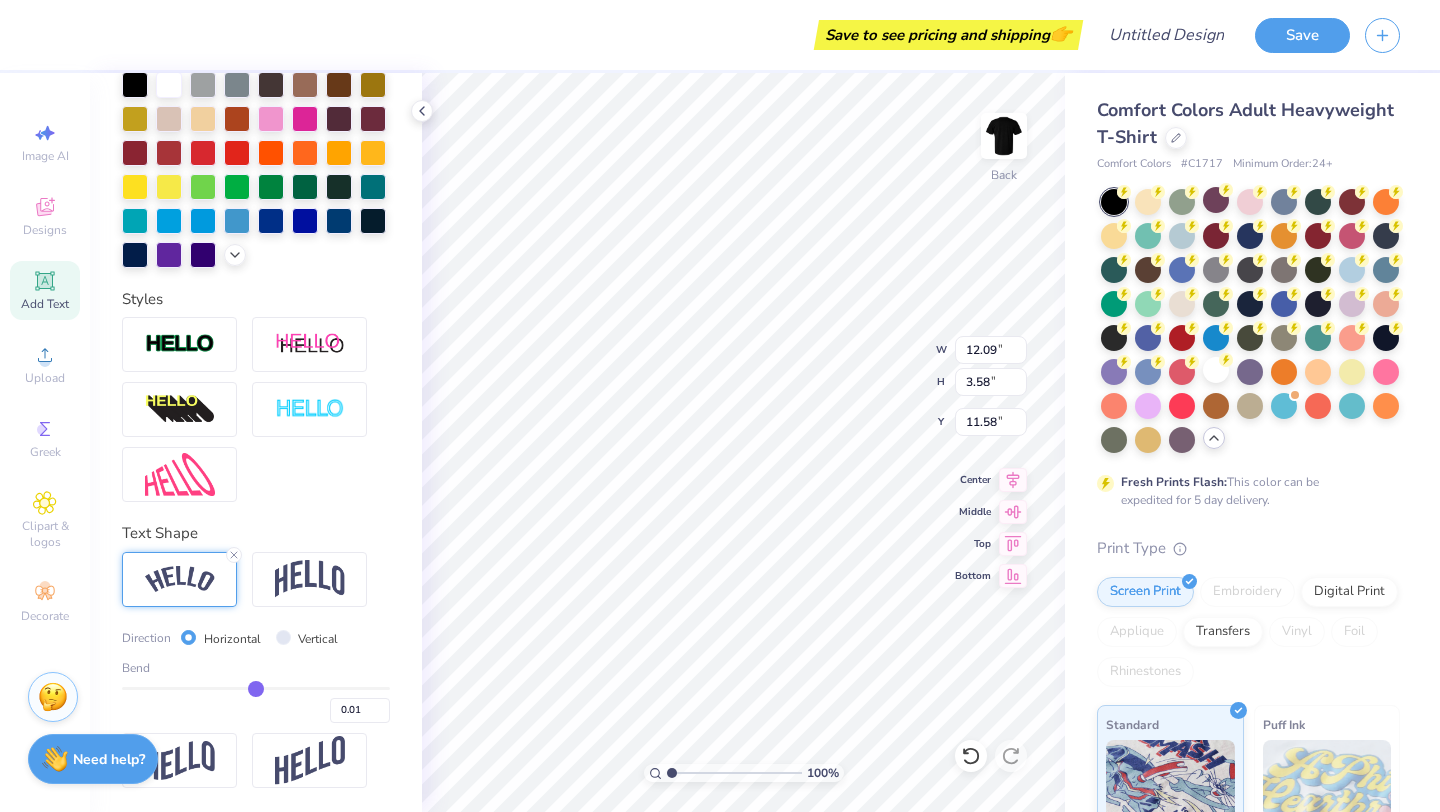 type on "0.00" 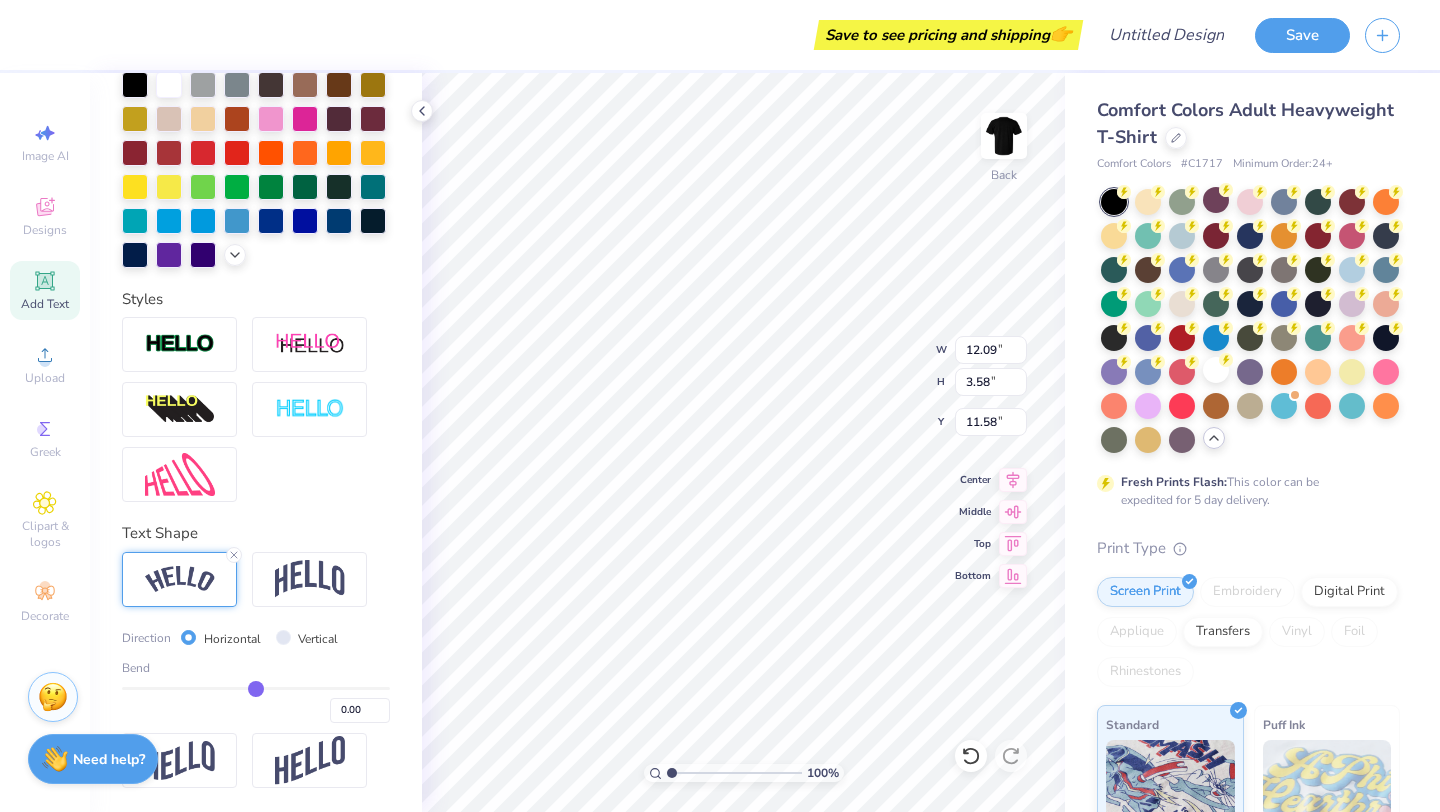 type on "-0.01" 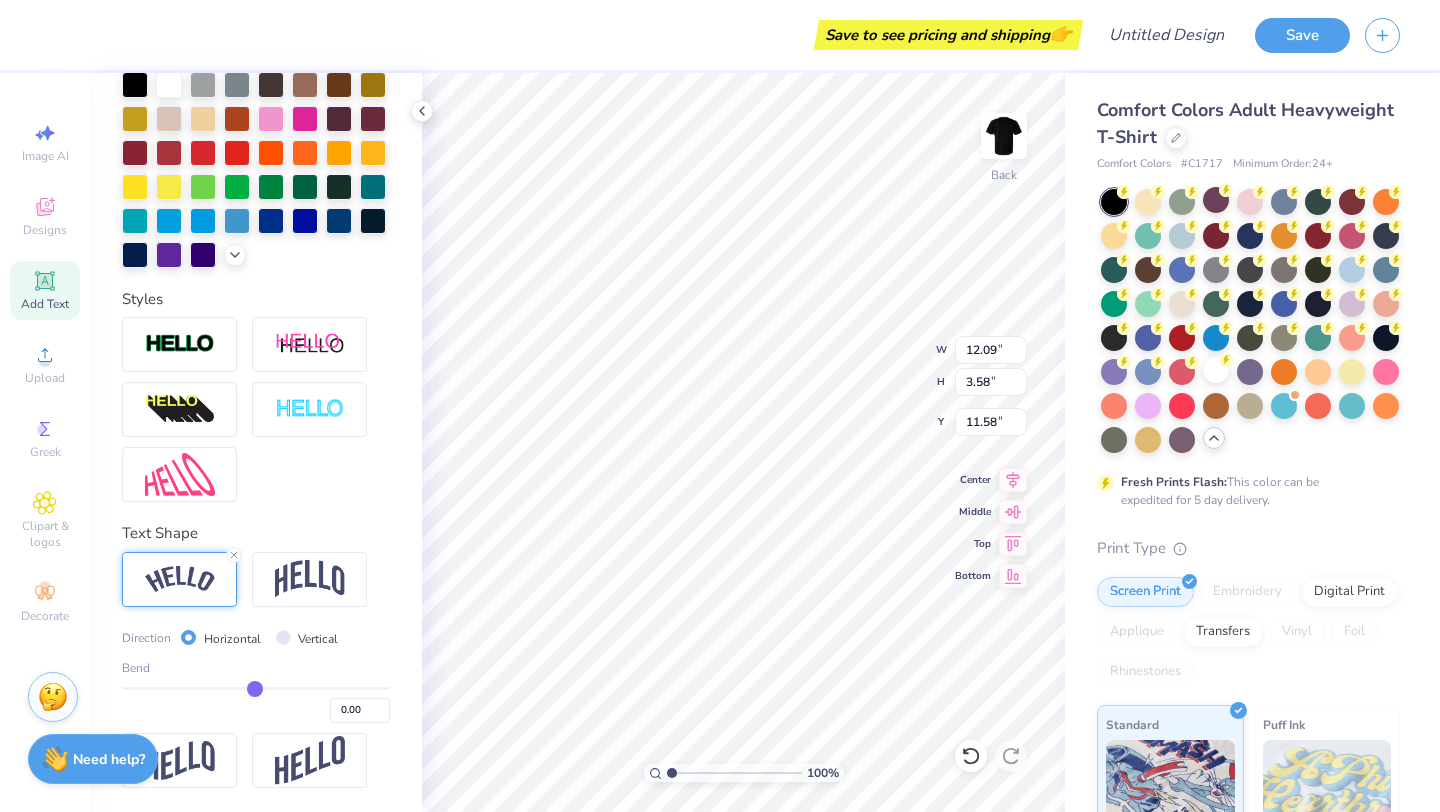 type on "-0.01" 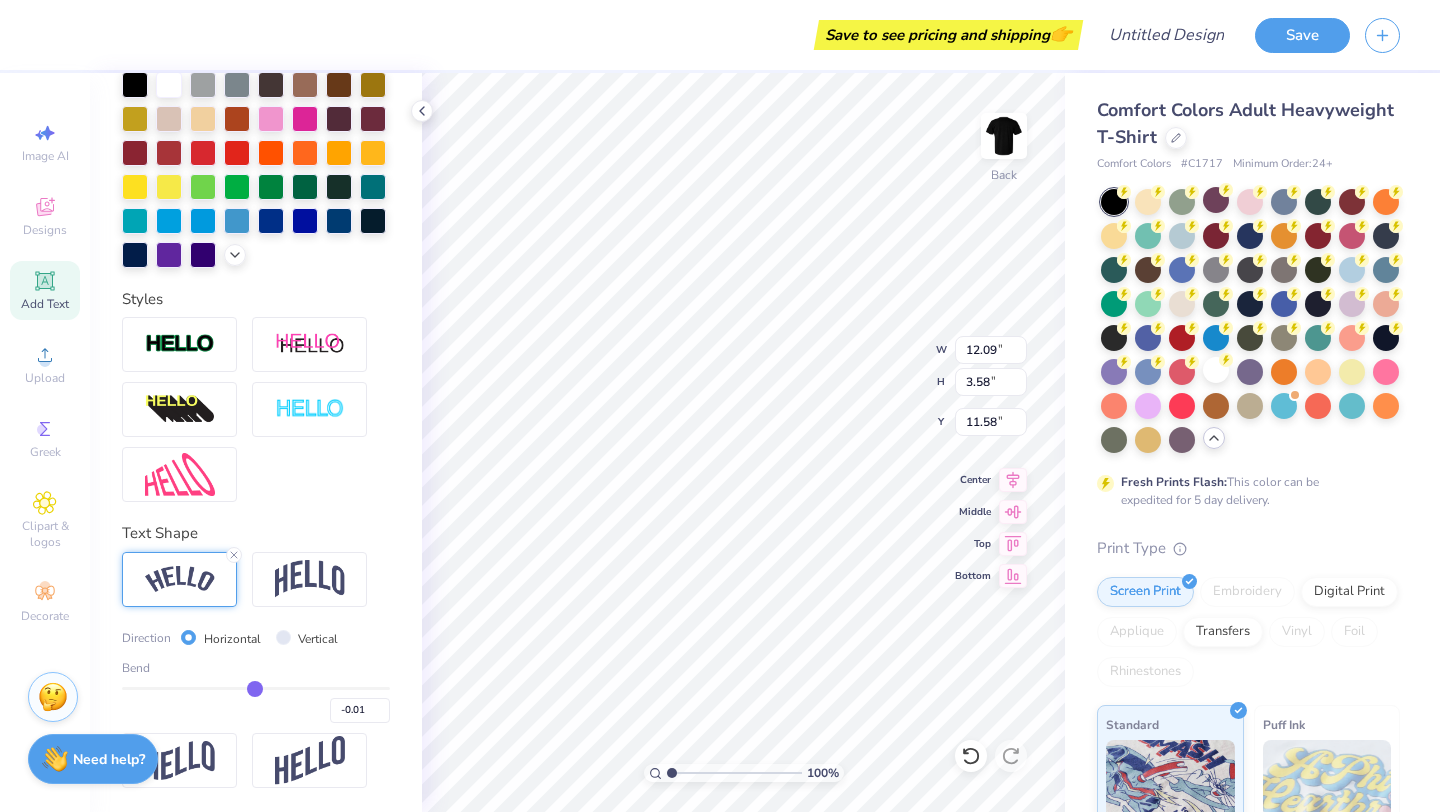 type on "-0.02" 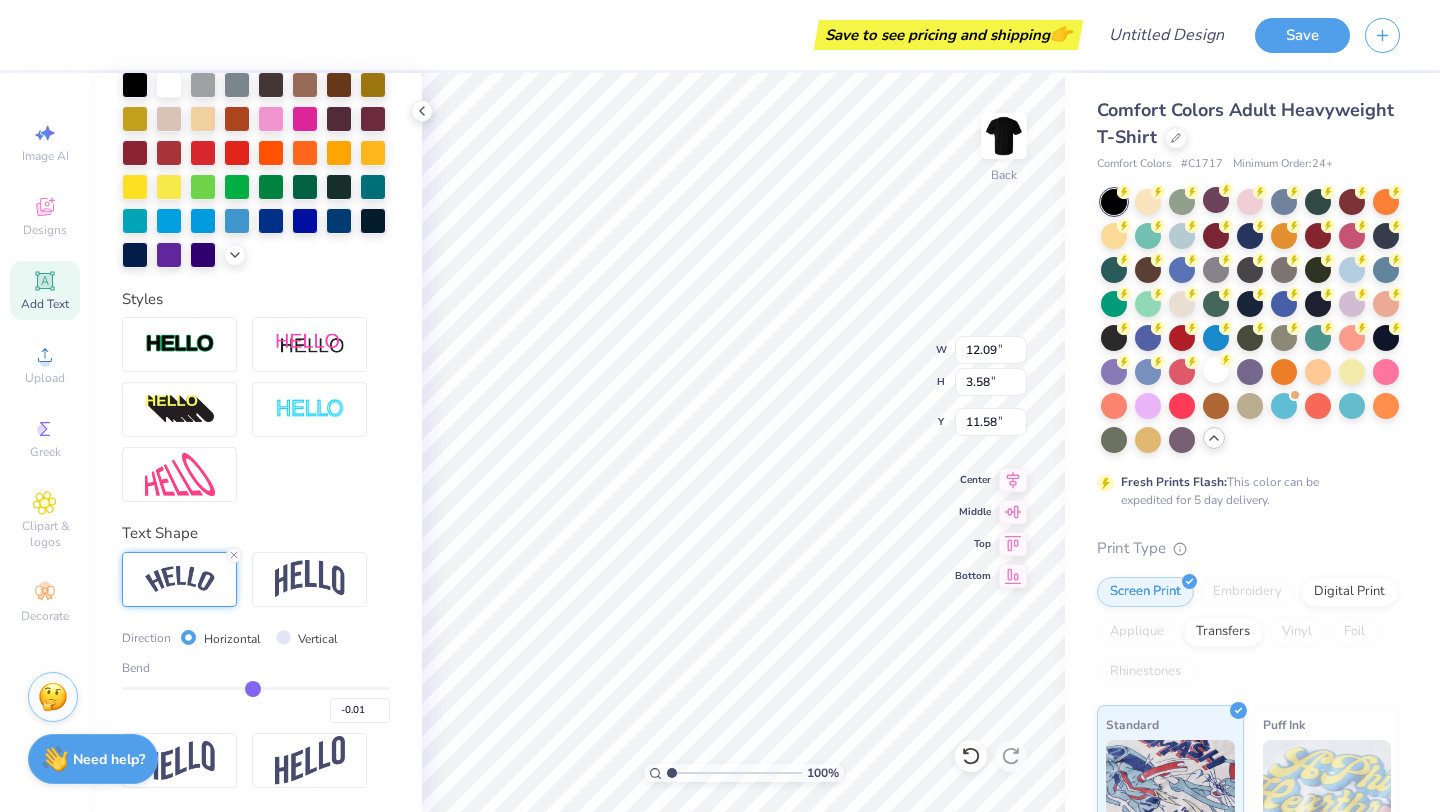 type on "-0.02" 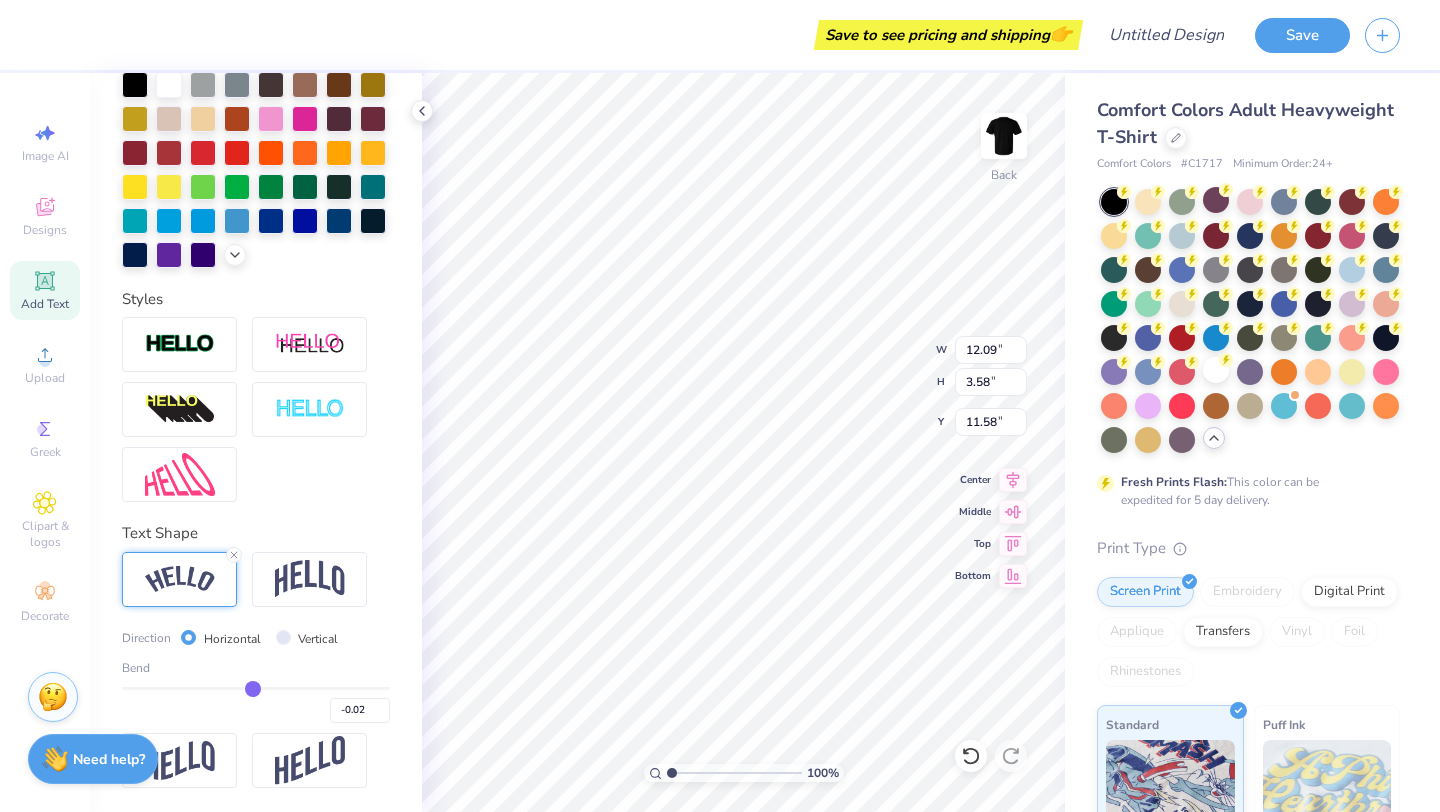 type on "-0.03" 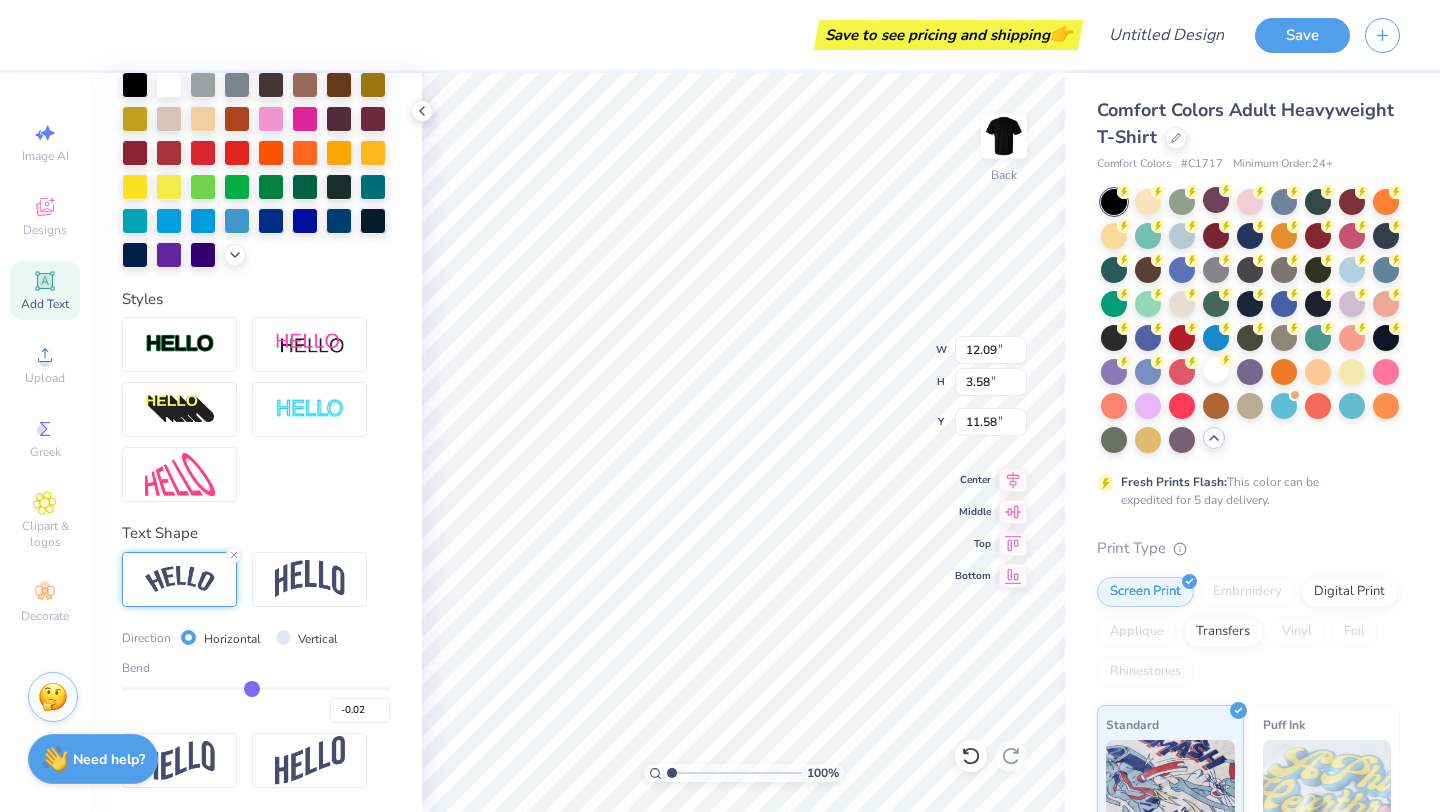 type on "-0.03" 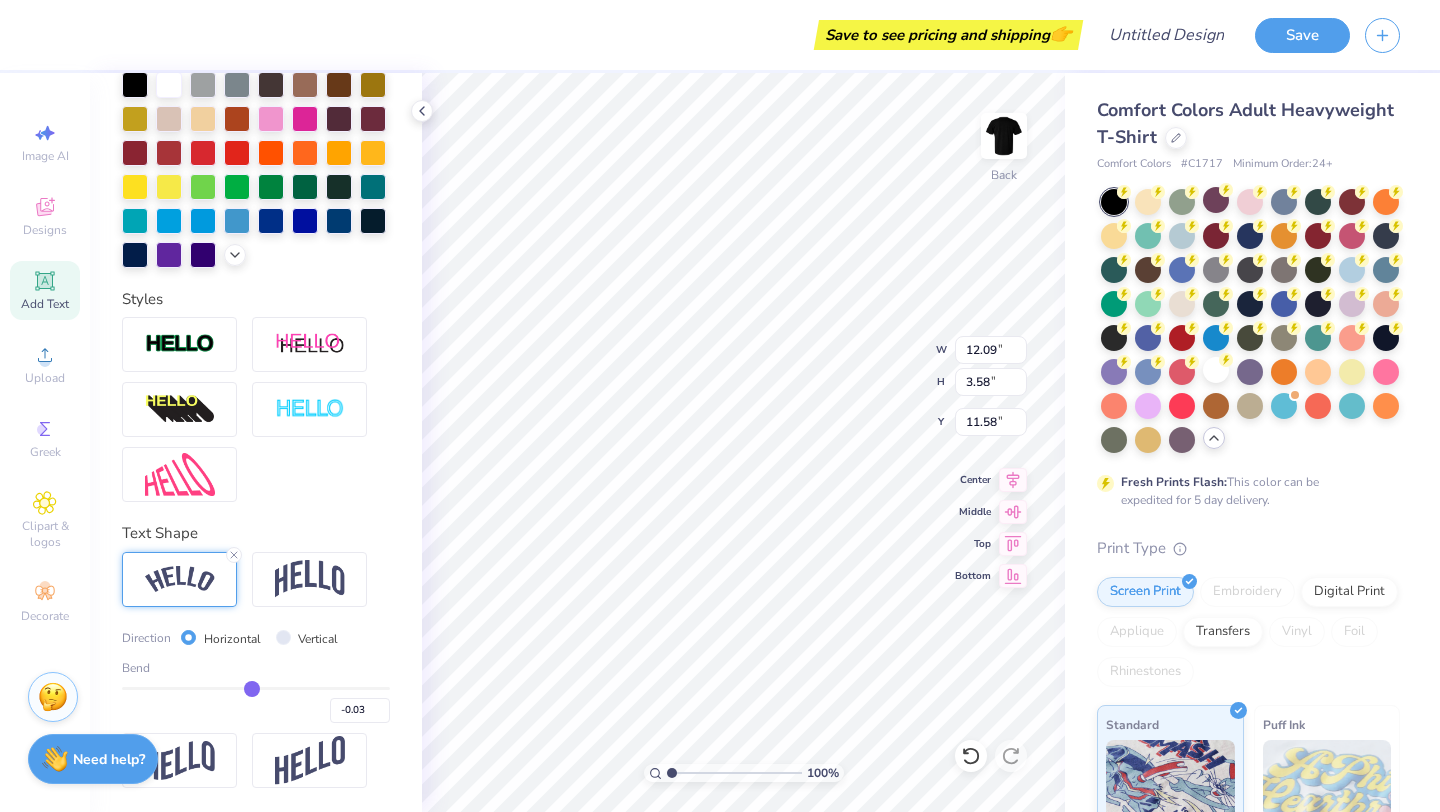 type on "-0.04" 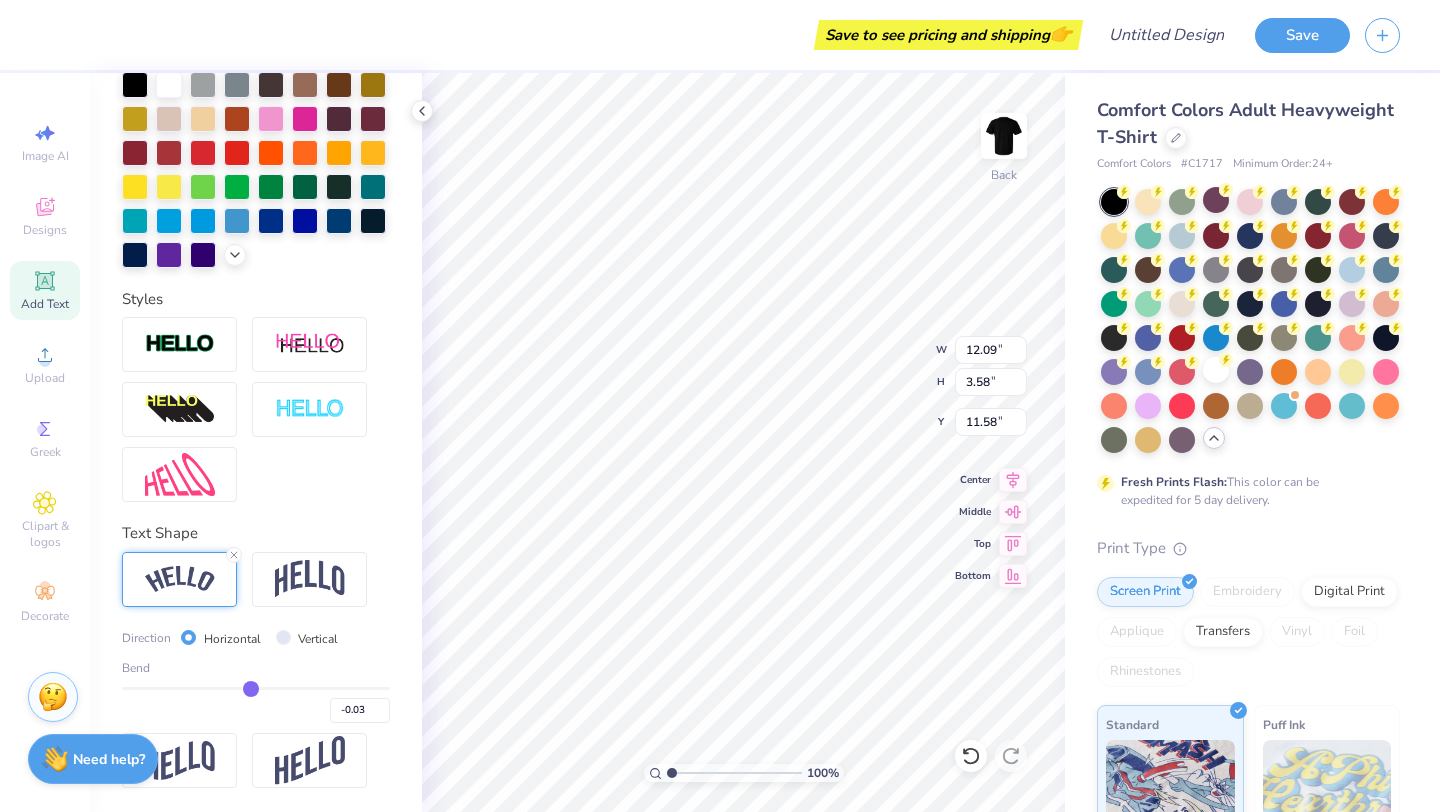 type on "-0.04" 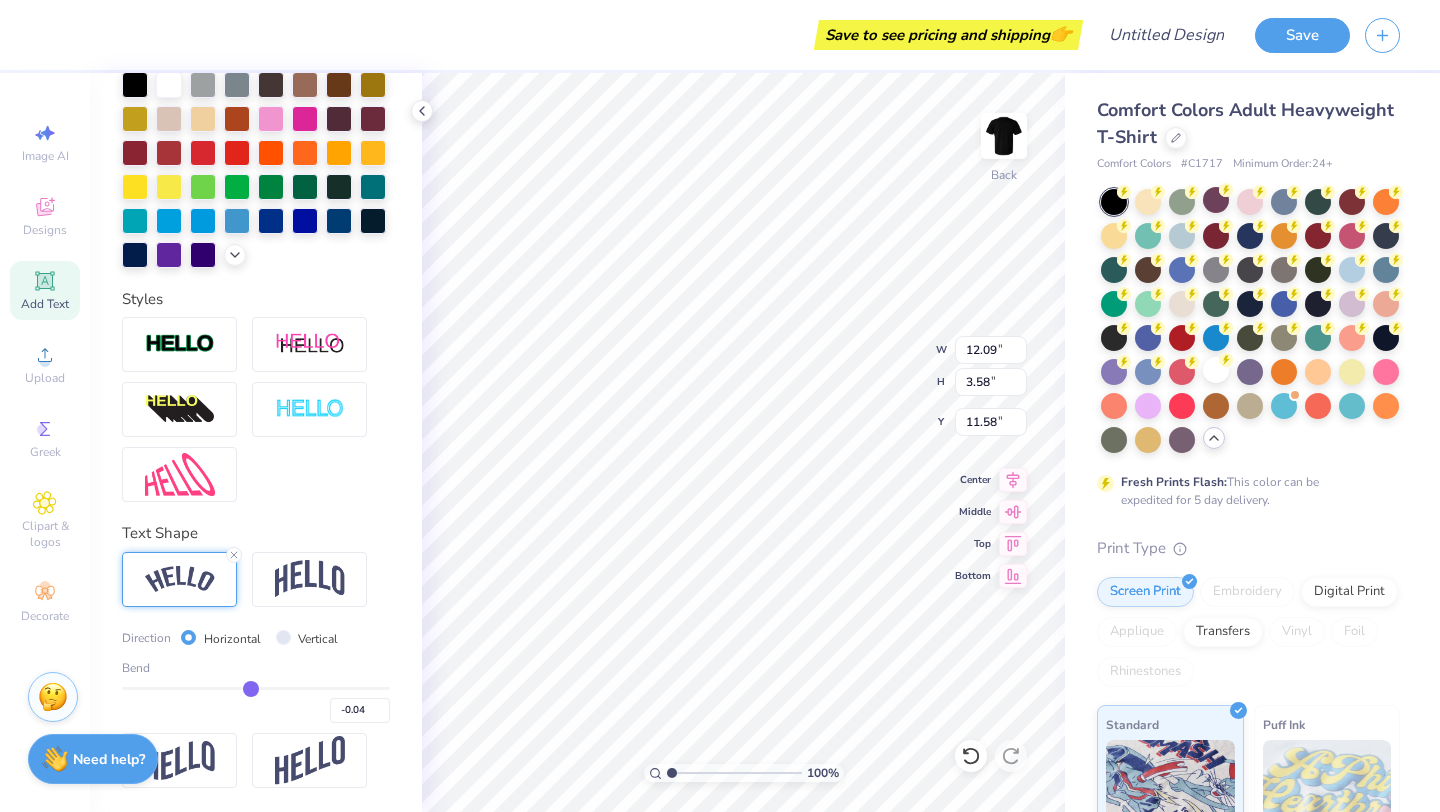 type on "-0.05" 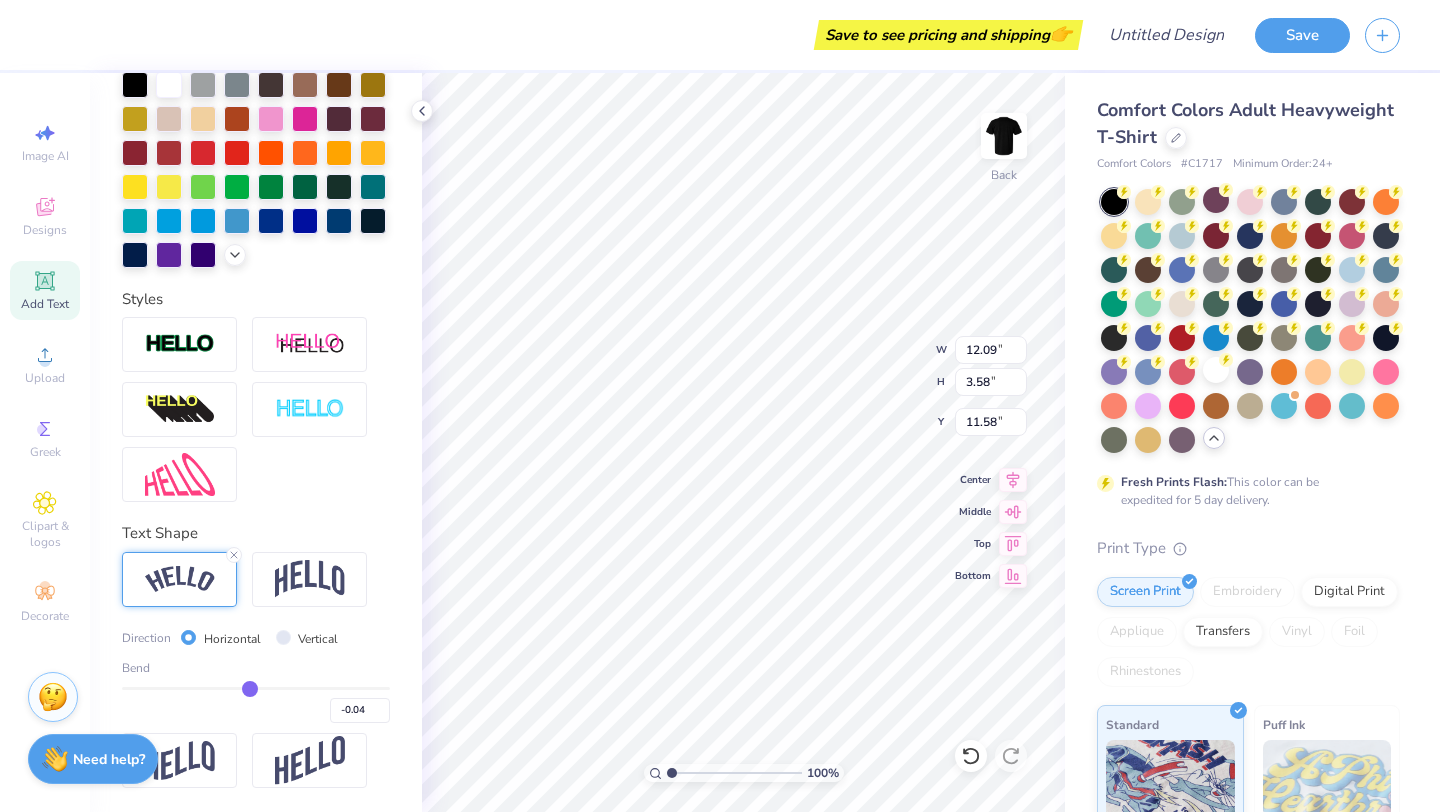 type on "-0.05" 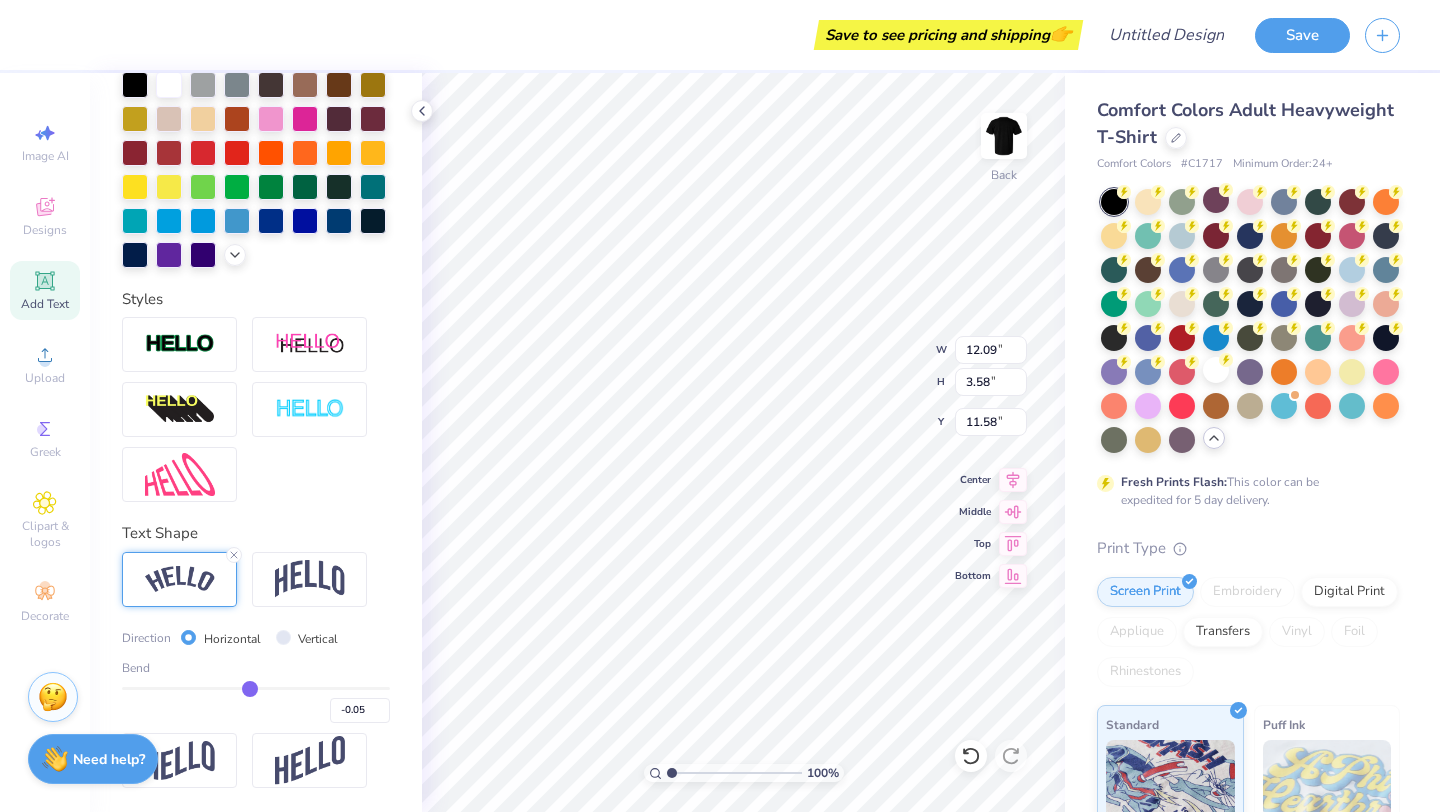type on "-0.06" 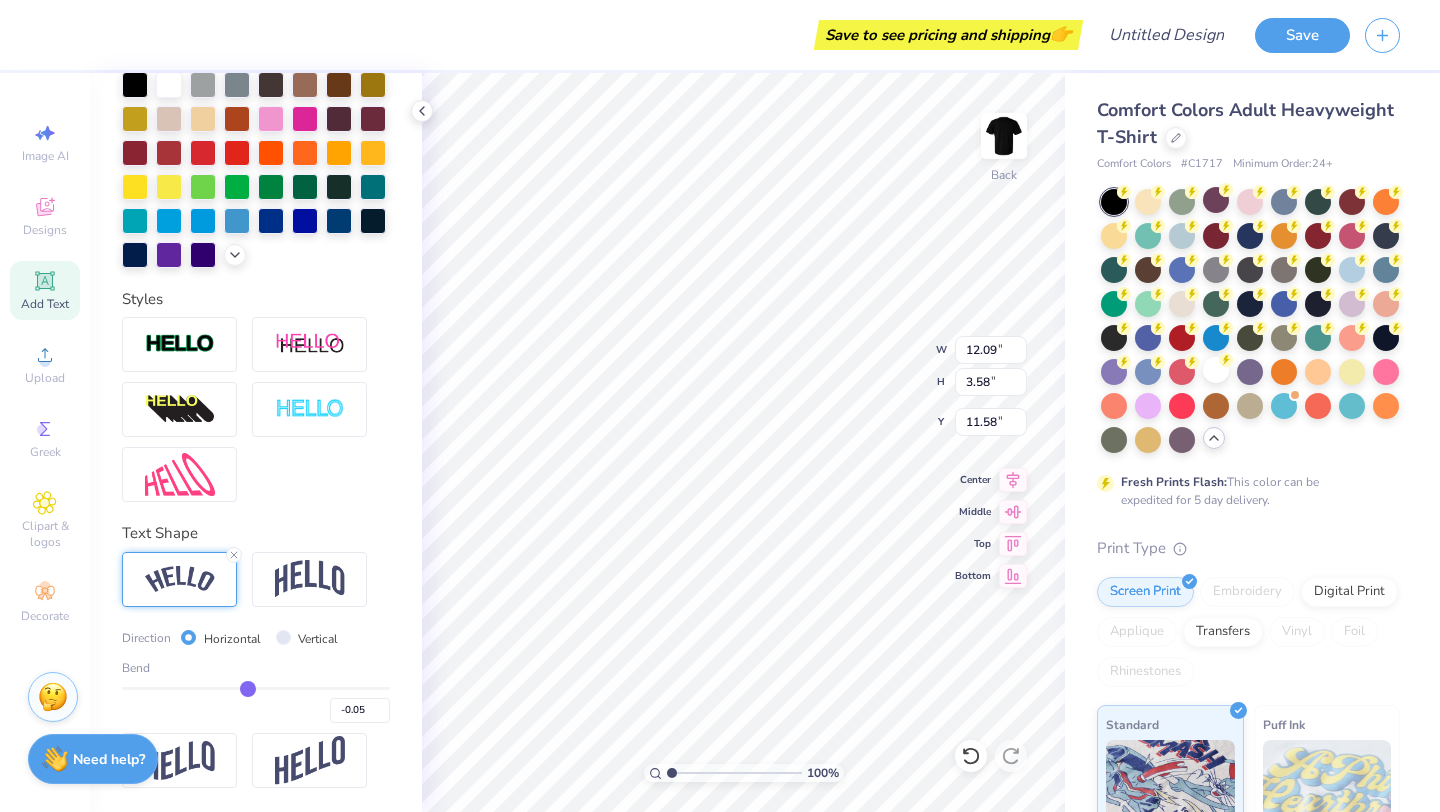 type on "-0.06" 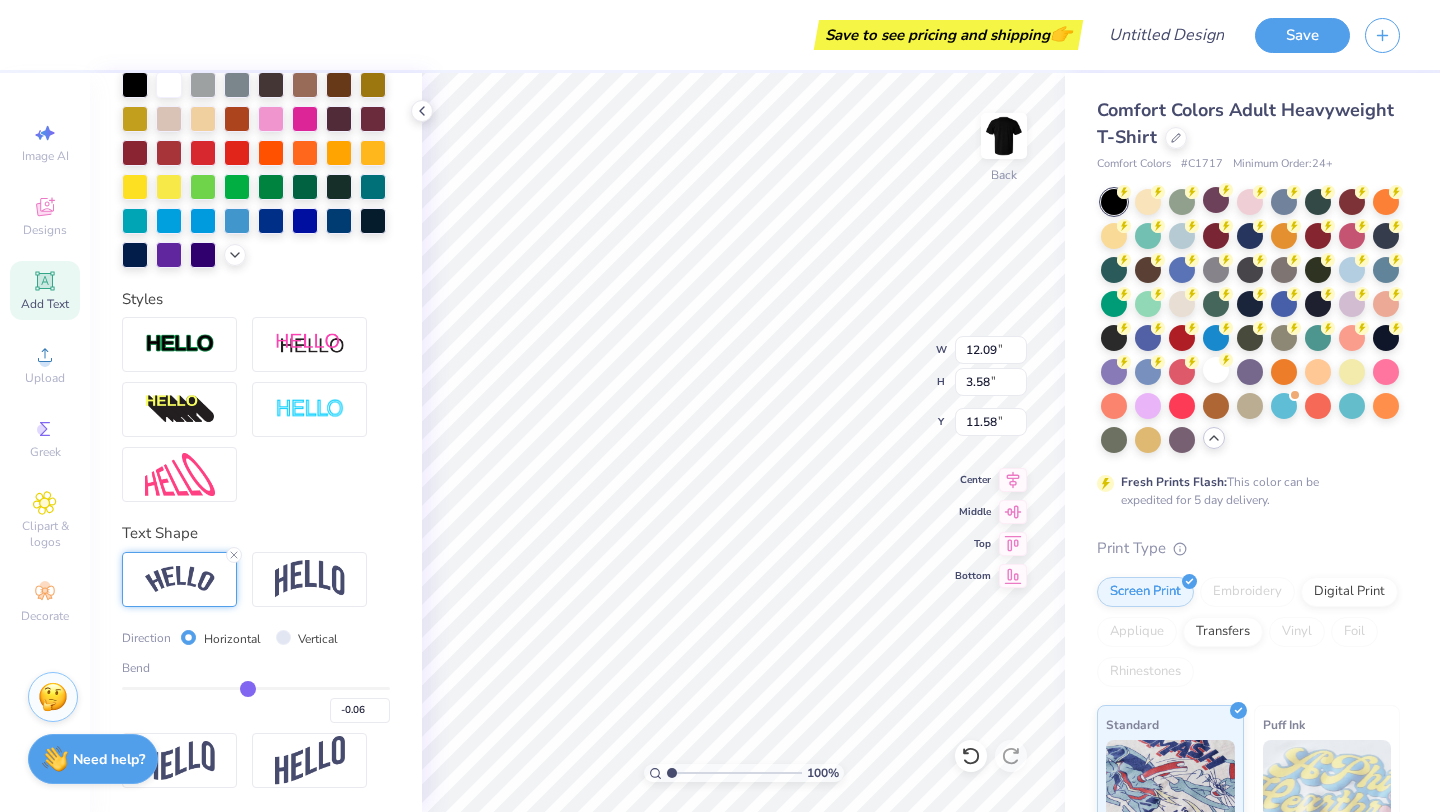 type on "-0.07" 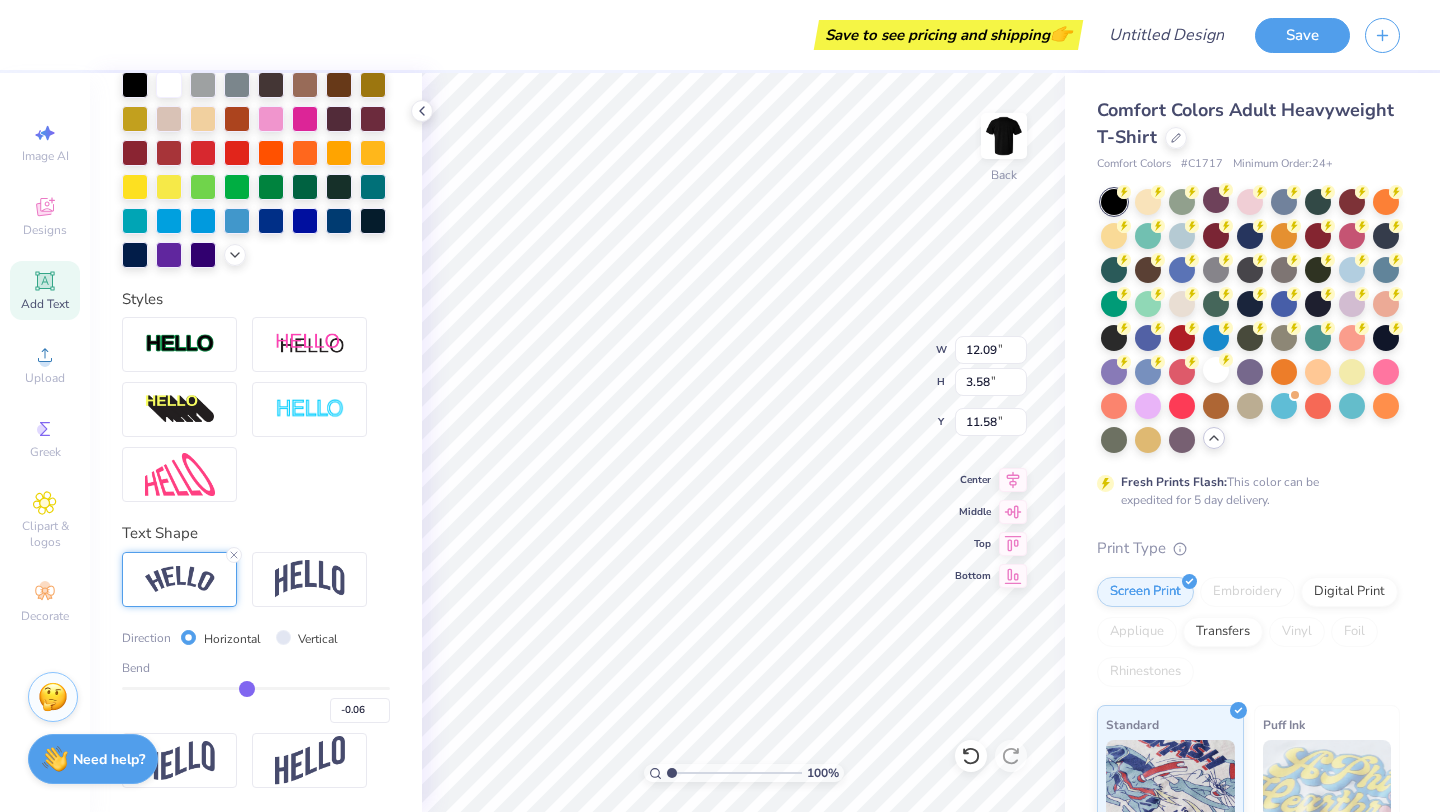 type on "-0.07" 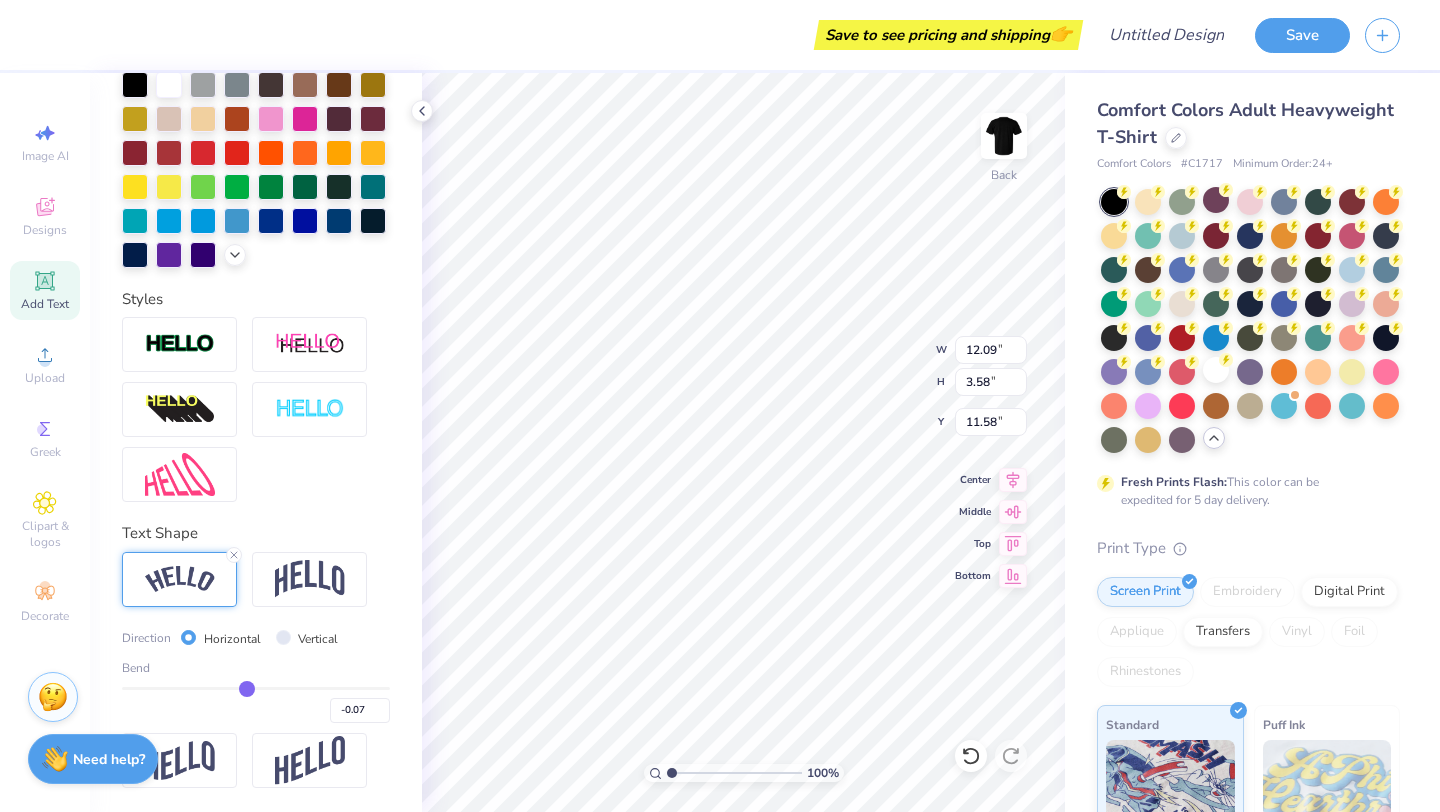 type on "-0.08" 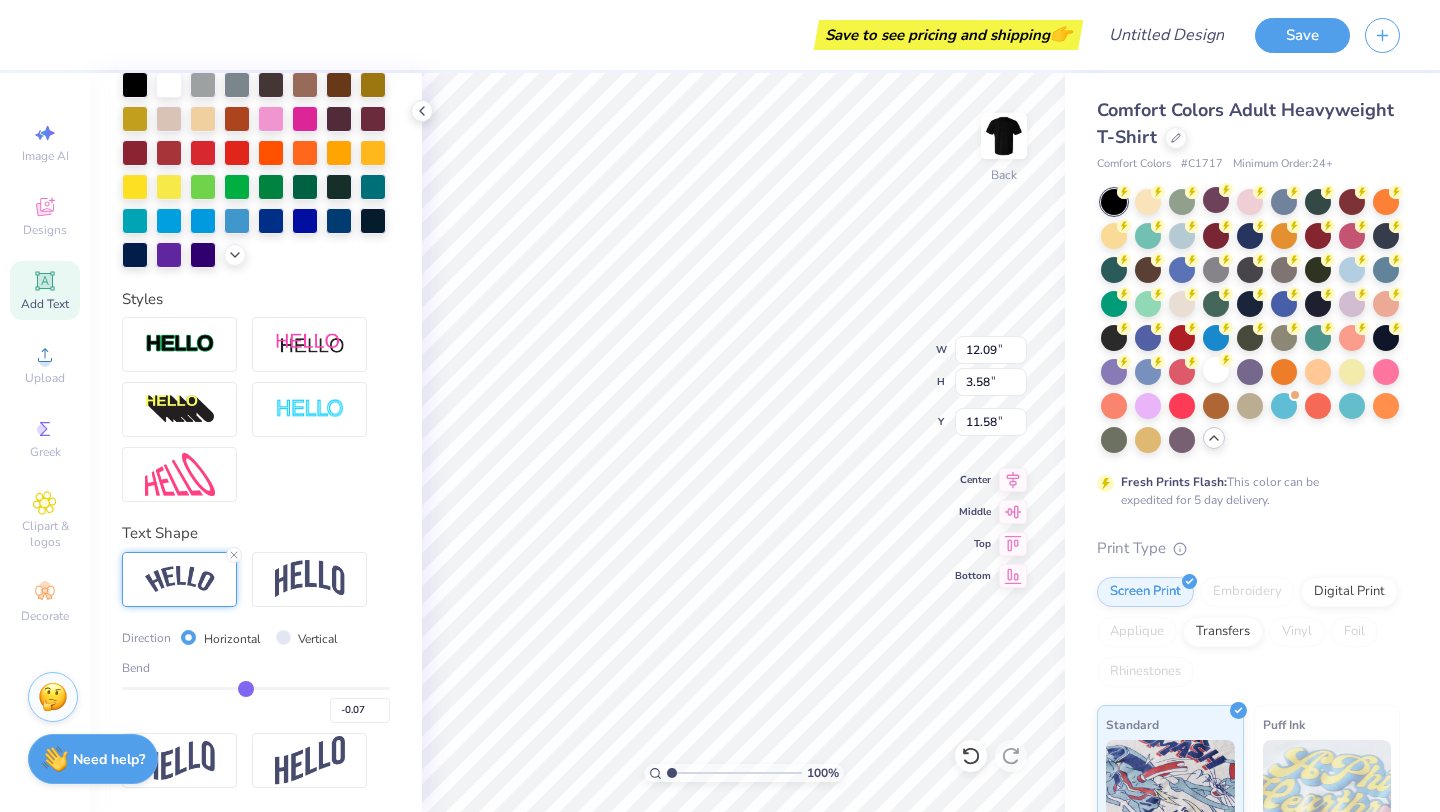 type on "-0.08" 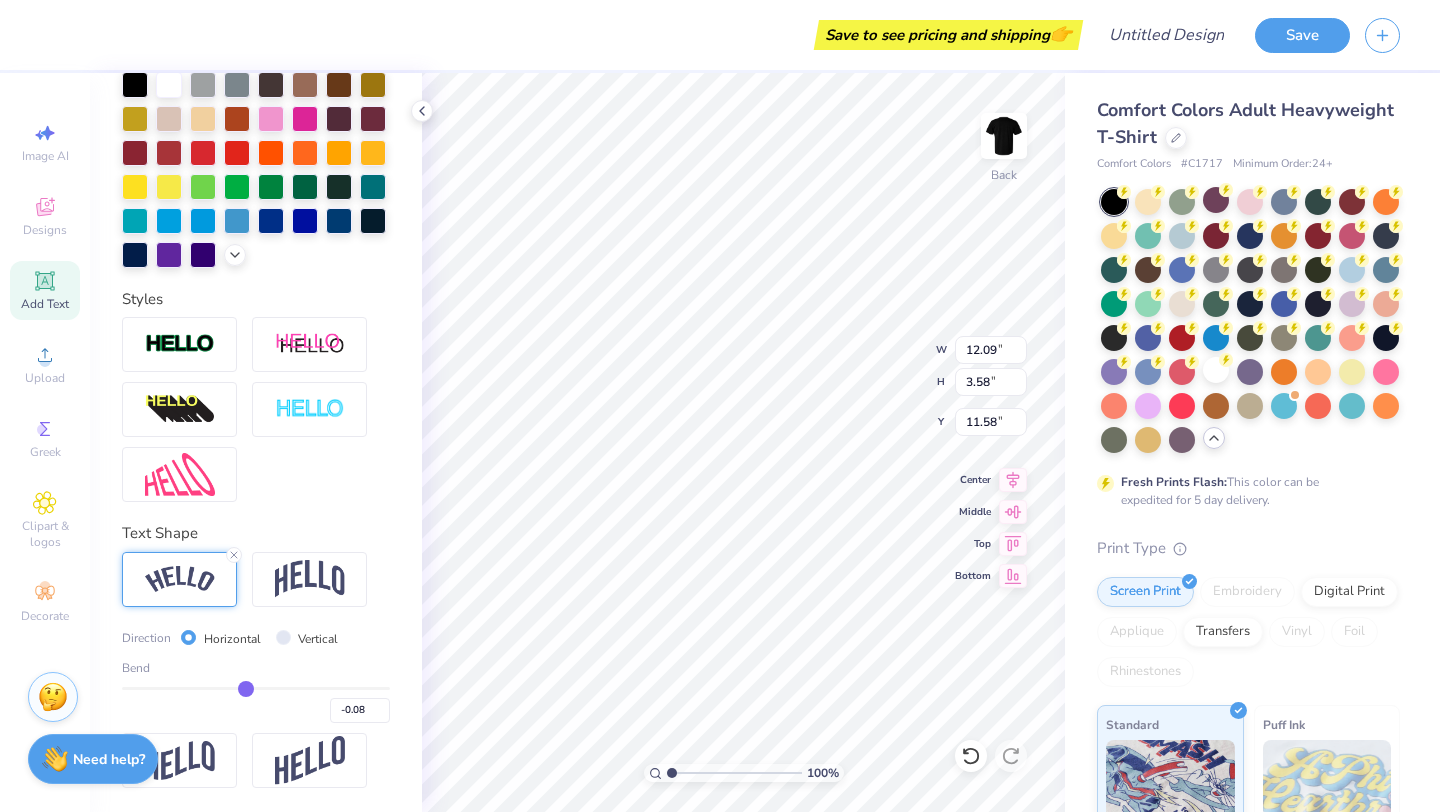 type on "-0.09" 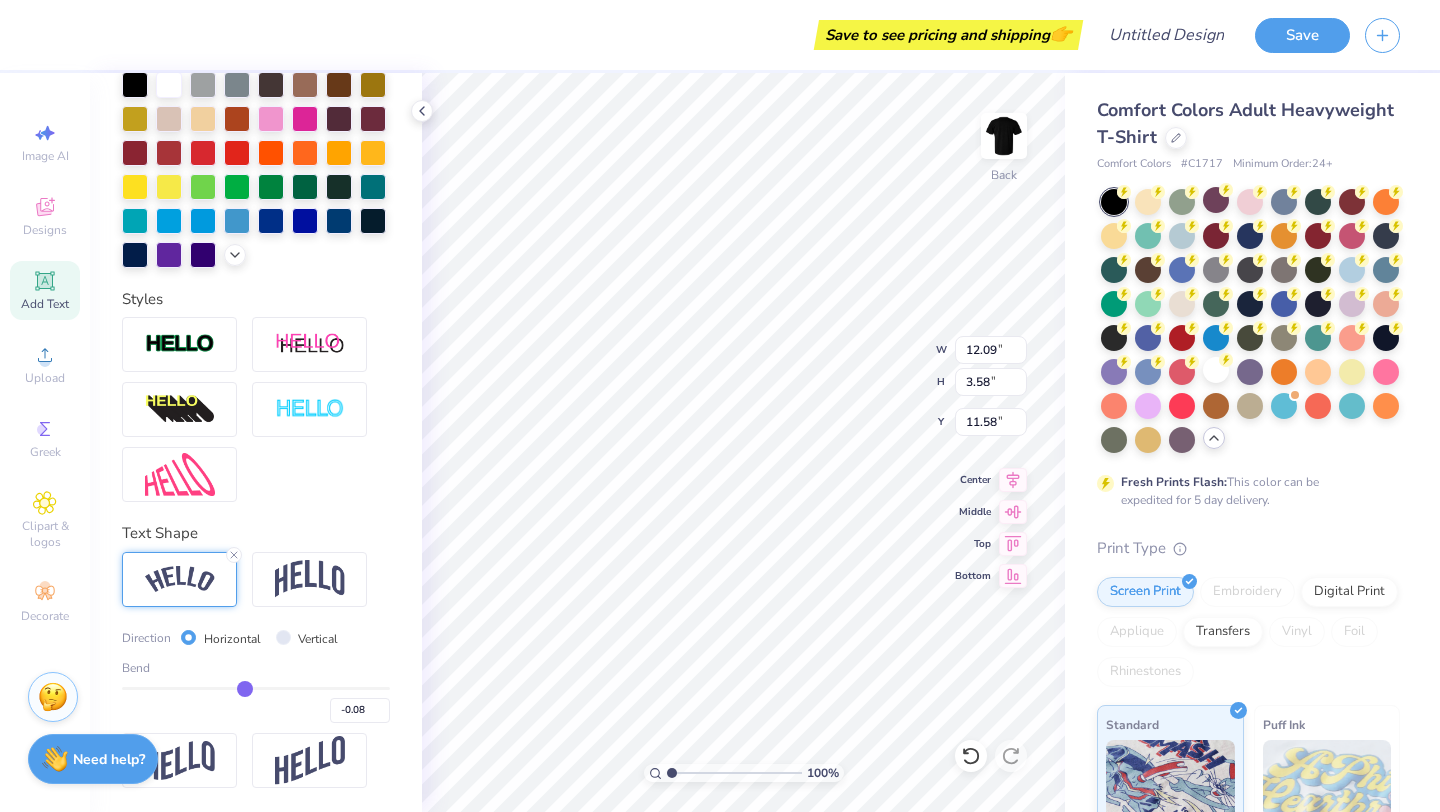 type on "-0.09" 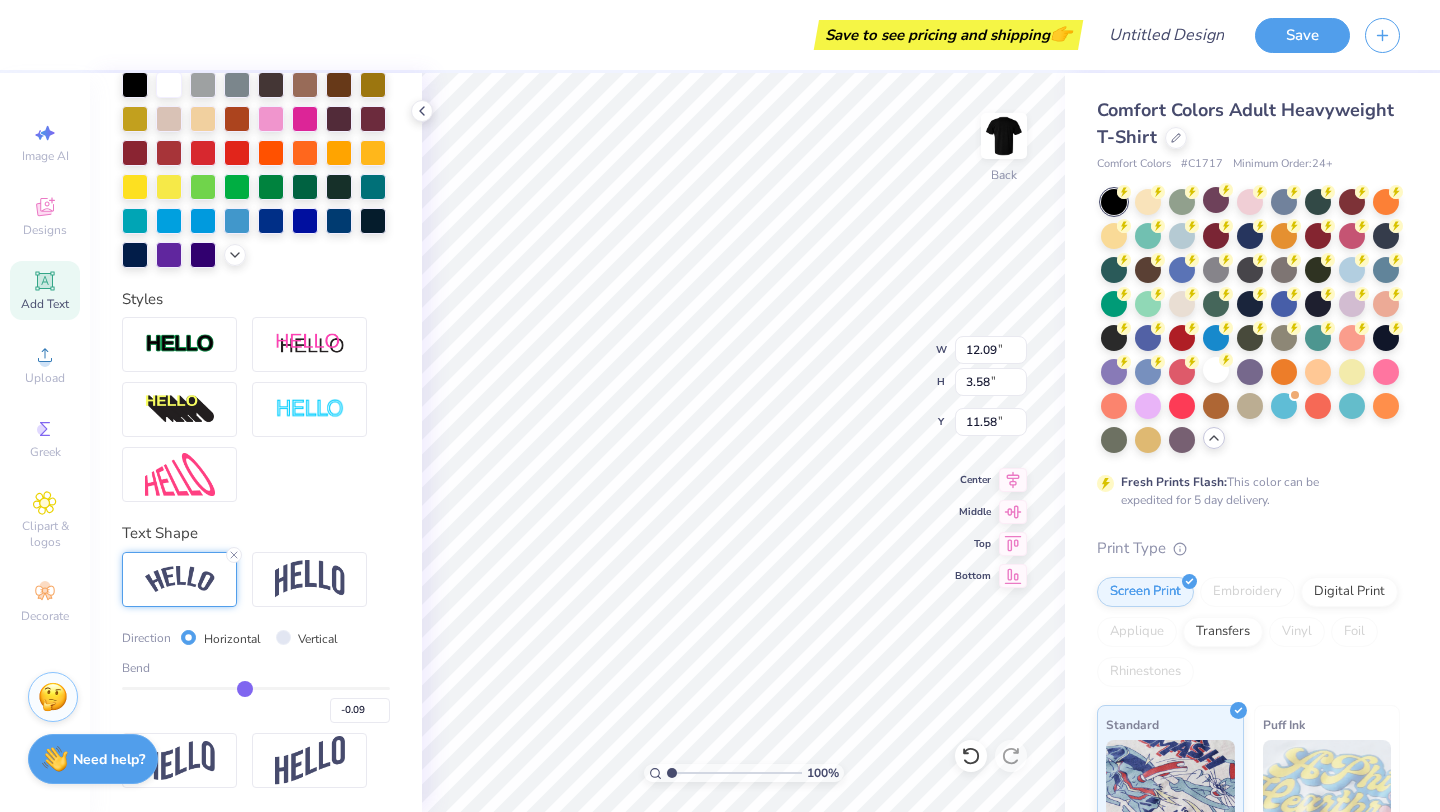 type on "-0.1" 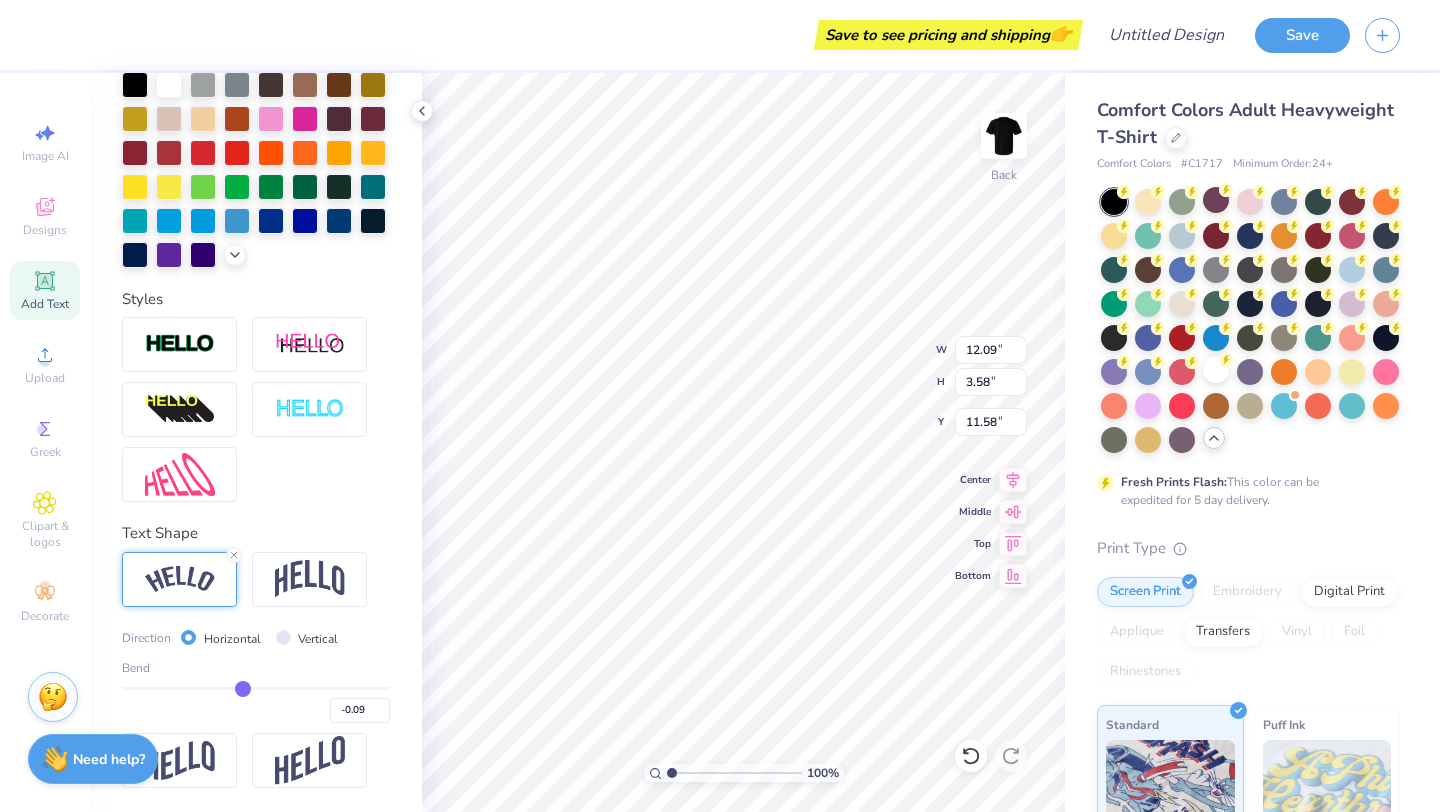 type on "-0.10" 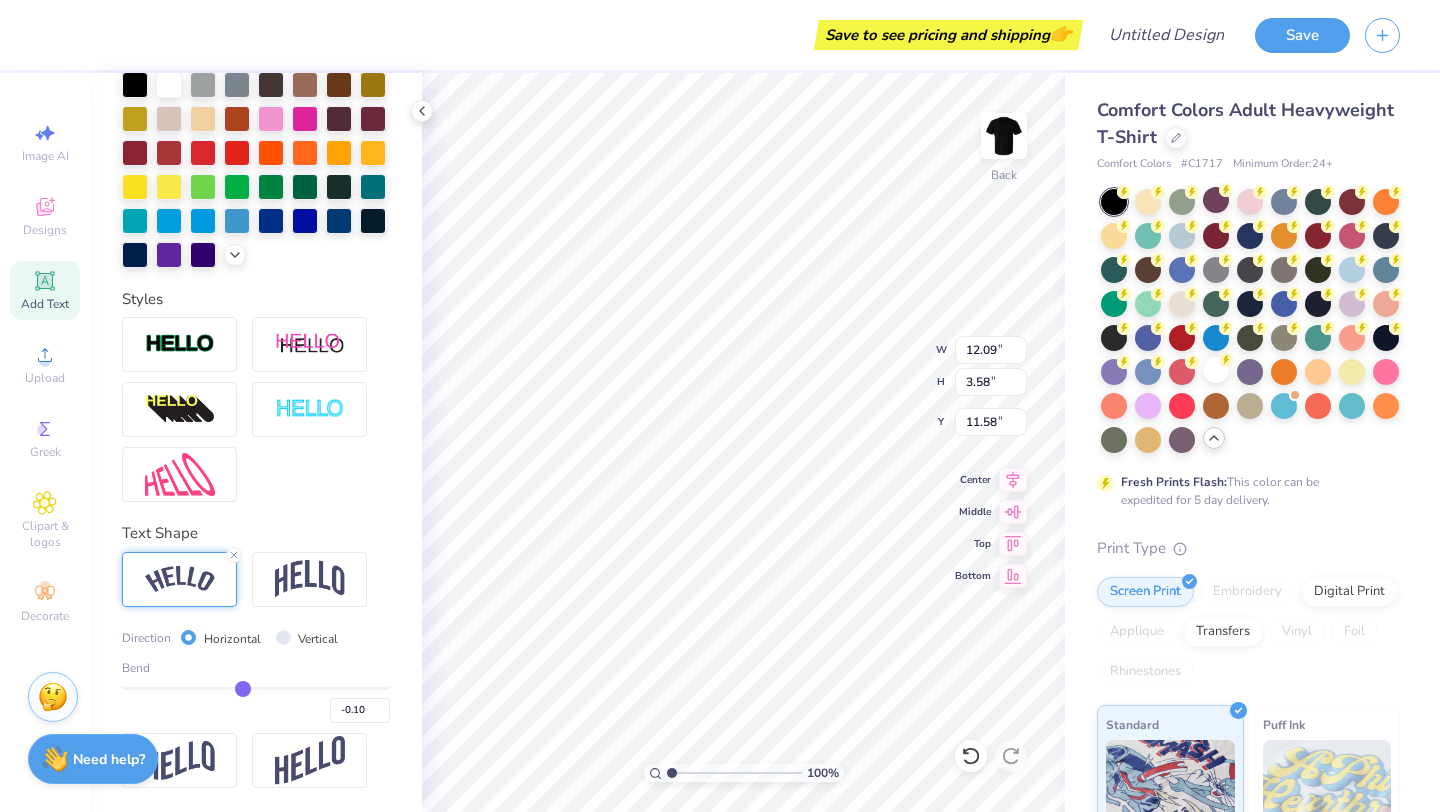 type on "-0.11" 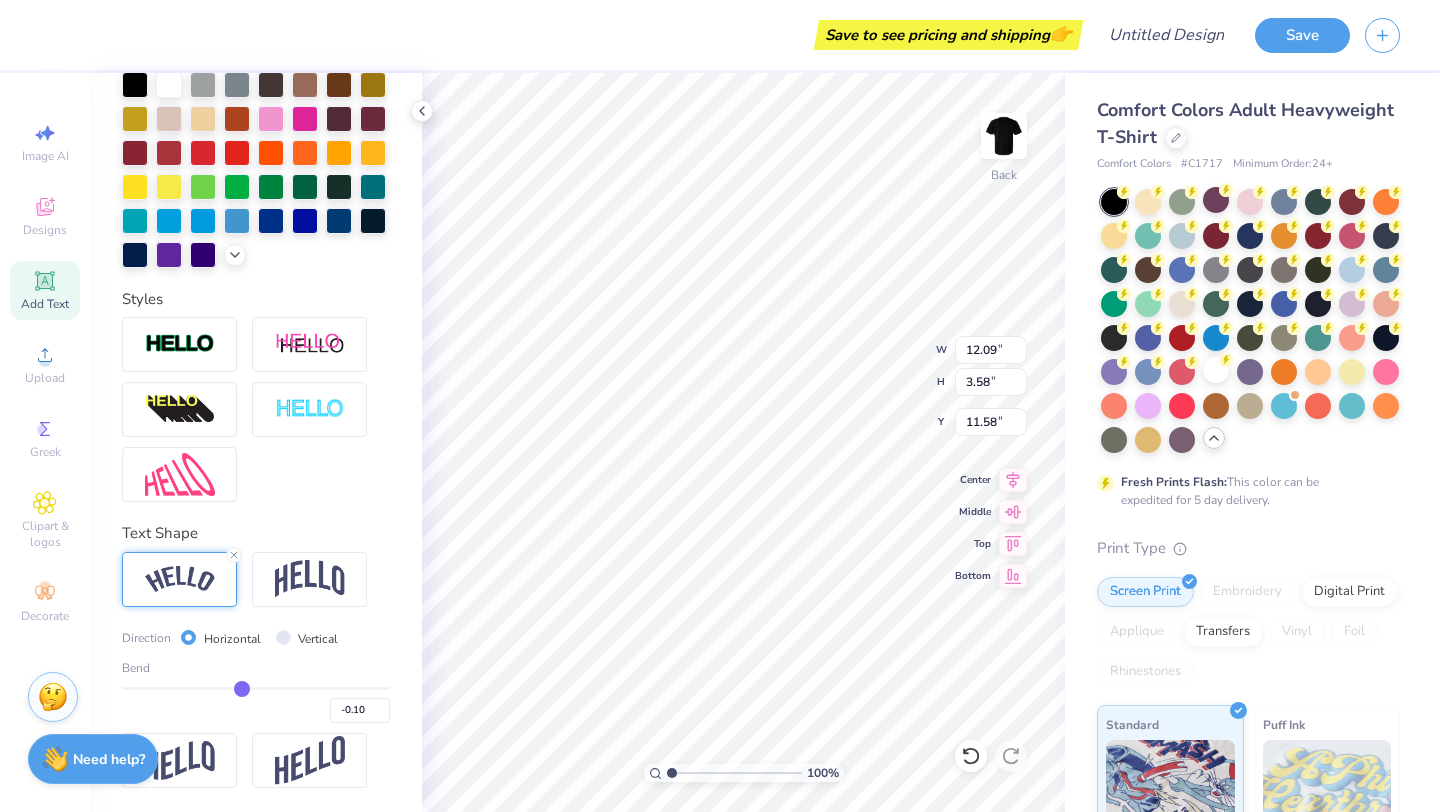 type on "-0.11" 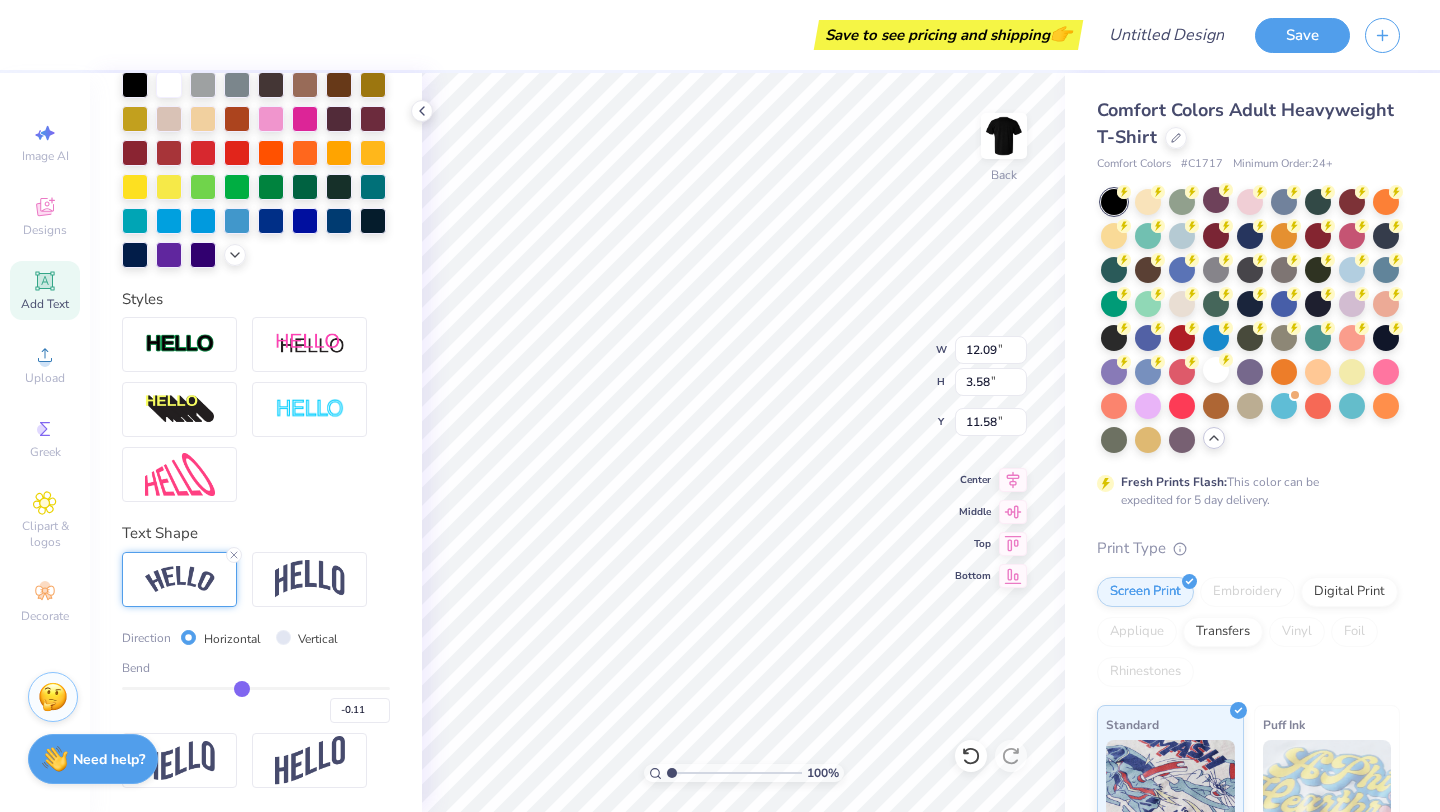 type on "-0.12" 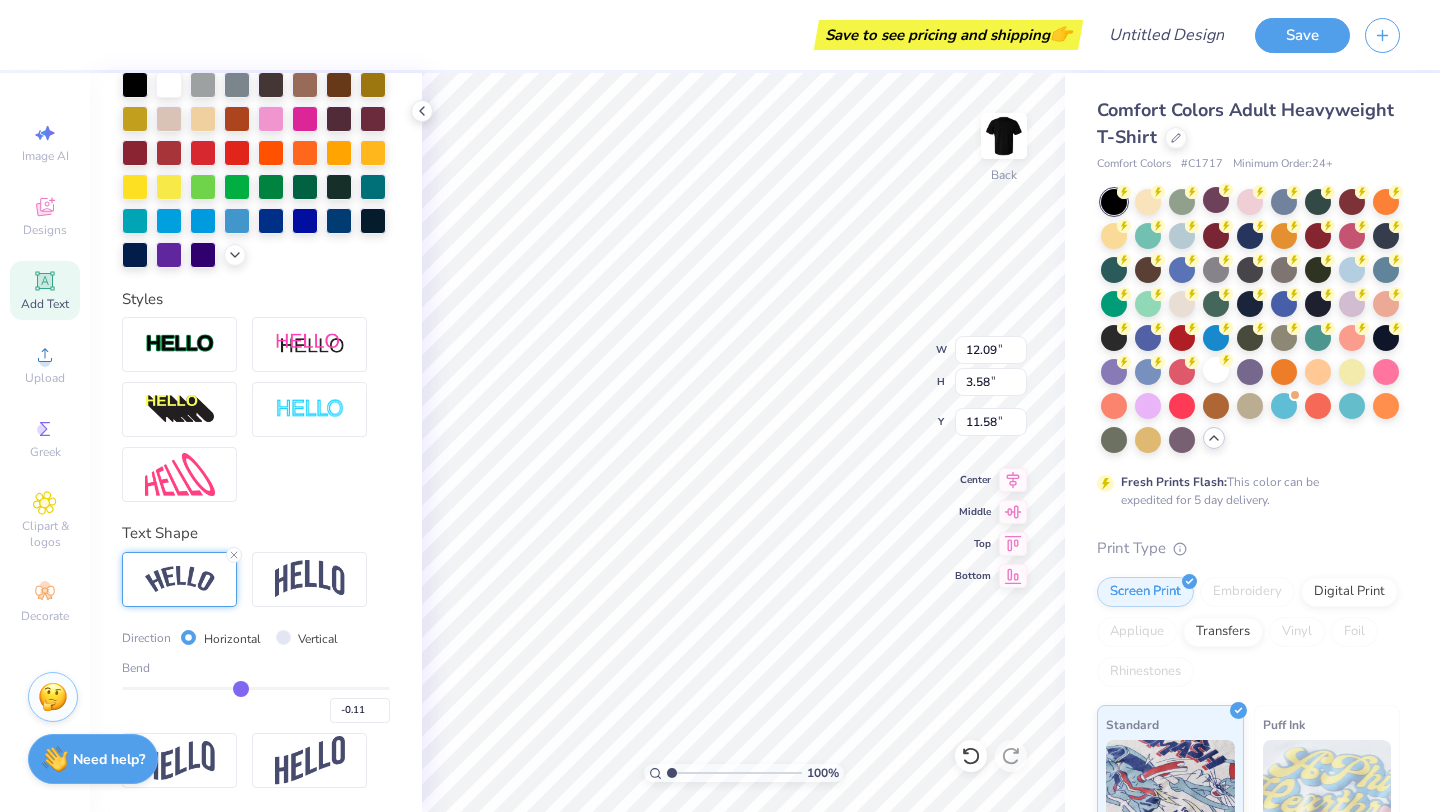 type on "-0.12" 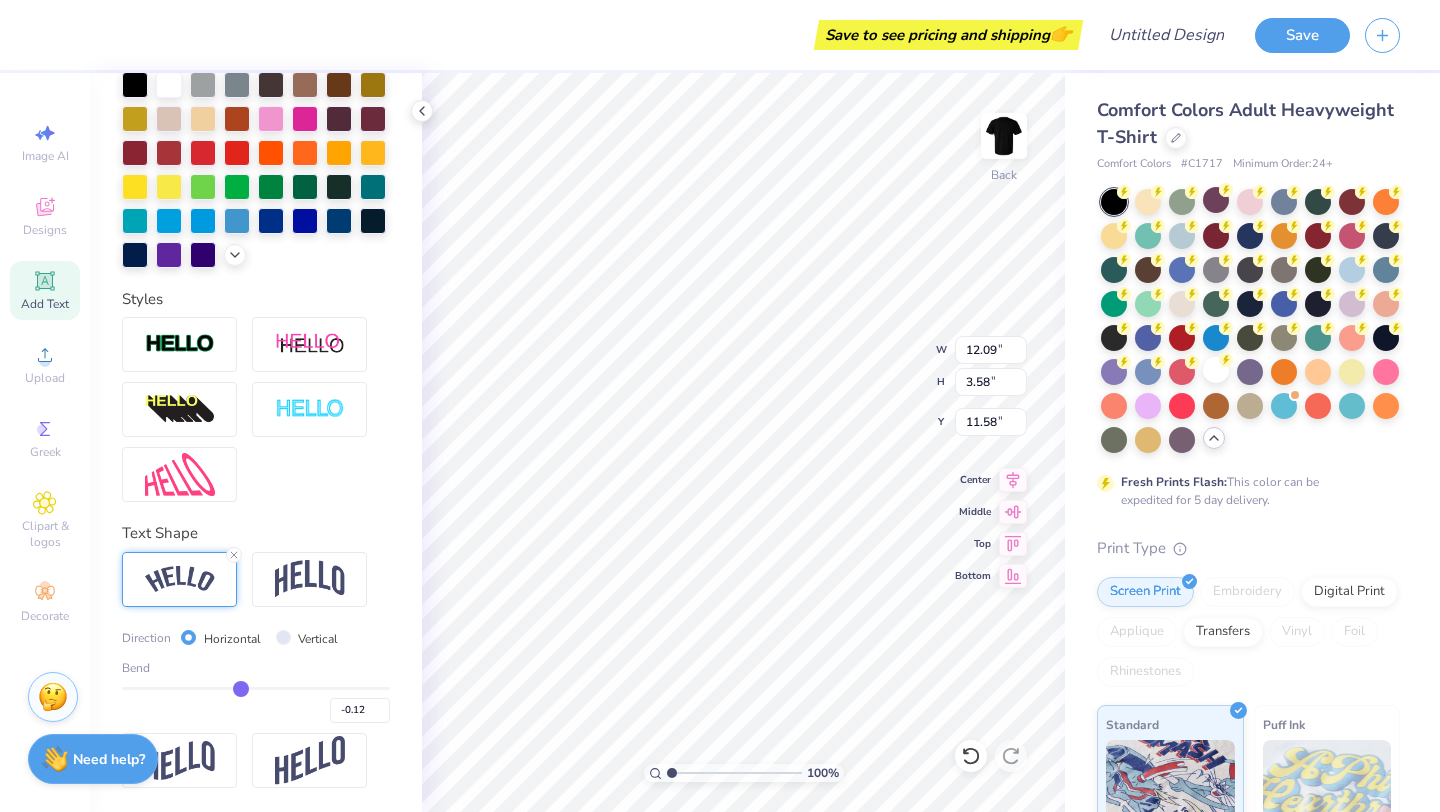 type on "-0.13" 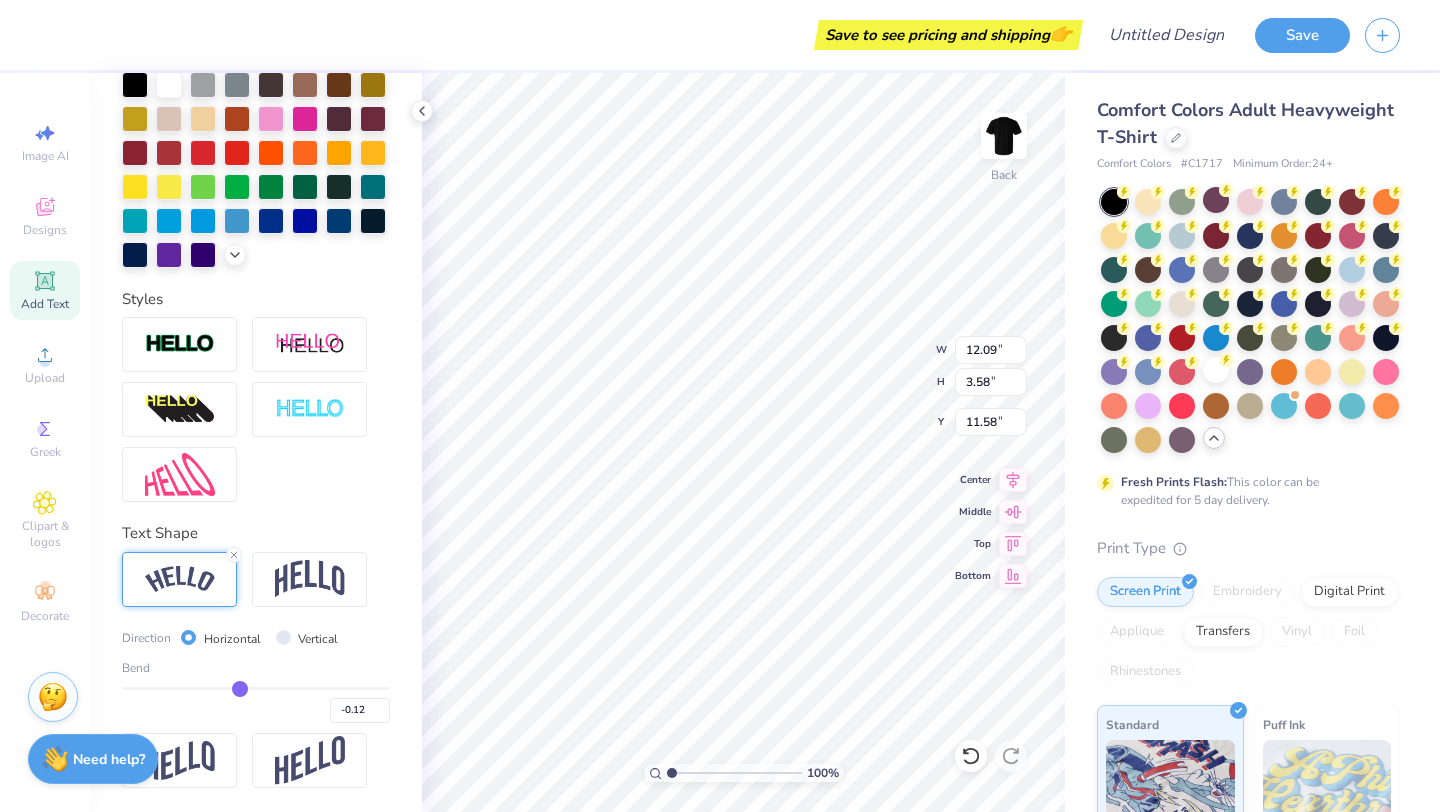 type on "-0.13" 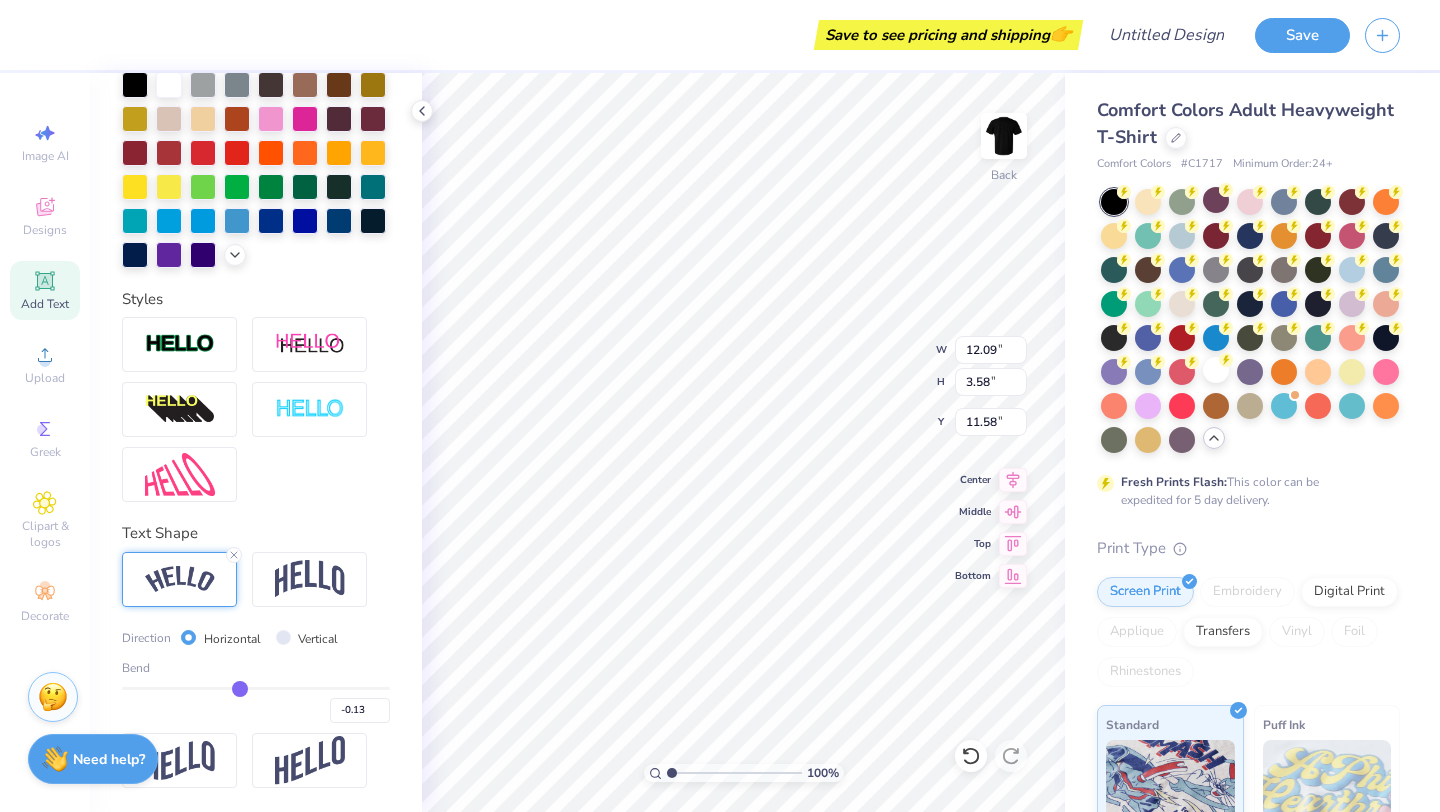 type on "-0.14" 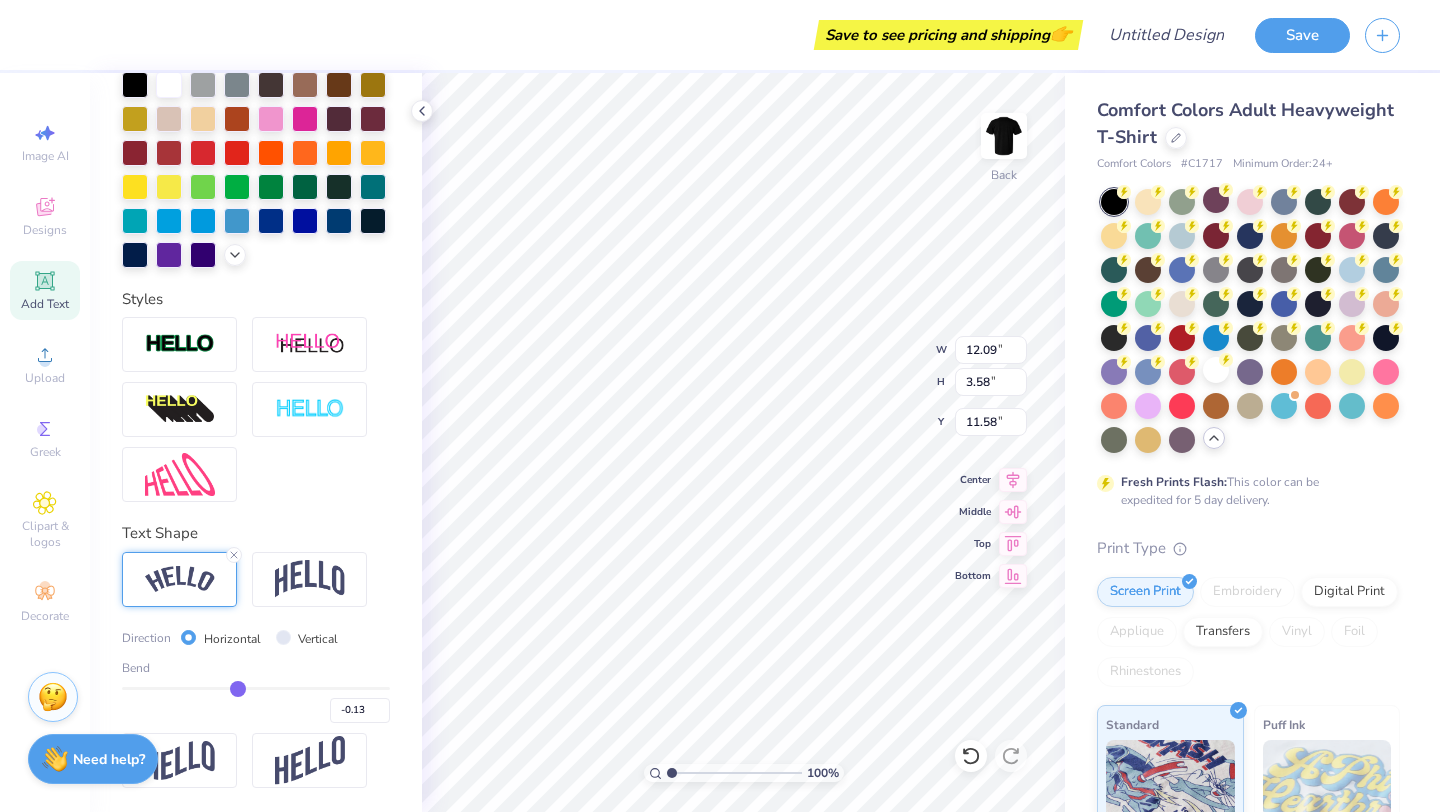 type on "-0.14" 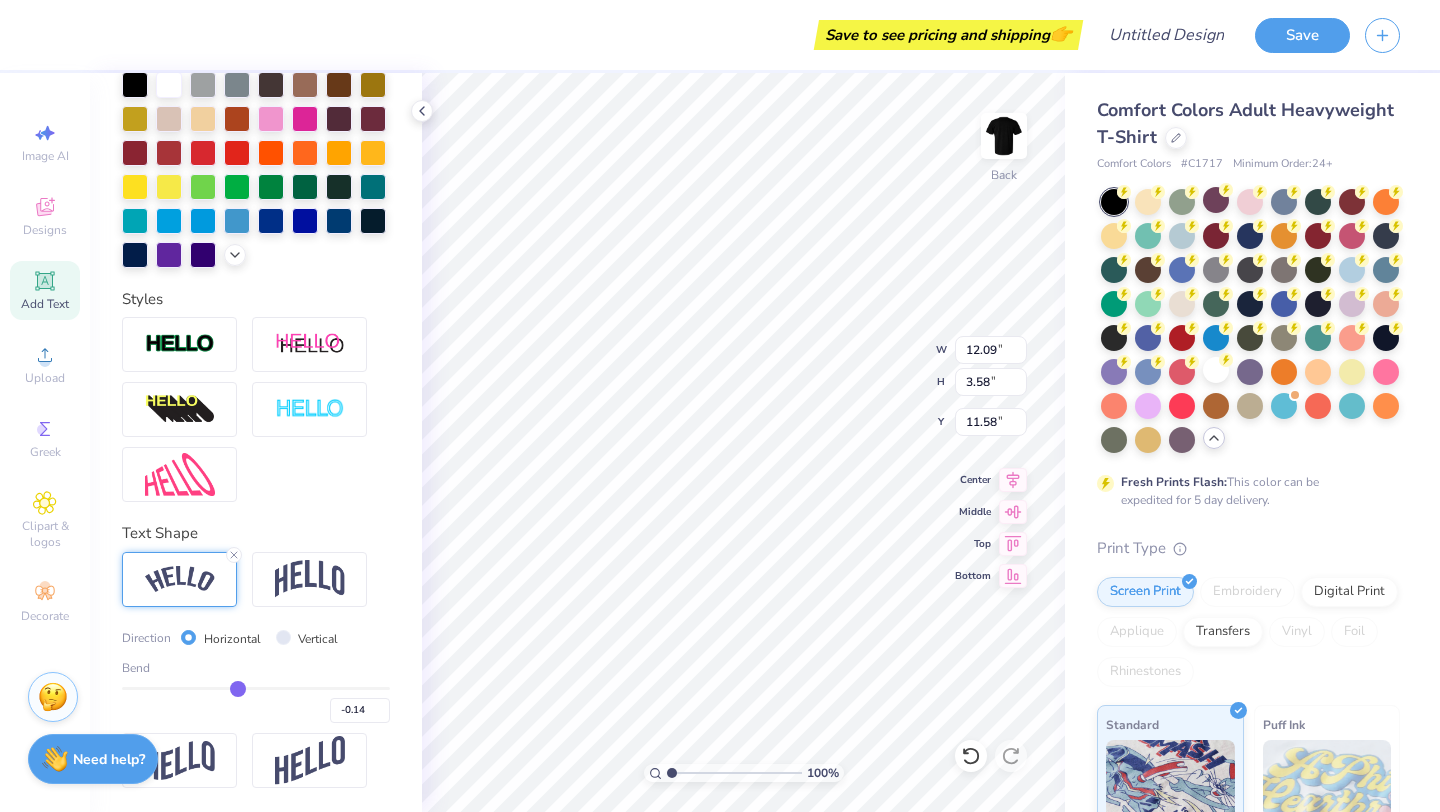 type on "-0.15" 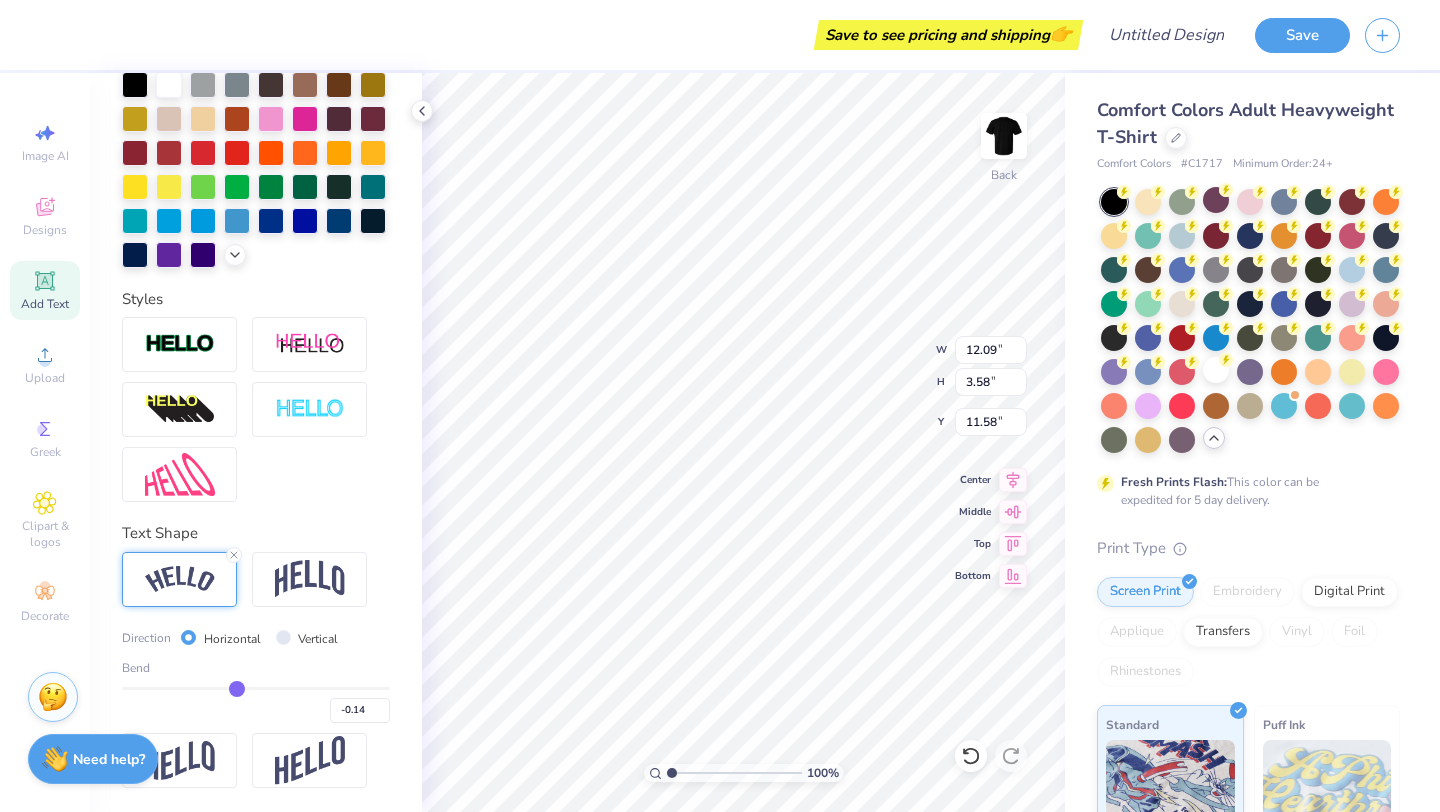 type on "-0.15" 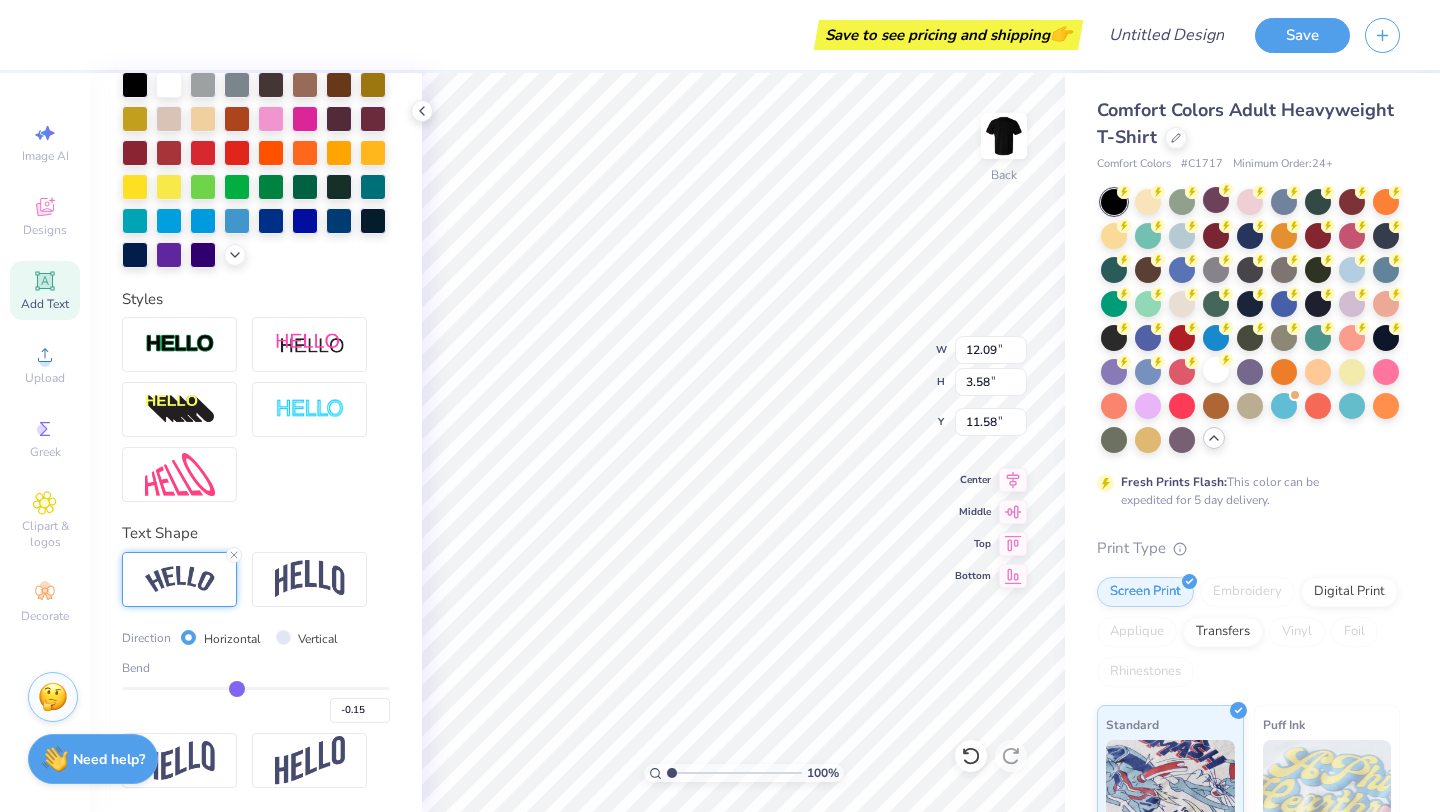 type on "-0.16" 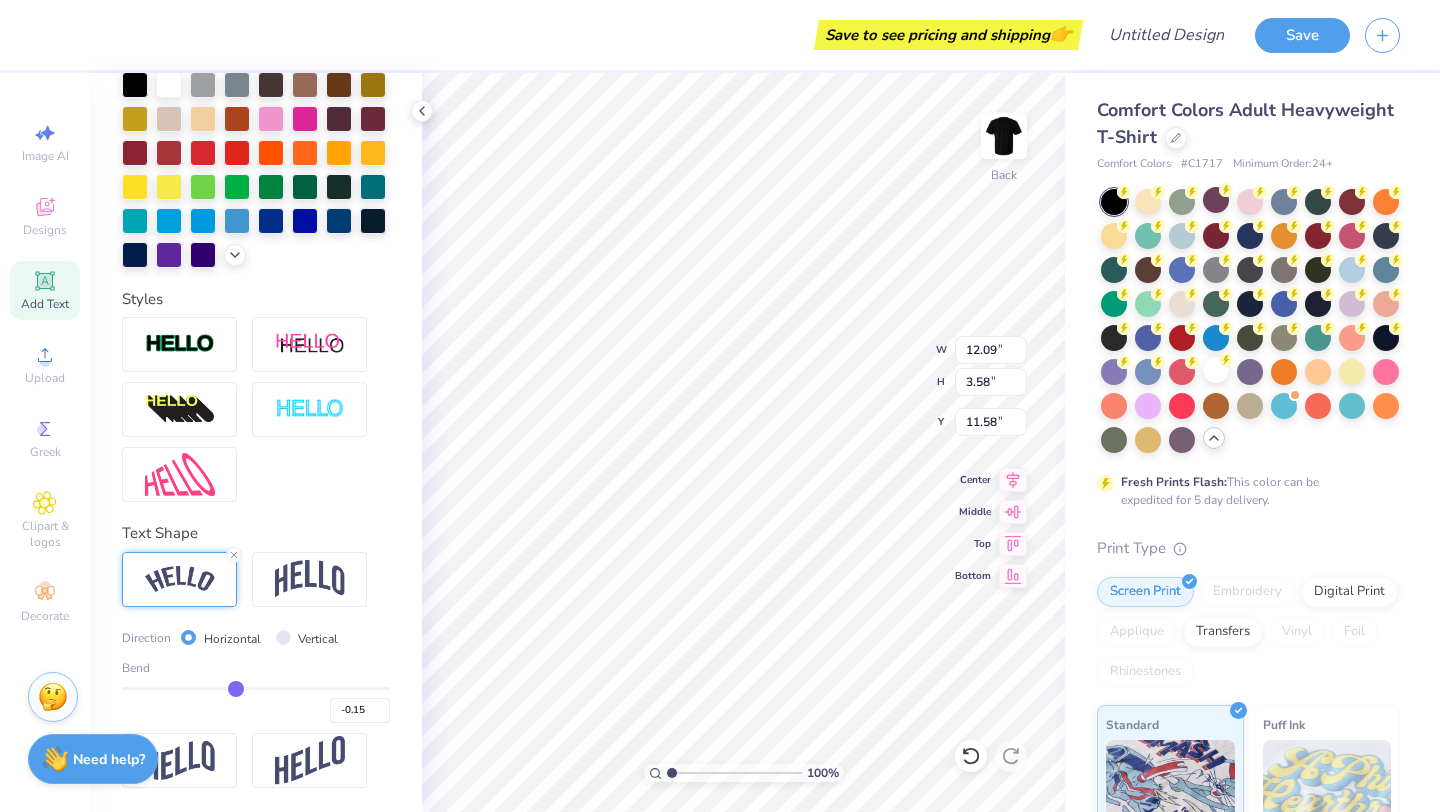 type on "-0.16" 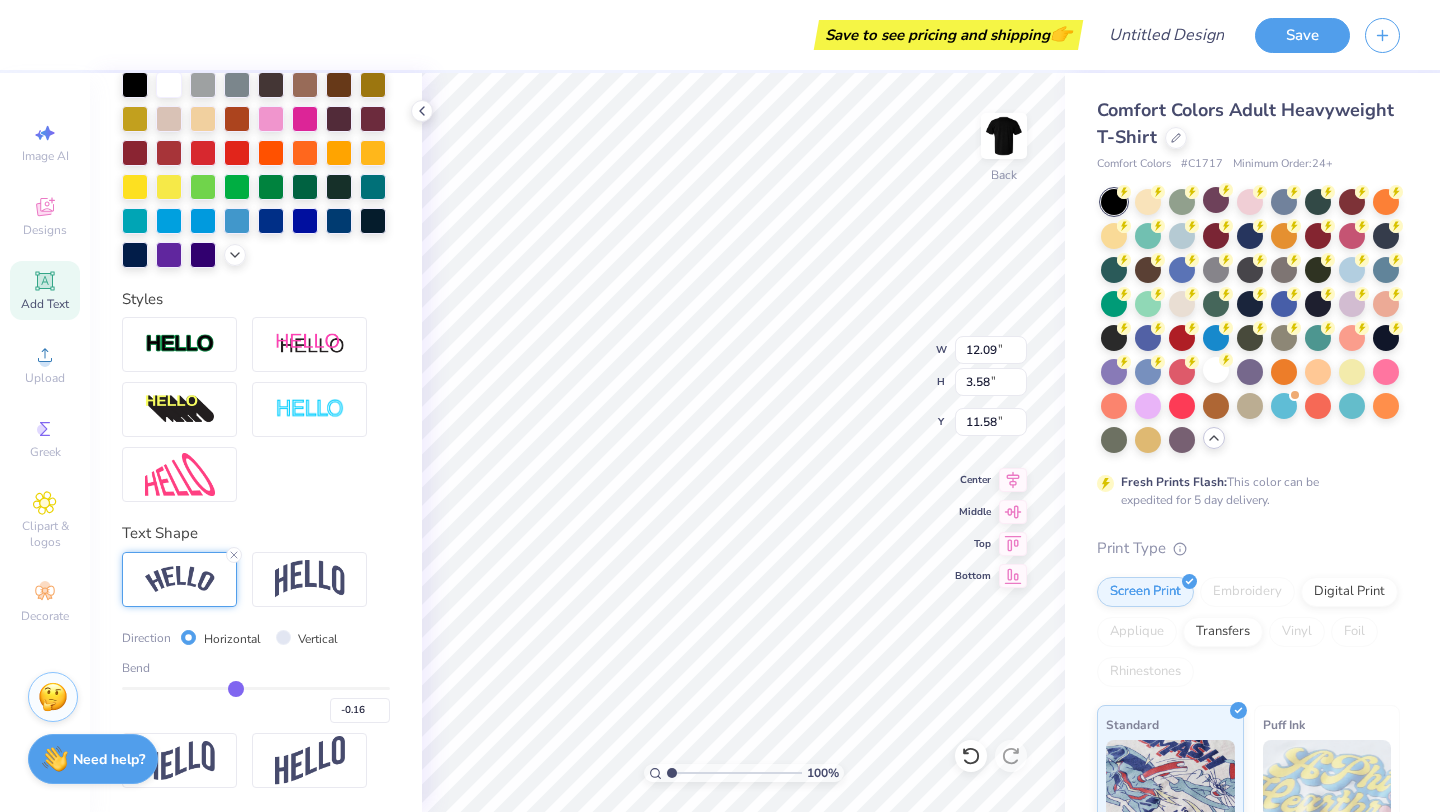 type on "-0.17" 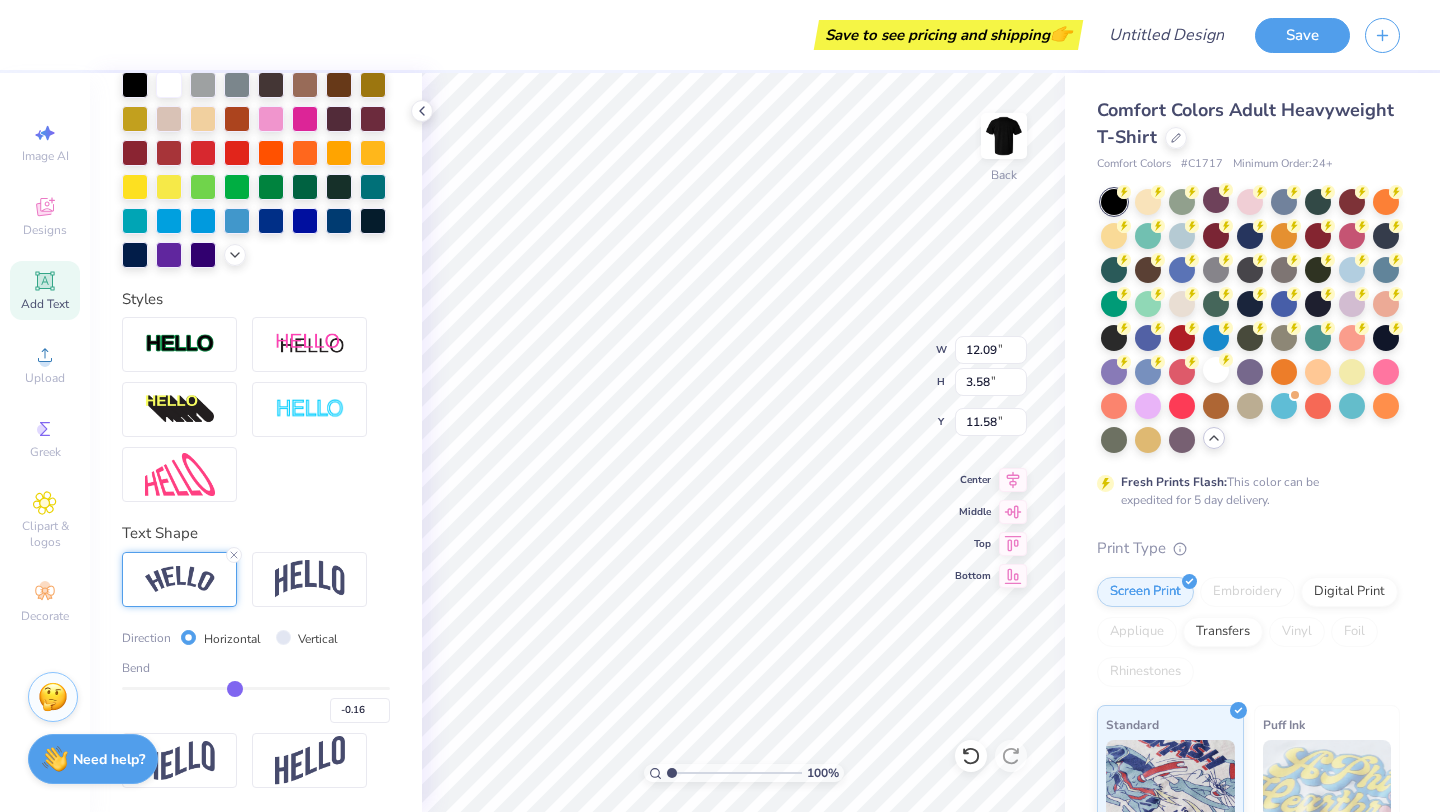 type on "-0.17" 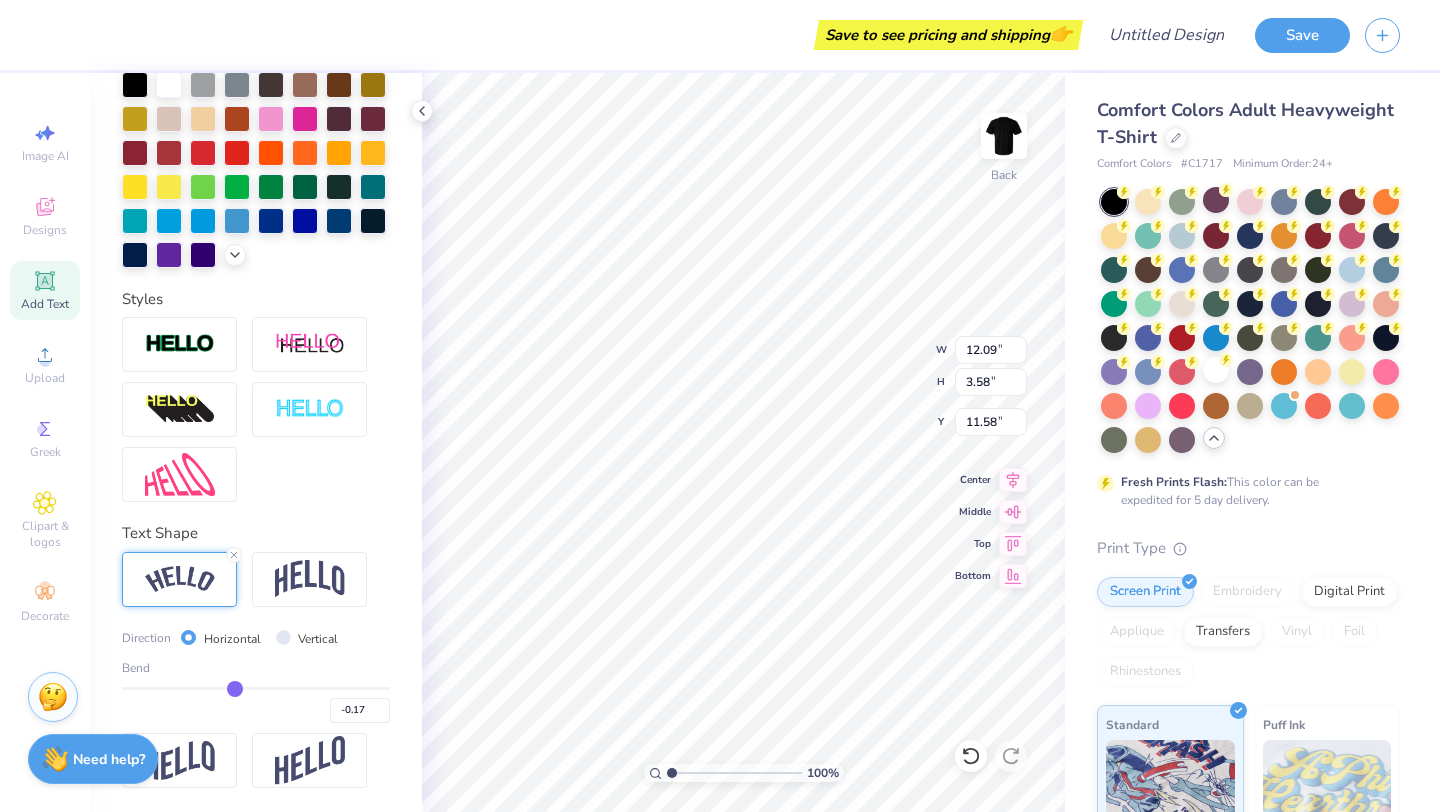 type on "-0.18" 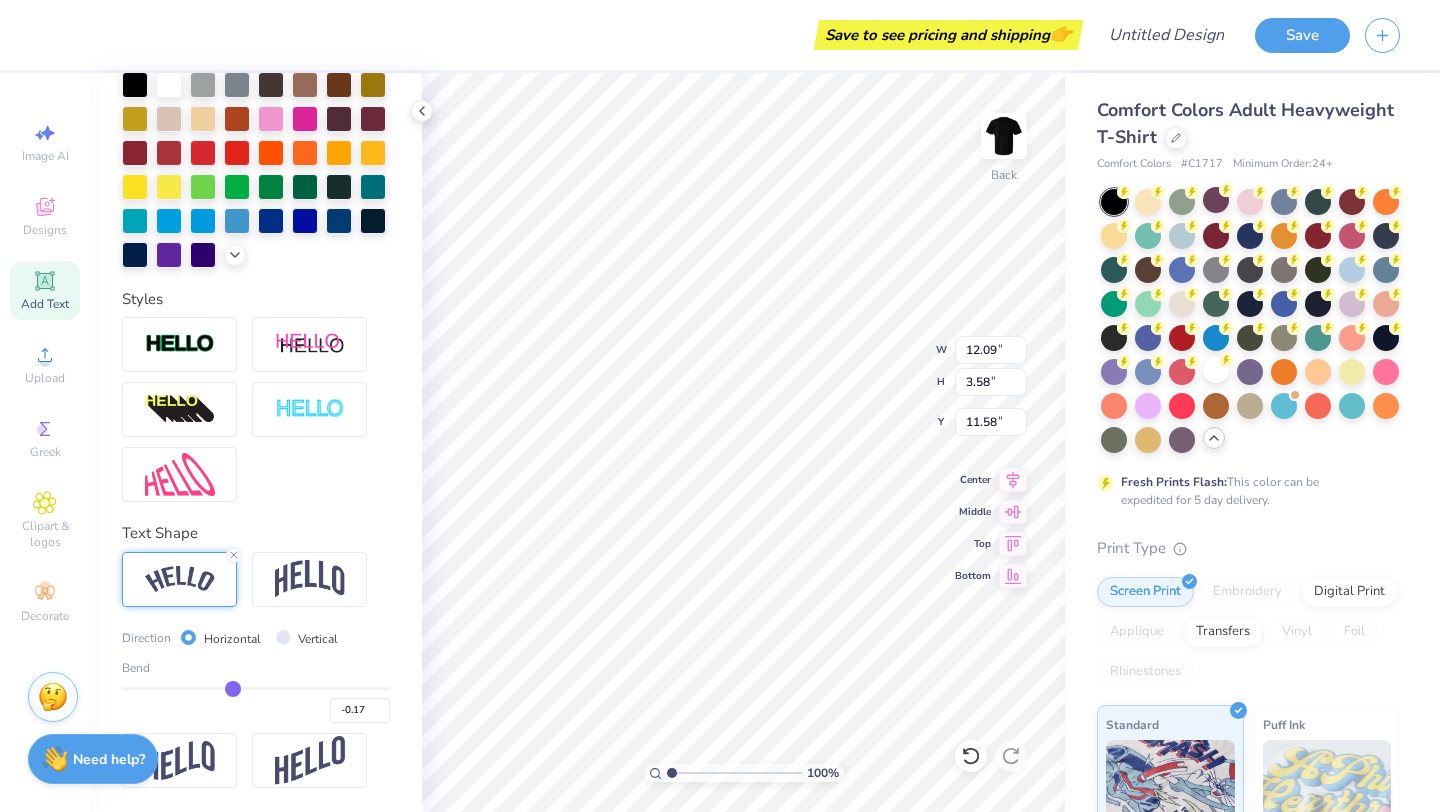 type on "-0.18" 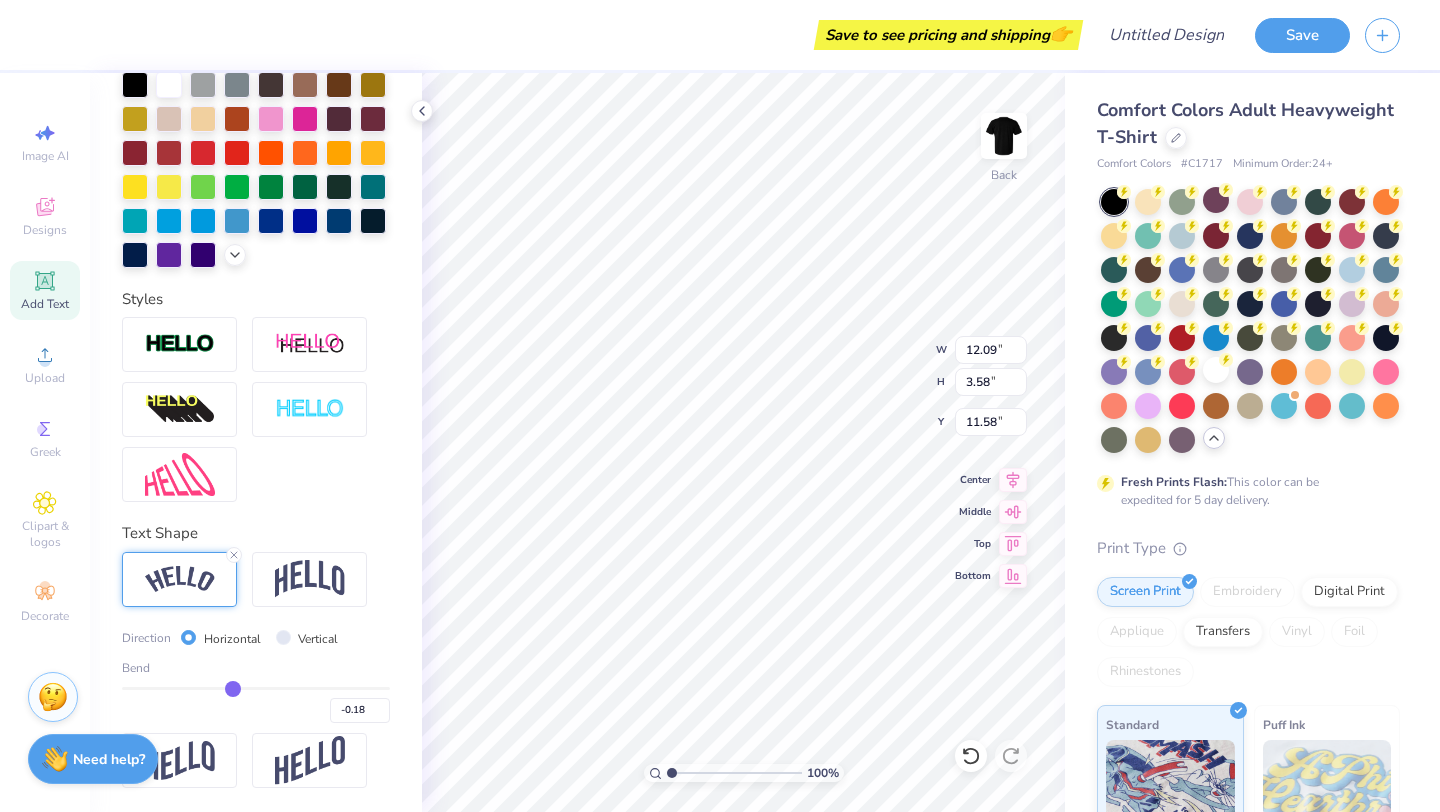 type on "-0.19" 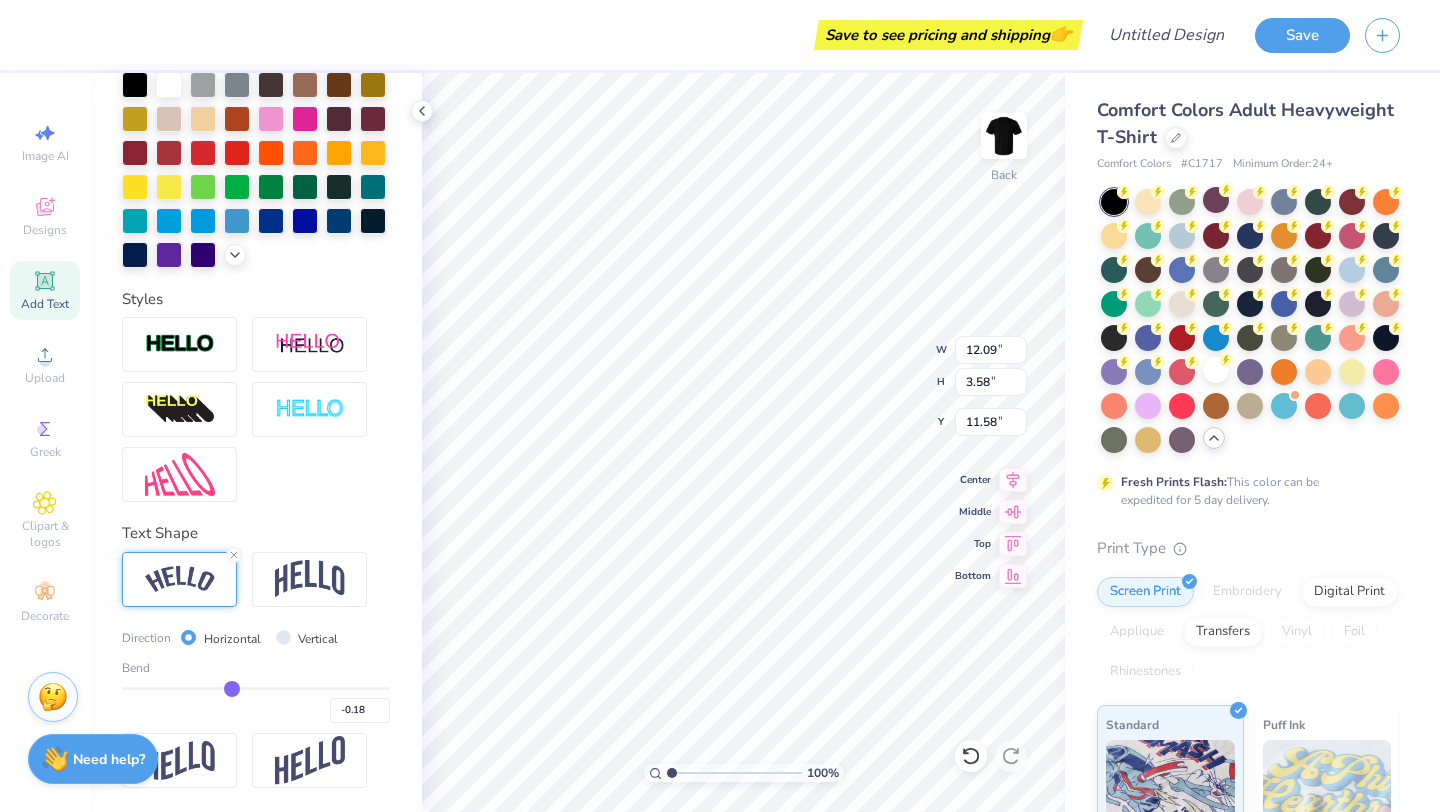 type on "-0.19" 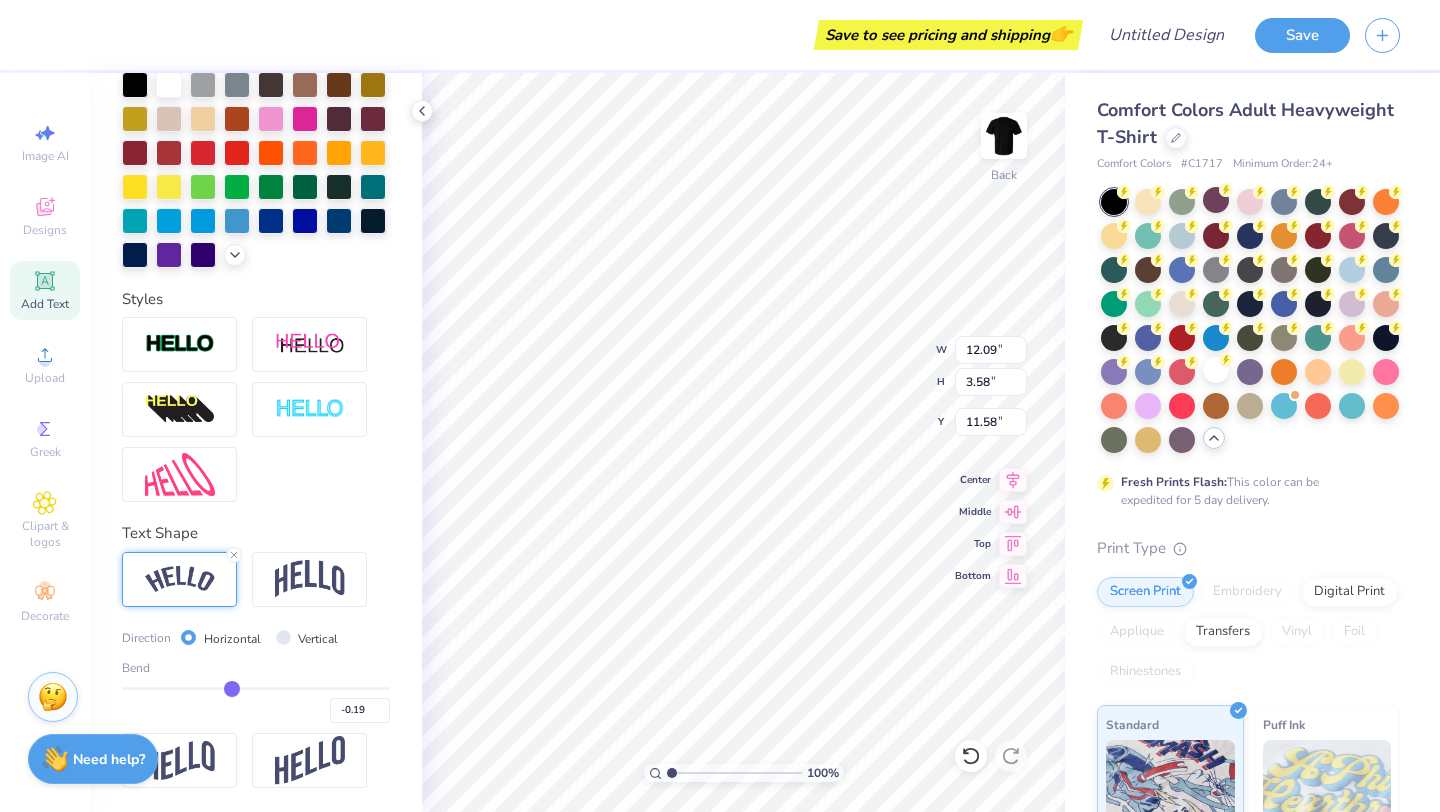 type on "-0.2" 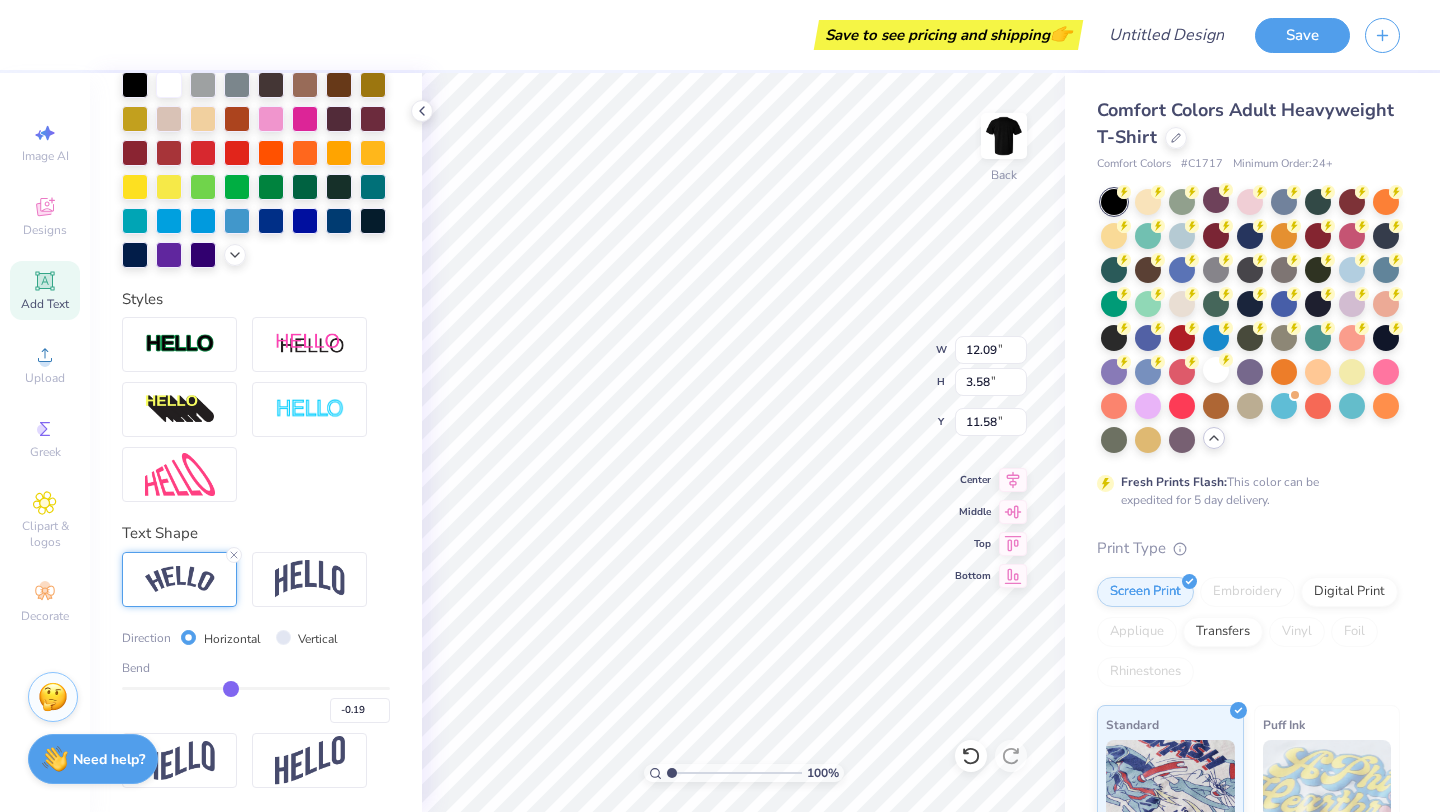 type on "-0.20" 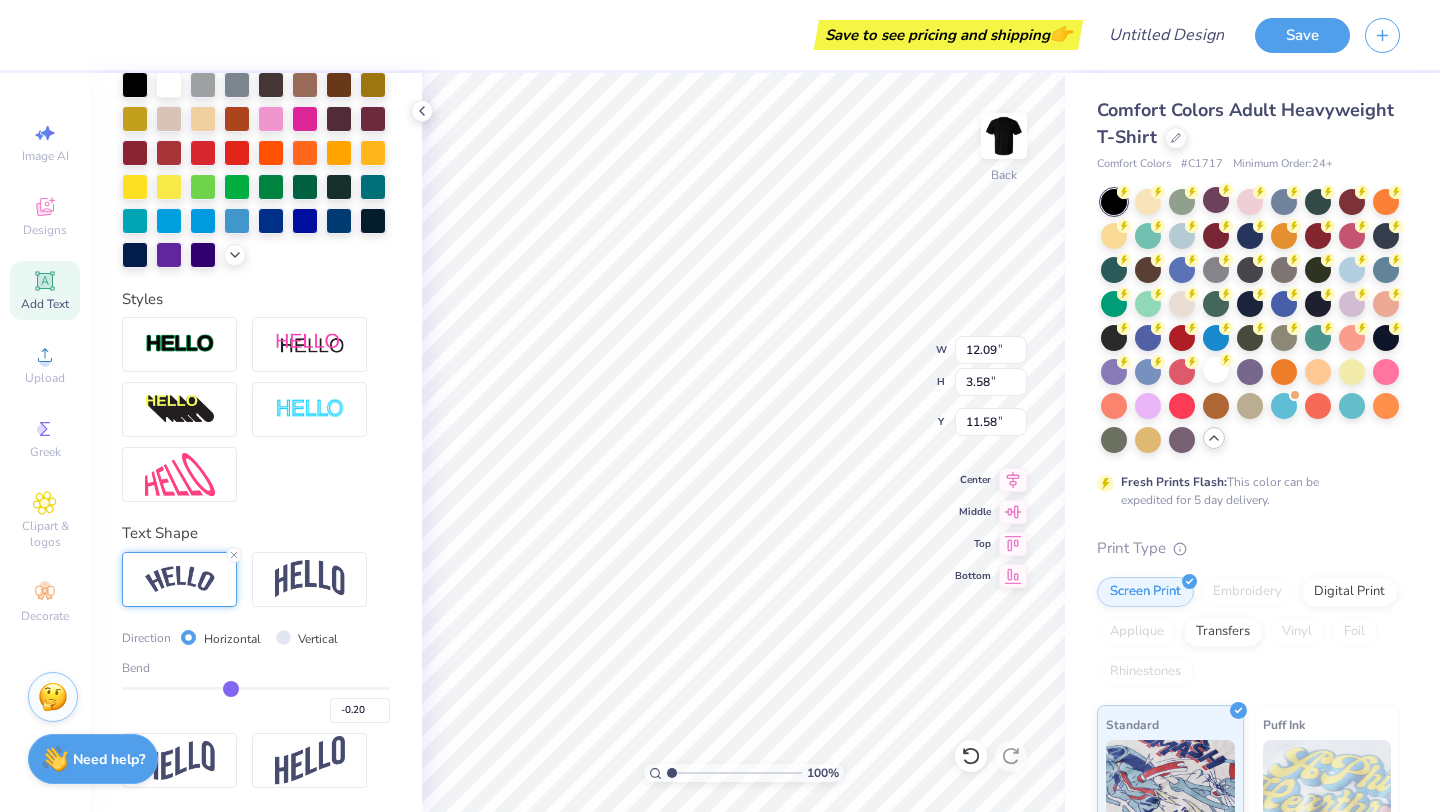 type on "-0.21" 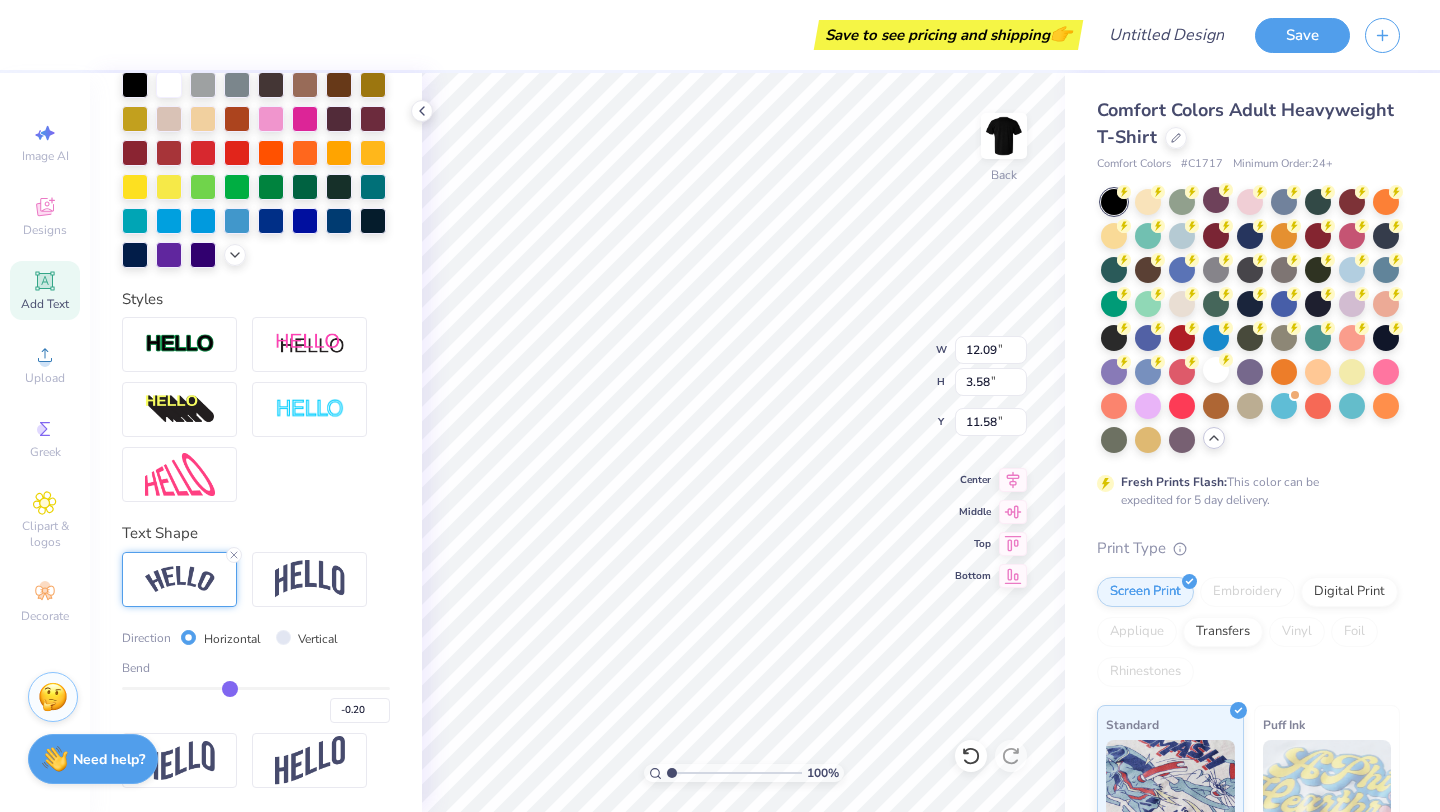 type on "-0.21" 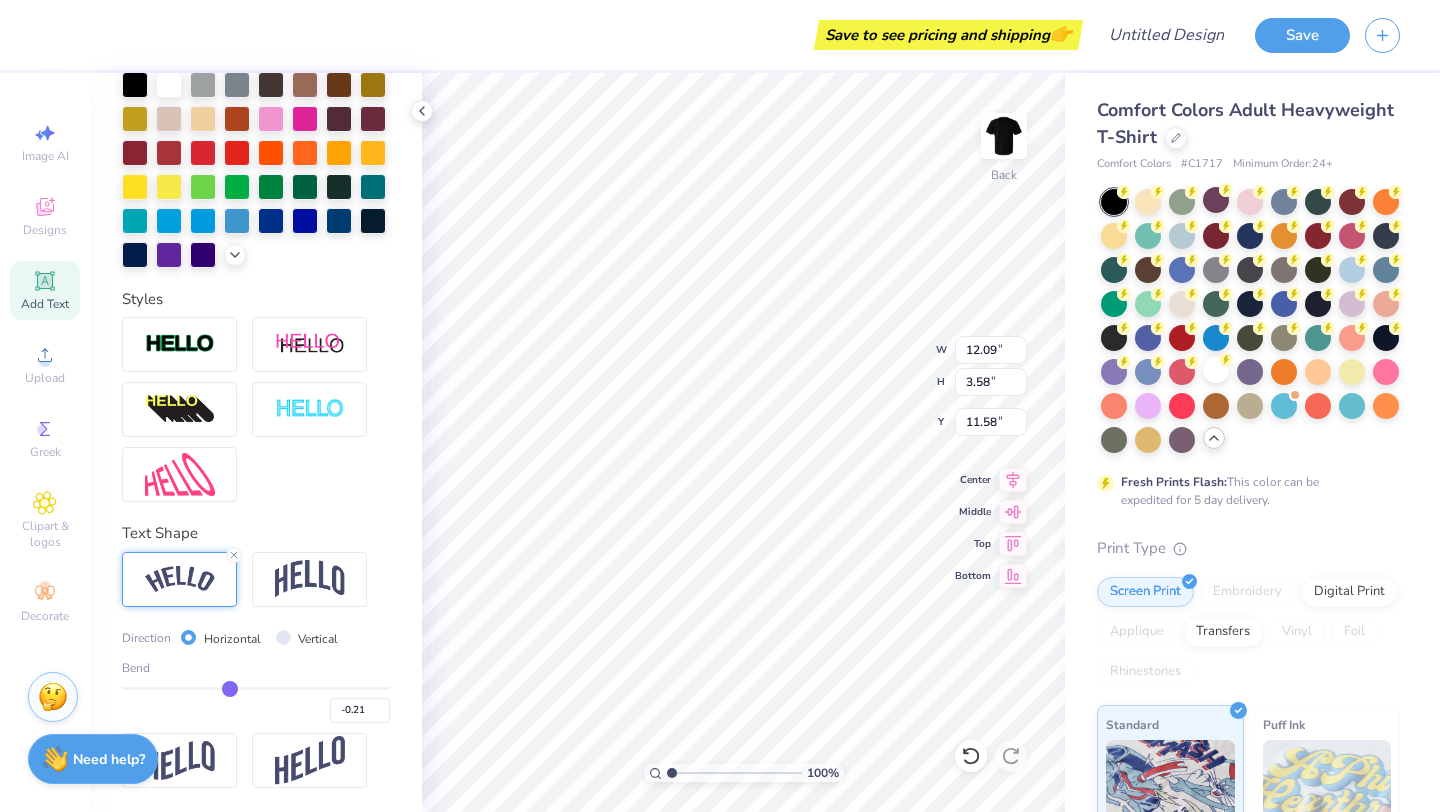 type on "-0.22" 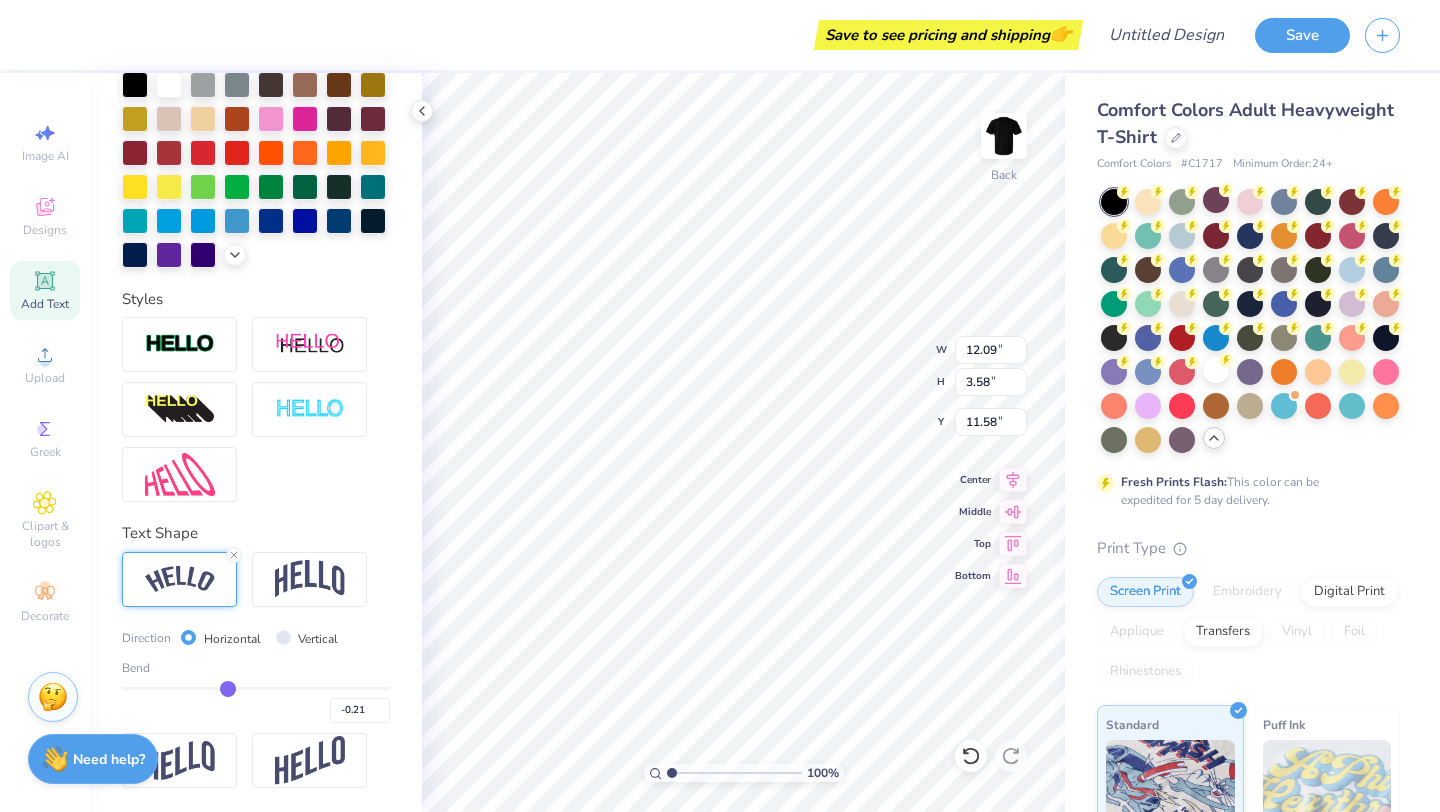 type on "-0.22" 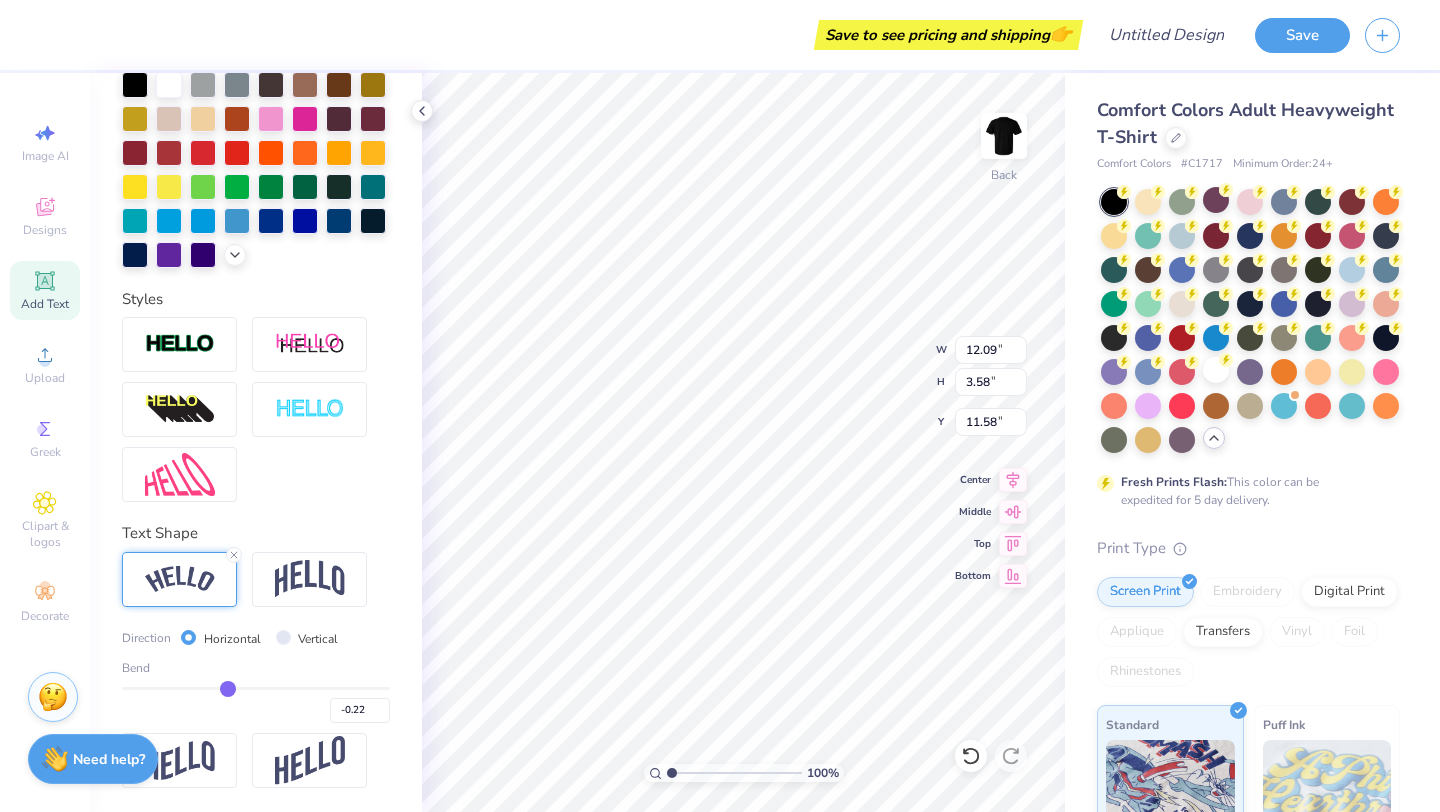 type on "-0.23" 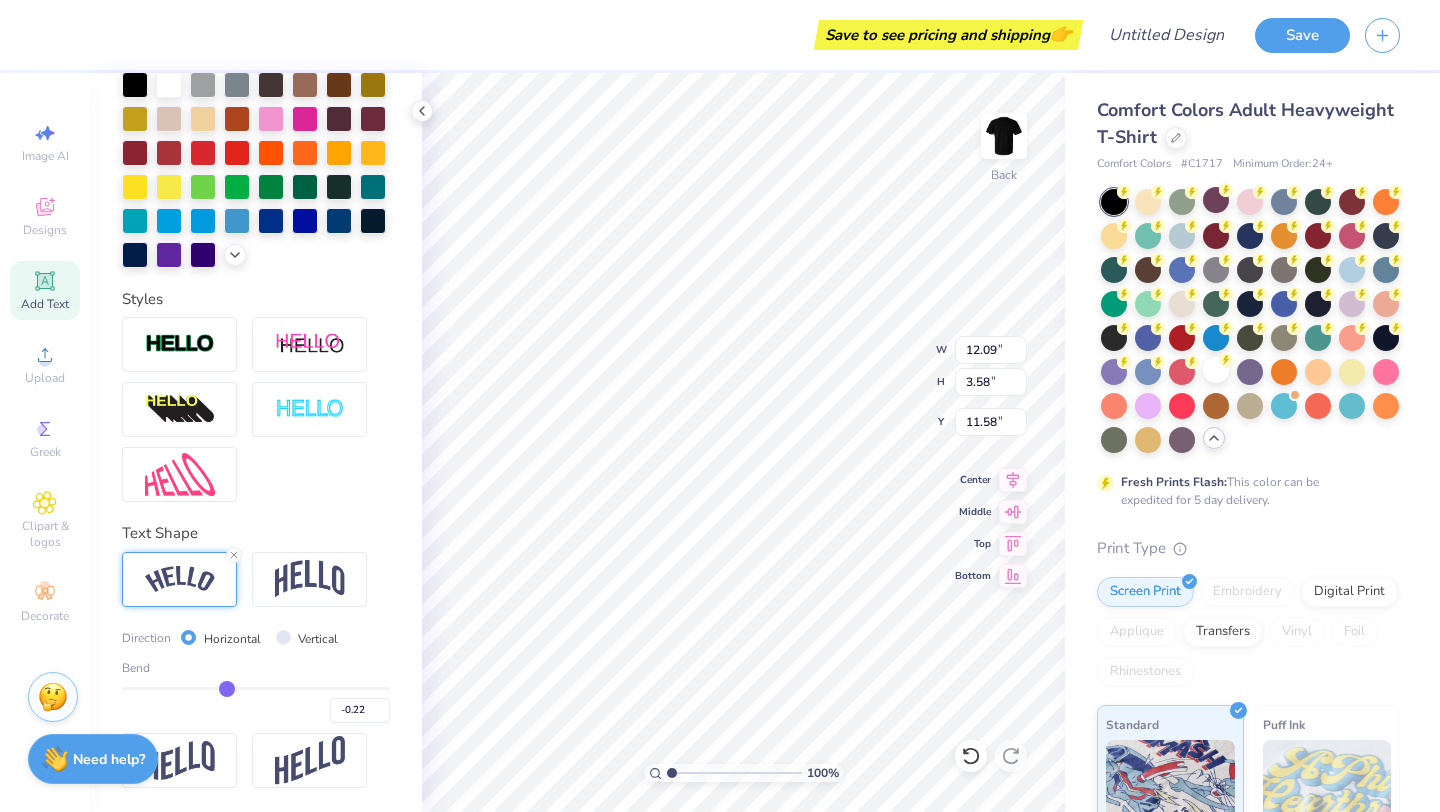 type on "-0.23" 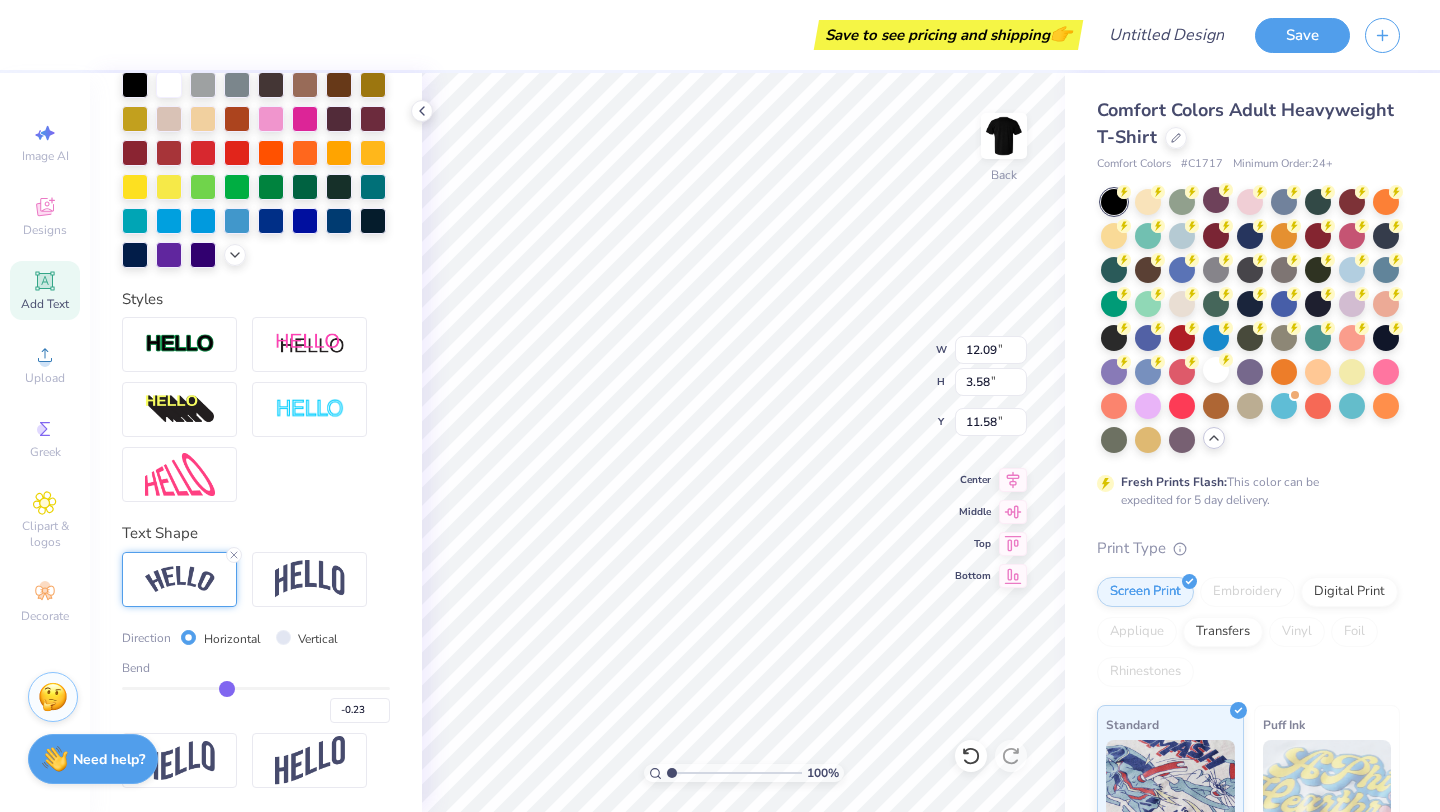 type on "-0.24" 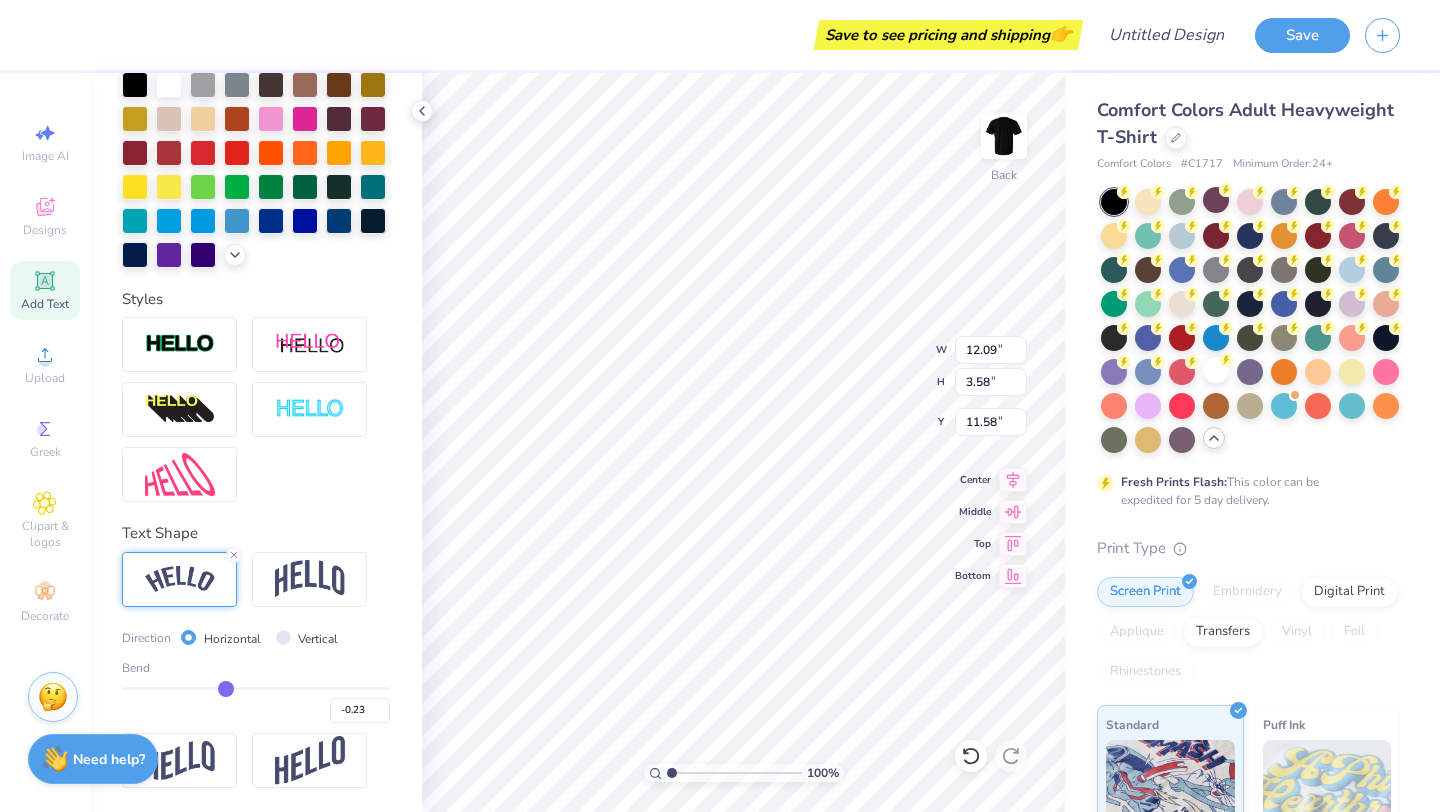 type 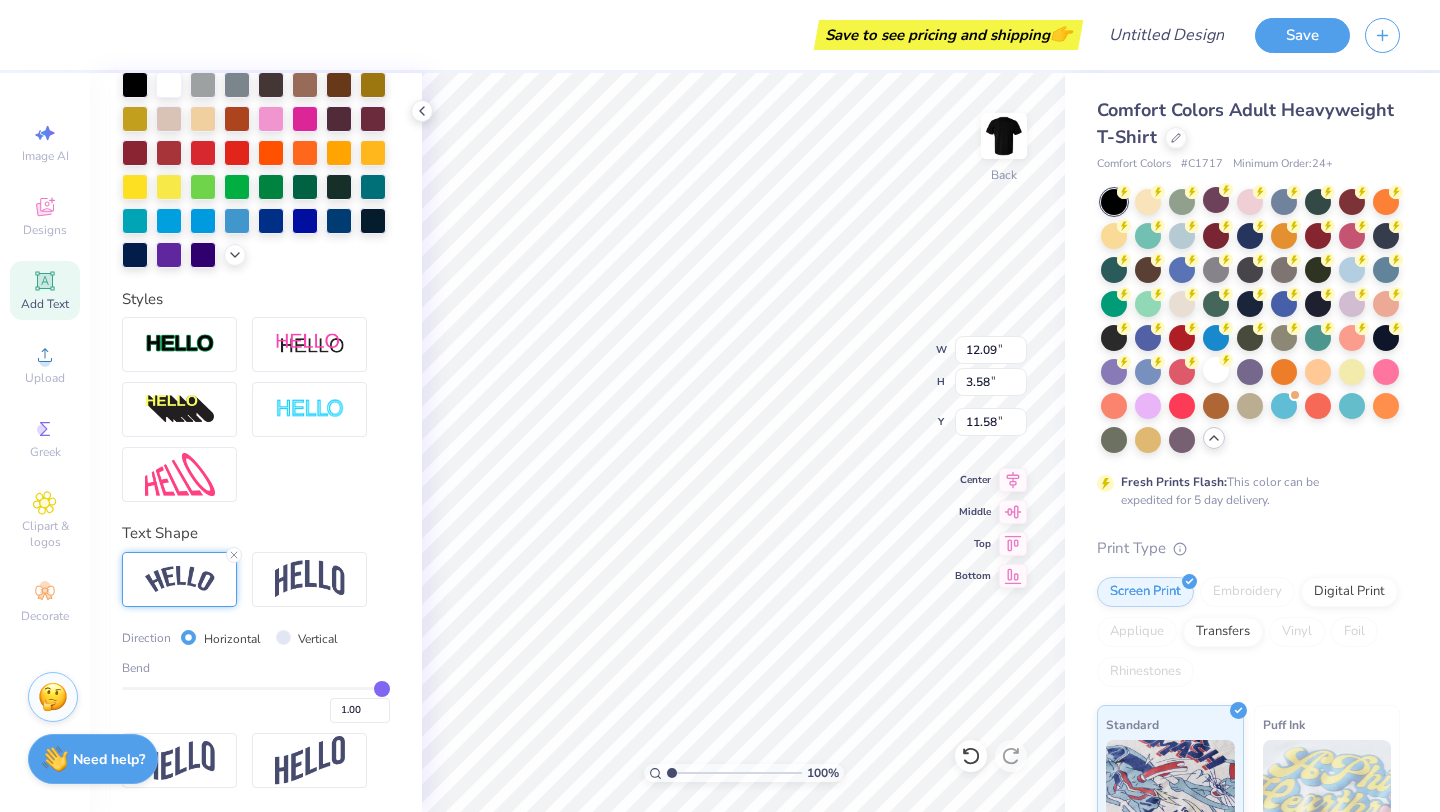 click on "Save to see pricing and shipping  👉 Design Title Save Image AI Designs Add Text Upload Greek Clipart & logos Decorate Personalized Names Personalized Numbers Text Tool  Add Font Font Bad Comic Greek Switch to Greek Letters Format Color Styles Text Shape Direction Horizontal Vertical Bend 1.00 100  % Back W 12.09 12.09 " H 3.58 3.58 " Y 11.58 11.58 " Center Middle Top Bottom Comfort Colors Adult Heavyweight T-Shirt Comfort Colors # C1717 Minimum Order:  24 +   Fresh Prints Flash:  This color can be expedited for 5 day delivery. Print Type Screen Print Embroidery Digital Print Applique Transfers Vinyl Foil Rhinestones Standard Puff Ink Neon Ink Metallic & Glitter Ink Glow in the Dark Ink Water based Ink Stuck?  Our Art team will finish your design for free. Need help?  Chat with us." at bounding box center [720, 406] 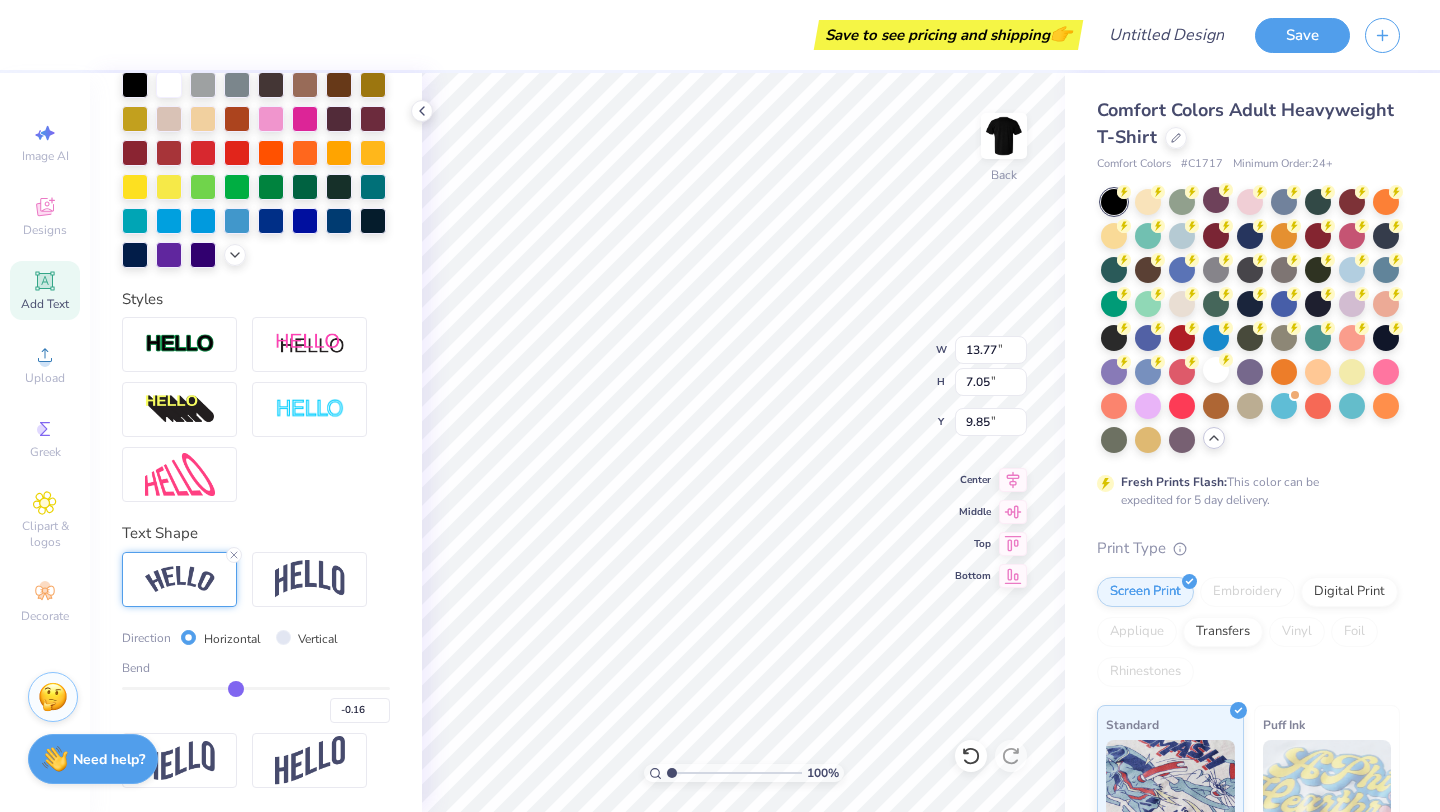 drag, startPoint x: 381, startPoint y: 688, endPoint x: 235, endPoint y: 676, distance: 146.49232 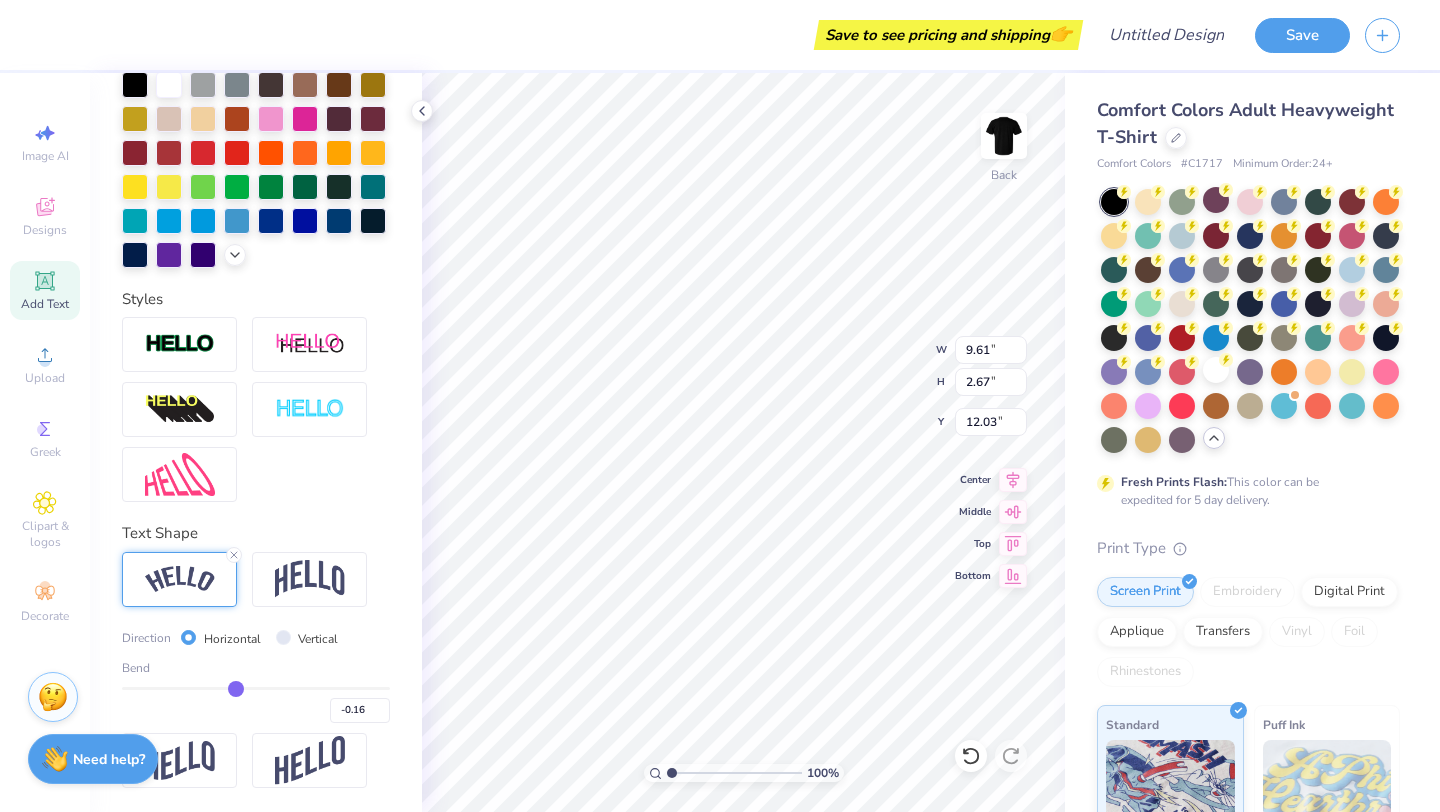 drag, startPoint x: 235, startPoint y: 676, endPoint x: 186, endPoint y: 674, distance: 49.0408 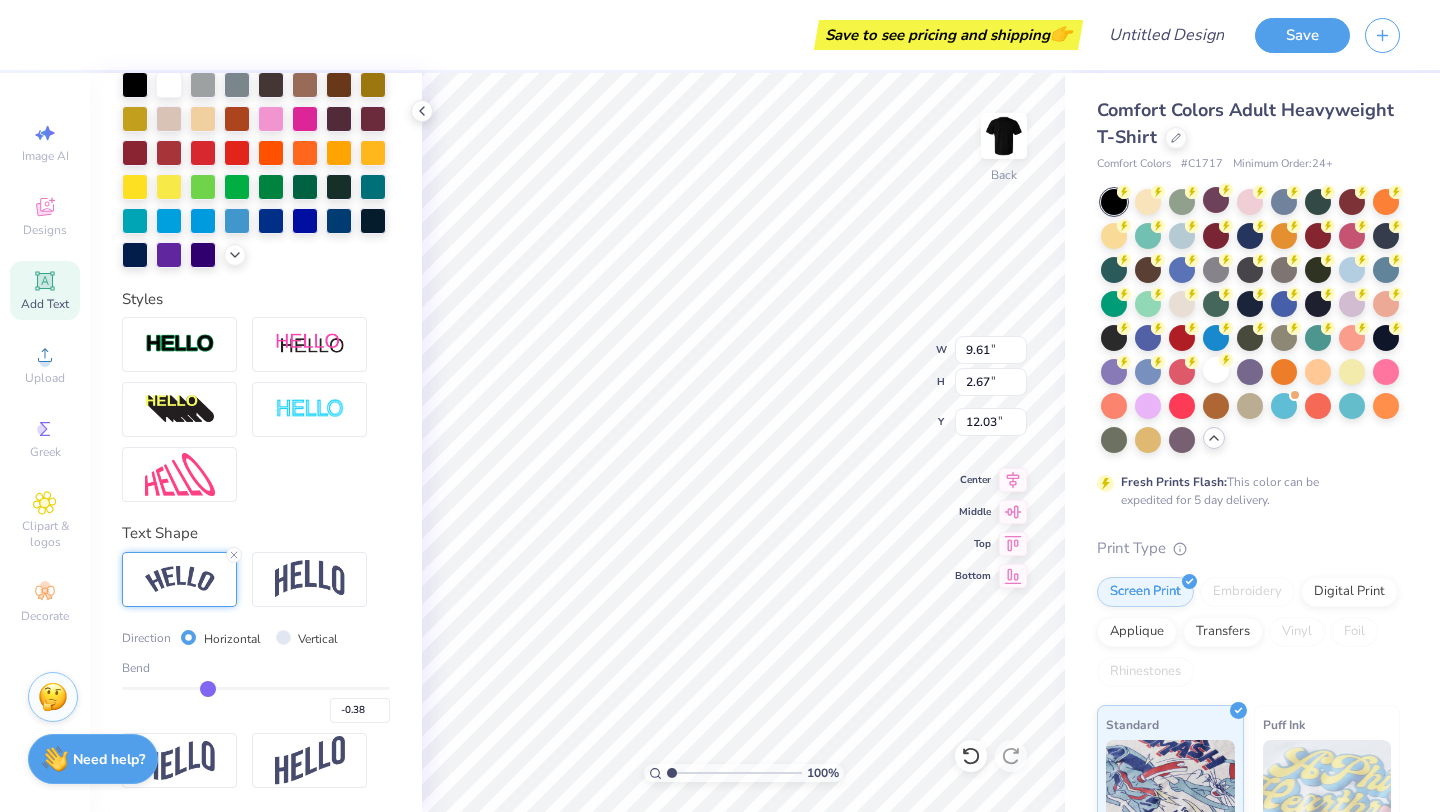 drag, startPoint x: 237, startPoint y: 687, endPoint x: 208, endPoint y: 684, distance: 29.15476 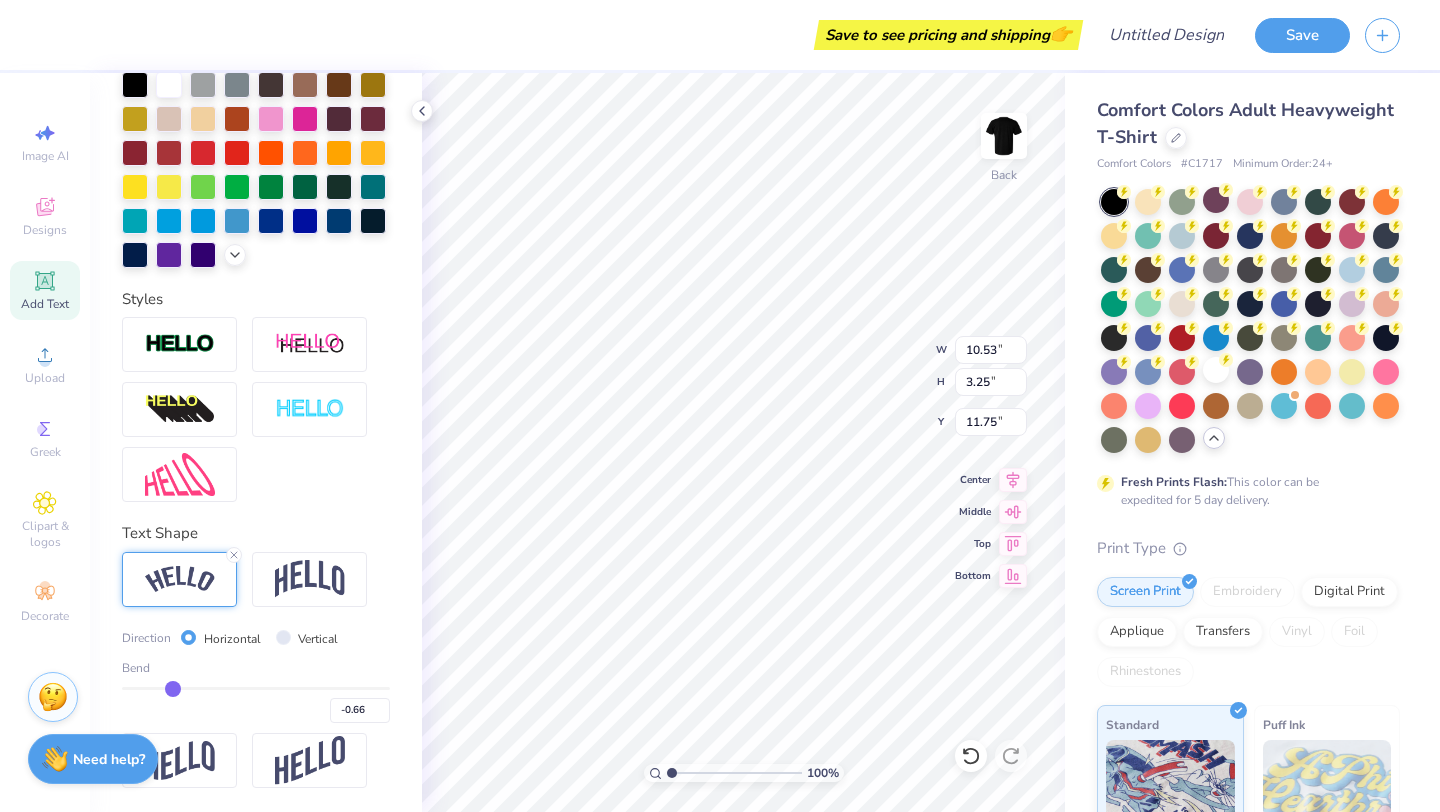 drag, startPoint x: 208, startPoint y: 684, endPoint x: 173, endPoint y: 674, distance: 36.40055 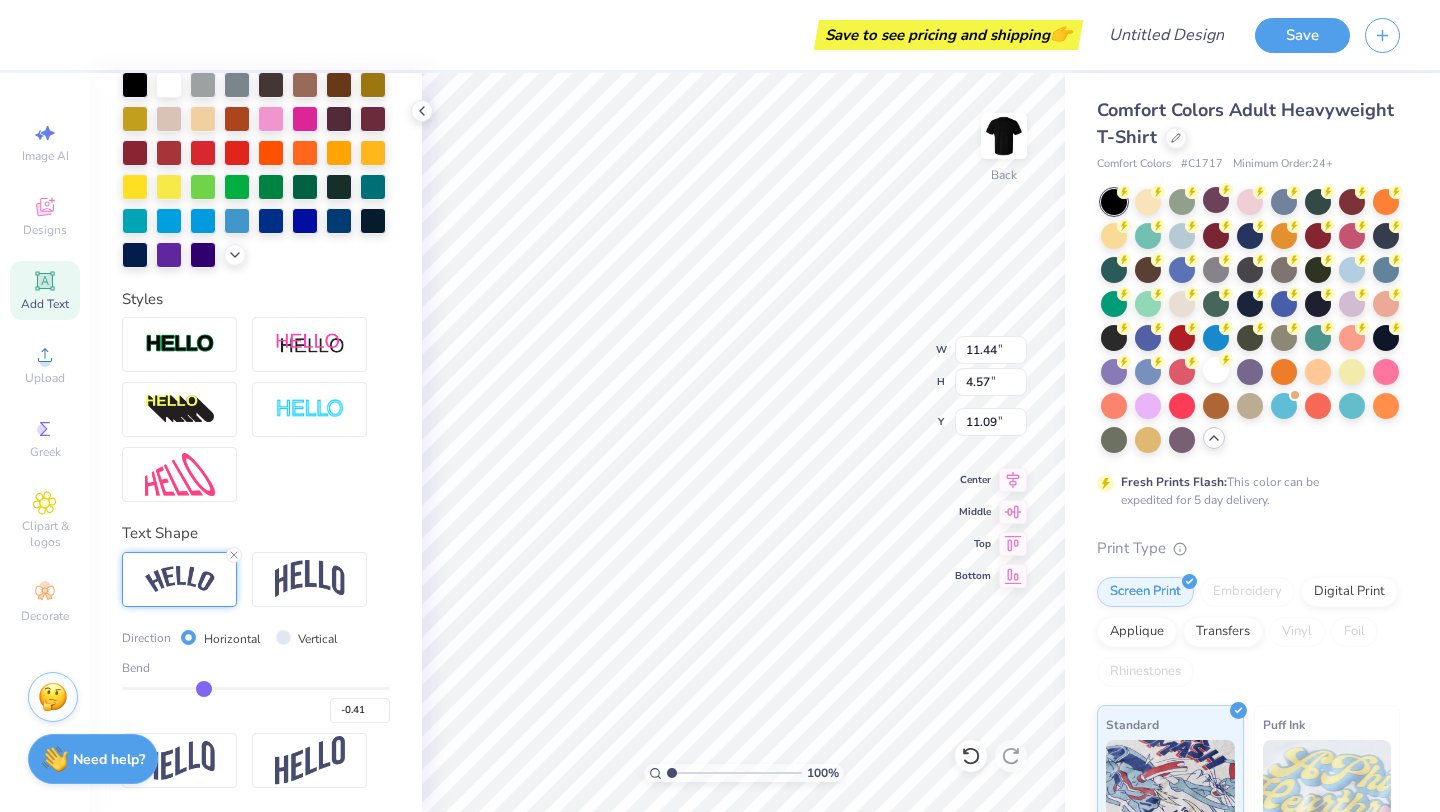 drag, startPoint x: 178, startPoint y: 684, endPoint x: 203, endPoint y: 682, distance: 25.079872 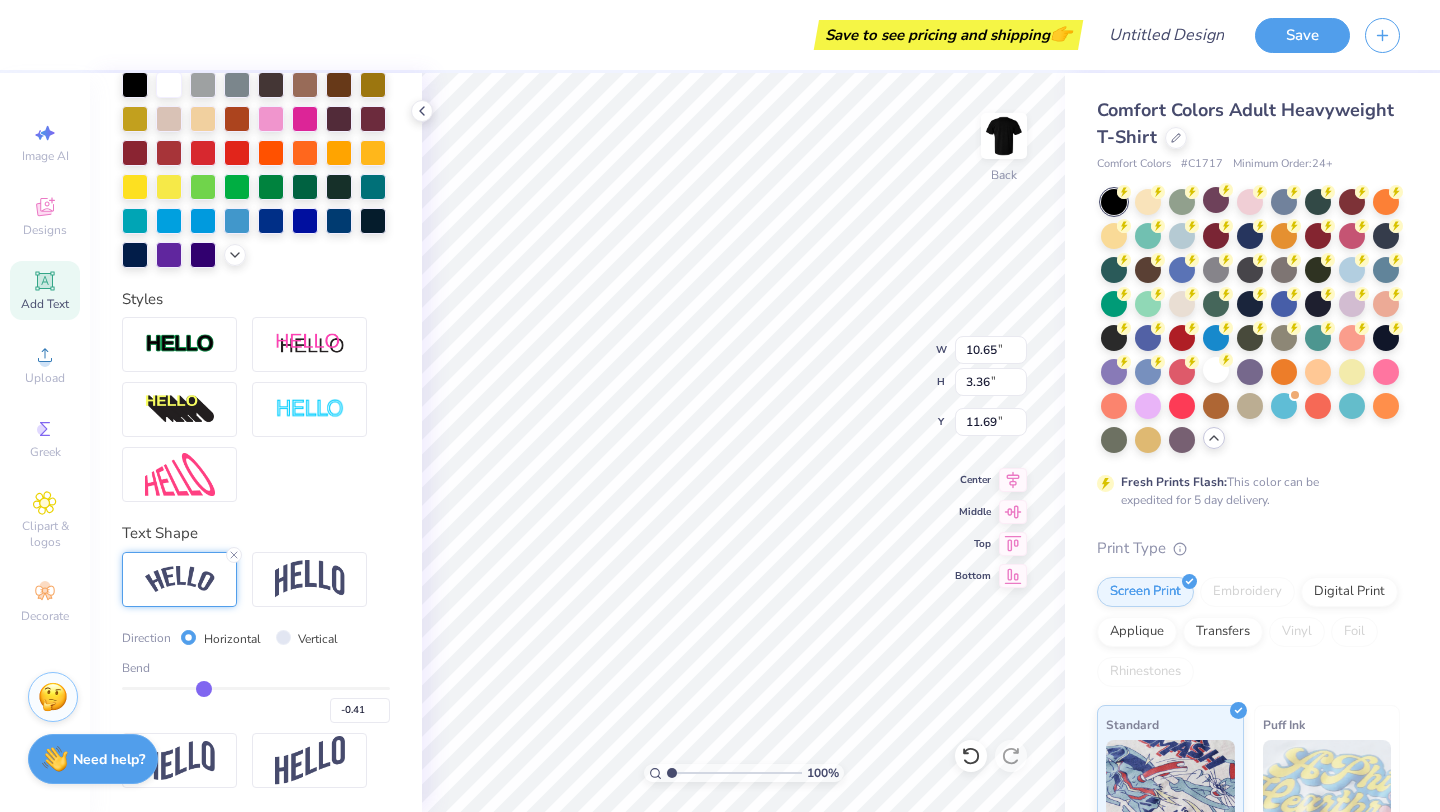 scroll, scrollTop: 1, scrollLeft: 4, axis: both 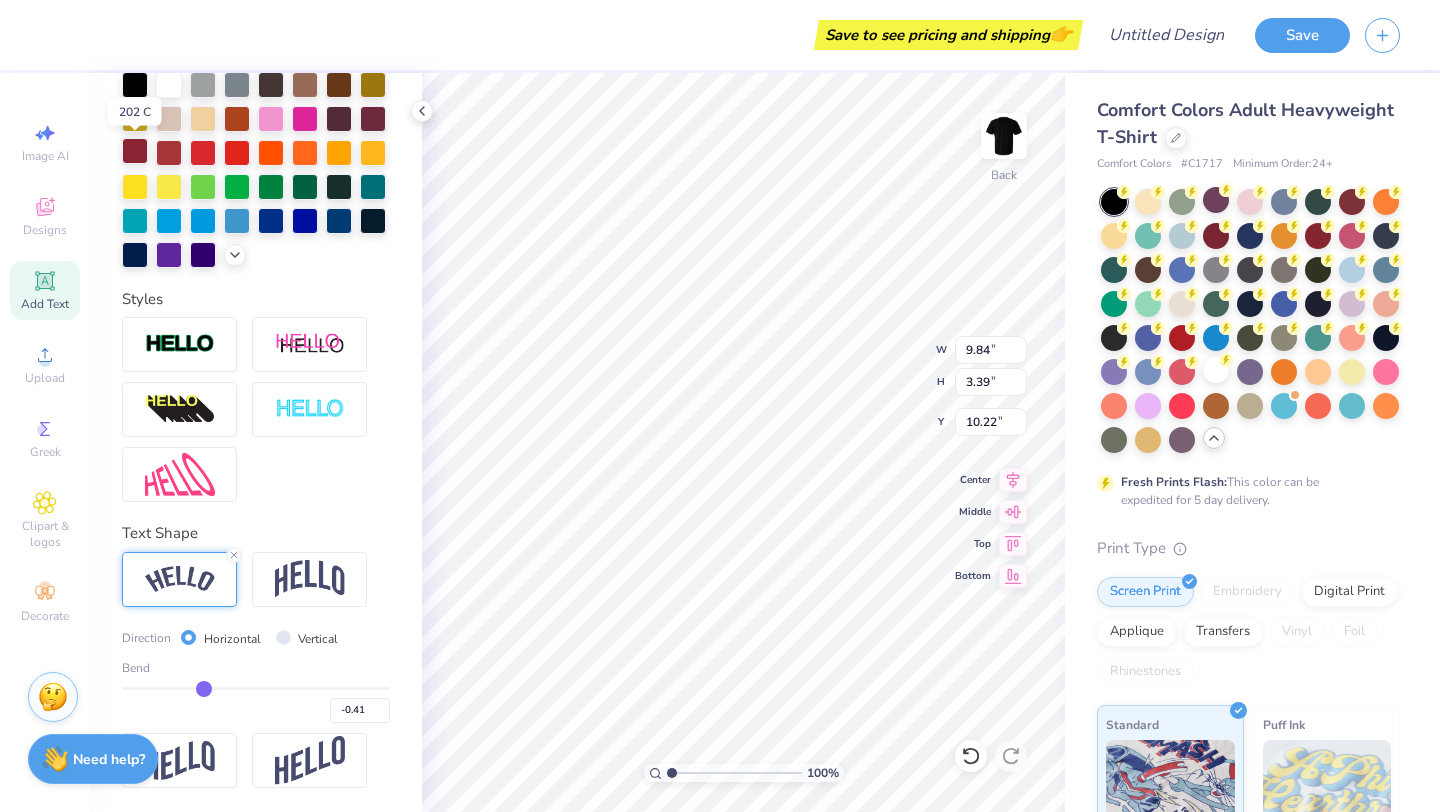 click at bounding box center (135, 151) 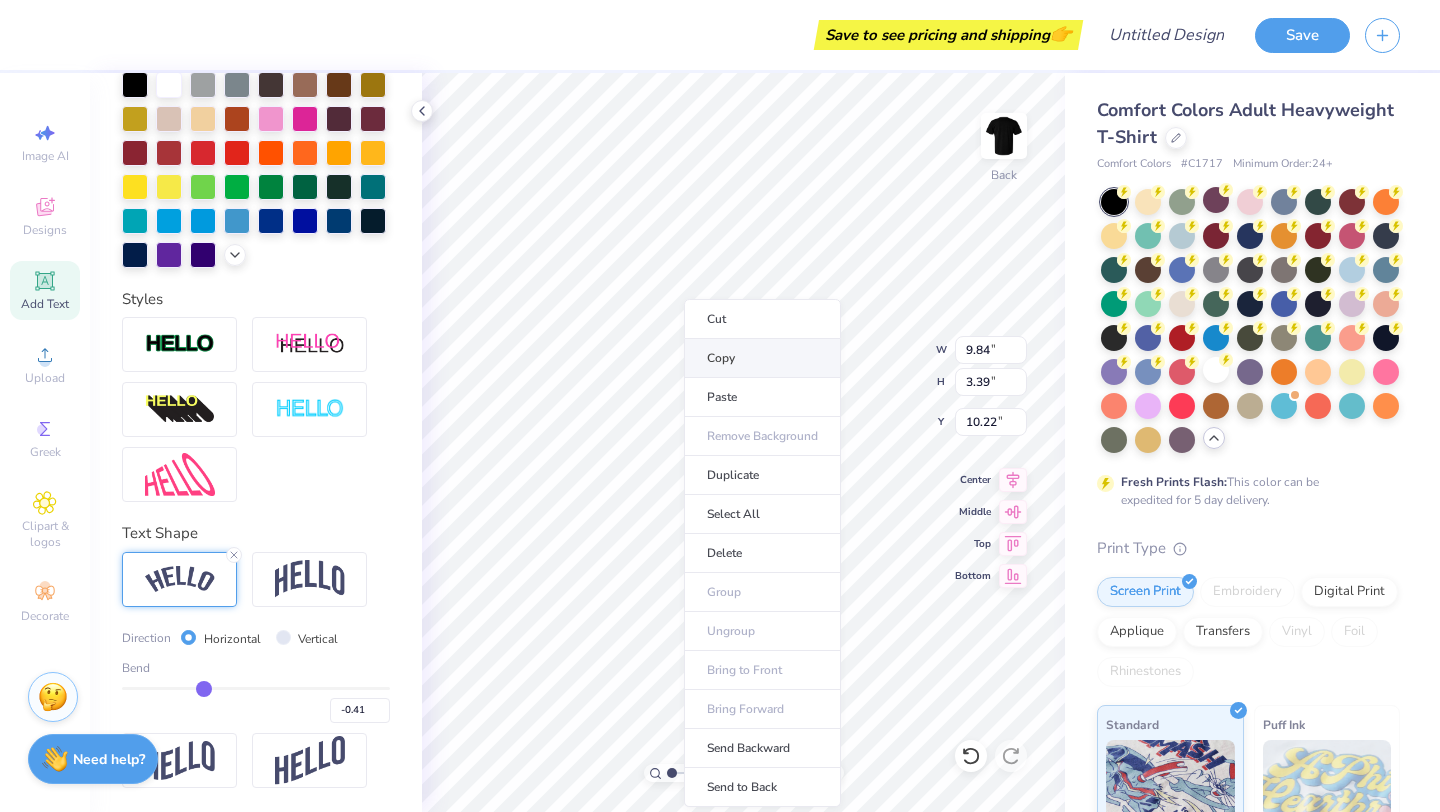 click on "Copy" at bounding box center (762, 358) 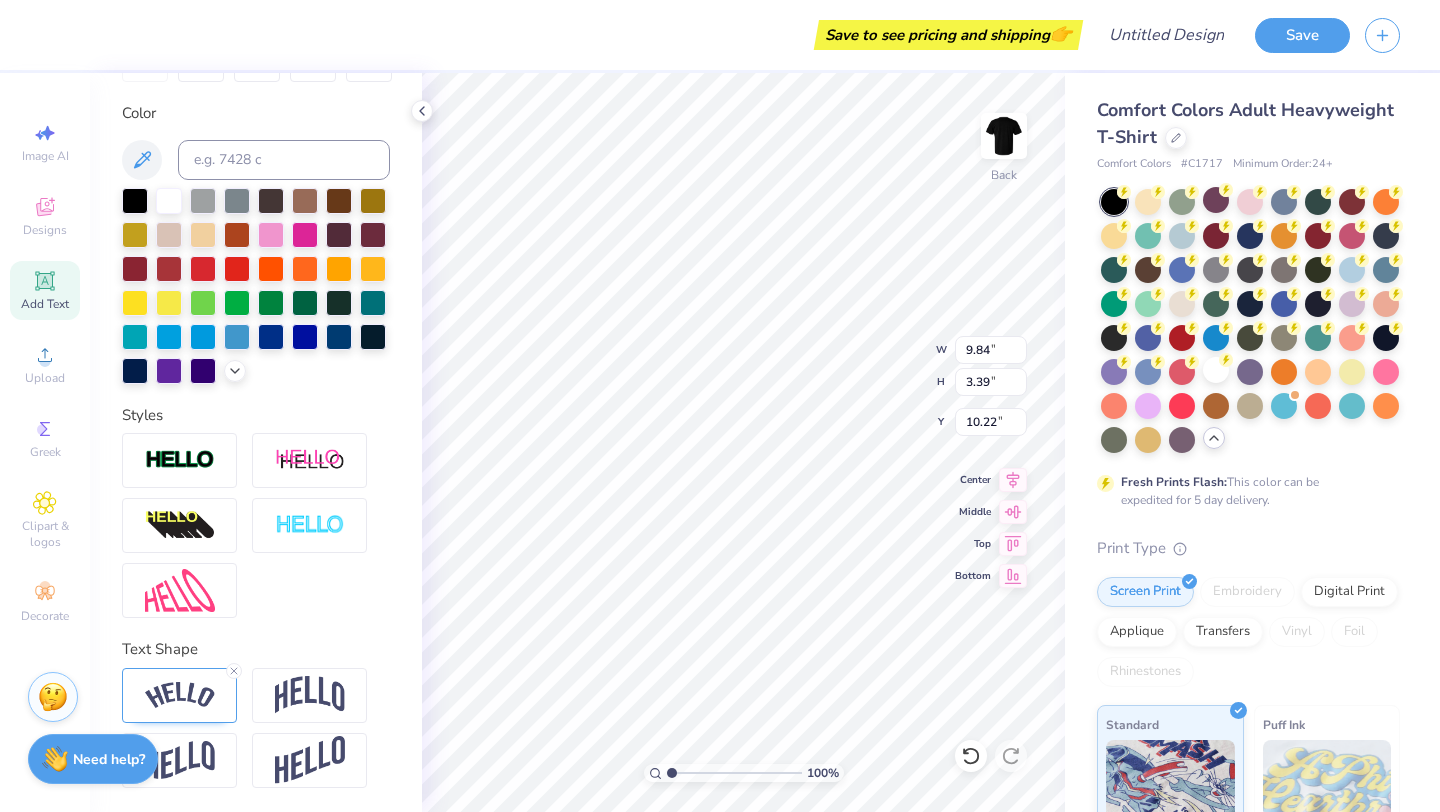 scroll, scrollTop: 350, scrollLeft: 0, axis: vertical 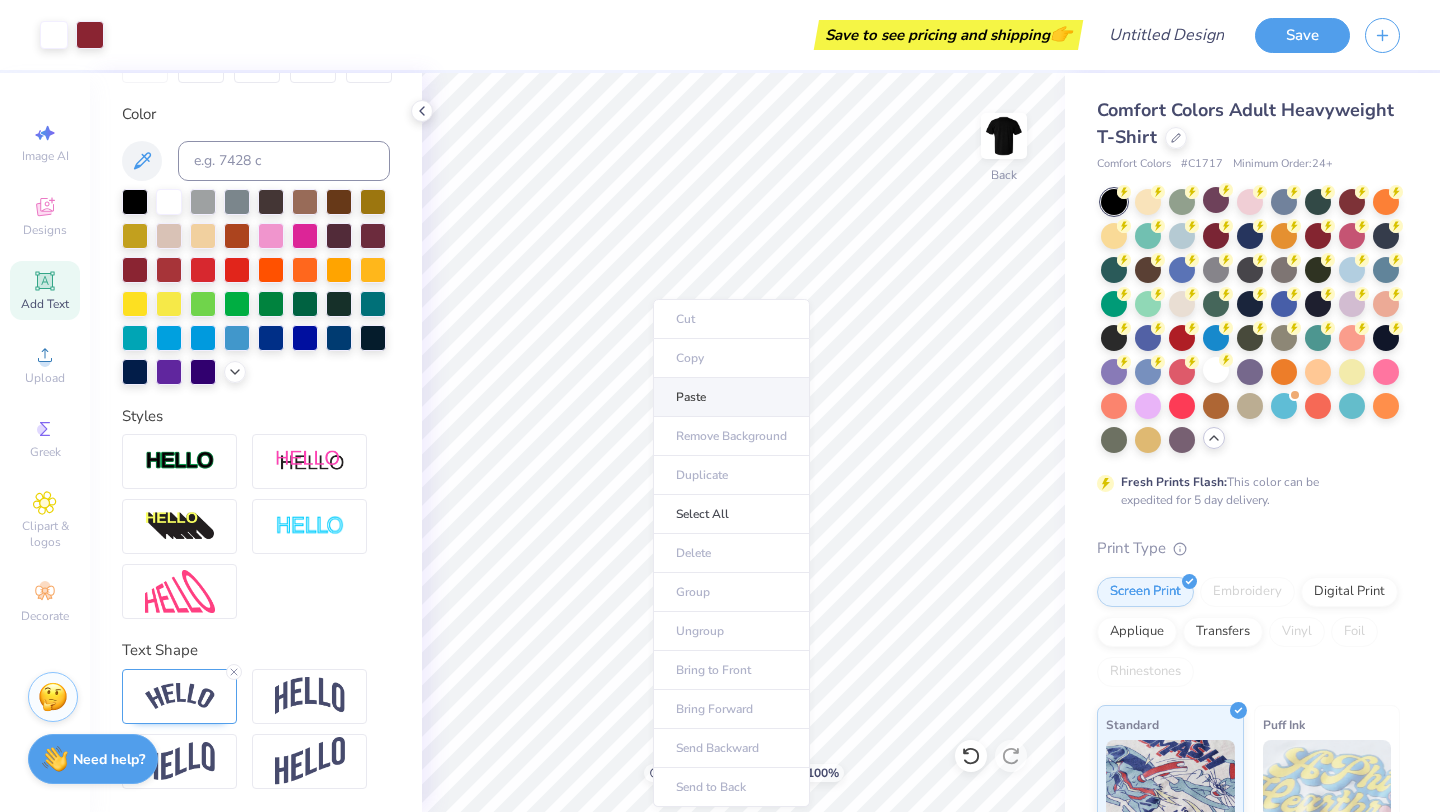 click on "Paste" at bounding box center [731, 397] 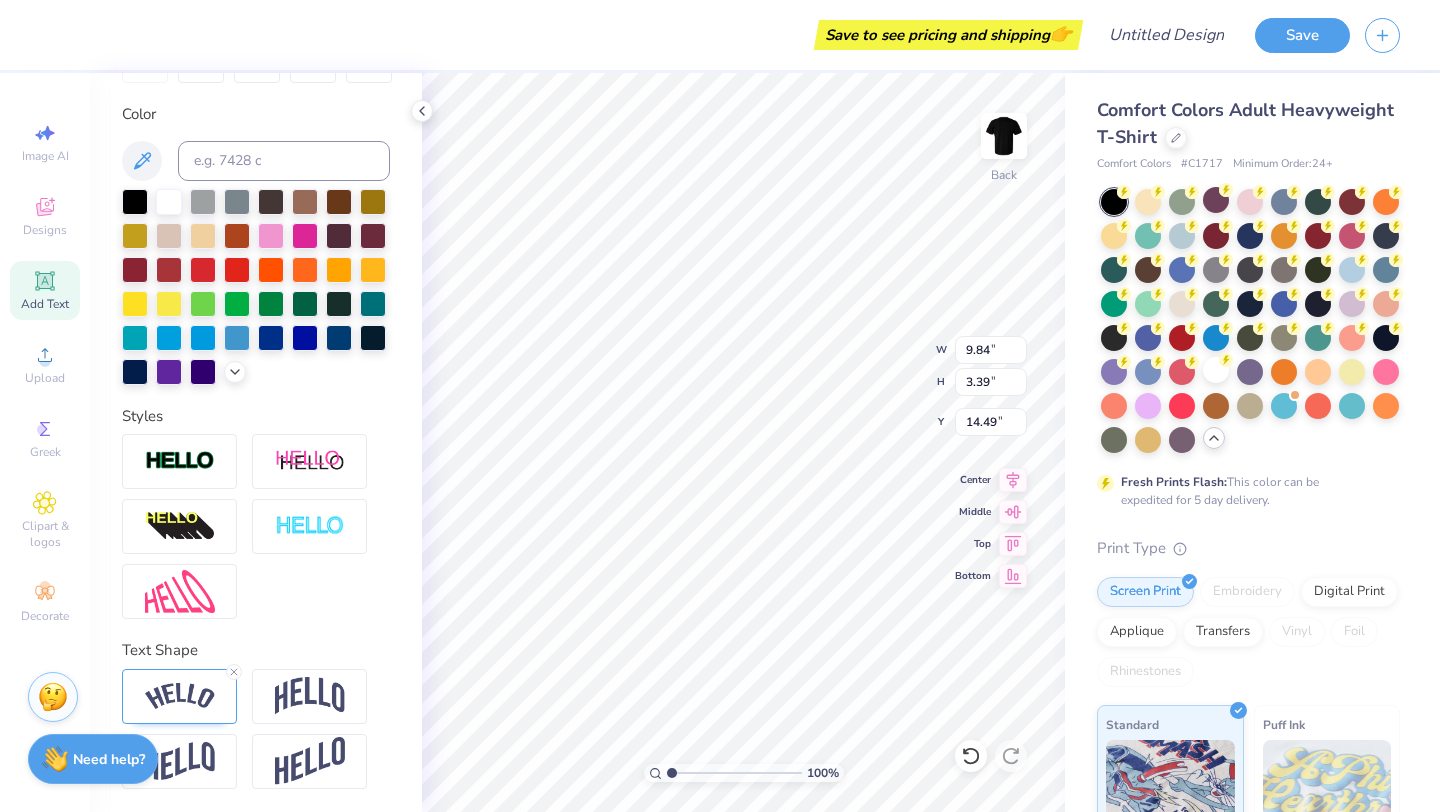 scroll, scrollTop: 1, scrollLeft: 5, axis: both 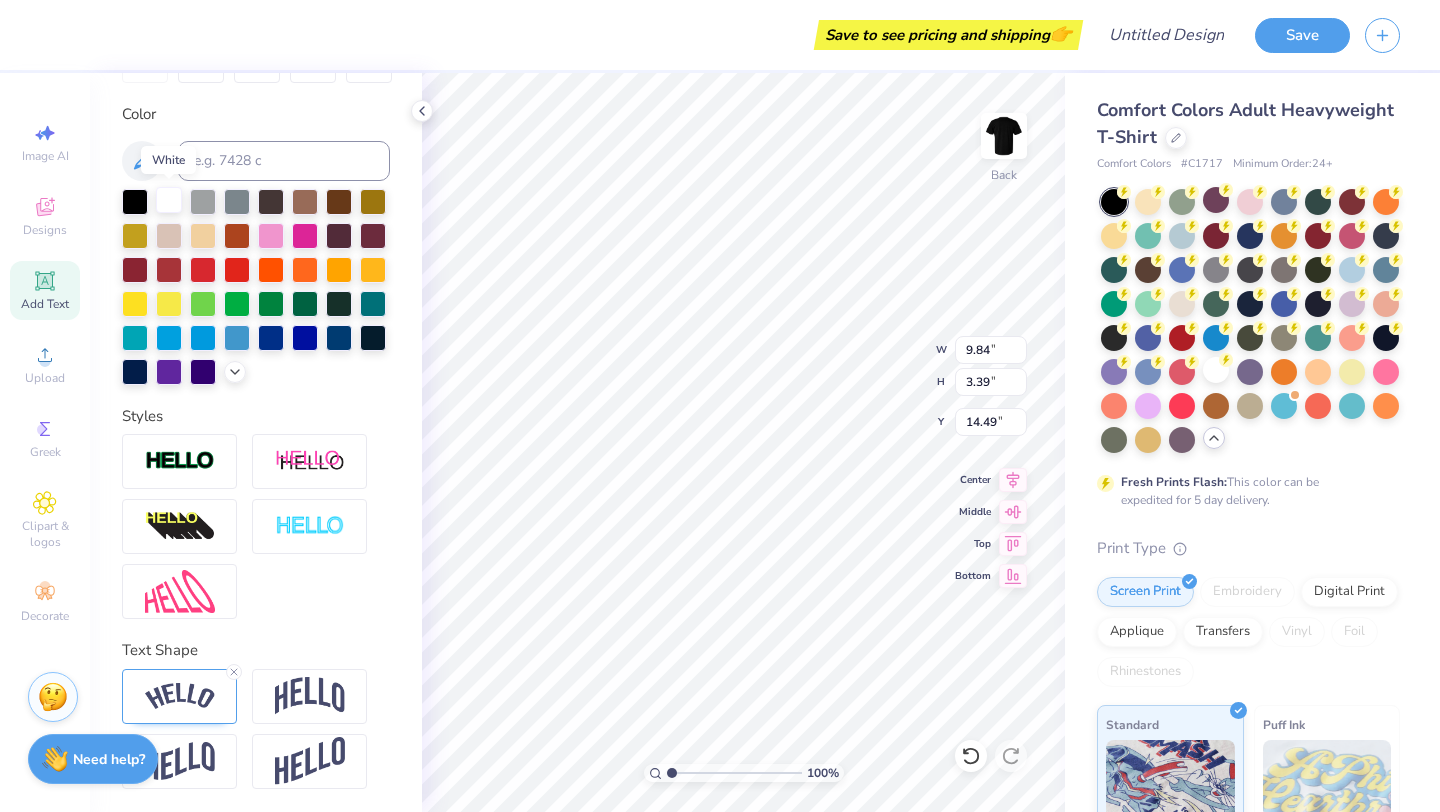 click at bounding box center [169, 200] 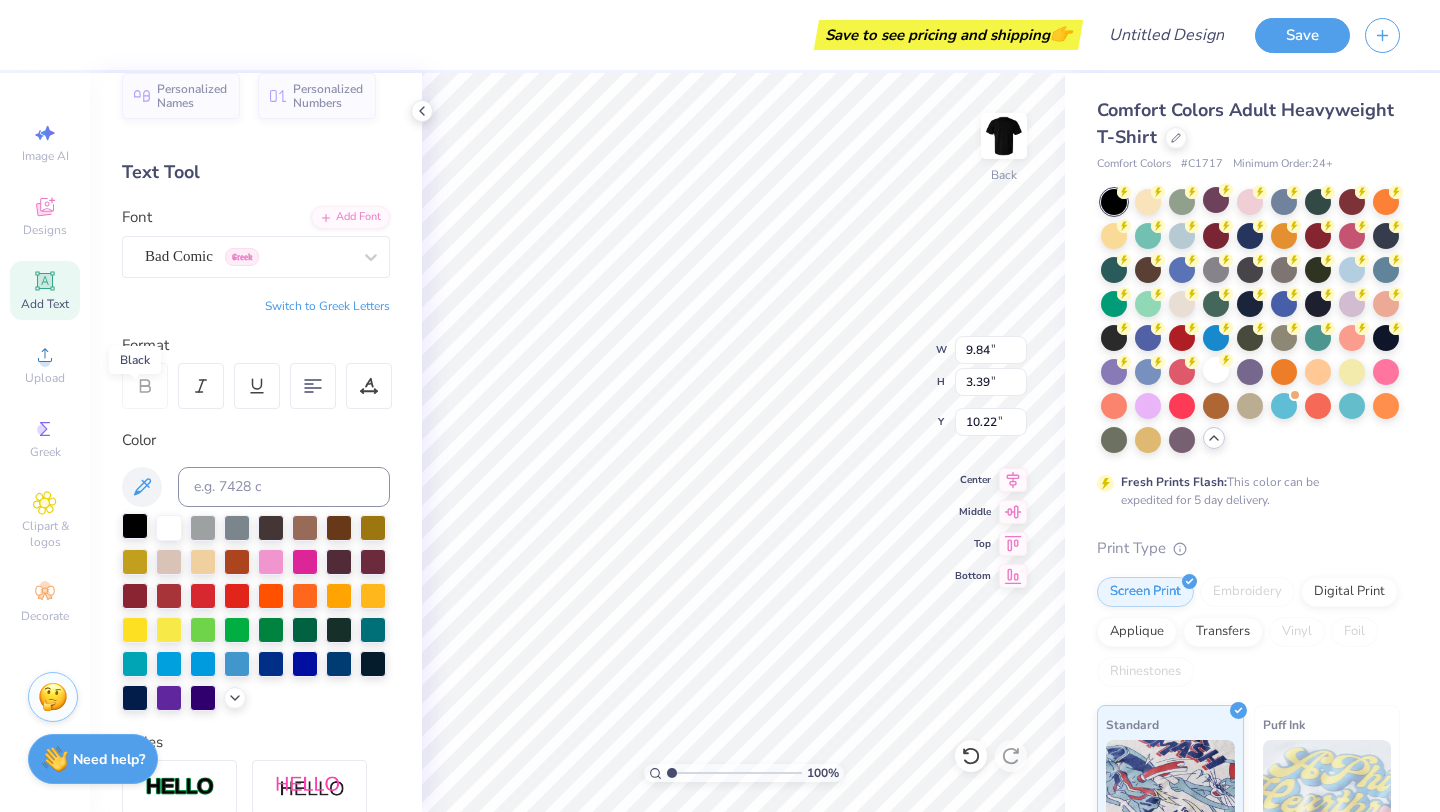 scroll, scrollTop: 0, scrollLeft: 0, axis: both 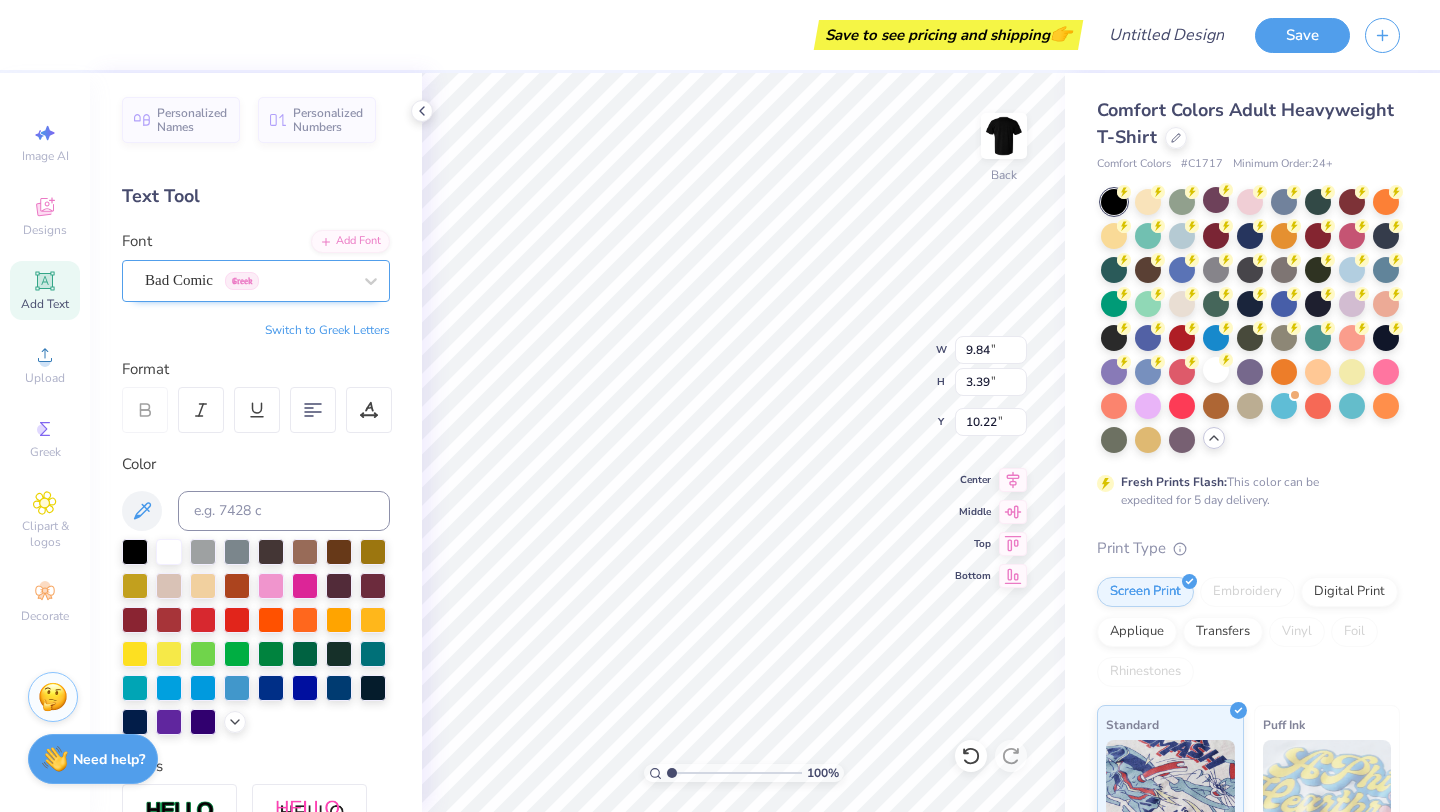 click on "Bad Comic Greek" at bounding box center (248, 280) 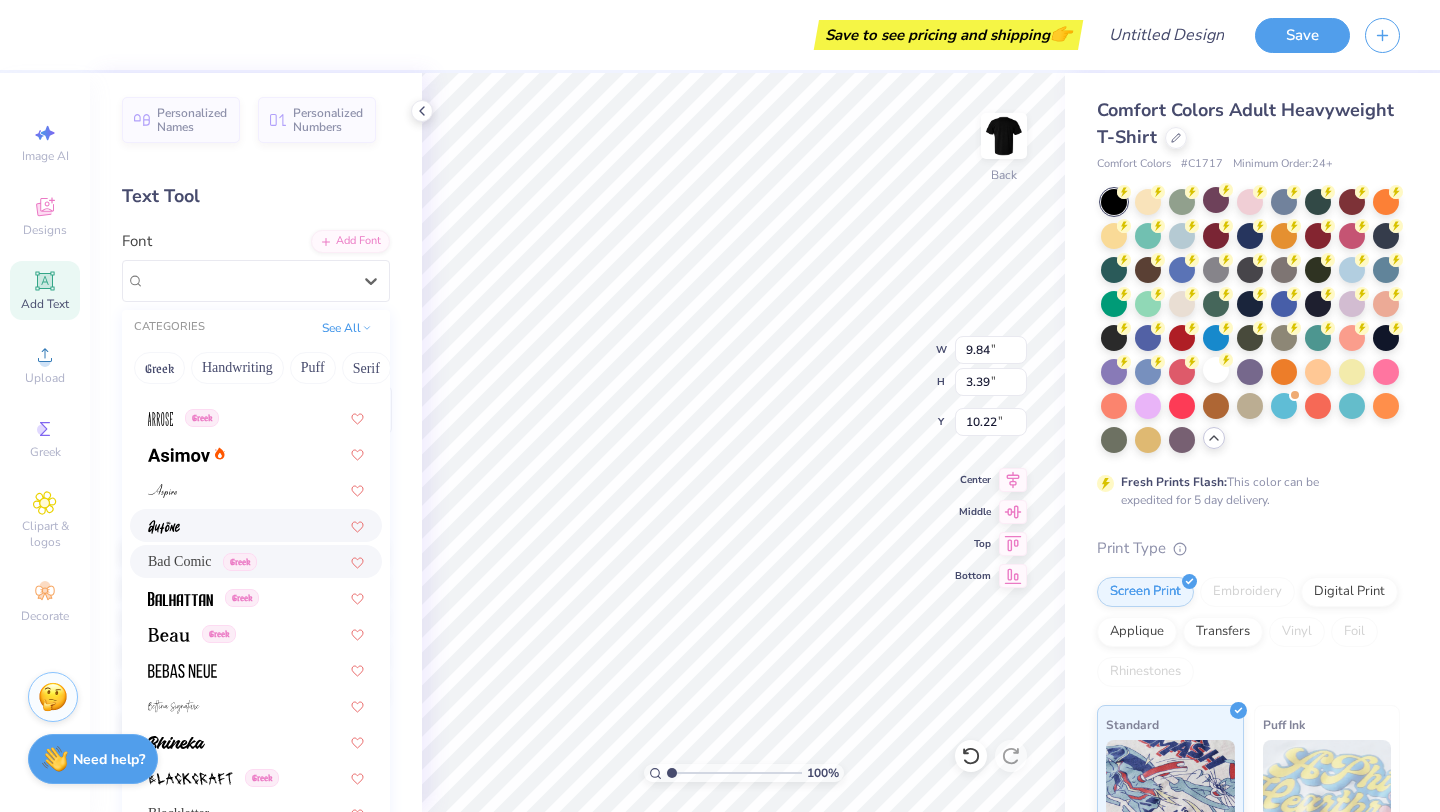 scroll, scrollTop: 706, scrollLeft: 0, axis: vertical 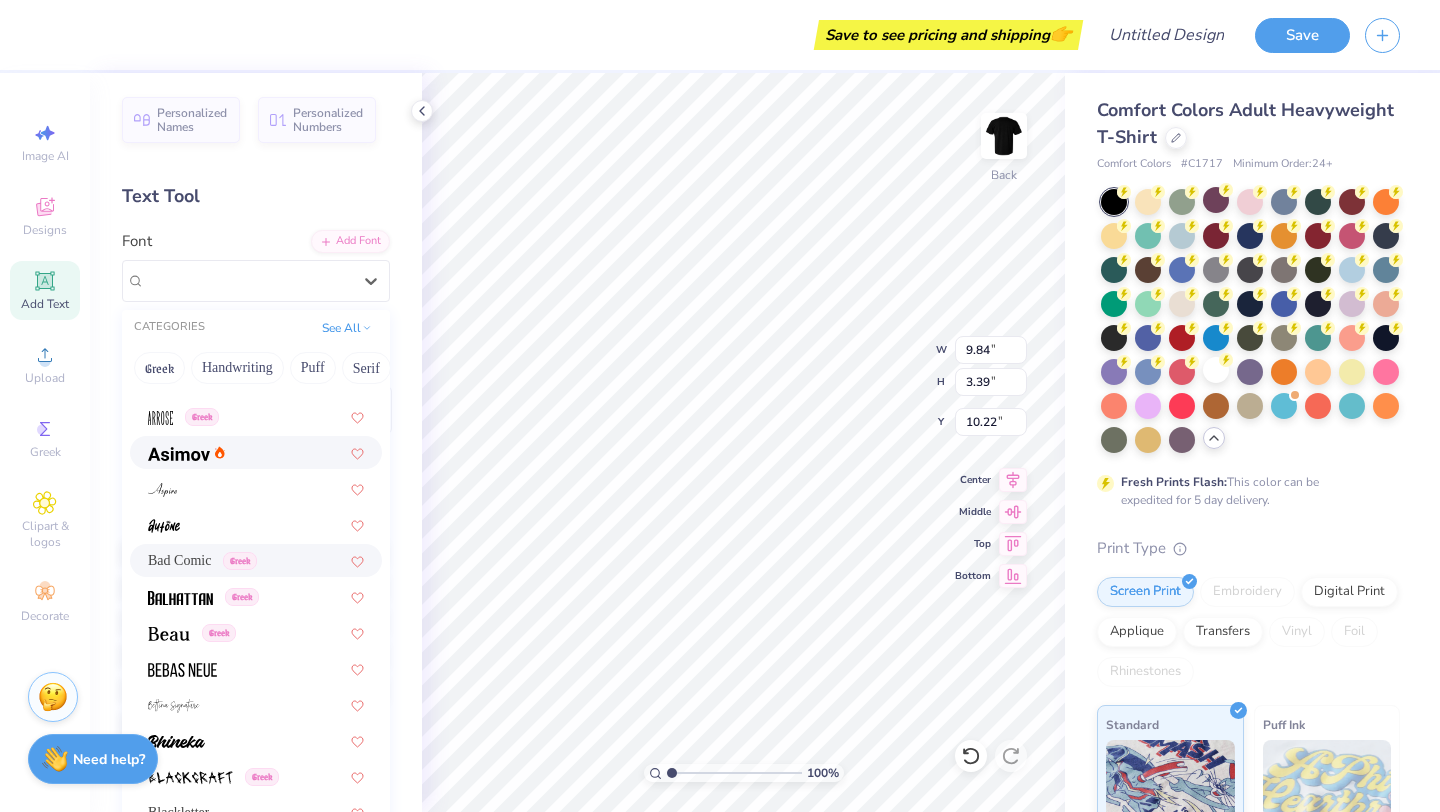 click at bounding box center [256, 452] 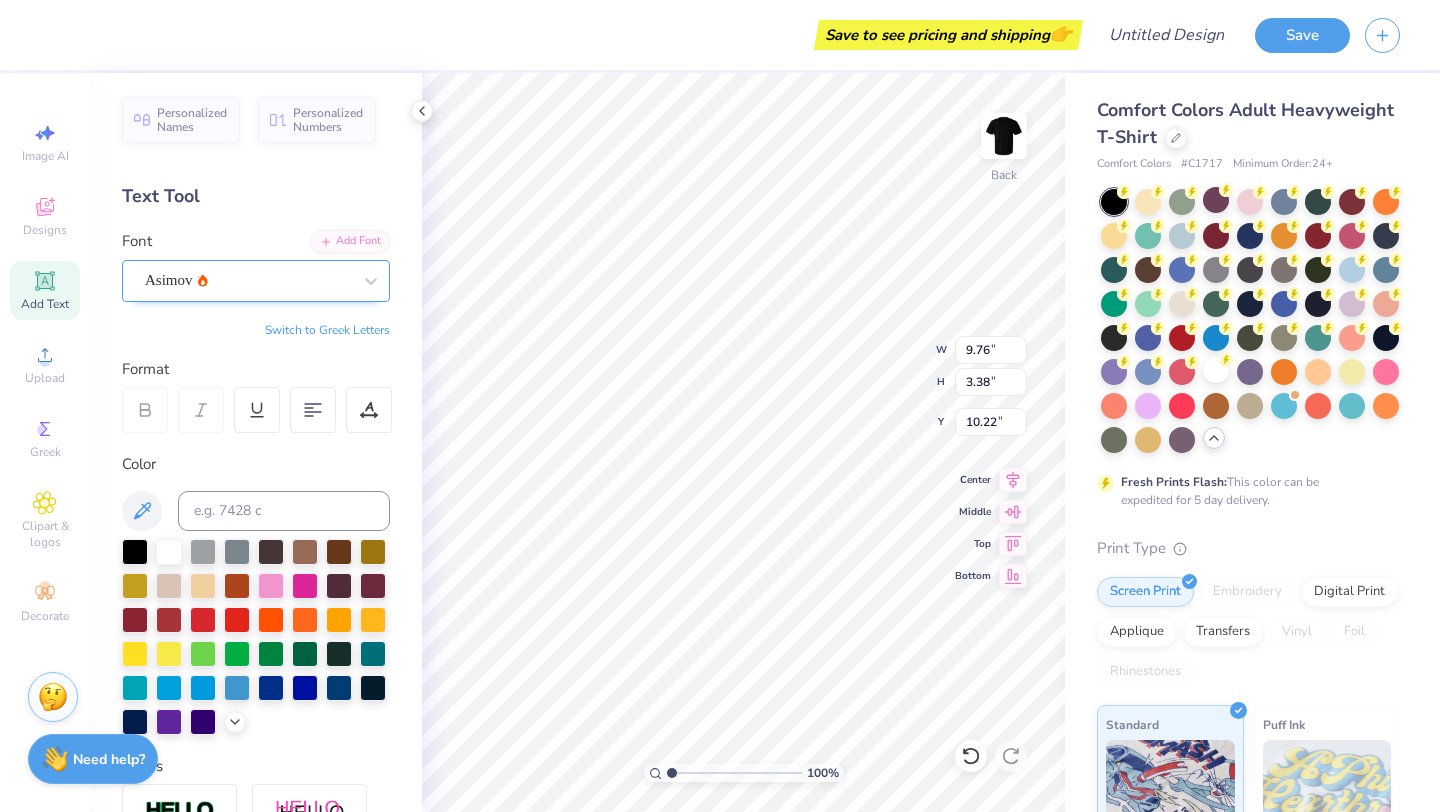 click on "Asimov" at bounding box center (248, 280) 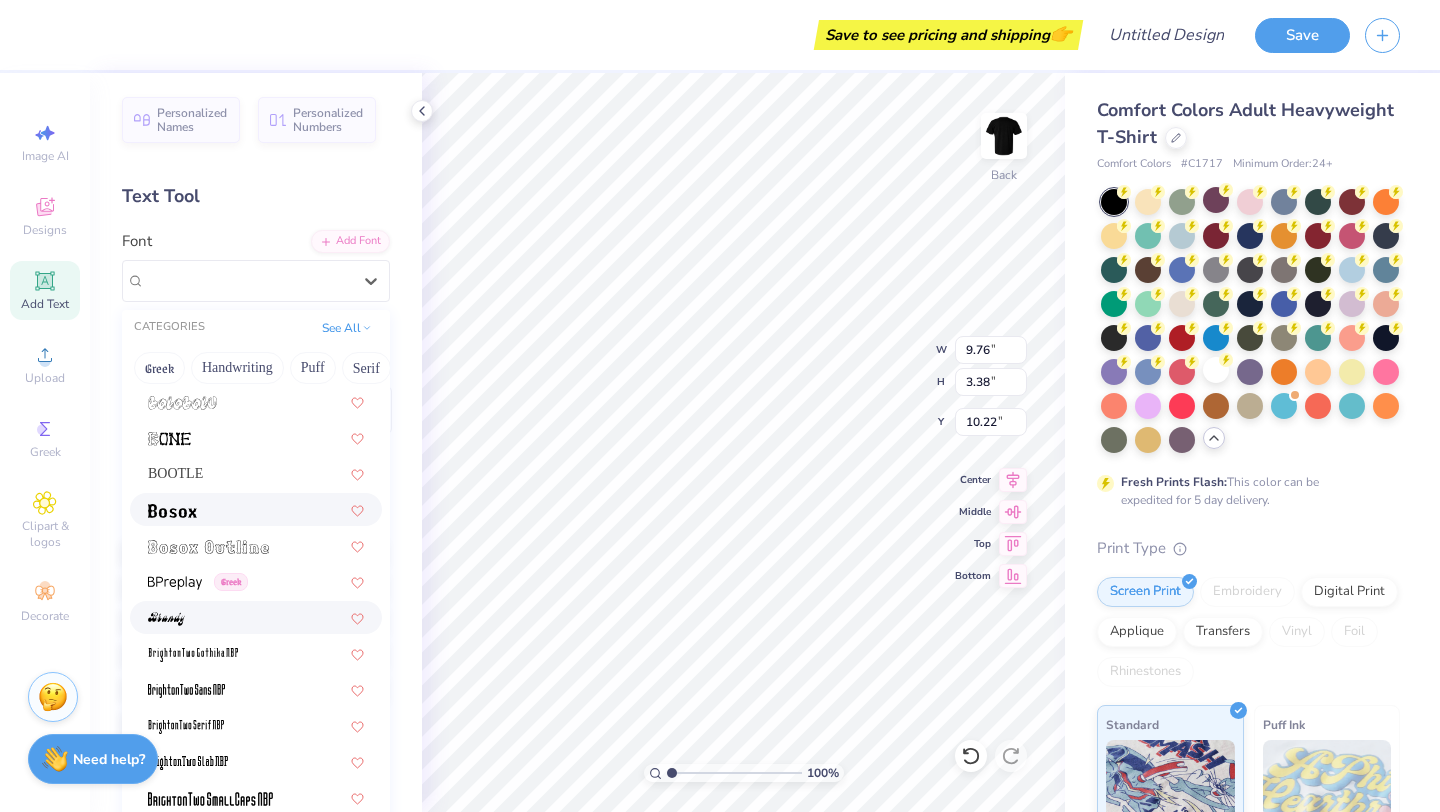 scroll, scrollTop: 1262, scrollLeft: 0, axis: vertical 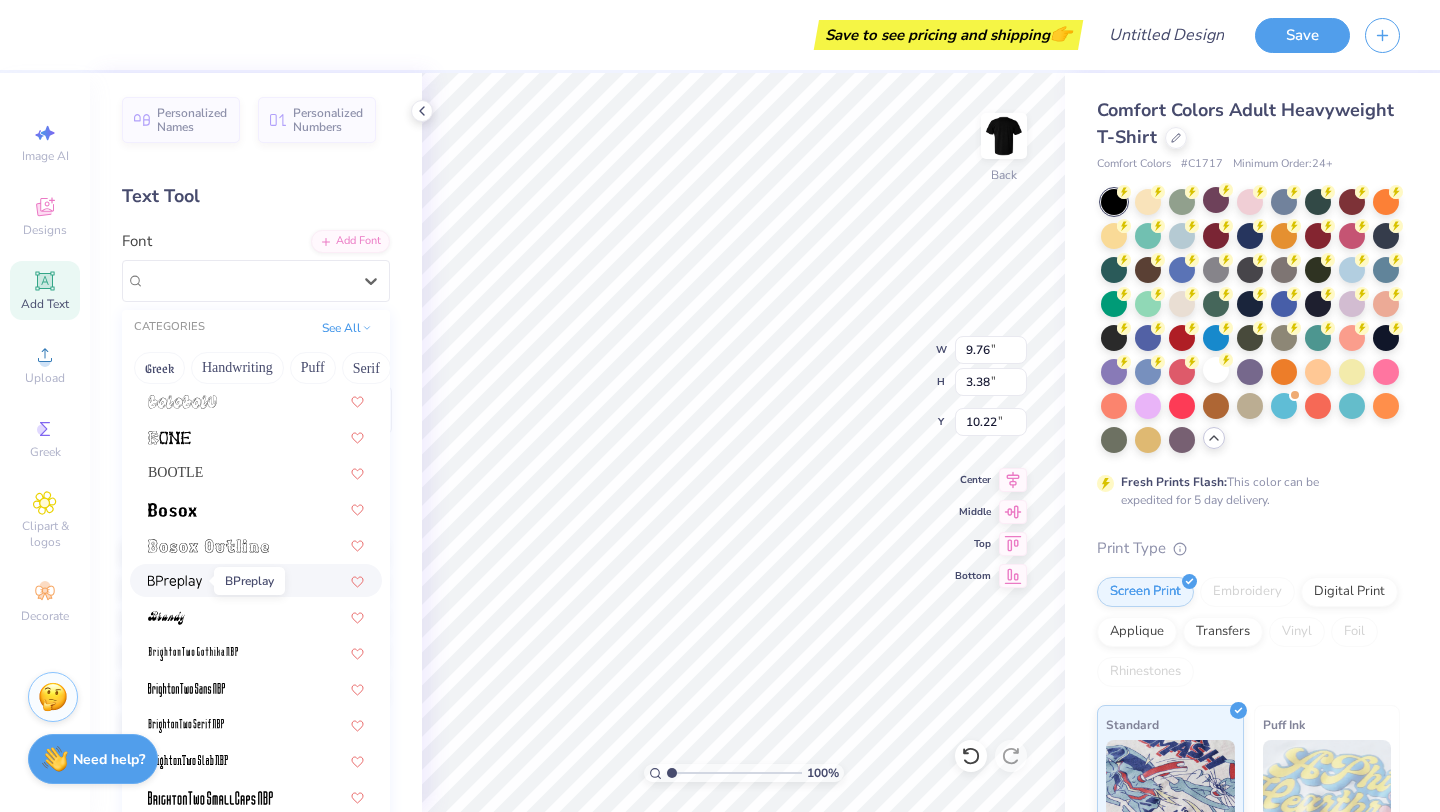 click at bounding box center [175, 582] 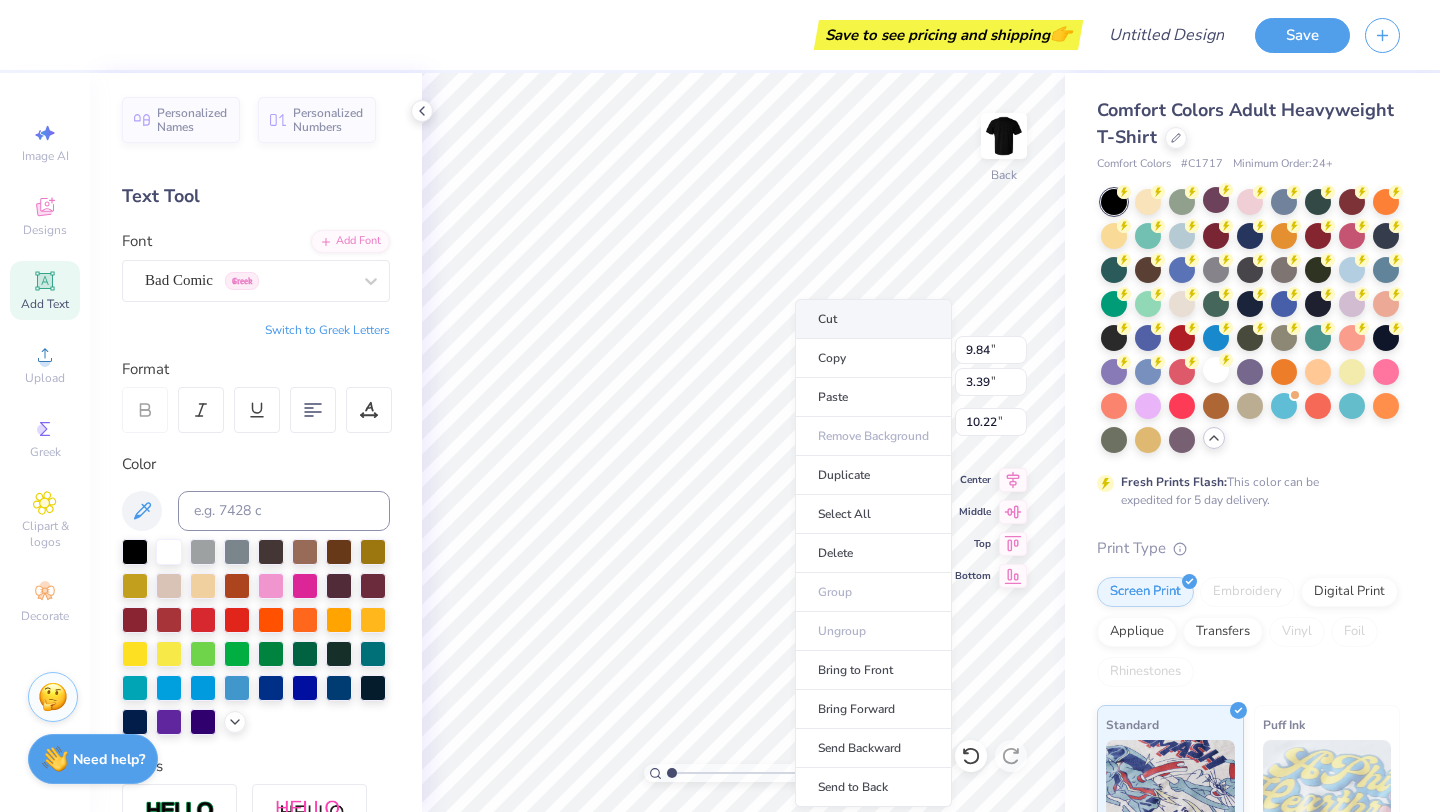 click on "Cut" at bounding box center (873, 319) 